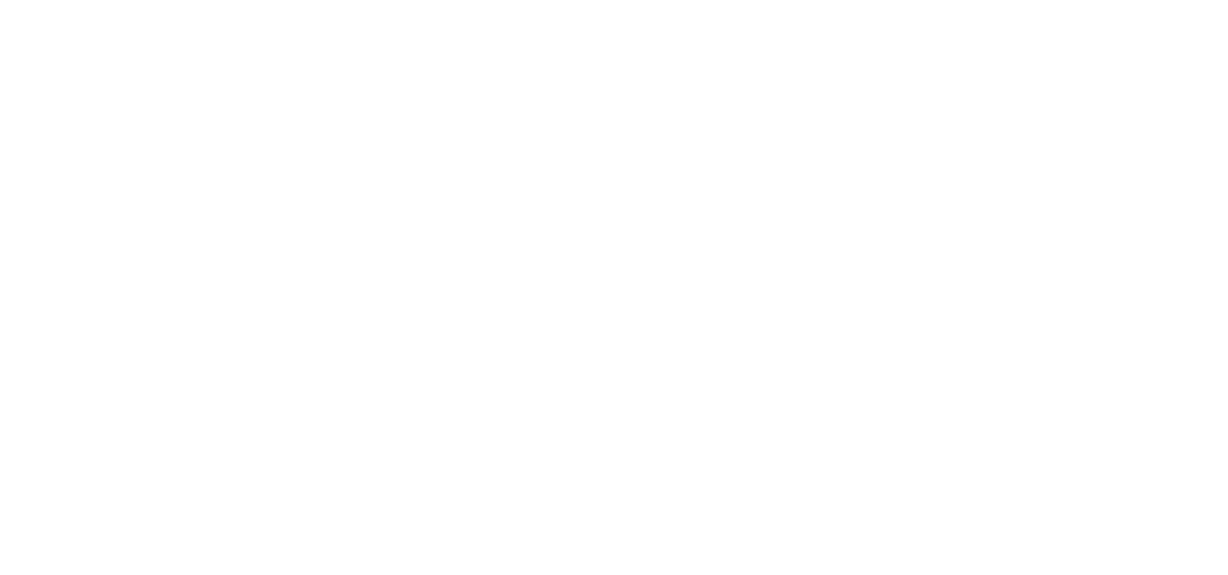 scroll, scrollTop: 0, scrollLeft: 0, axis: both 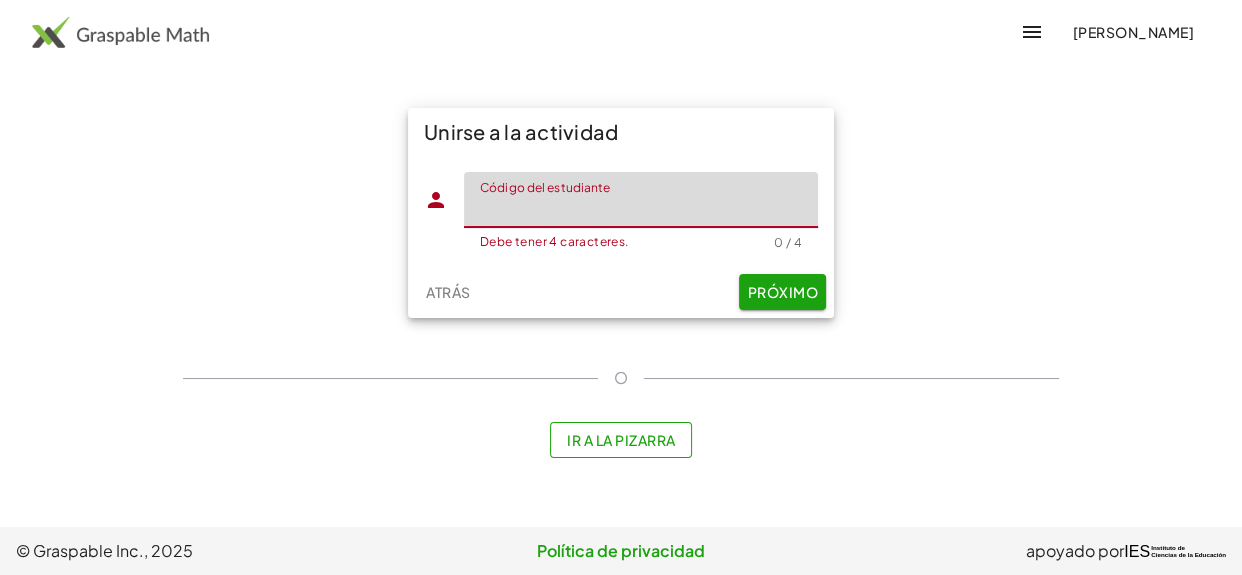 paste on "****" 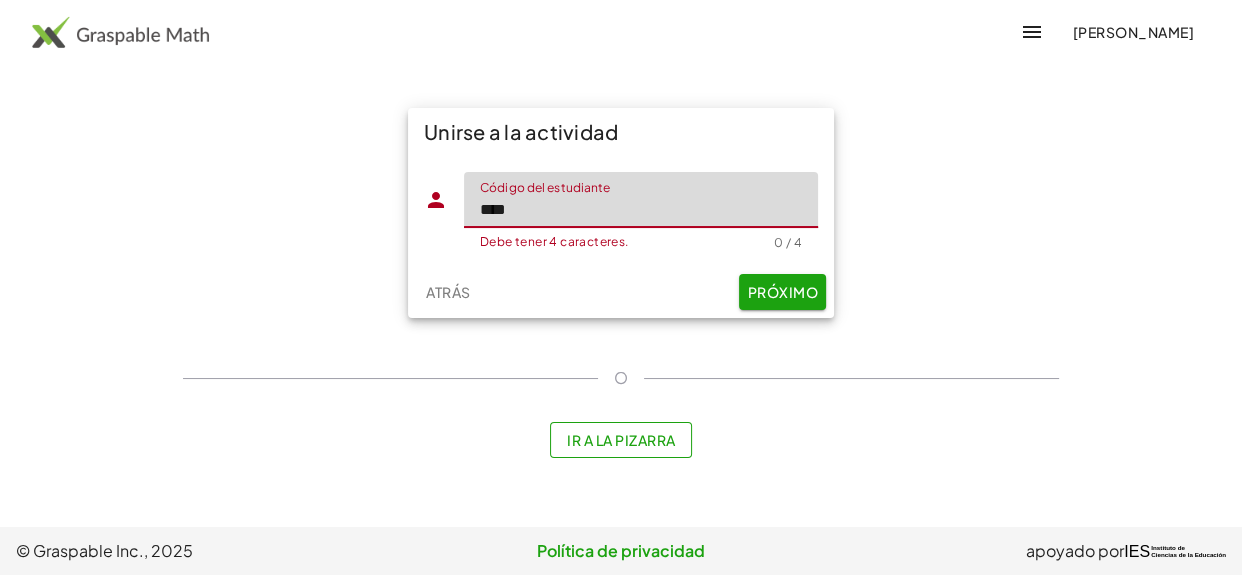 type on "****" 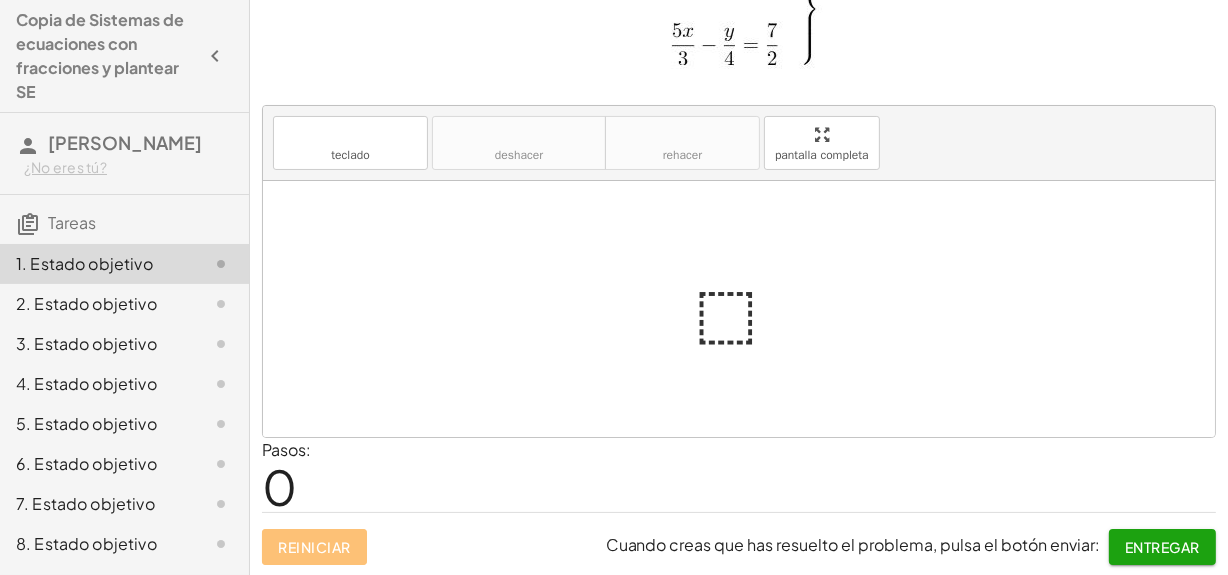 scroll, scrollTop: 0, scrollLeft: 0, axis: both 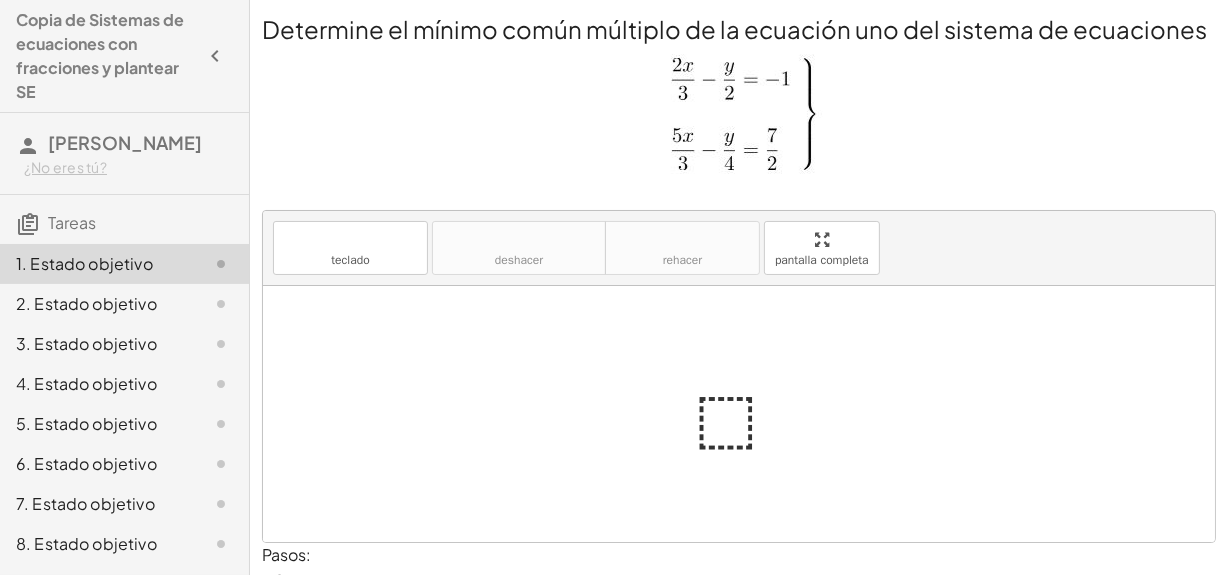 click at bounding box center (739, 117) 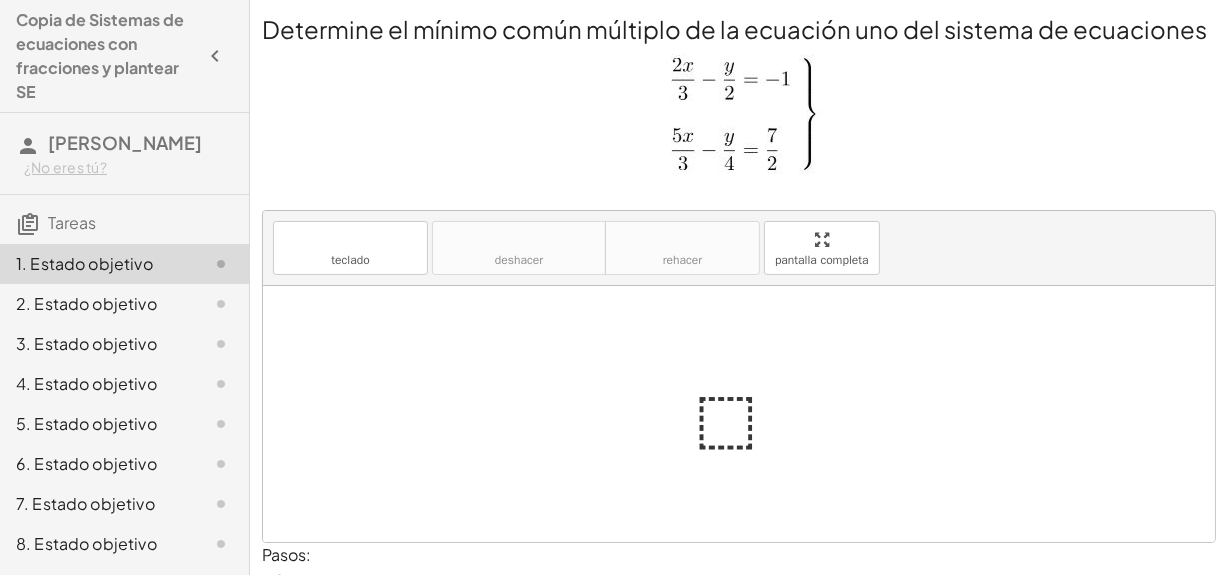 click at bounding box center (747, 414) 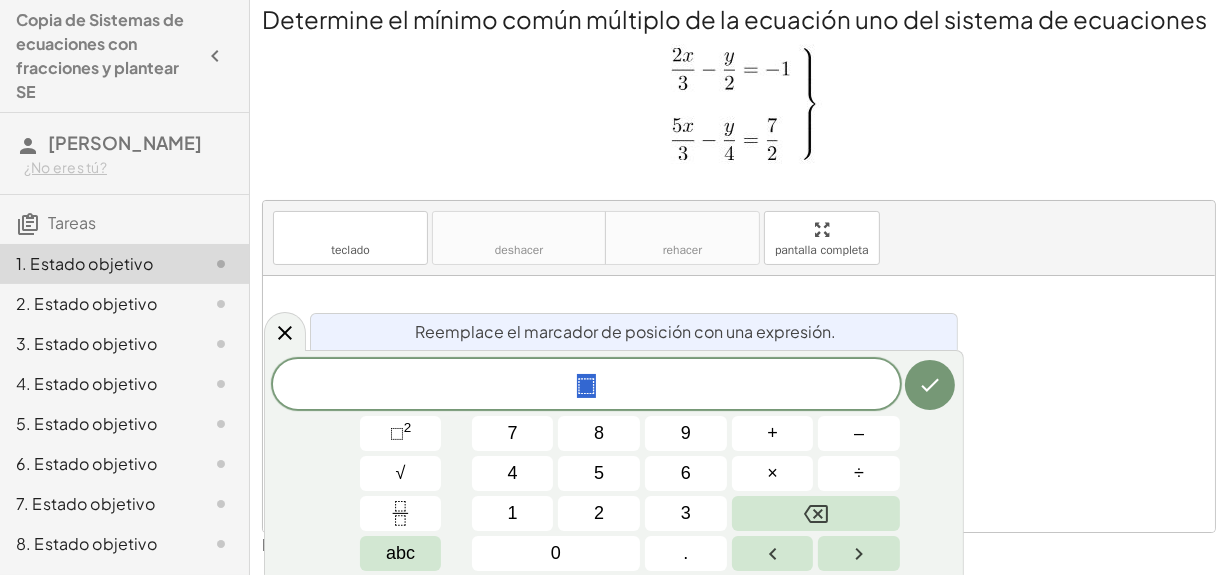 scroll, scrollTop: 11, scrollLeft: 0, axis: vertical 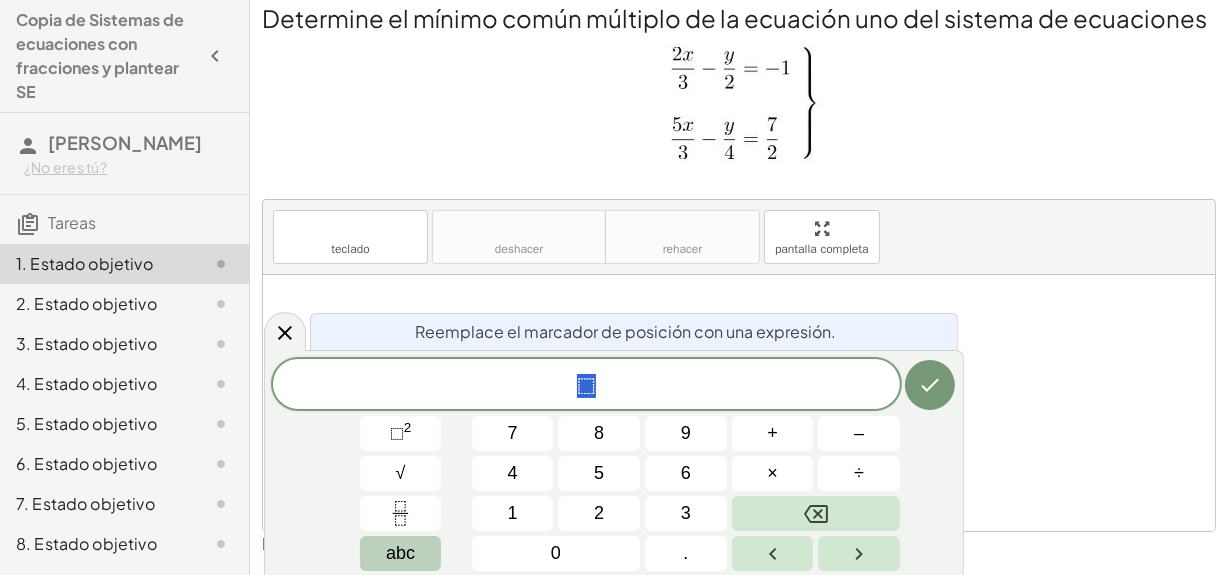 click on "abc" at bounding box center [400, 553] 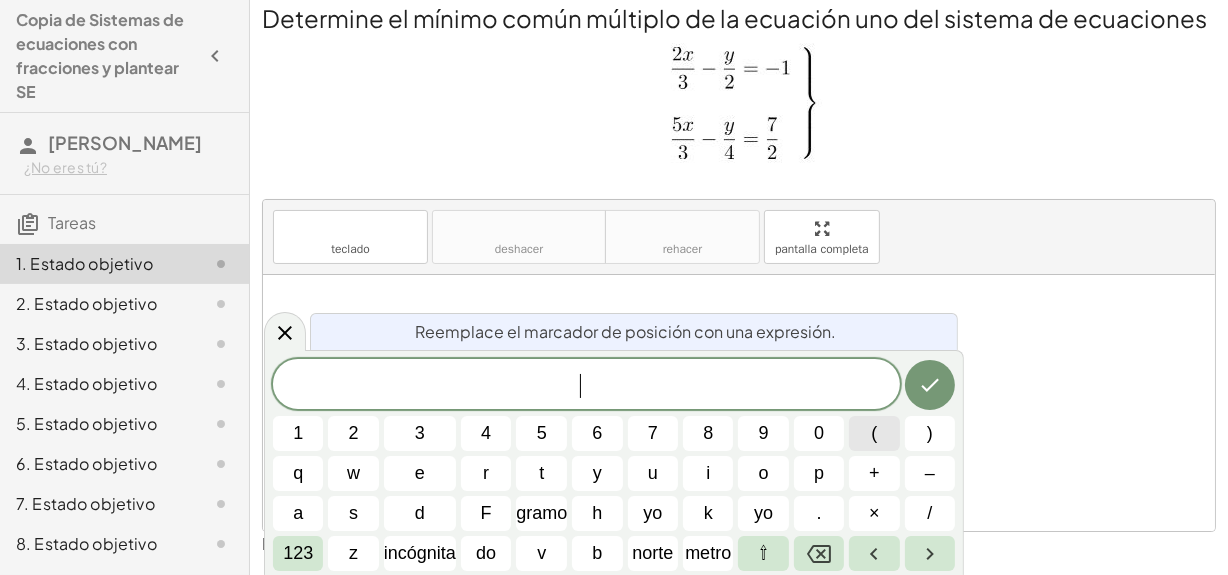 click on "(" at bounding box center (874, 433) 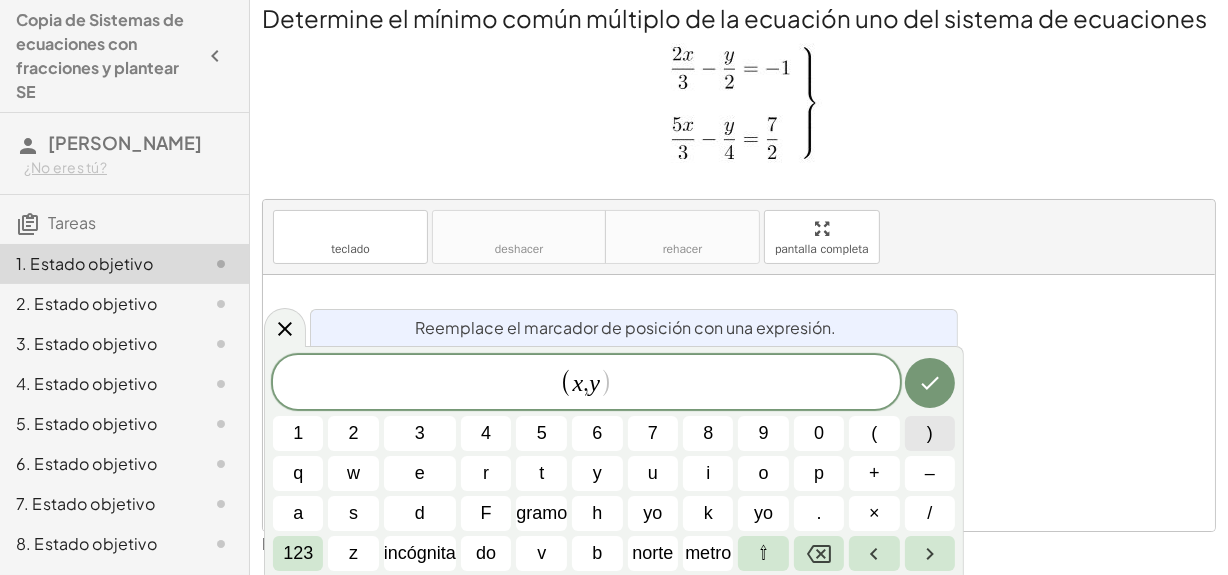 click on ")" at bounding box center [930, 433] 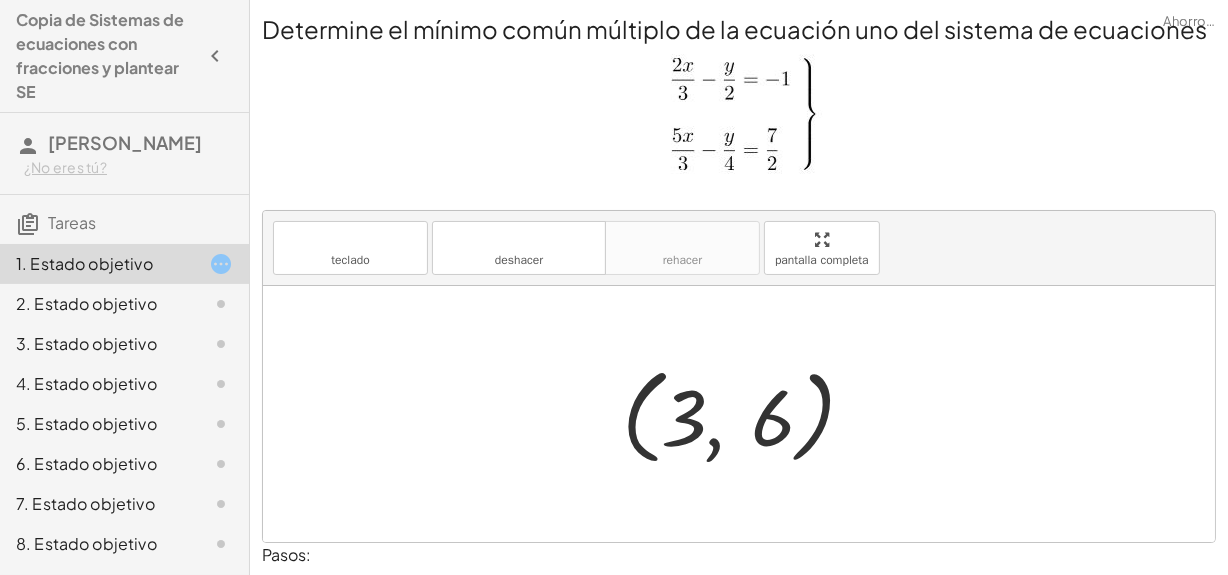 scroll, scrollTop: 105, scrollLeft: 0, axis: vertical 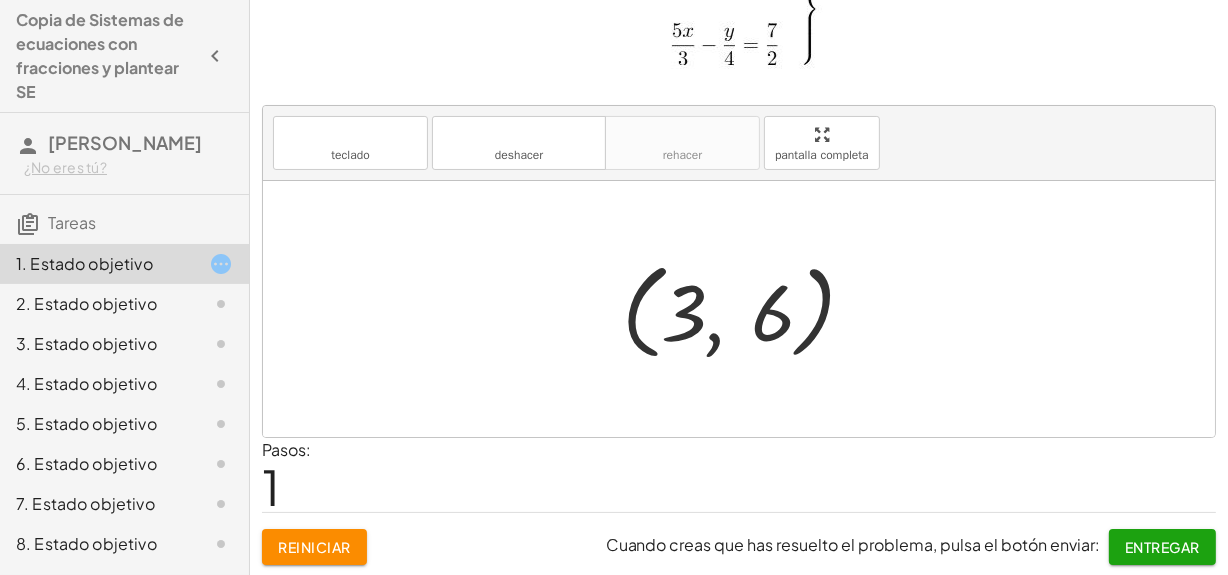 click on "Reiniciar" at bounding box center (314, 547) 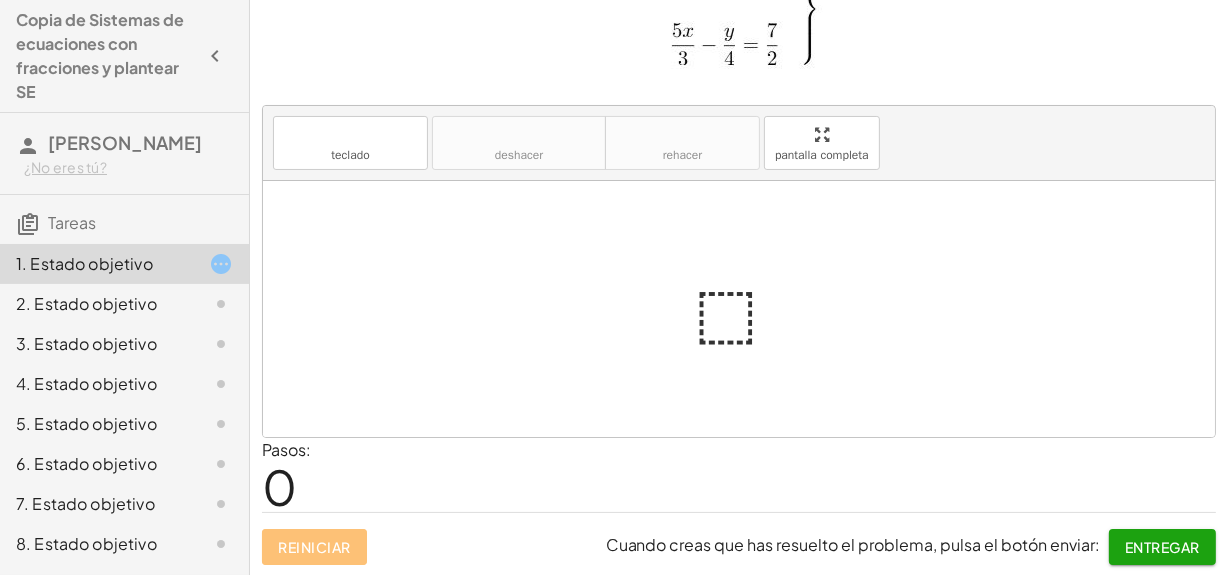 scroll, scrollTop: 0, scrollLeft: 0, axis: both 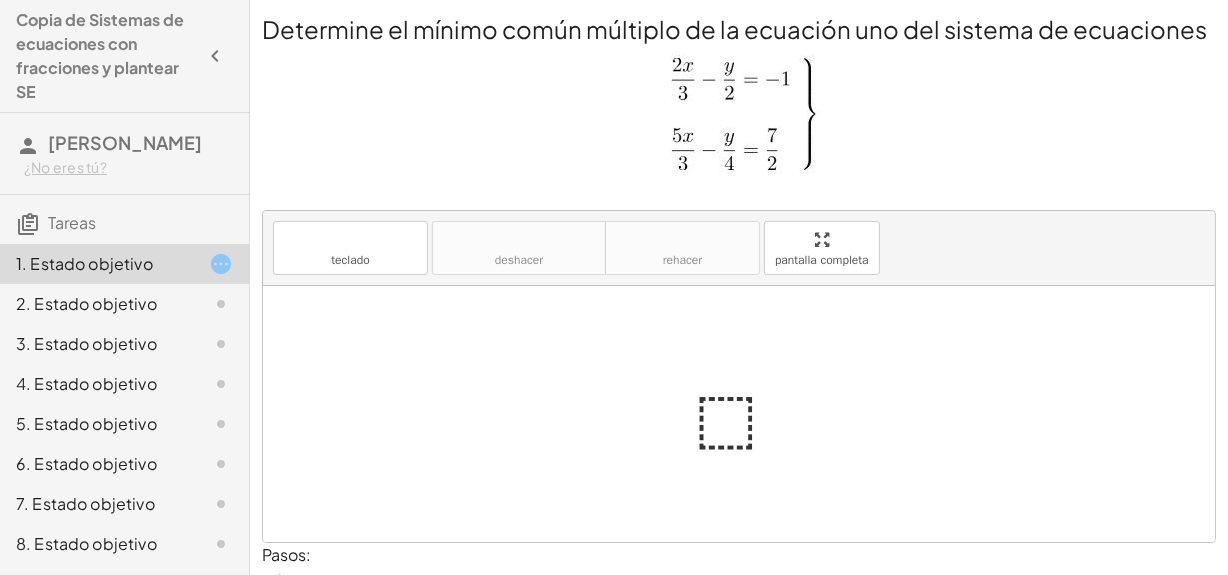 click at bounding box center [747, 414] 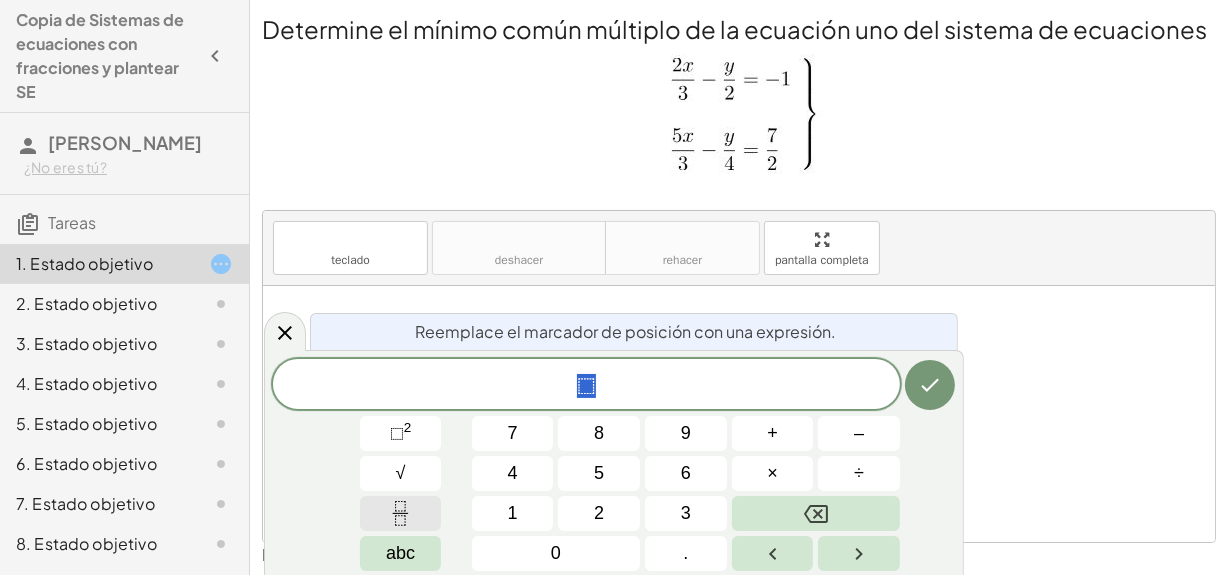 click 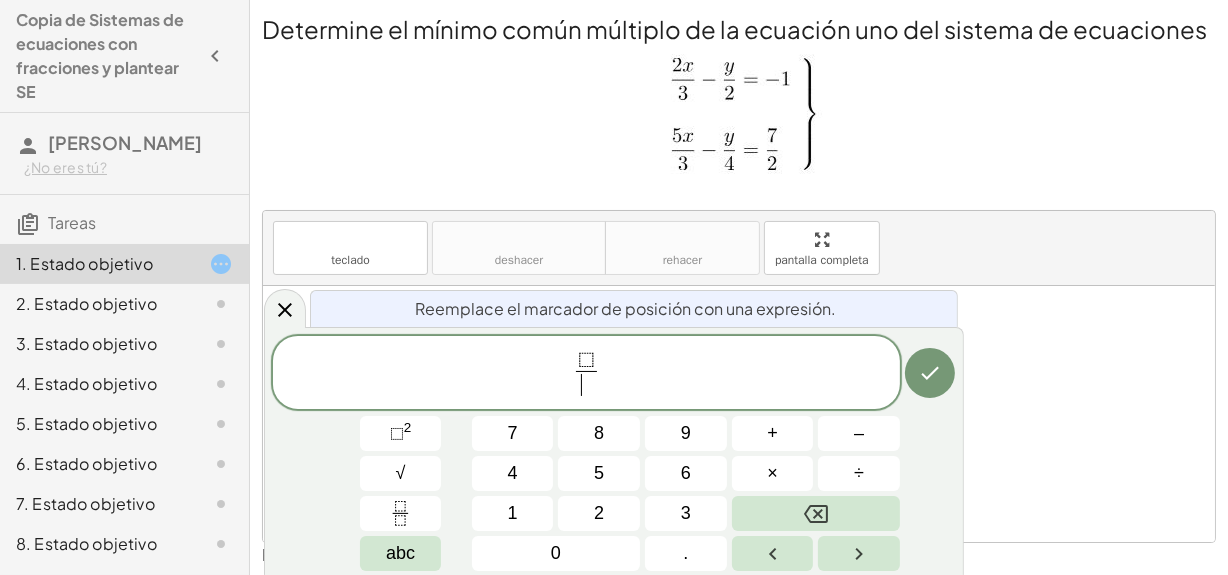 click on "​" at bounding box center [586, 384] 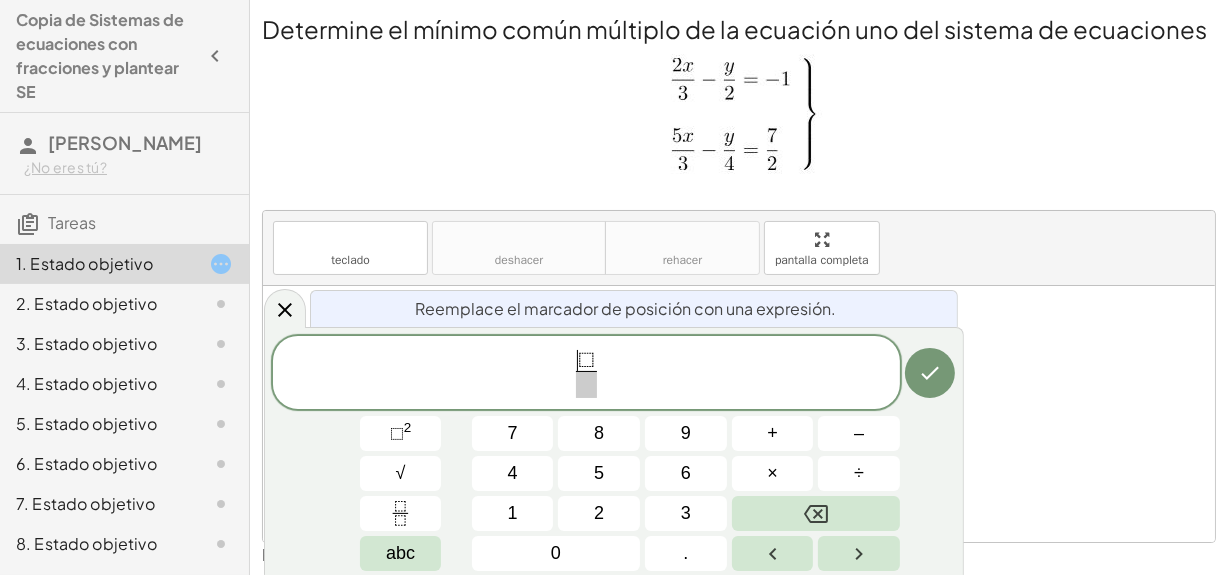 click on "⬚" at bounding box center (586, 360) 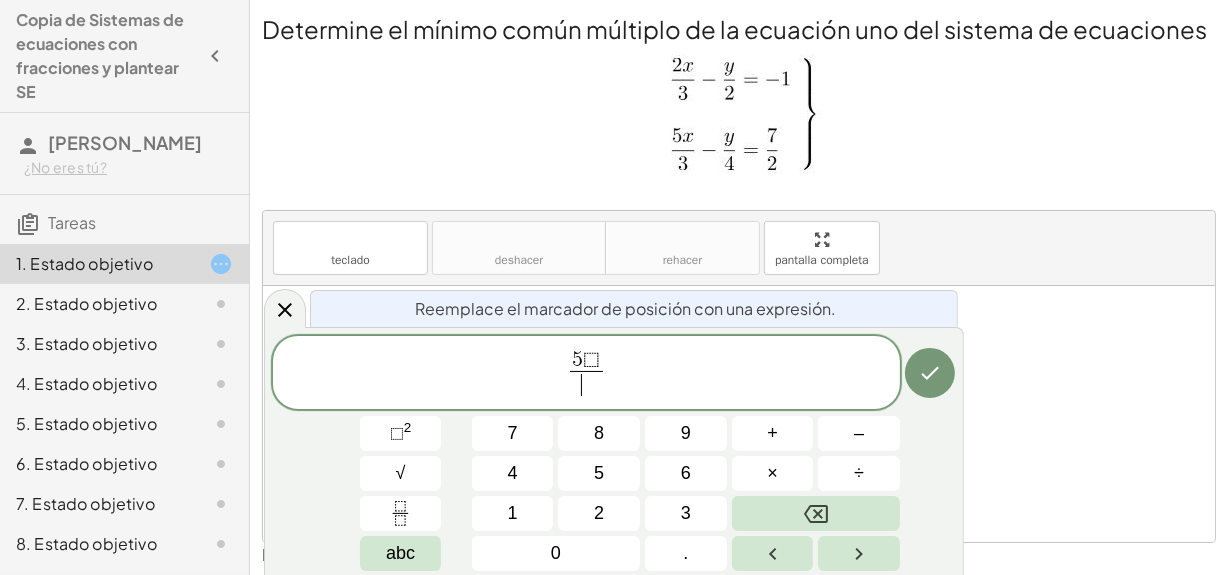 click on "​" at bounding box center (586, 384) 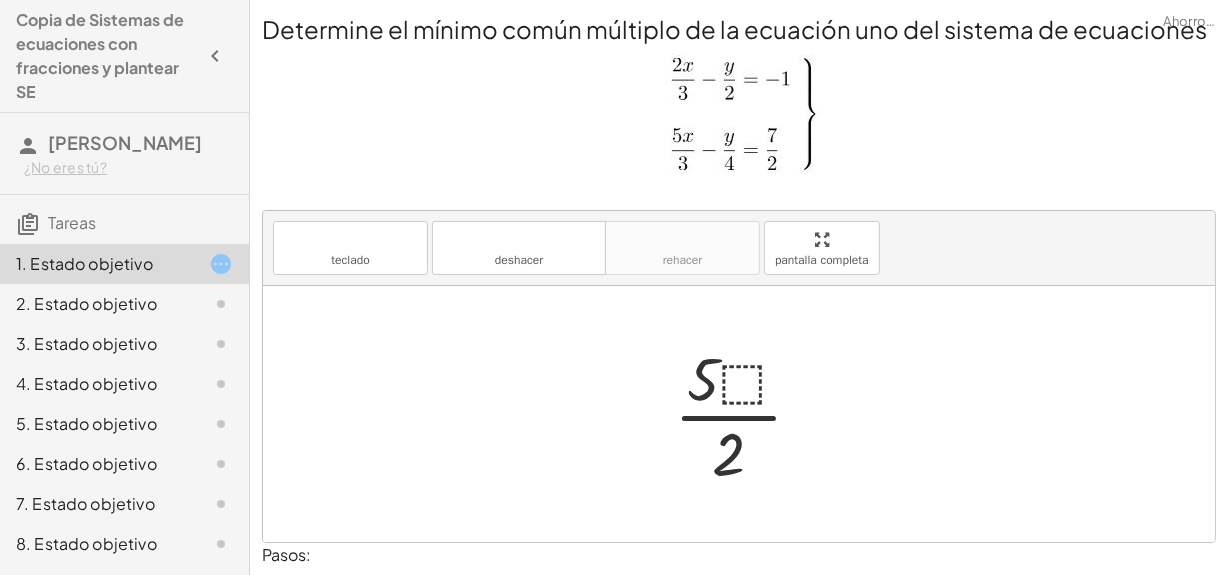 click at bounding box center (746, 414) 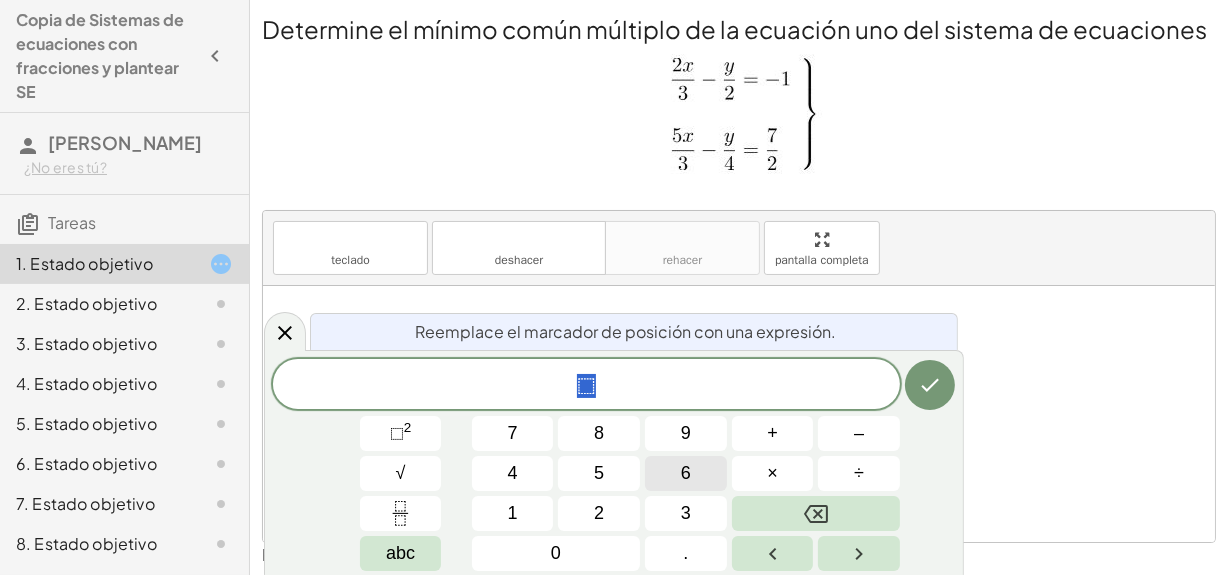 click on "6" at bounding box center [686, 473] 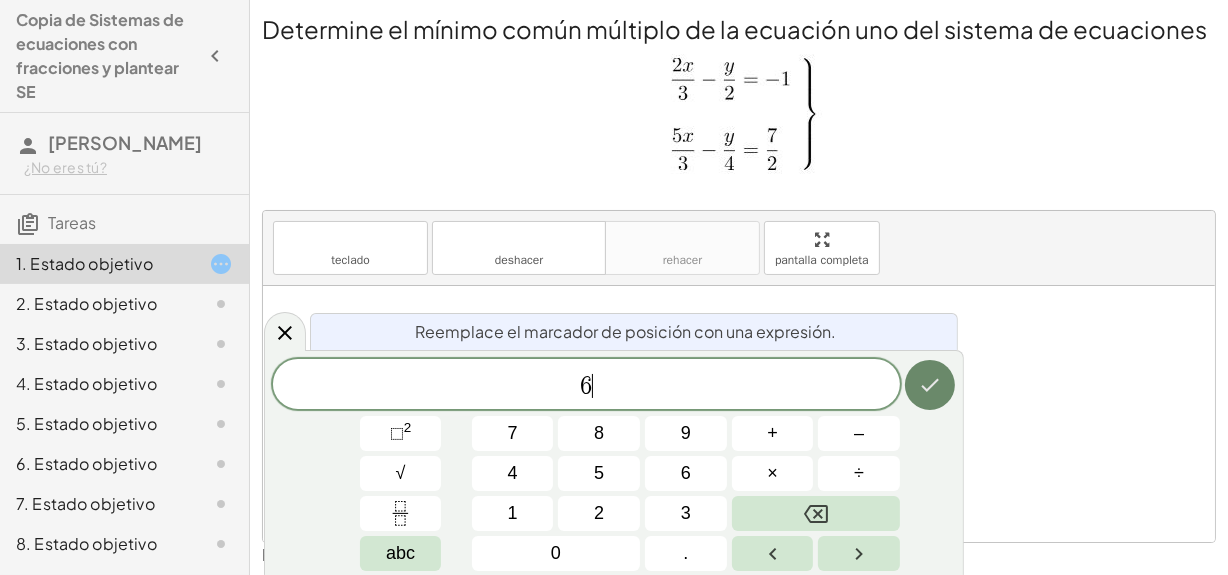 click 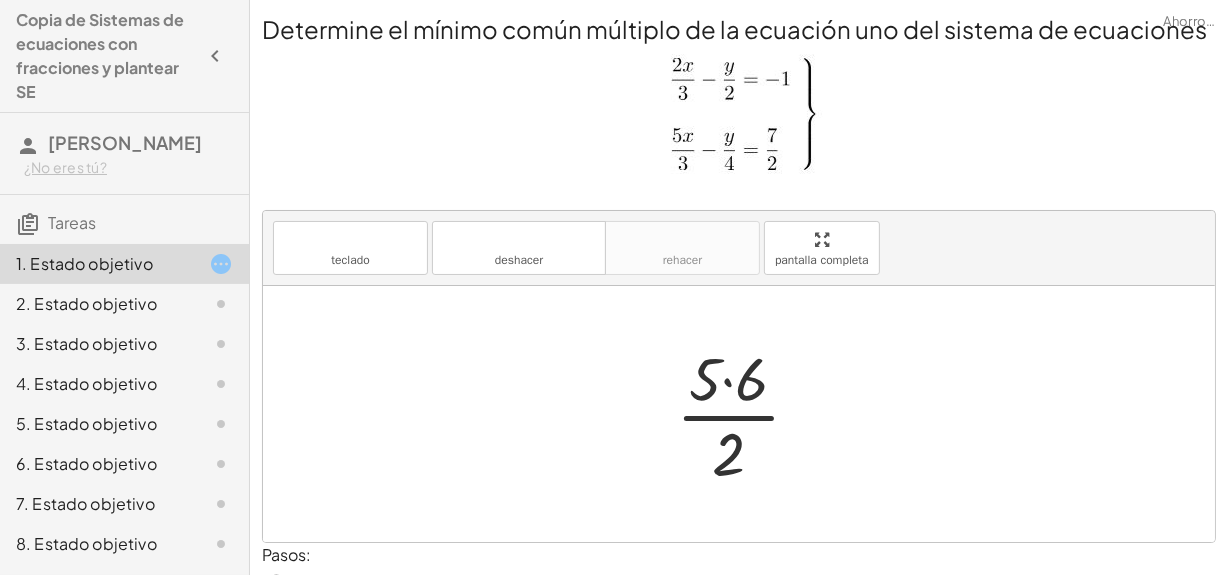 scroll, scrollTop: 105, scrollLeft: 0, axis: vertical 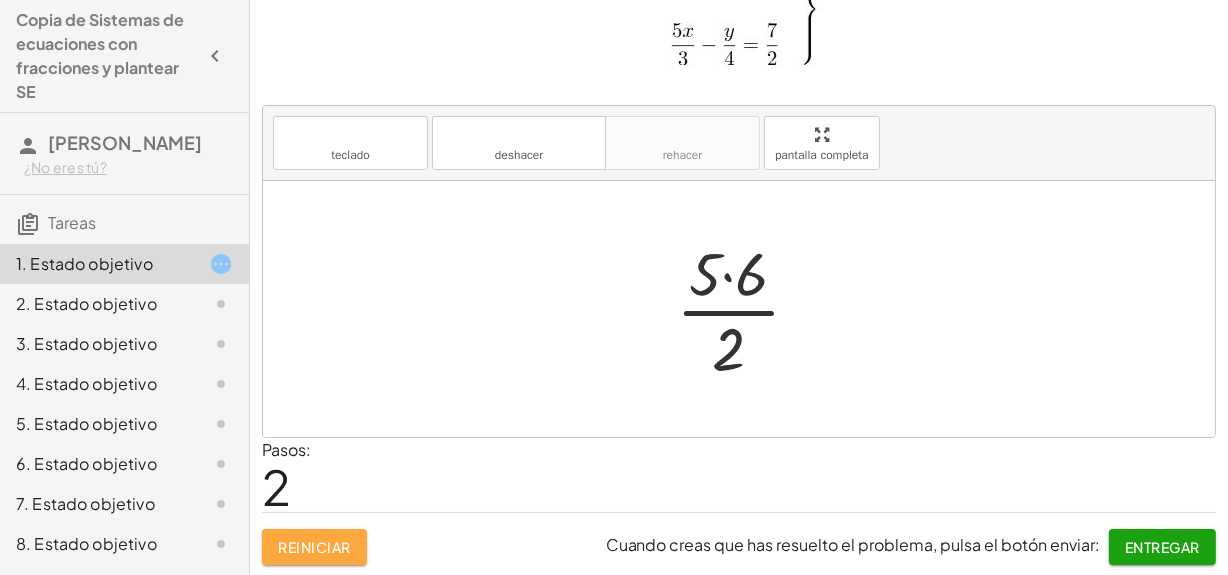 click on "Reiniciar" at bounding box center (314, 547) 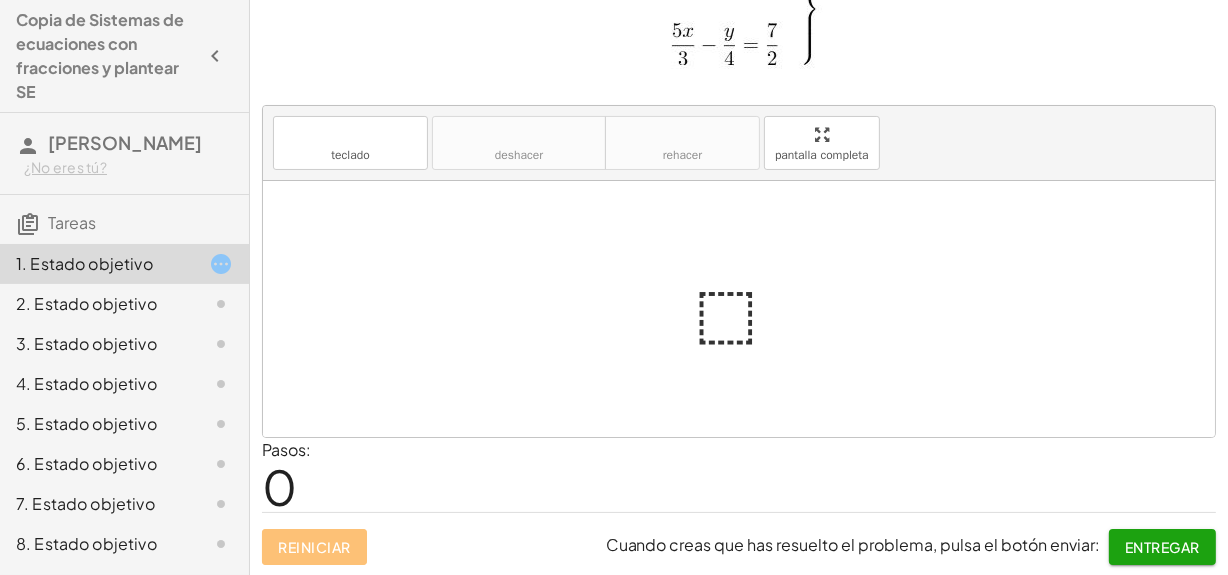 click on "[PERSON_NAME] Cuando creas que has resuelto el problema, pulsa el botón enviar: [PERSON_NAME]" at bounding box center (739, 538) 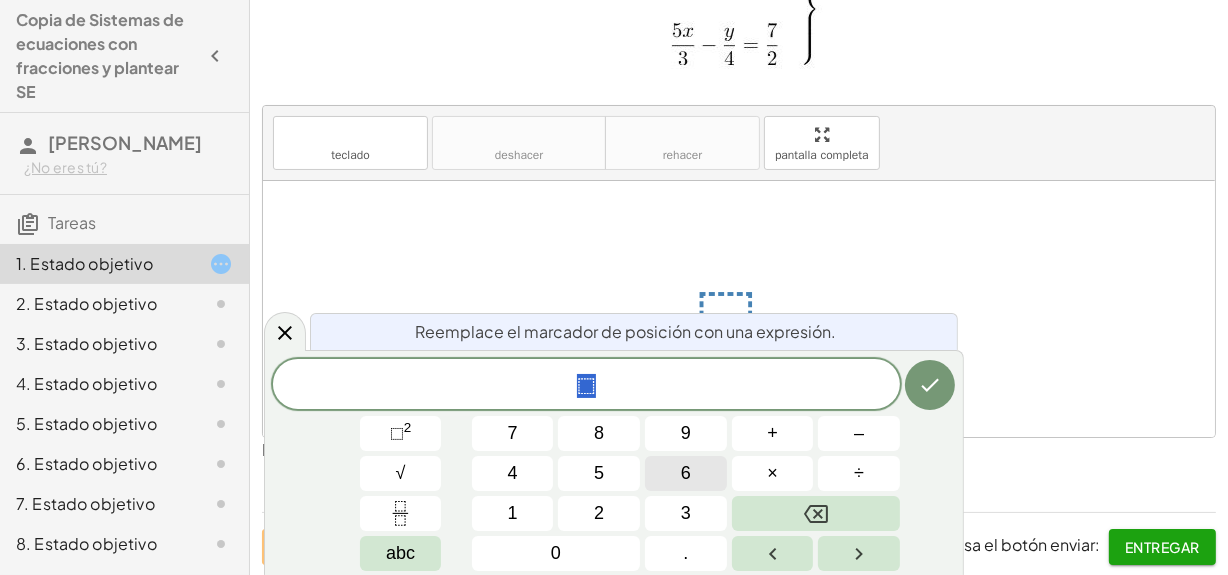click on "6" at bounding box center (686, 473) 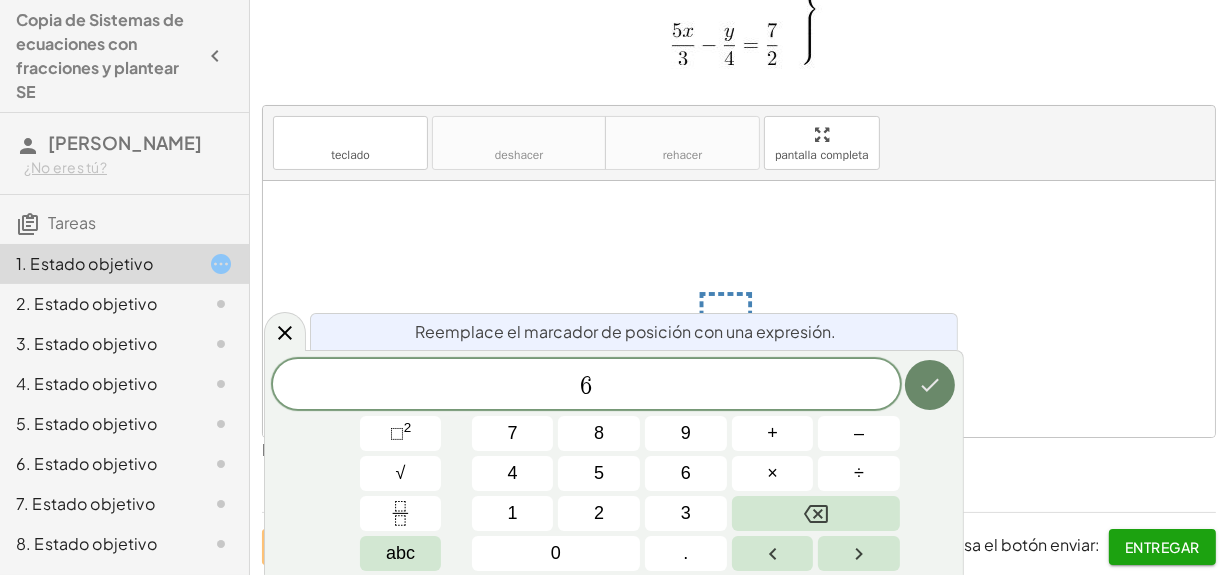 click at bounding box center (930, 385) 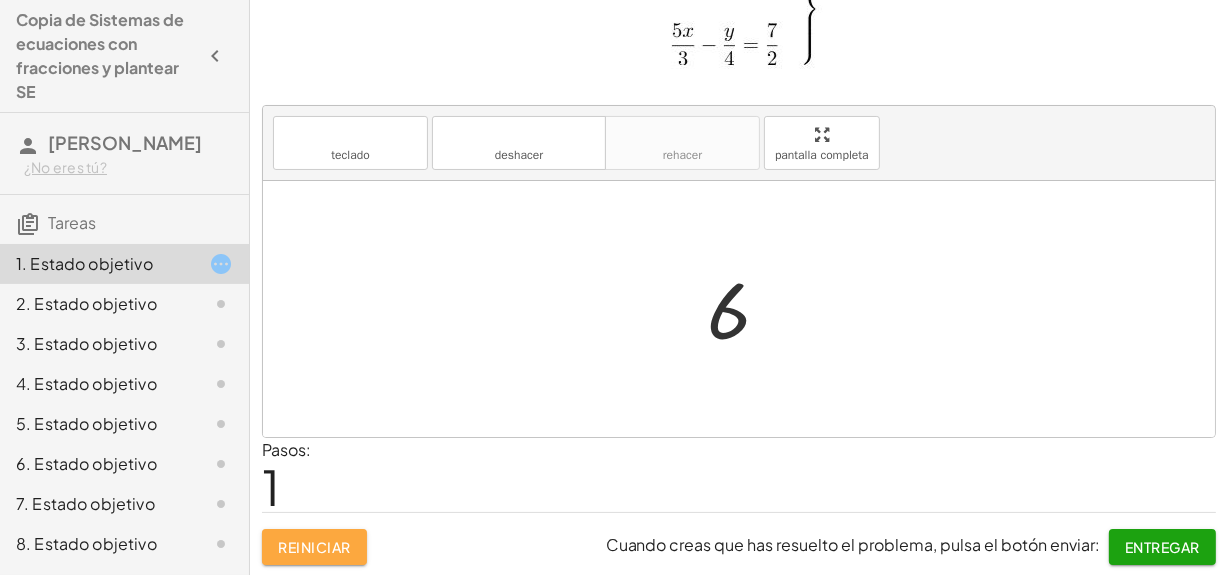 click on "Reiniciar" at bounding box center (314, 547) 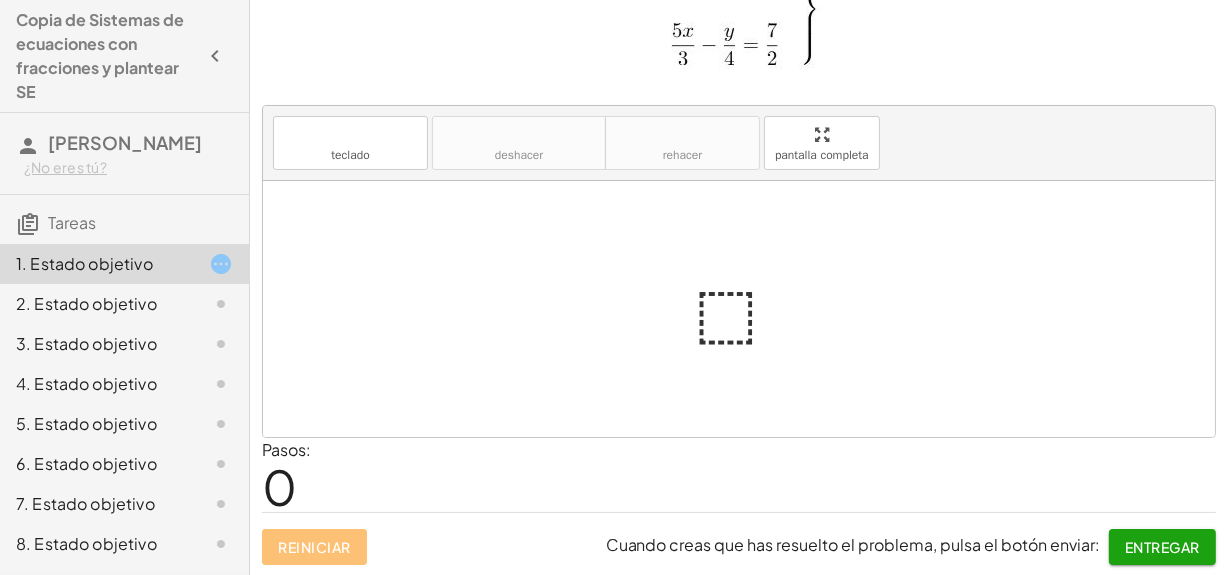 click at bounding box center [747, 309] 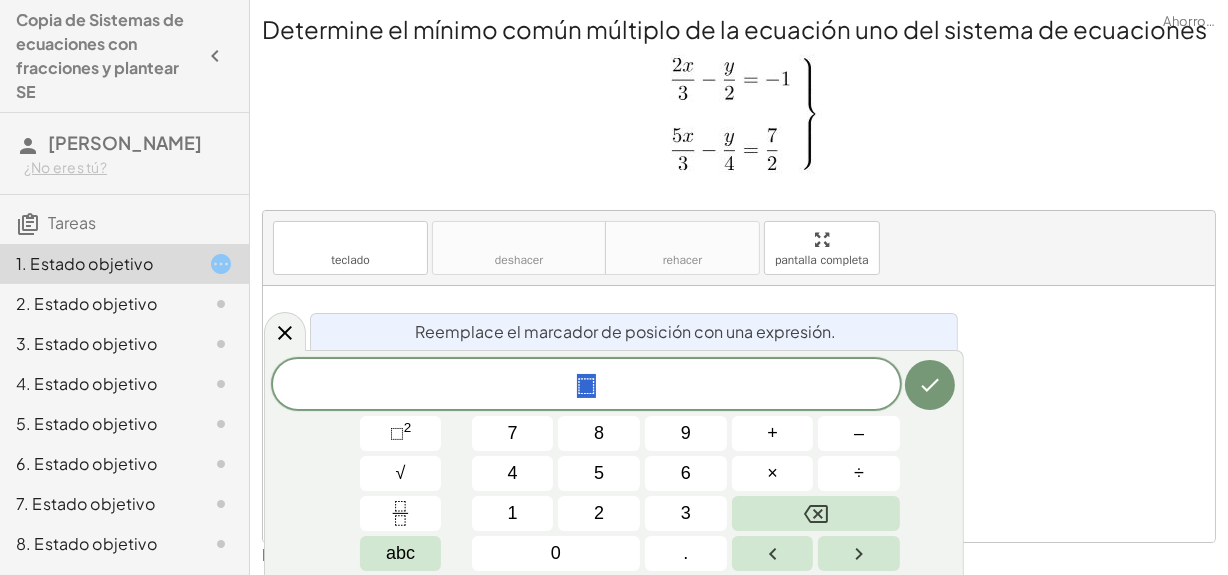 scroll, scrollTop: 0, scrollLeft: 0, axis: both 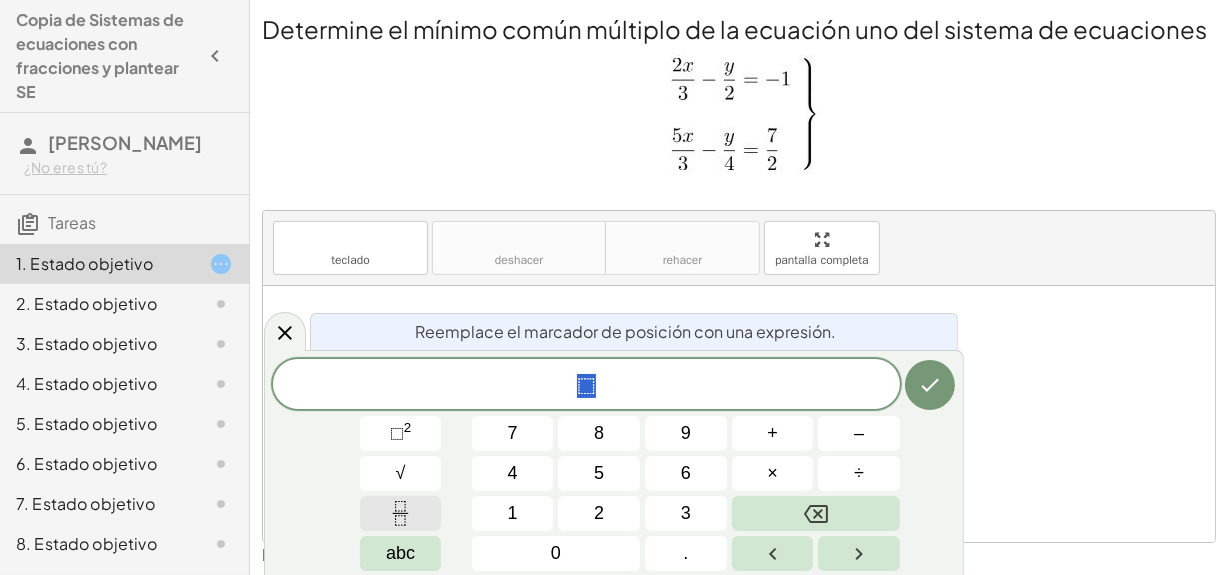 click 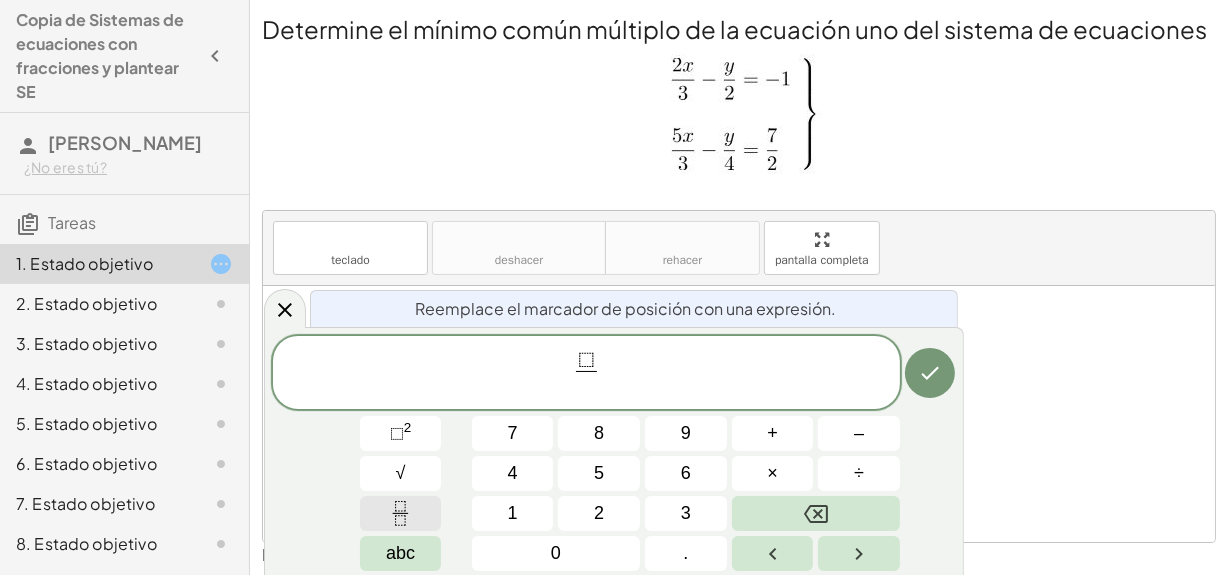 click 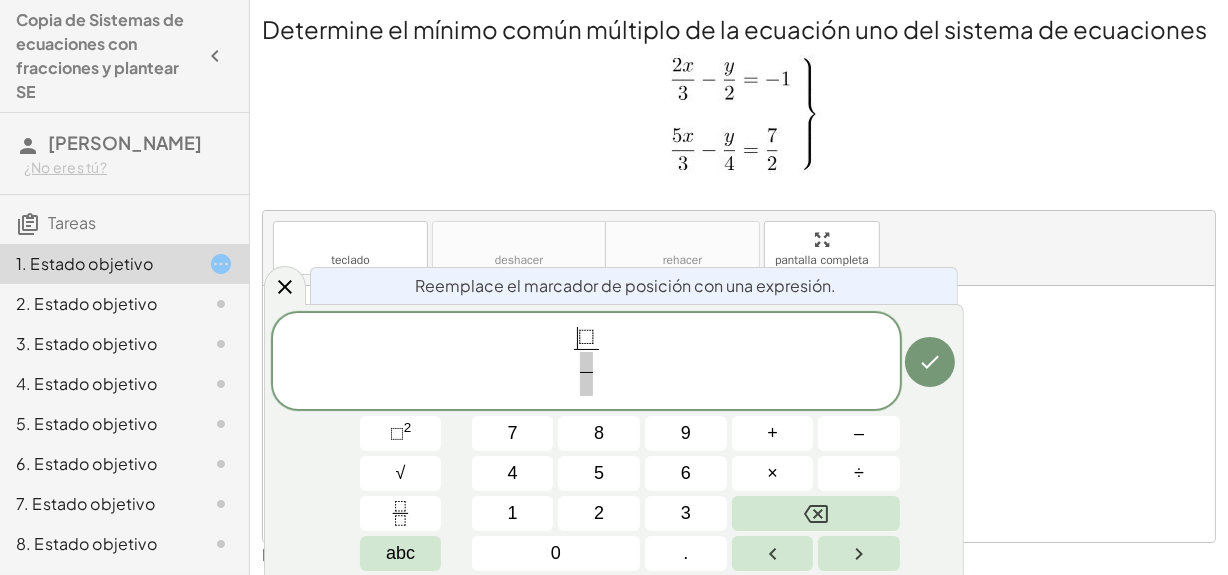 click on "⬚" at bounding box center (586, 337) 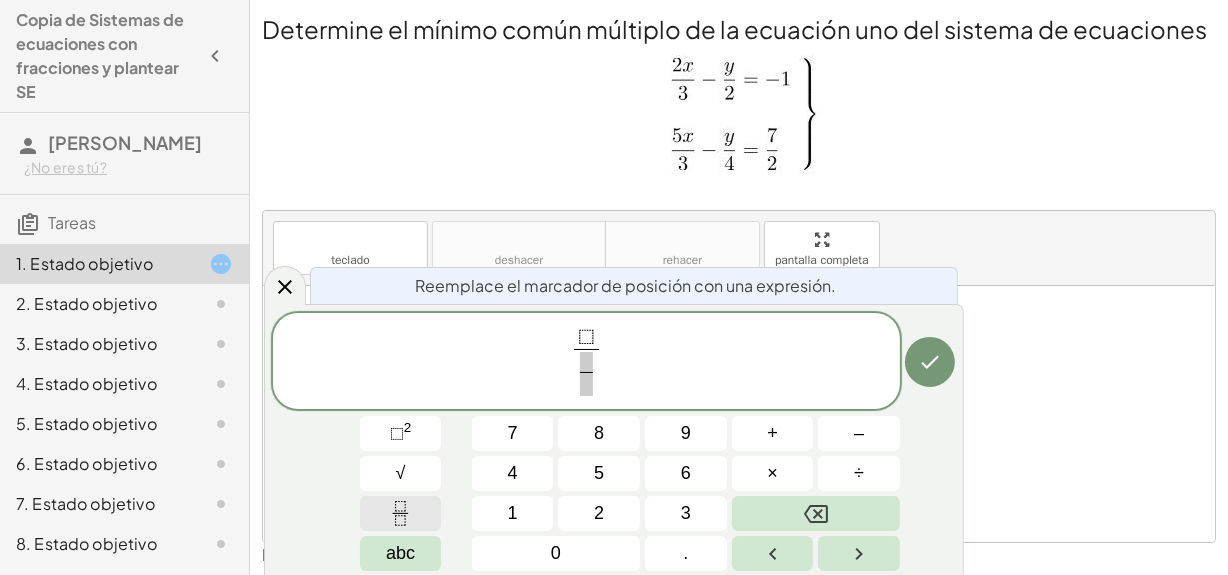 click at bounding box center [401, 513] 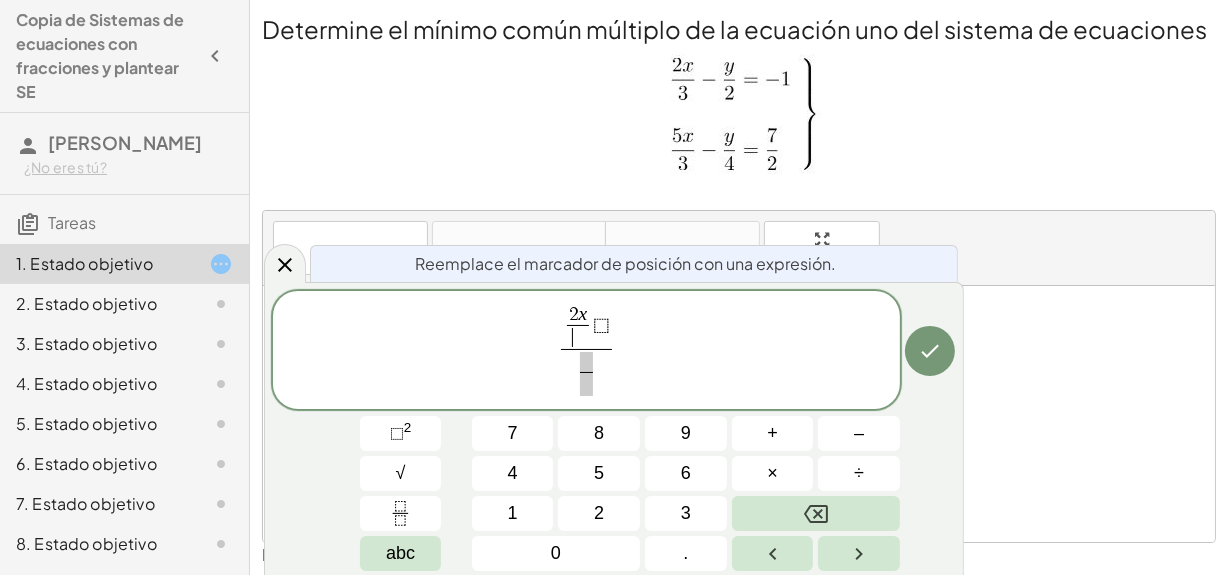 click on "​" at bounding box center (578, 337) 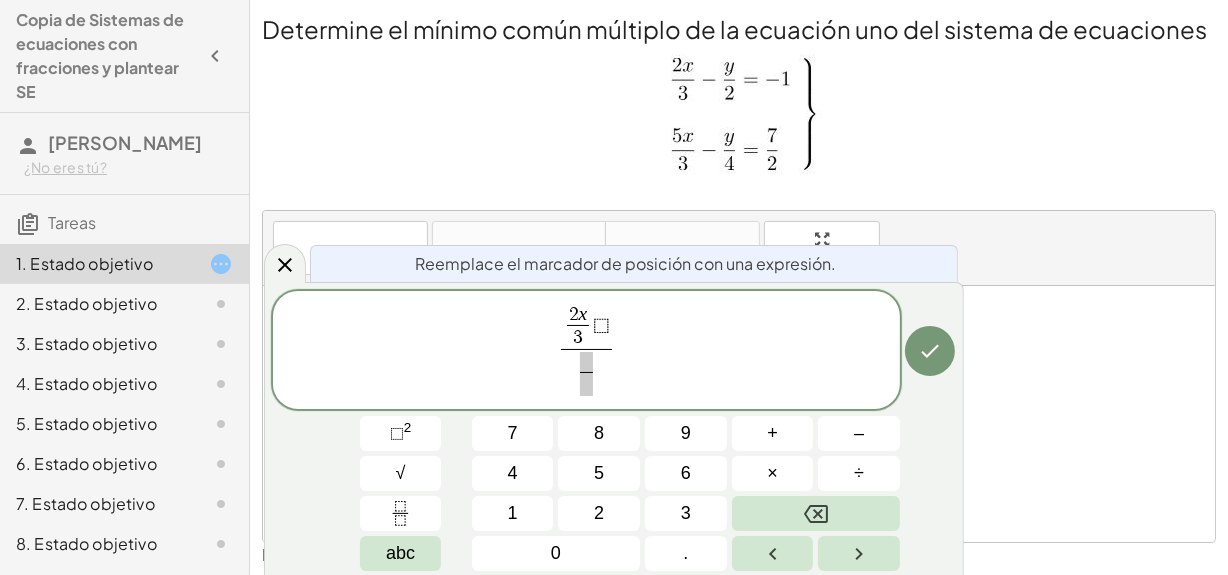 click on "⬚" at bounding box center (601, 326) 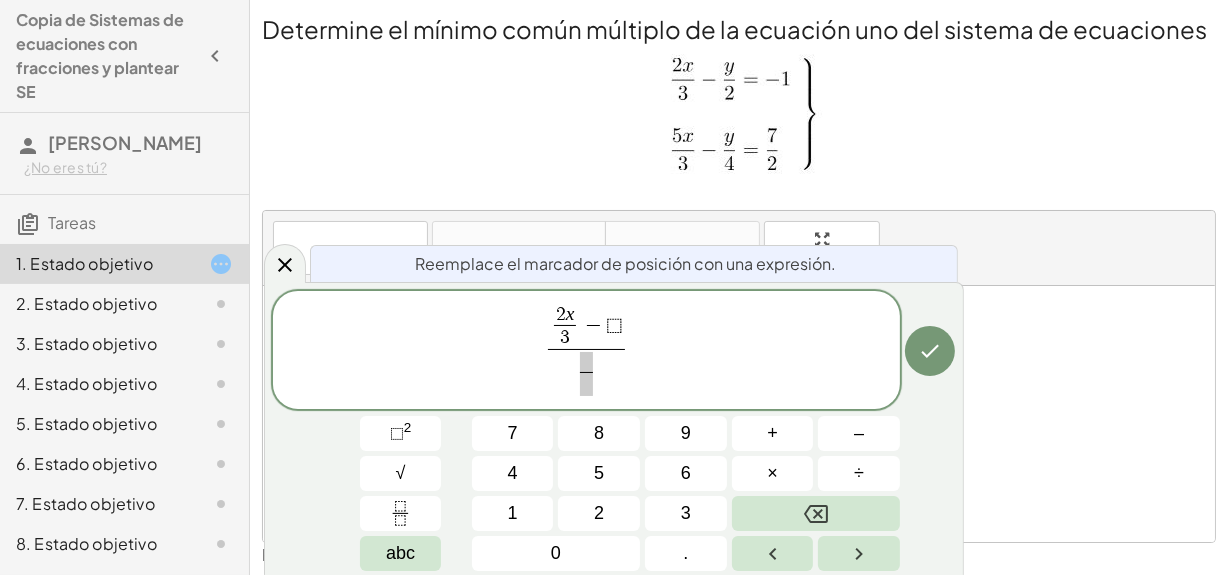click on "2 x 3 ​ − ⬚ ​ ​ 7 8 9 + – 4 5 6 × ÷ ⬚ 2 √ abc 1 2 3 0 ." at bounding box center [614, 431] 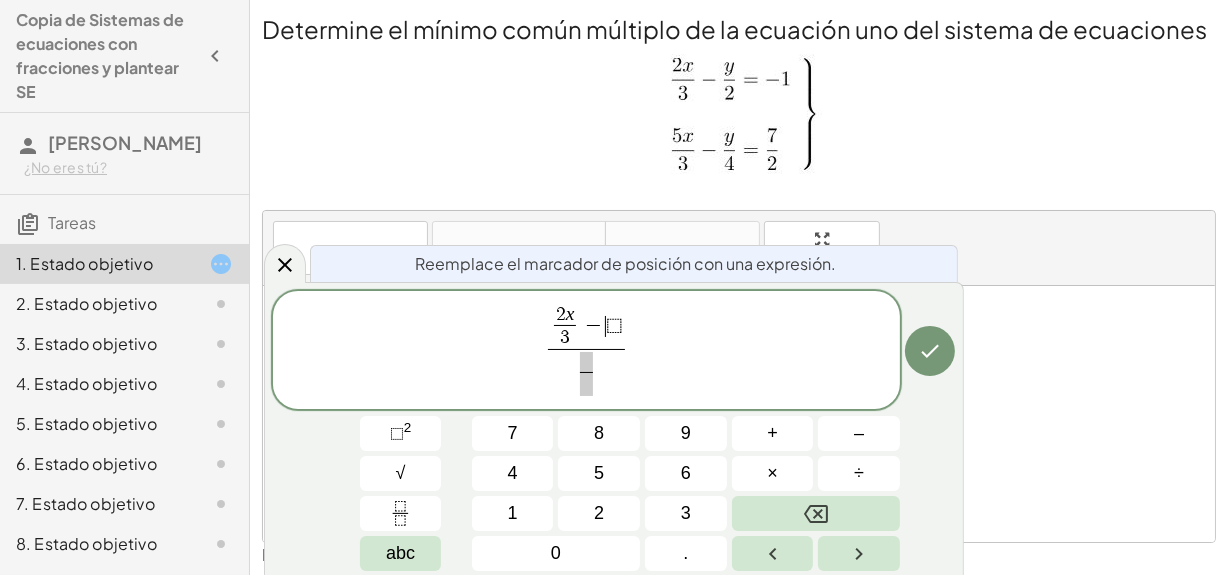click on "⬚" at bounding box center (614, 326) 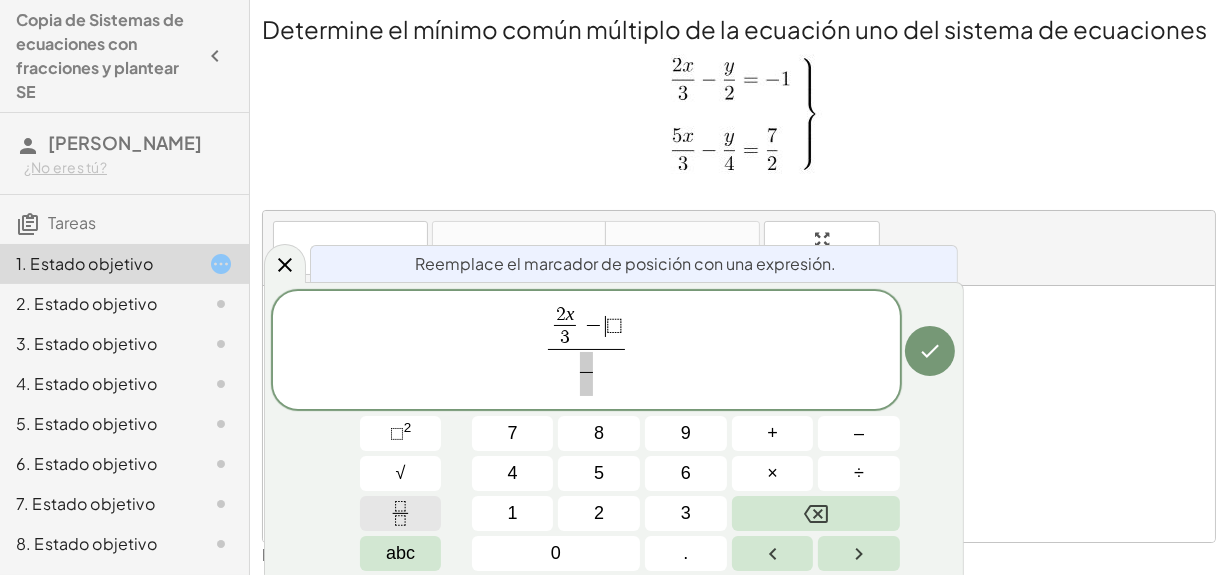 click 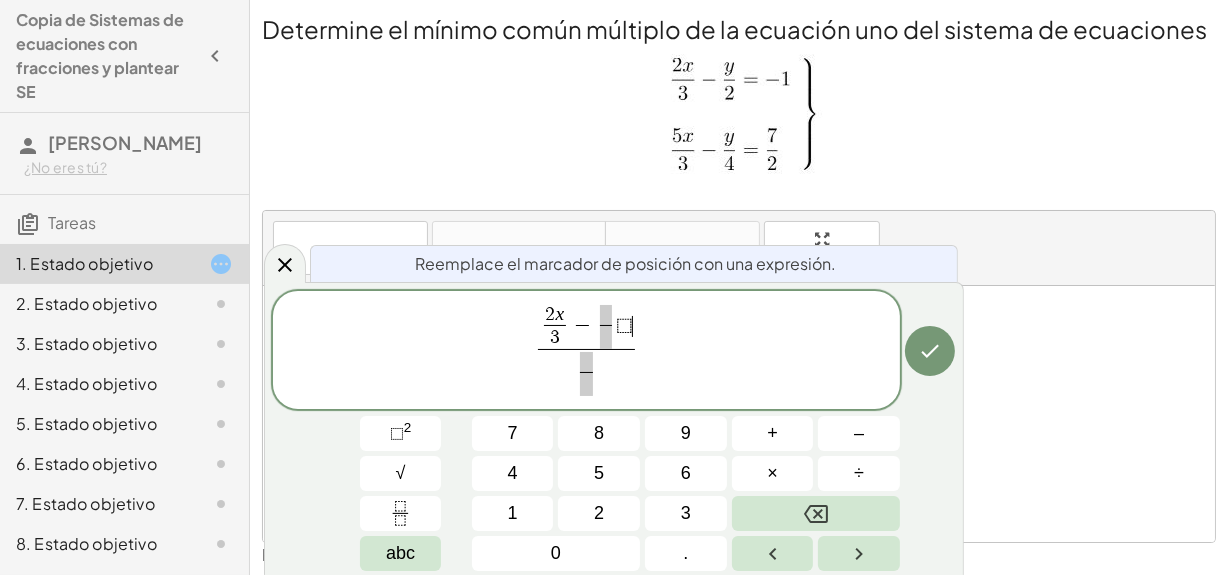 click on "⬚" at bounding box center [624, 326] 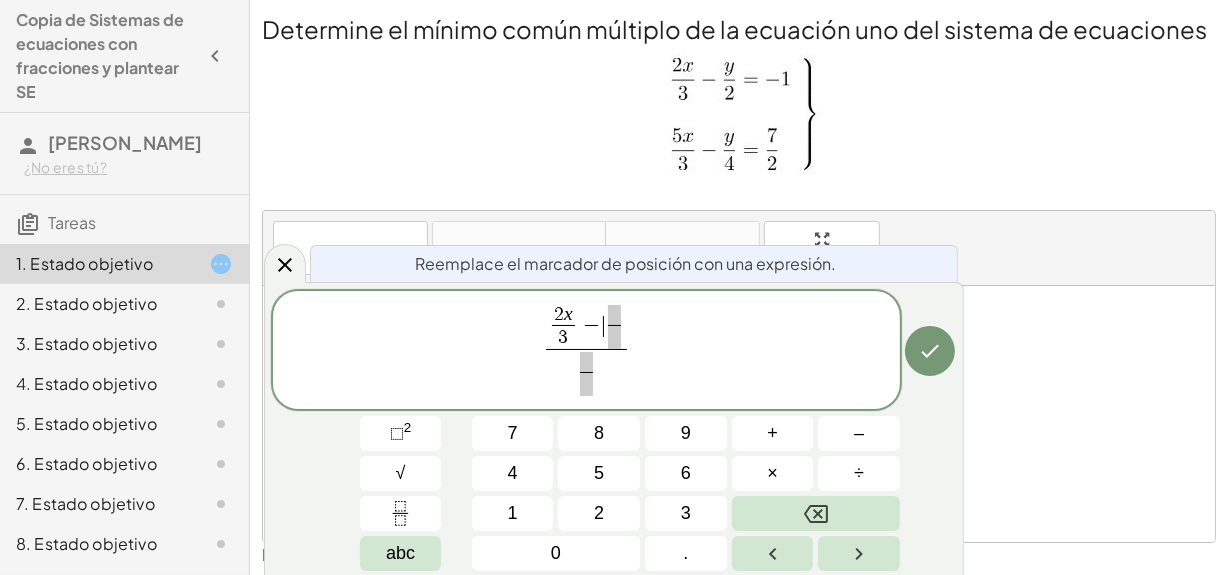 click on "​" at bounding box center (614, 327) 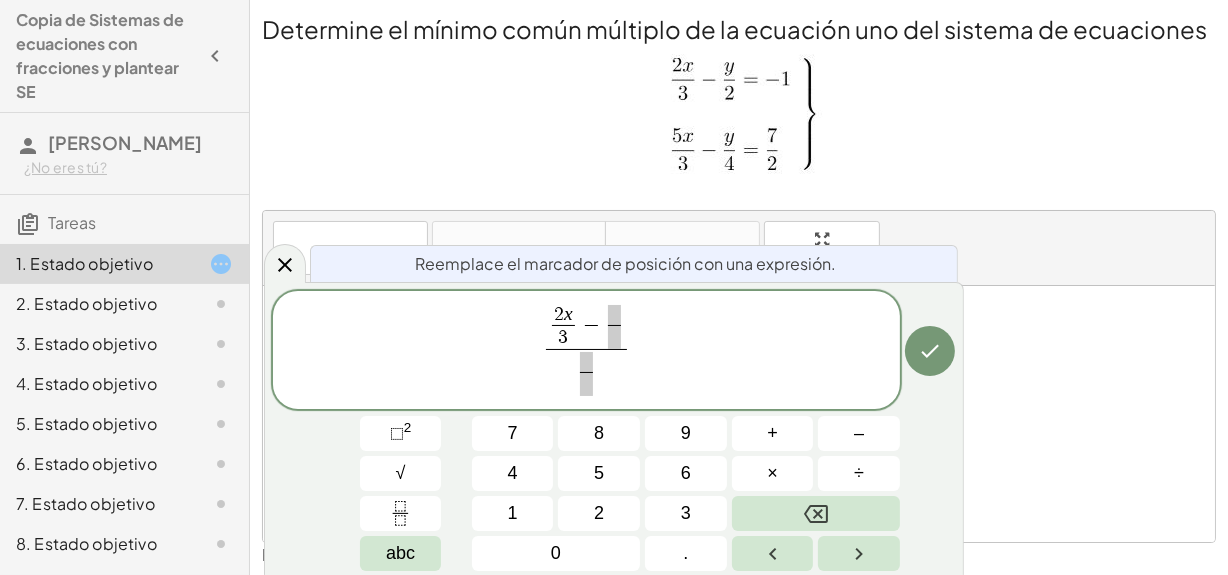click at bounding box center (614, 314) 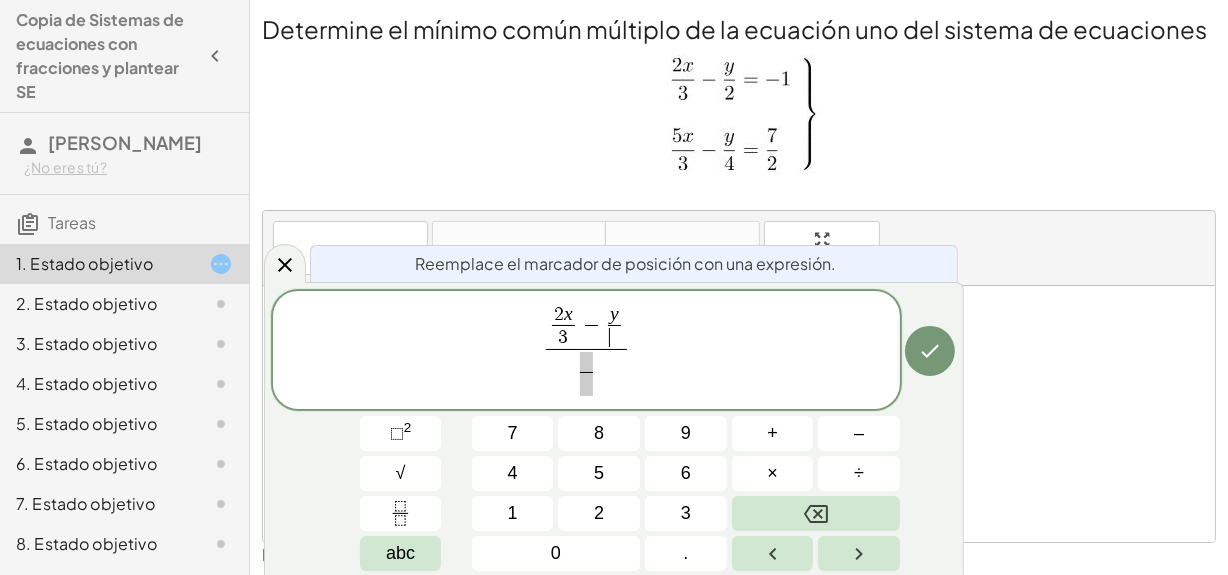 click on "​" at bounding box center [614, 337] 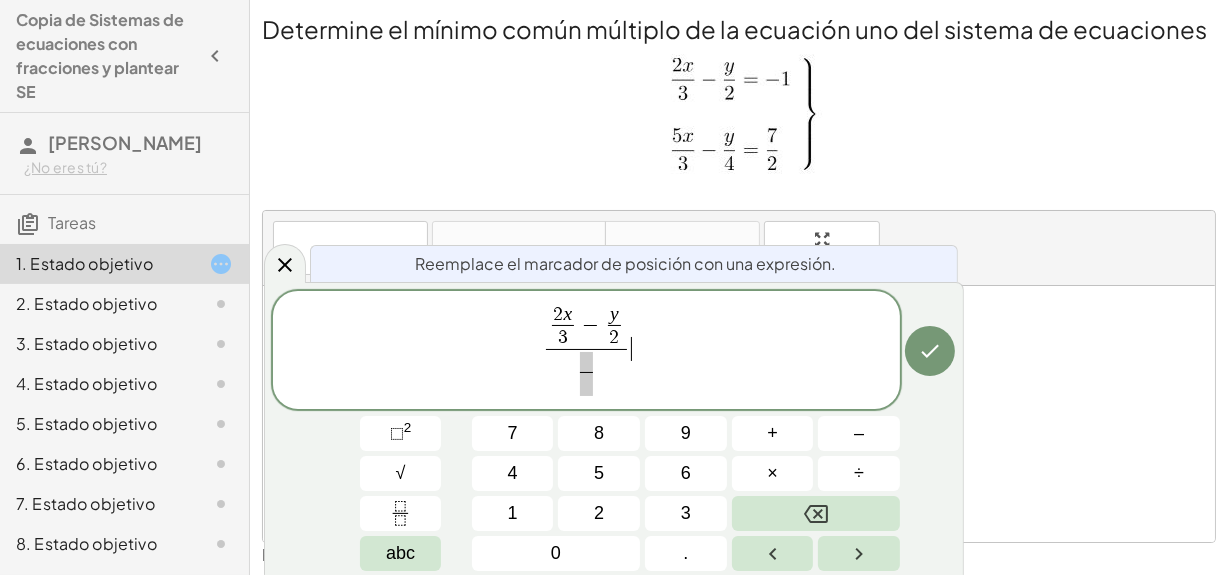 click on "2 x 3 ​ − y 2 ​ ​ ​ ​" at bounding box center (586, 351) 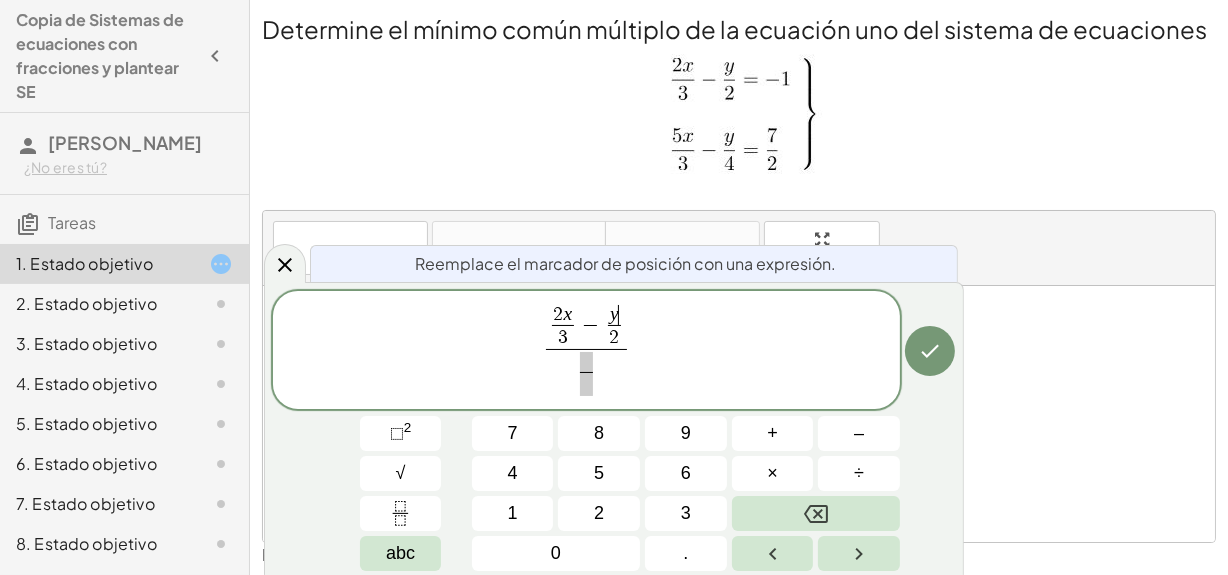 click on "y ​ 2 ​" at bounding box center [615, 327] 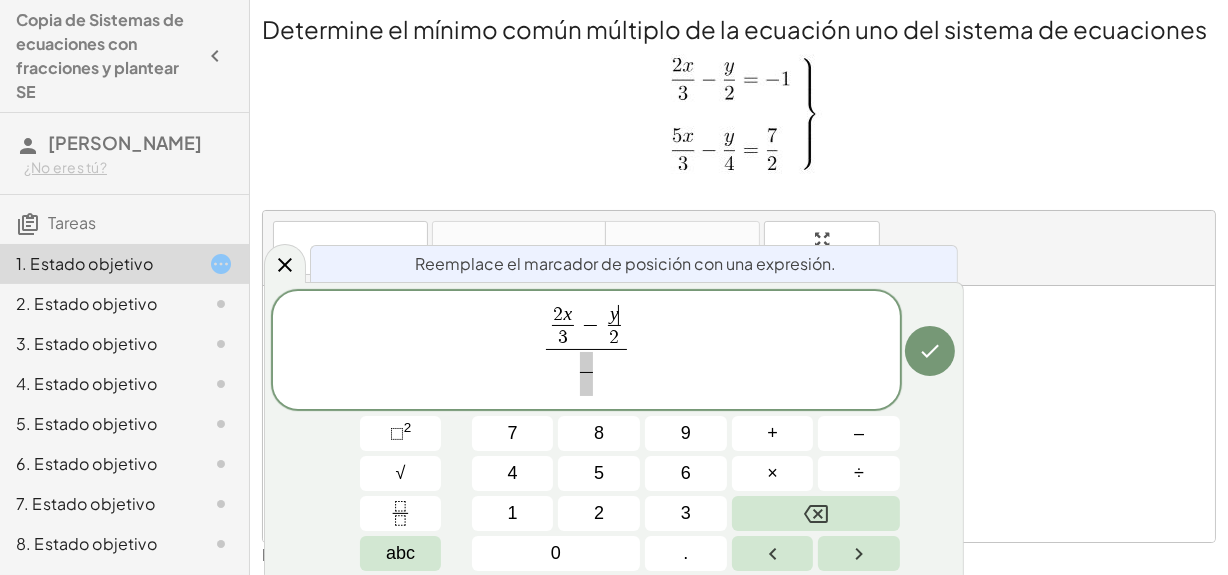 click on "y ​ 2 ​" at bounding box center [615, 327] 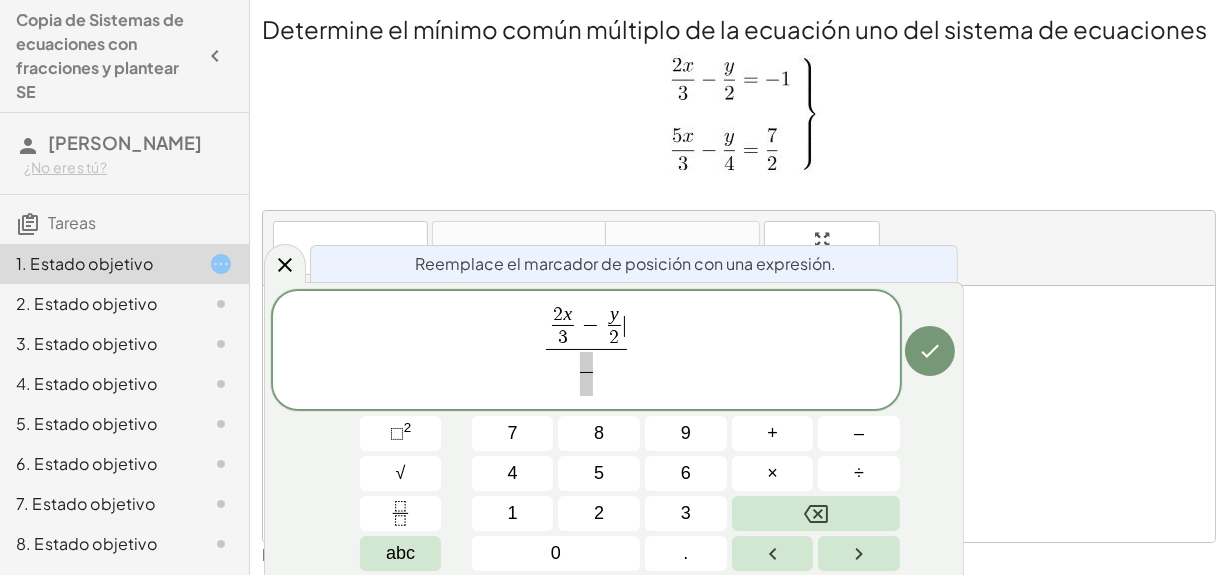 click on "2 x 3 ​ − y 2 ​ ​" at bounding box center [587, 327] 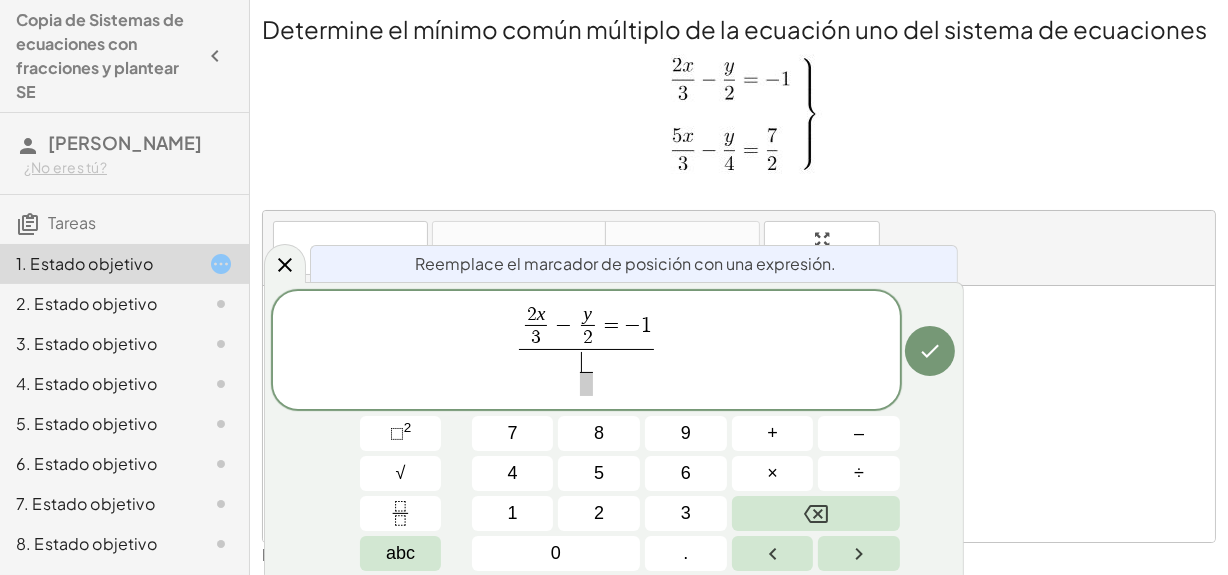 click on "​ ​" at bounding box center (586, 374) 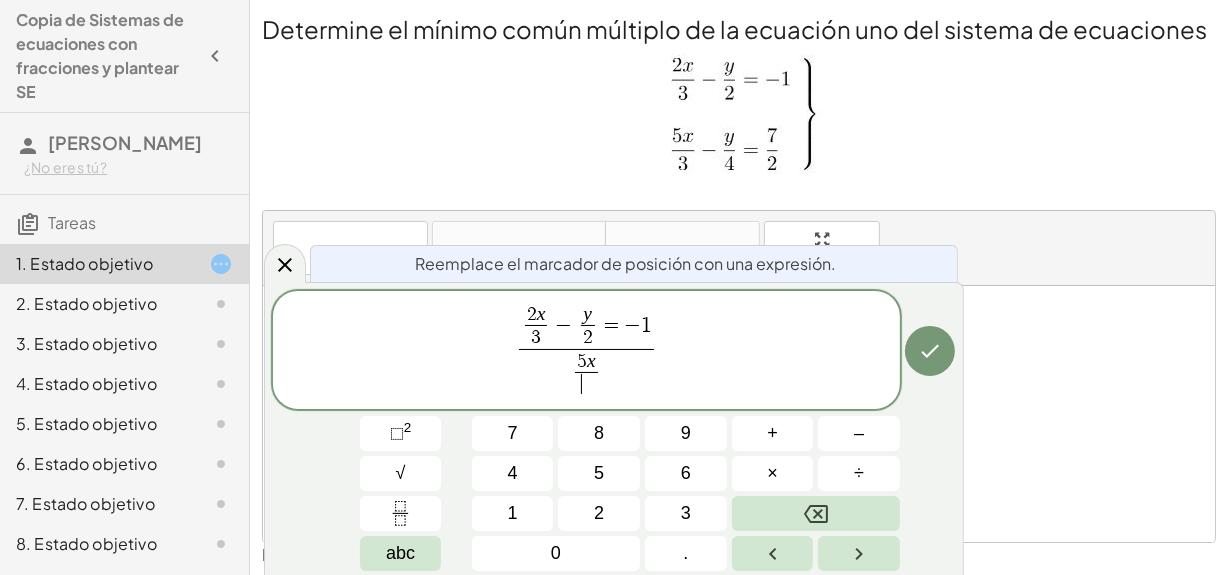 click on "​" at bounding box center (586, 384) 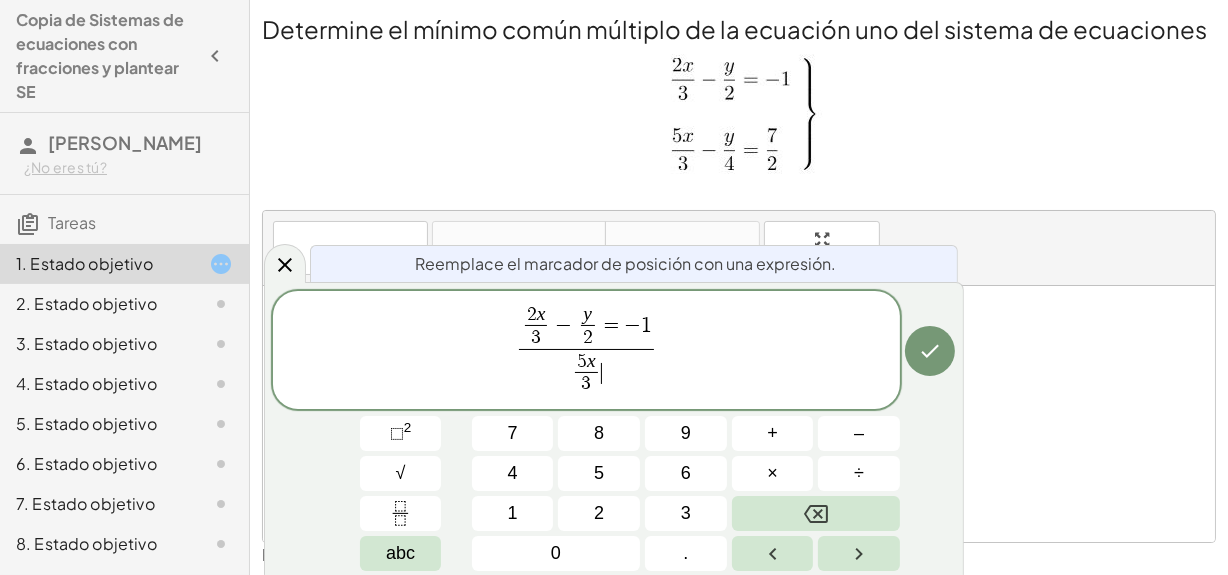 click on "5 x 3 ​ ​" at bounding box center [586, 373] 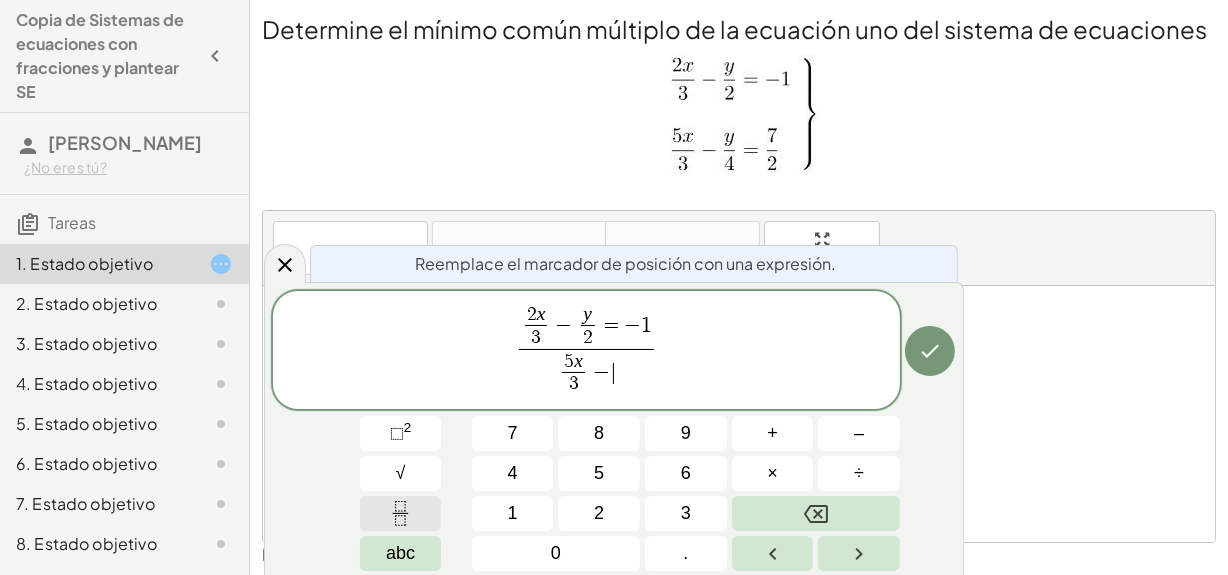 click 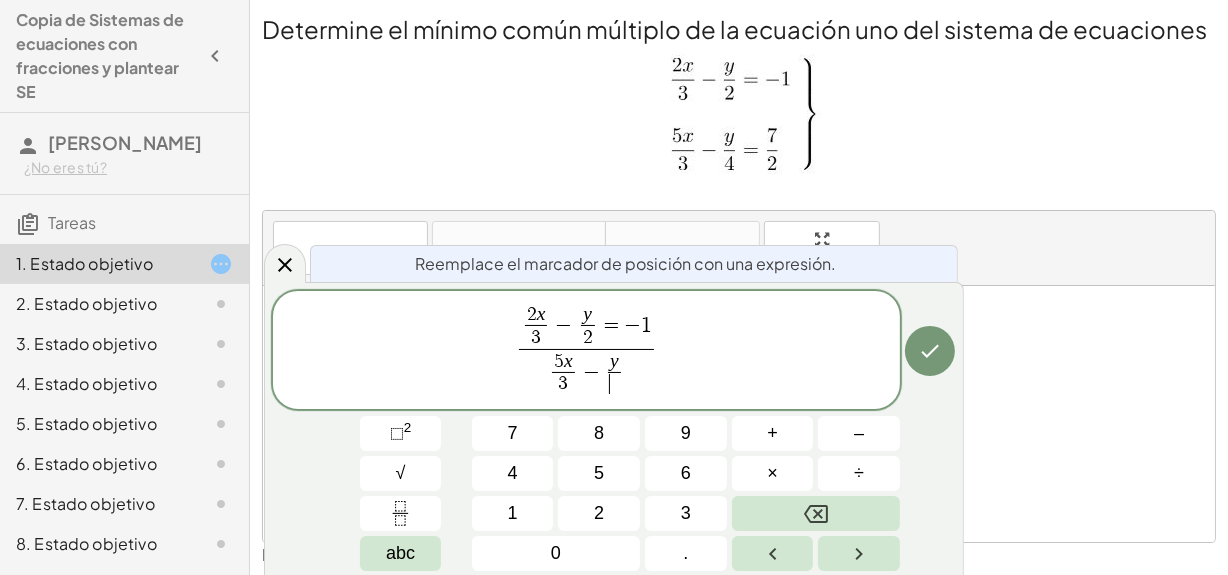 click on "​" at bounding box center (614, 384) 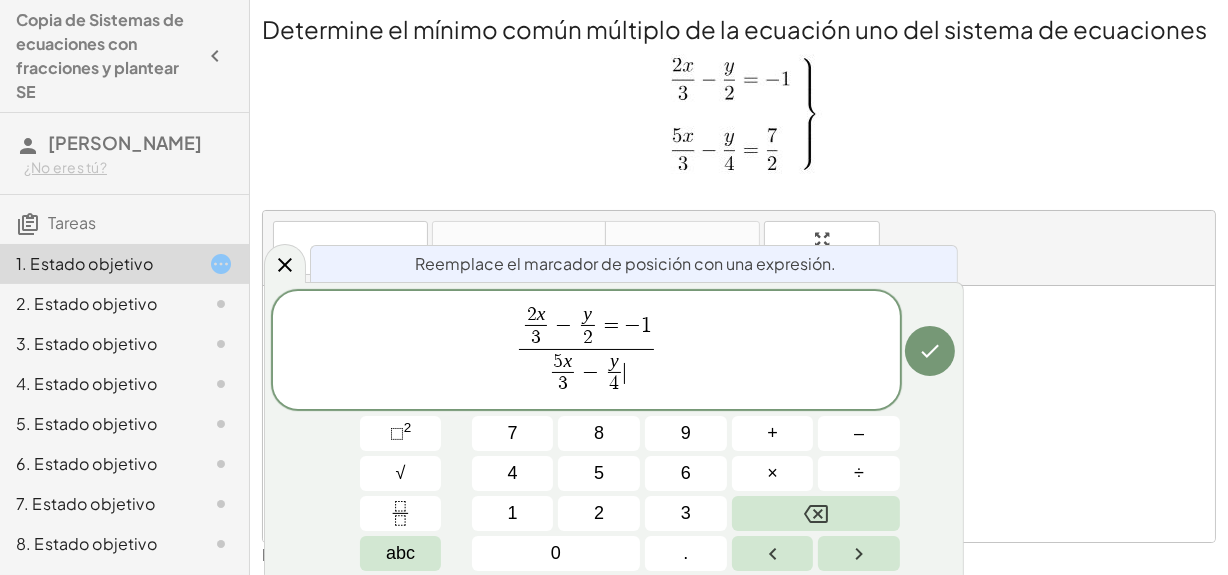 click on "5 x 3 ​ − y 4 ​ ​" at bounding box center [586, 373] 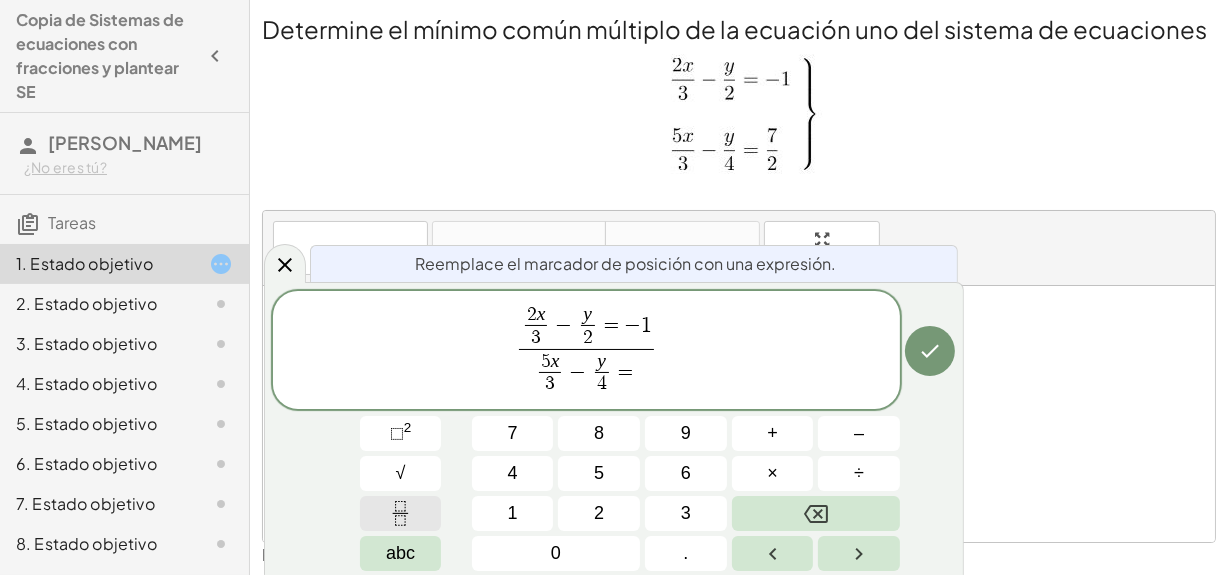 click 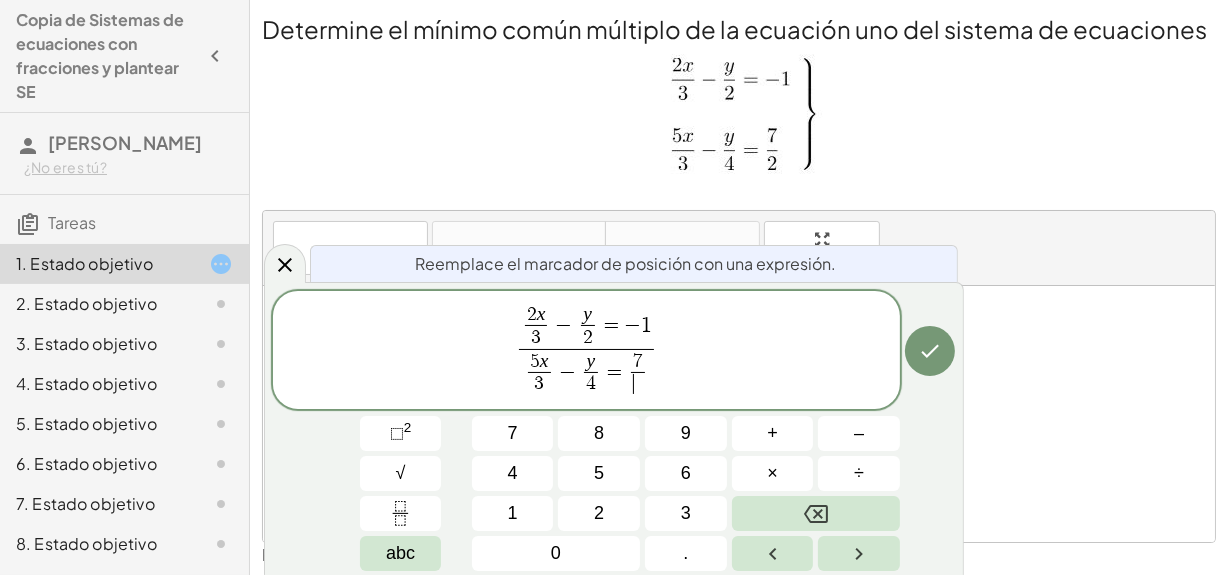 click on "​" at bounding box center (638, 384) 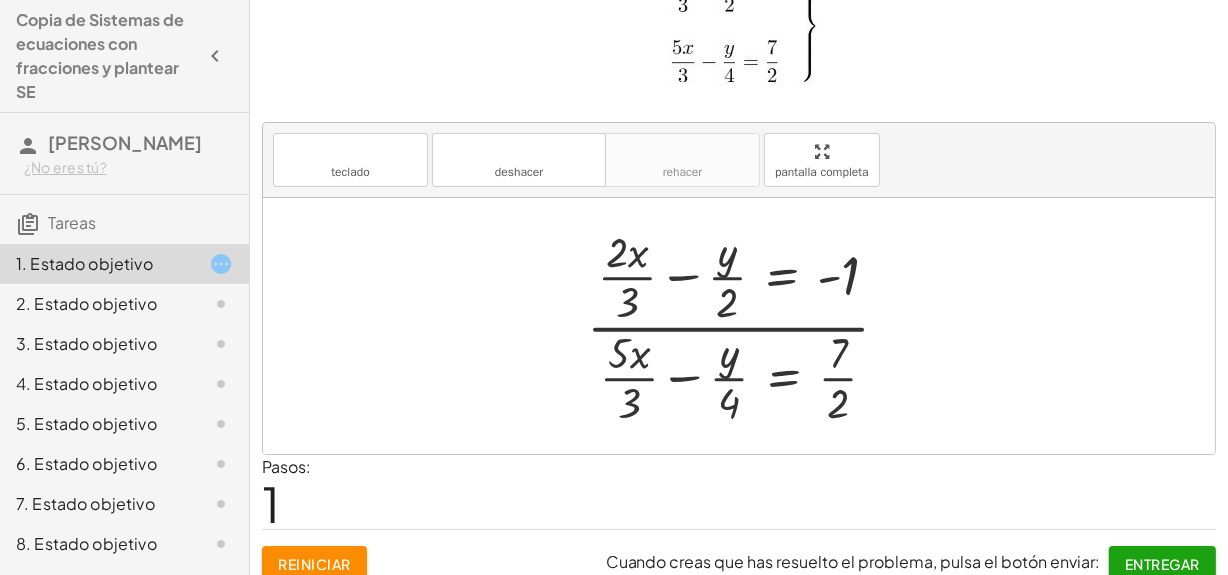 scroll, scrollTop: 89, scrollLeft: 0, axis: vertical 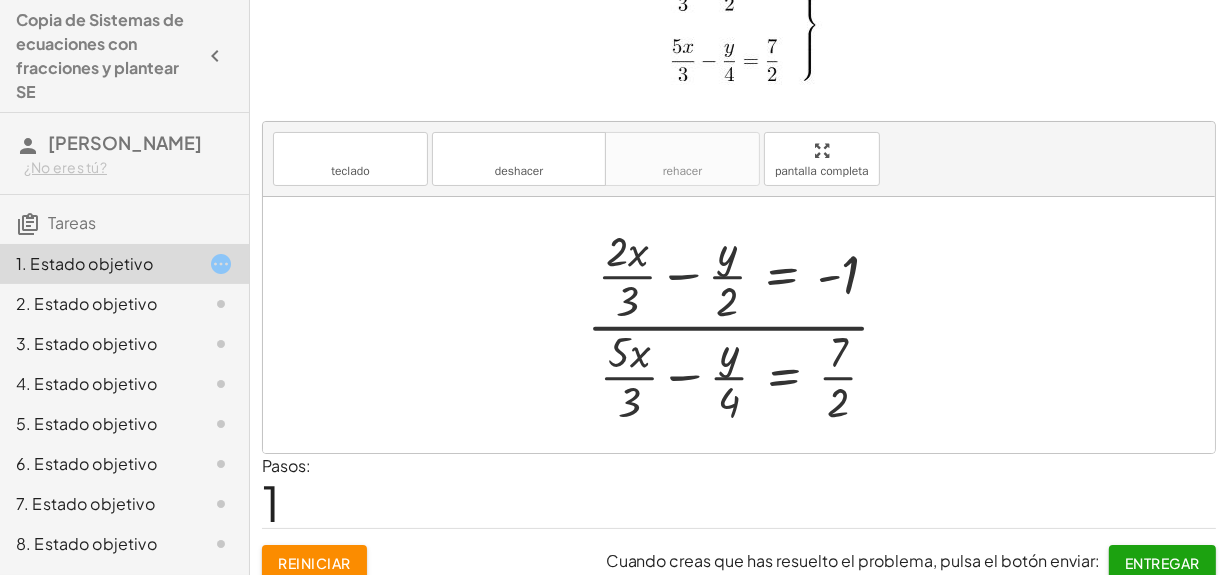 click at bounding box center (746, 325) 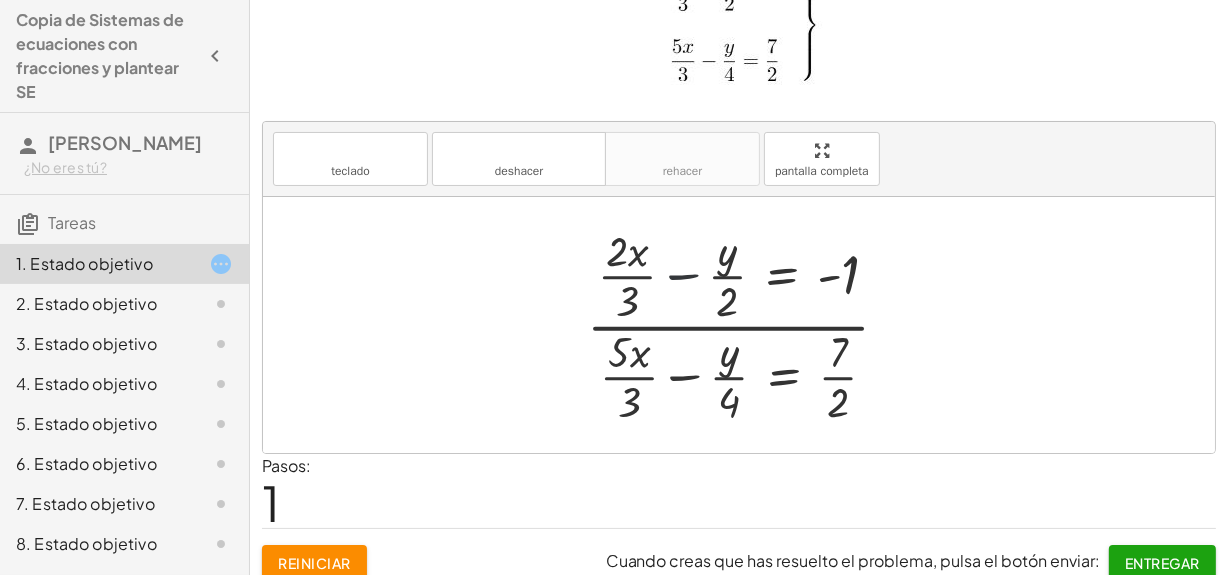 click at bounding box center [746, 325] 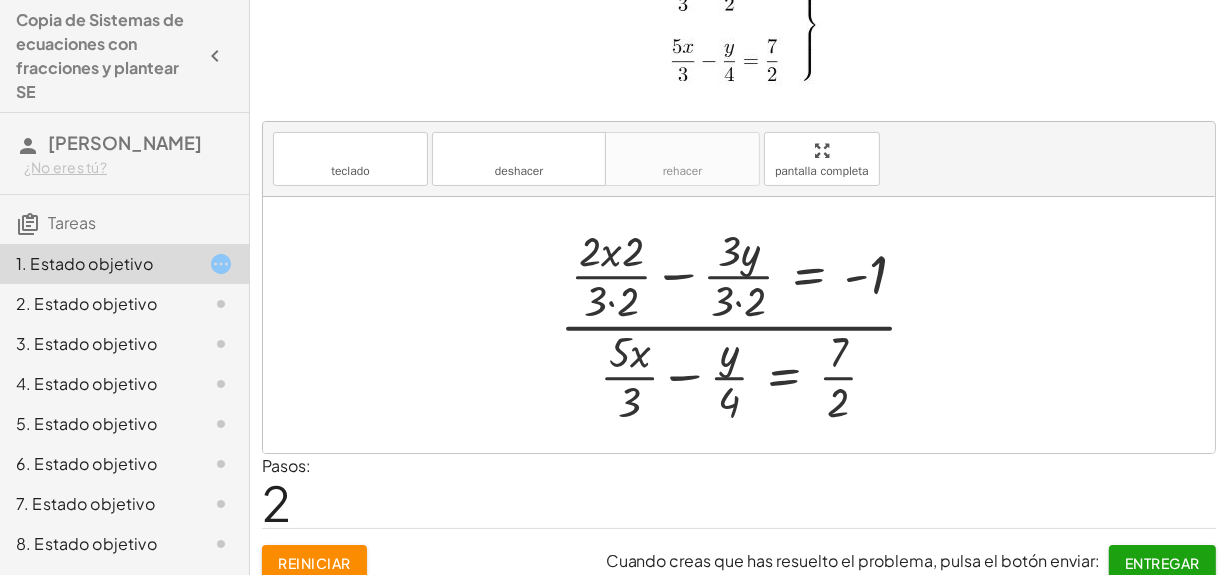 click at bounding box center (746, 325) 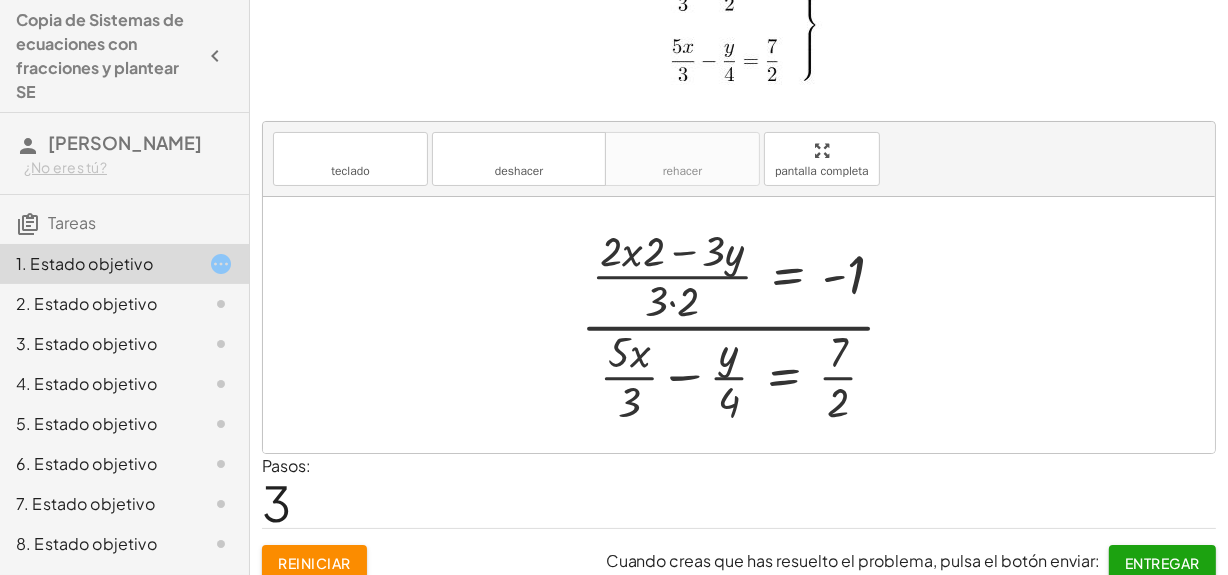 click at bounding box center (746, 325) 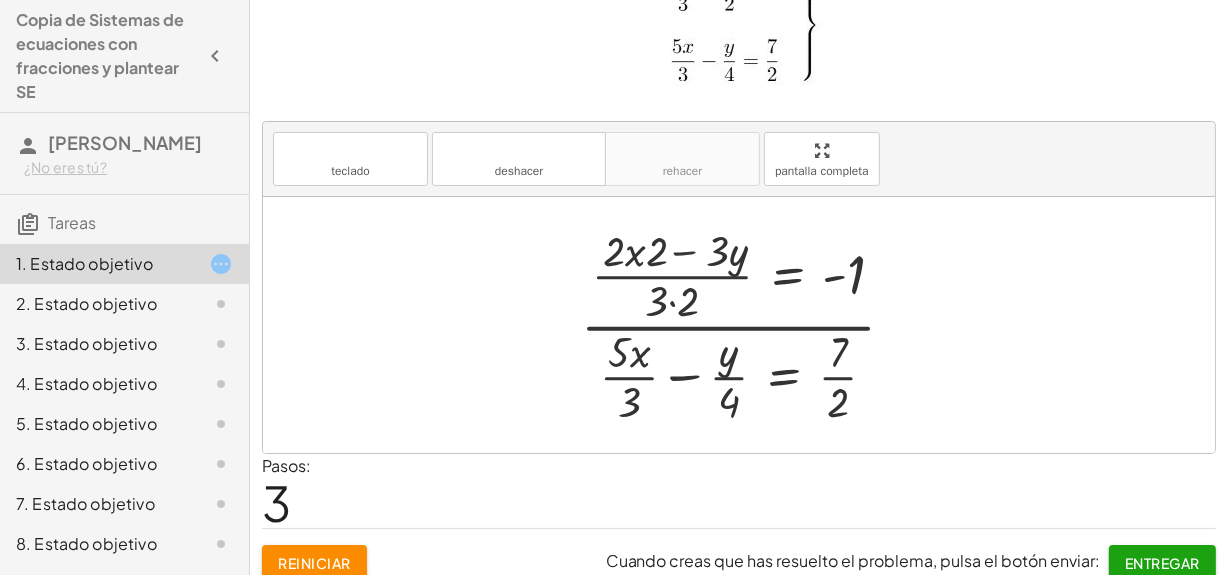 click at bounding box center [746, 325] 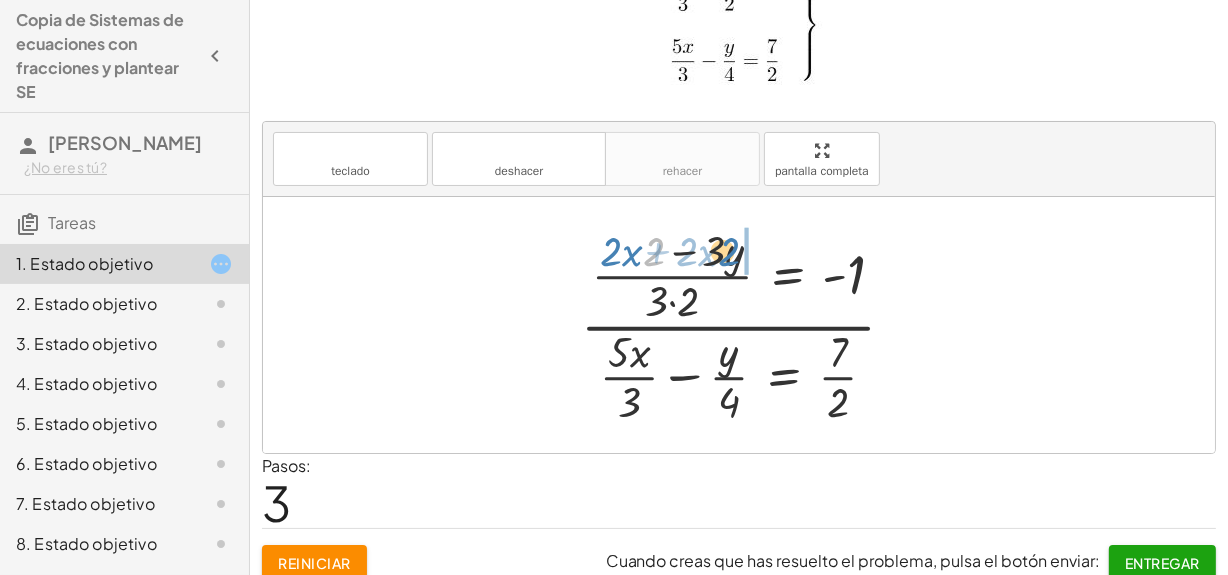 drag, startPoint x: 649, startPoint y: 260, endPoint x: 736, endPoint y: 262, distance: 87.02299 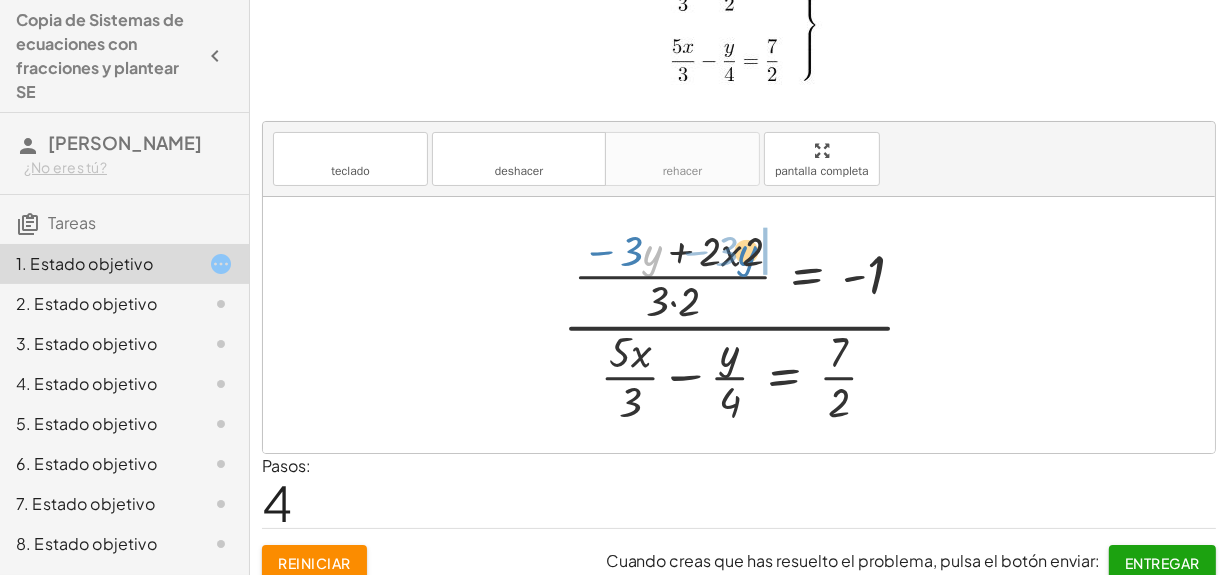 drag, startPoint x: 657, startPoint y: 257, endPoint x: 754, endPoint y: 257, distance: 97 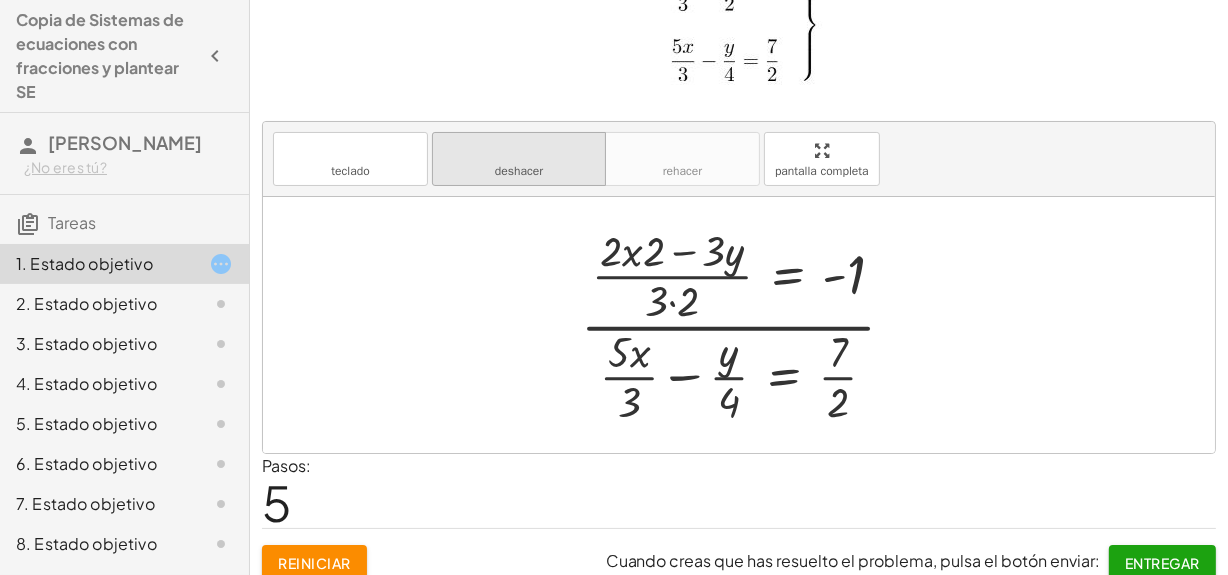 click on "deshacer" at bounding box center [519, 150] 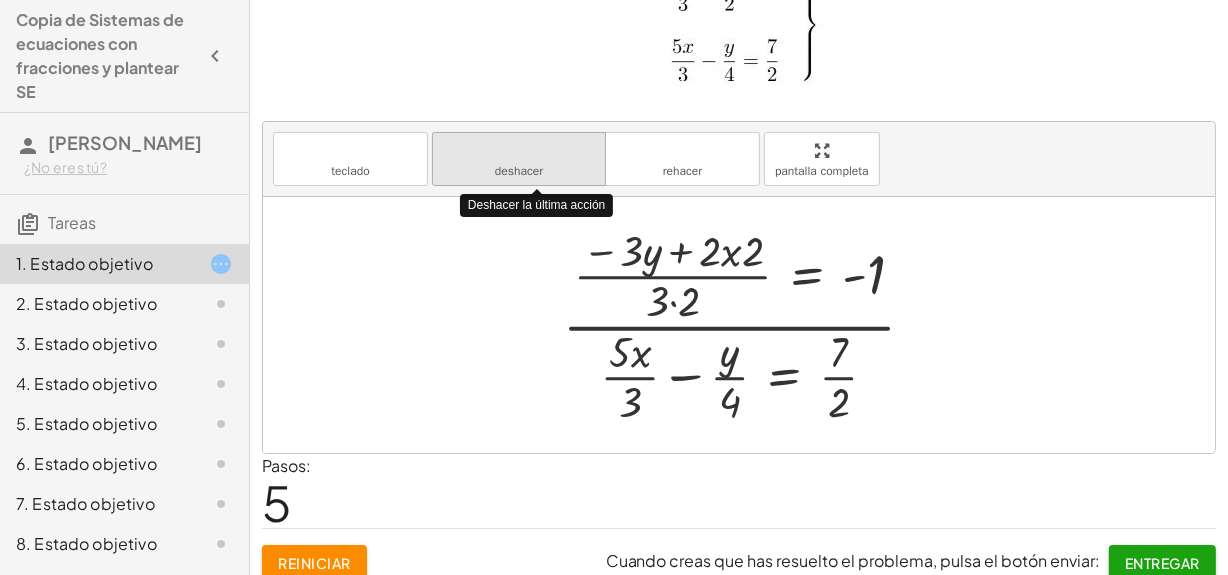 click on "deshacer" at bounding box center (519, 150) 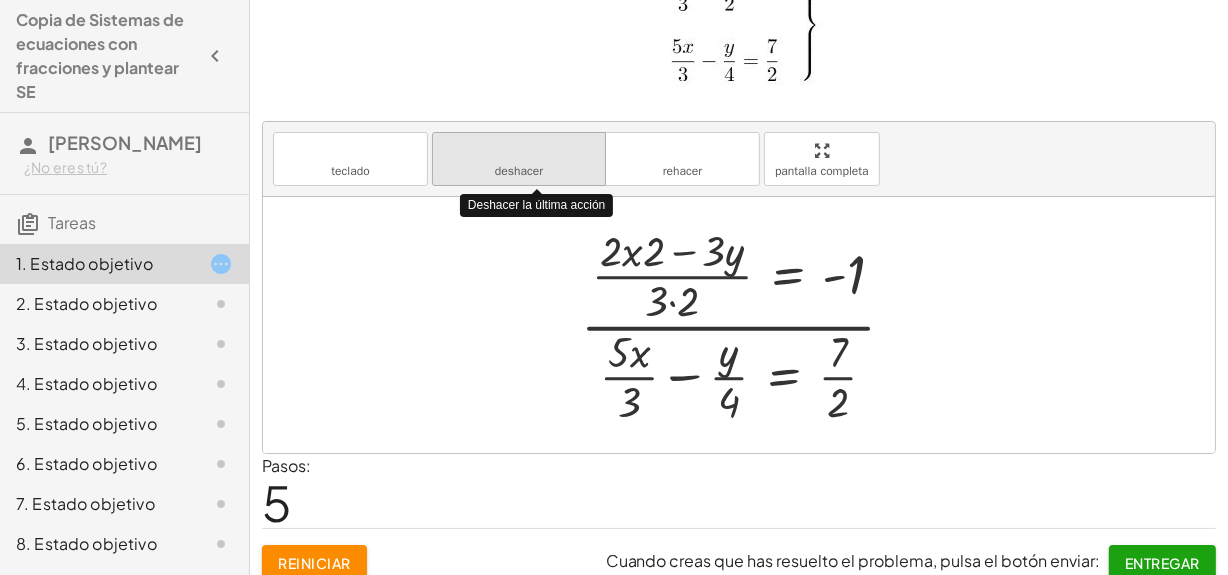 click on "deshacer" at bounding box center [519, 150] 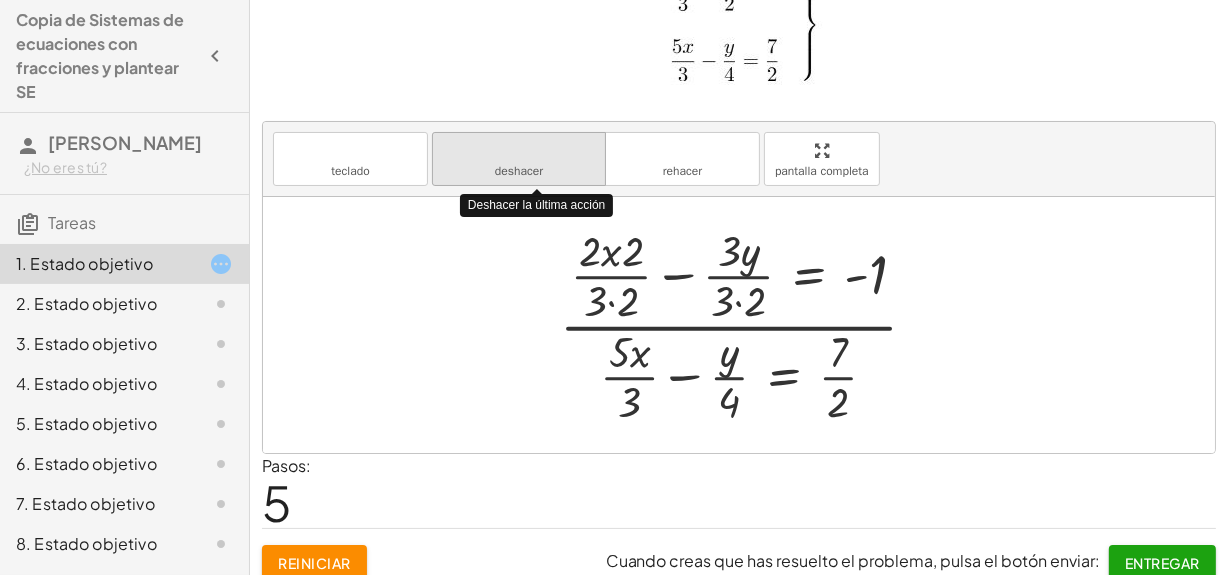 click on "deshacer" at bounding box center (519, 150) 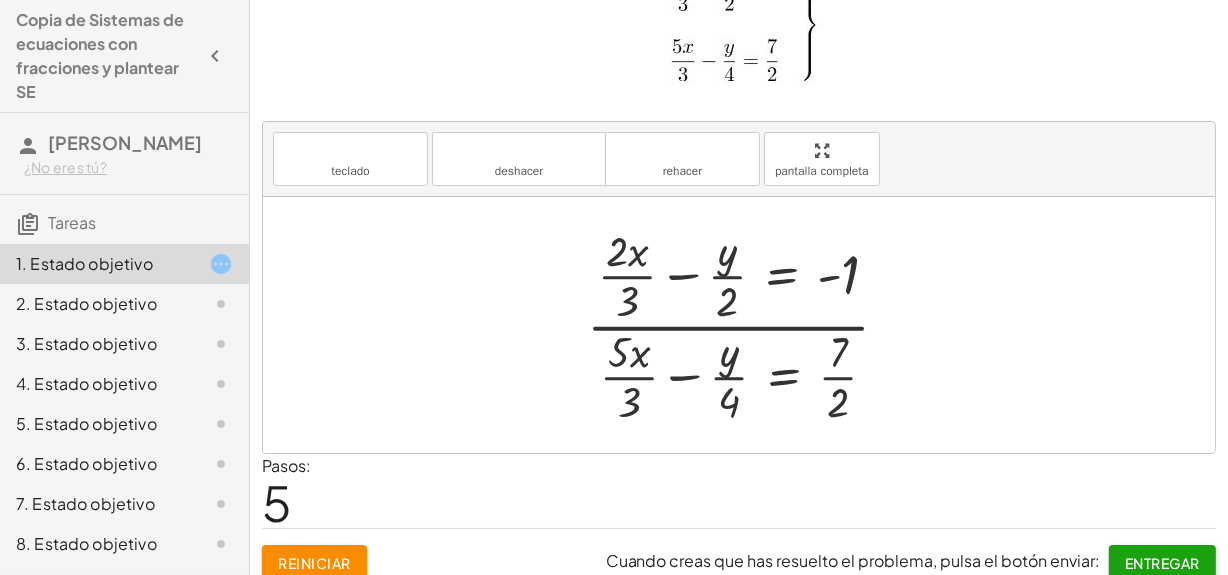 click at bounding box center (746, 325) 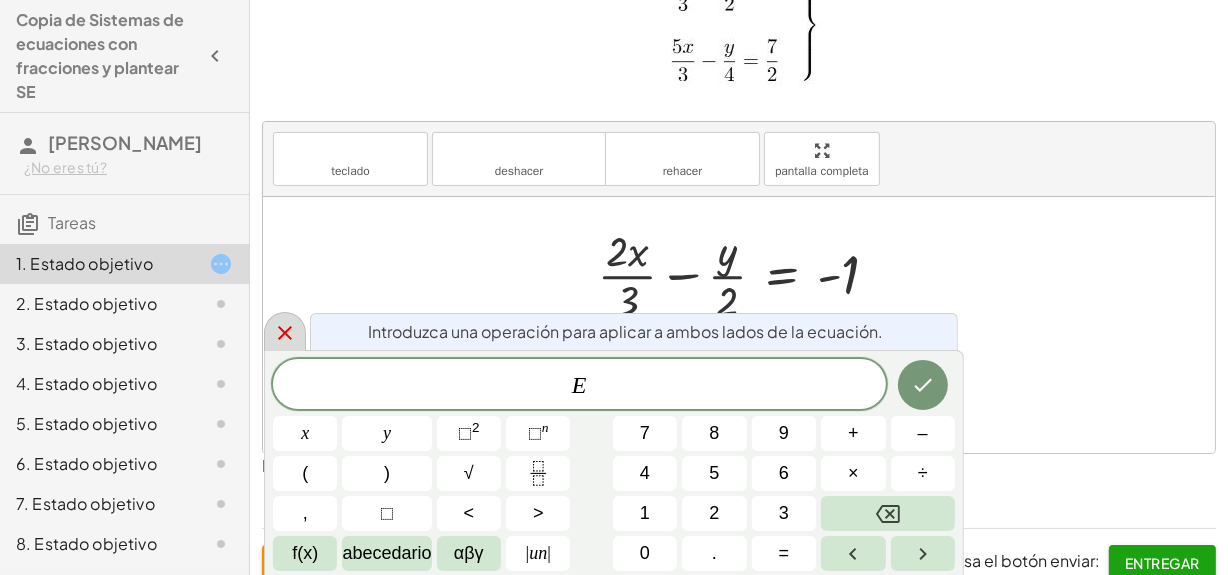 click at bounding box center [285, 331] 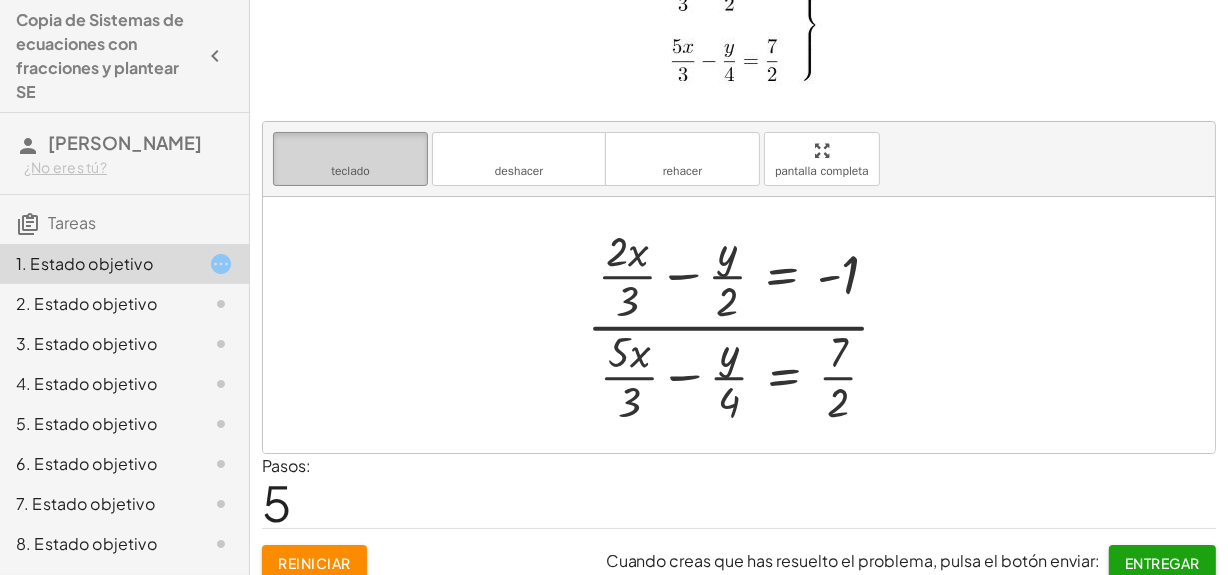 click on "teclado" at bounding box center (350, 150) 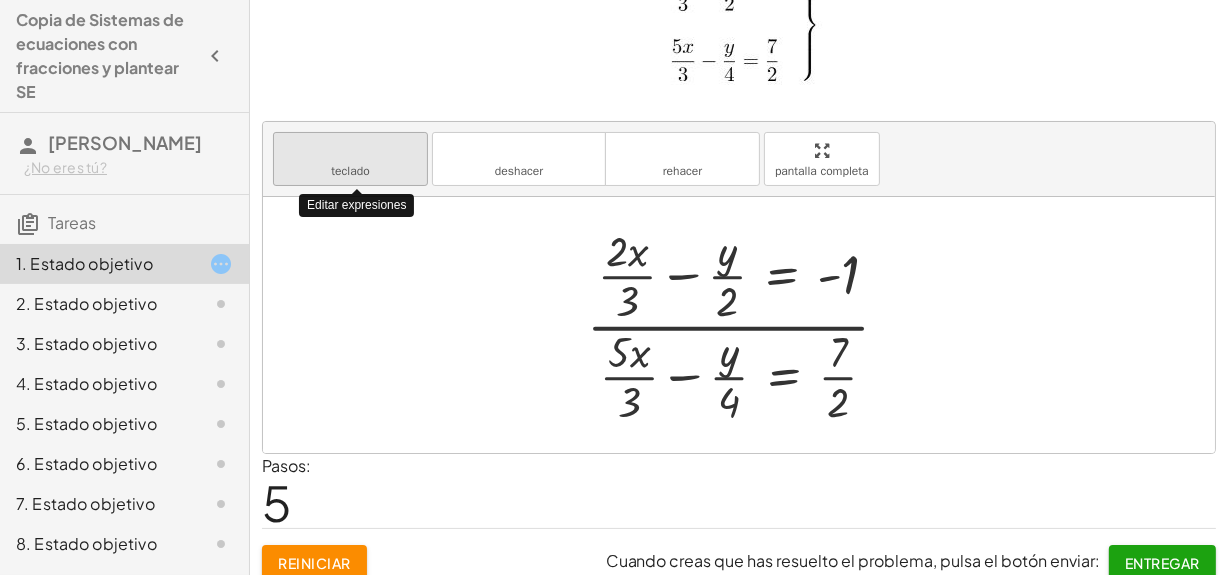 click on "teclado" at bounding box center [350, 150] 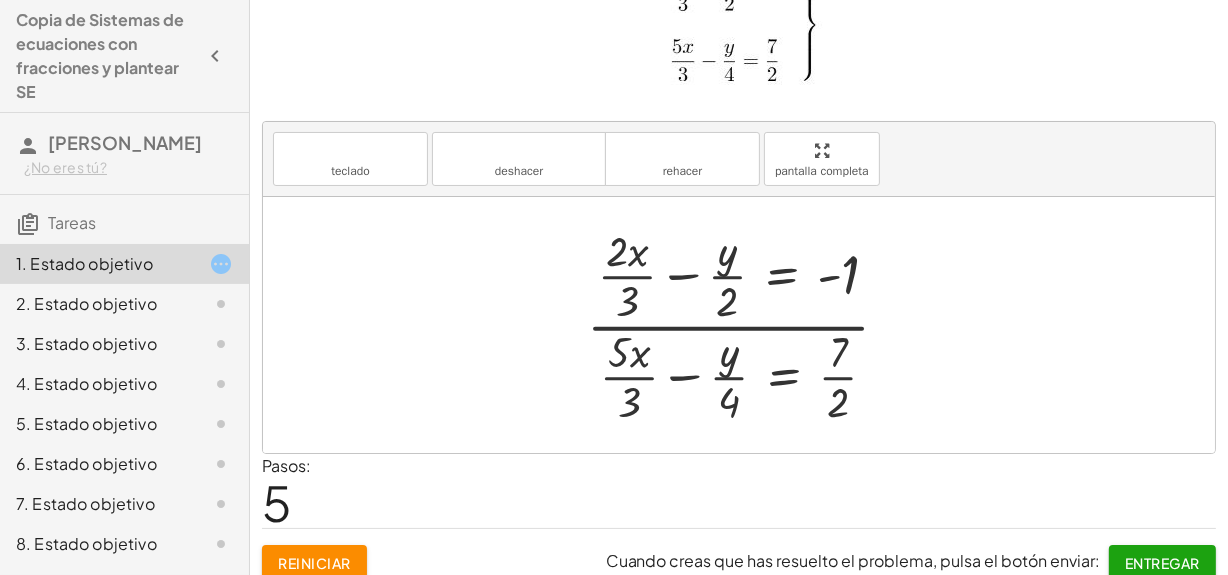 click at bounding box center [746, 325] 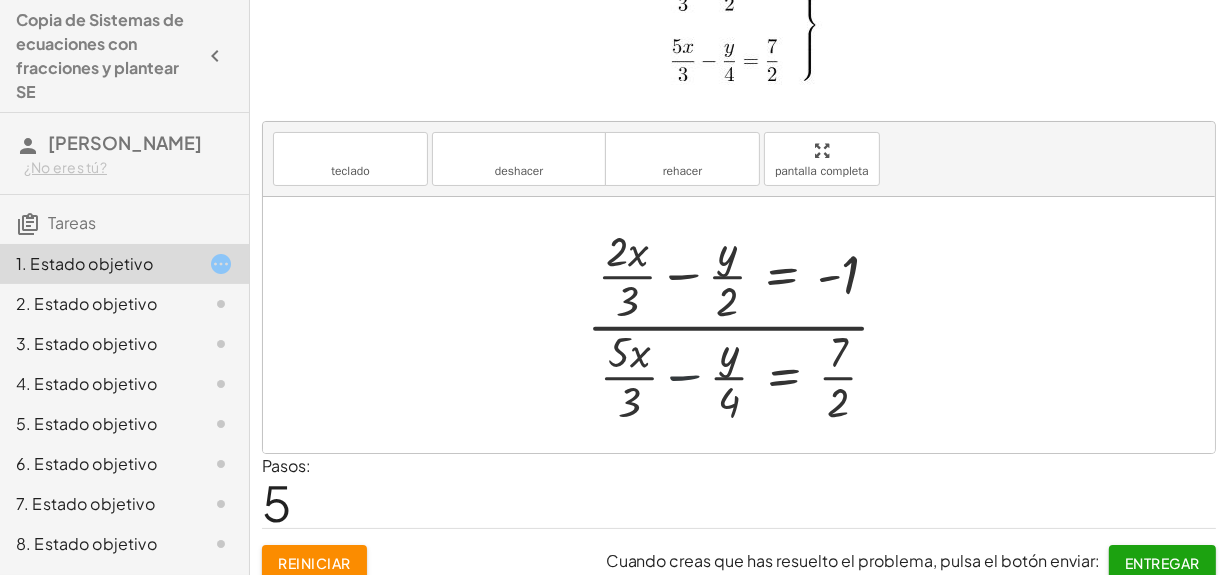 click at bounding box center [746, 325] 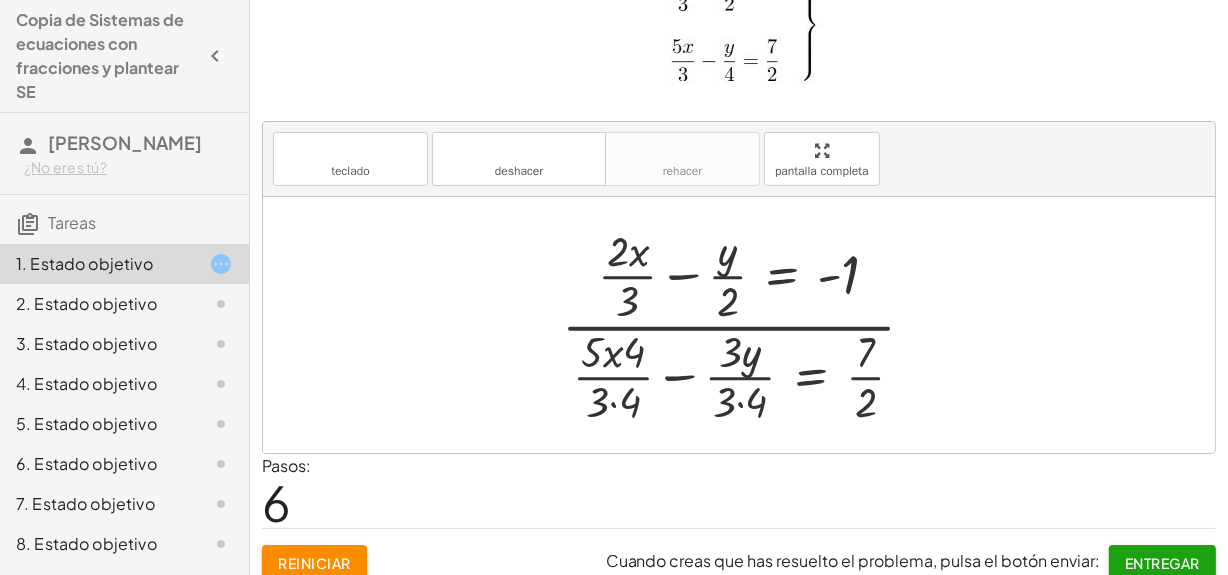 click at bounding box center [746, 325] 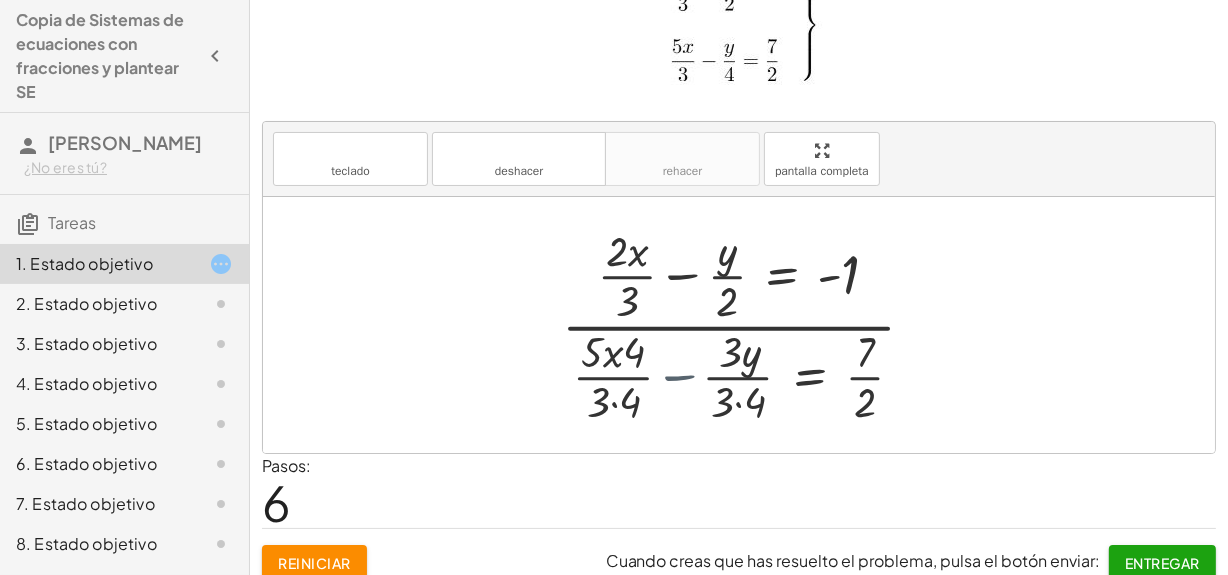 click at bounding box center (746, 325) 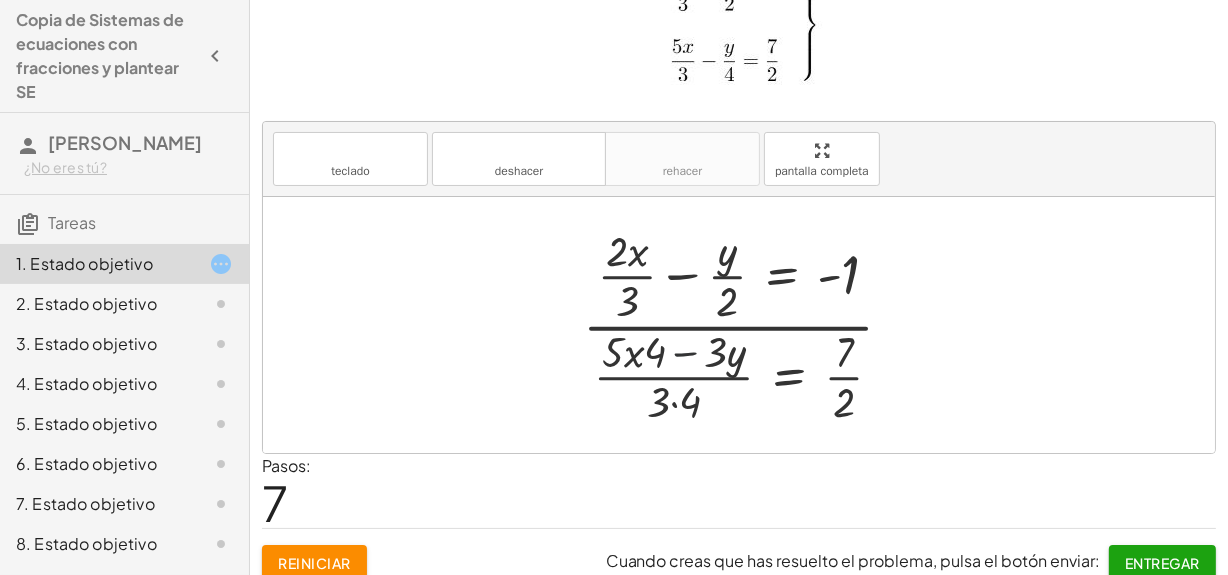 click at bounding box center [746, 325] 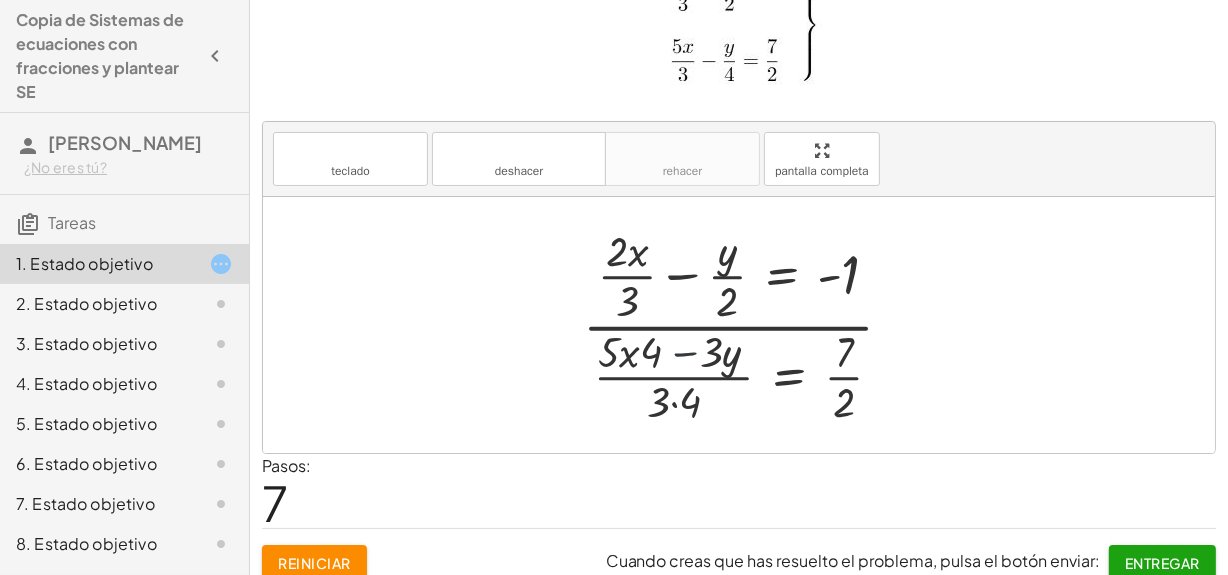 click at bounding box center (746, 325) 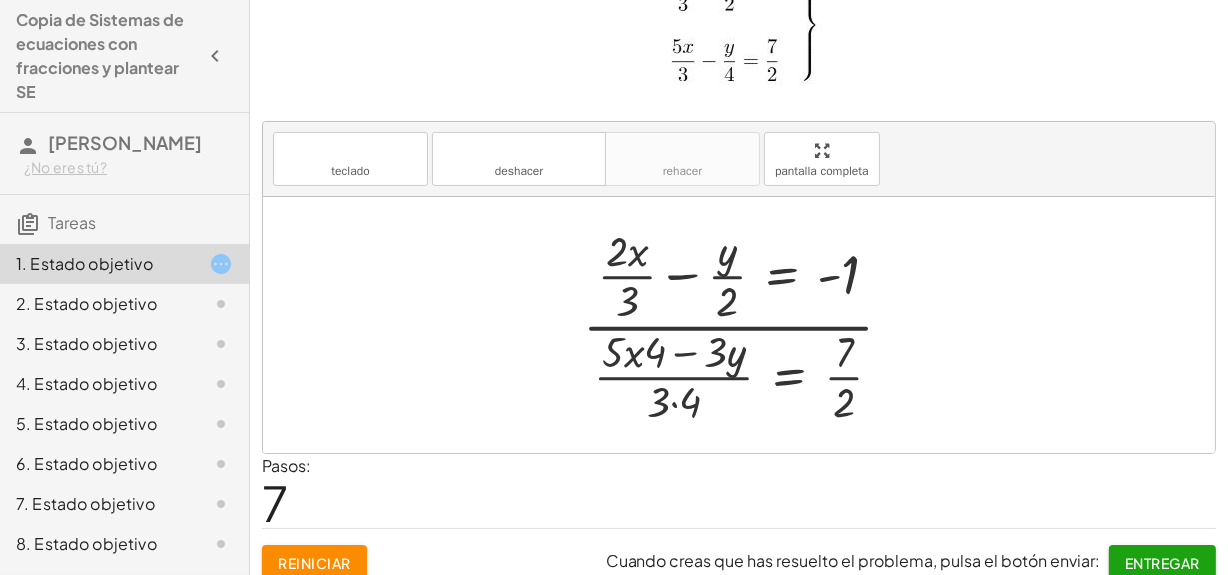 click at bounding box center [746, 325] 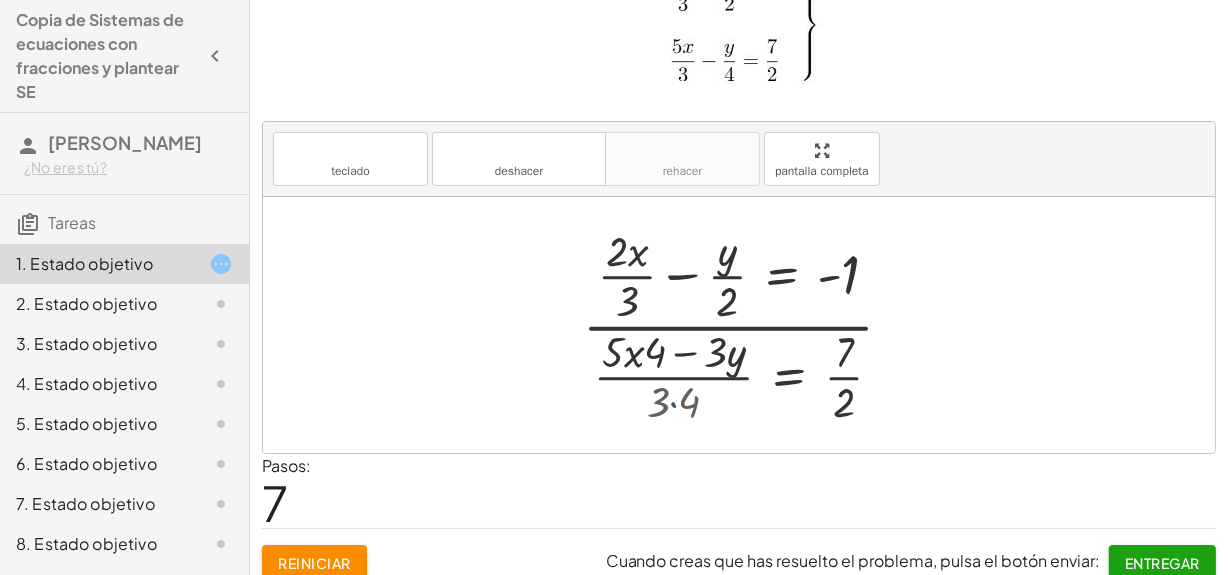 click at bounding box center (746, 325) 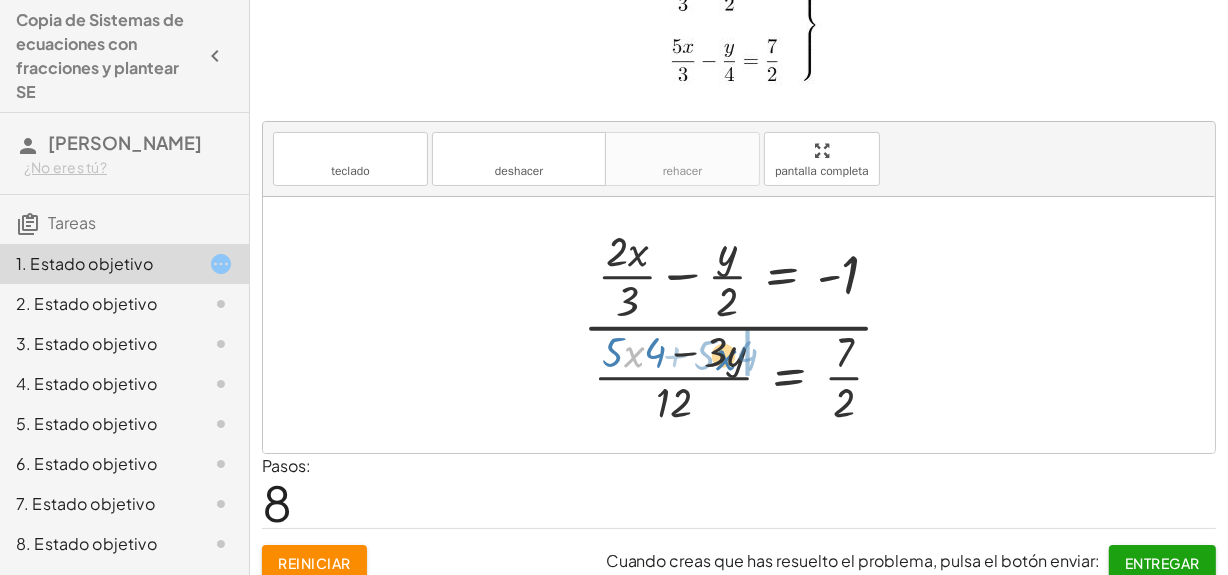 drag, startPoint x: 624, startPoint y: 359, endPoint x: 722, endPoint y: 364, distance: 98.12747 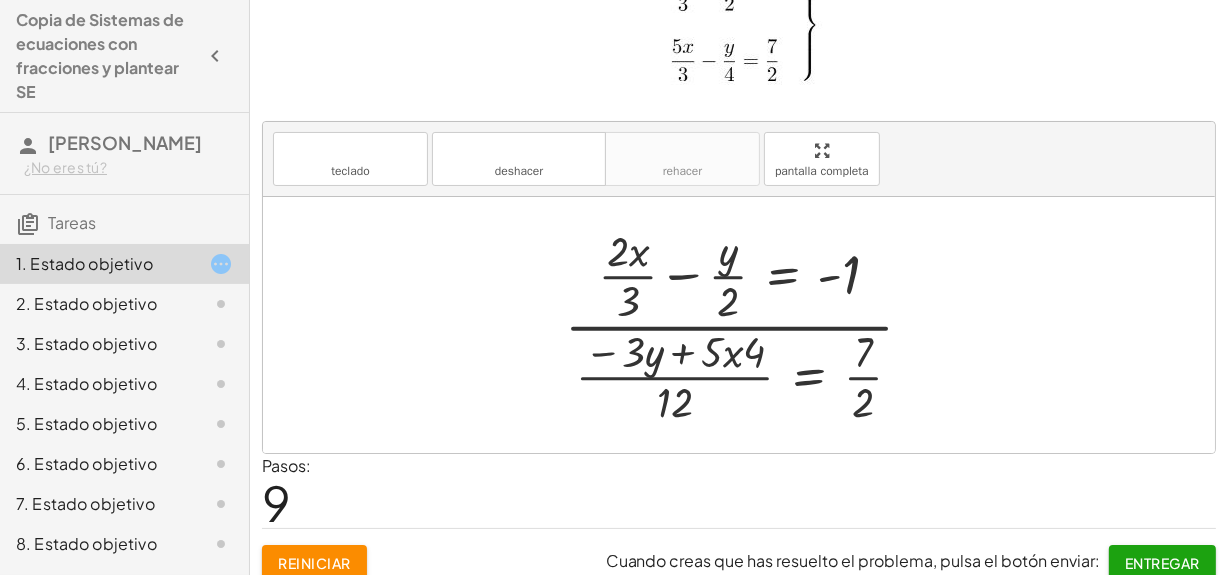 click at bounding box center (747, 325) 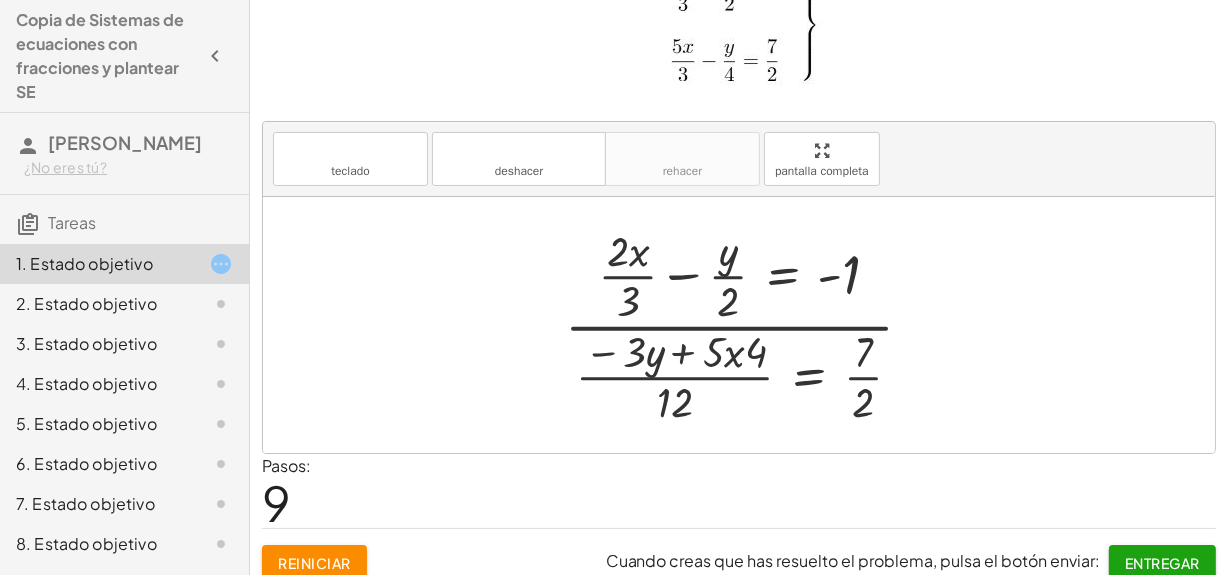 click at bounding box center (747, 325) 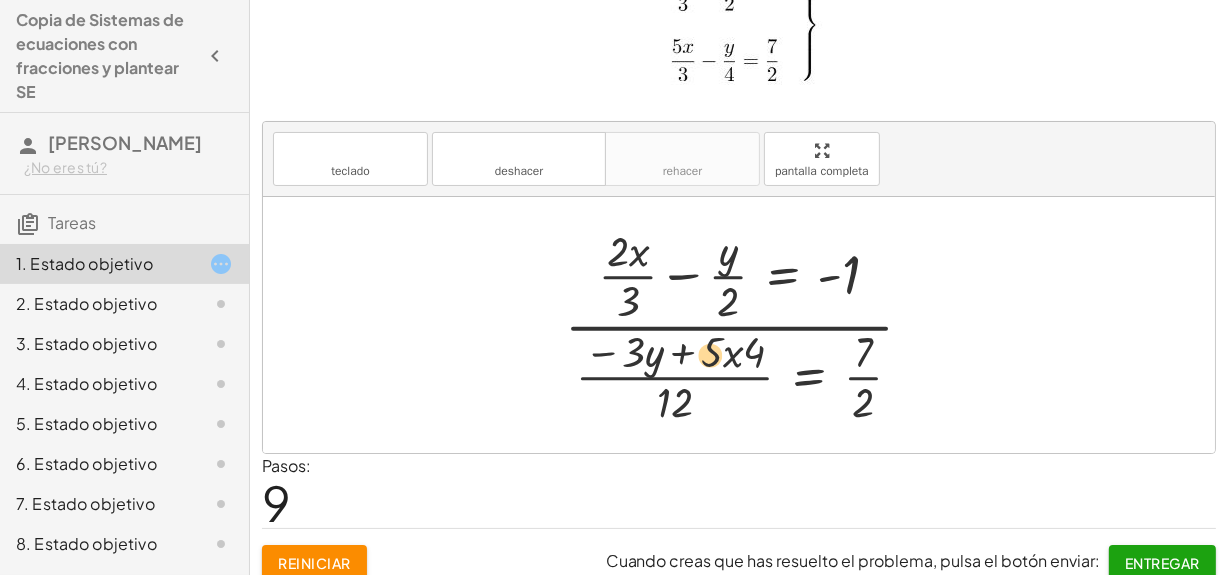 drag, startPoint x: 636, startPoint y: 351, endPoint x: 722, endPoint y: 354, distance: 86.05231 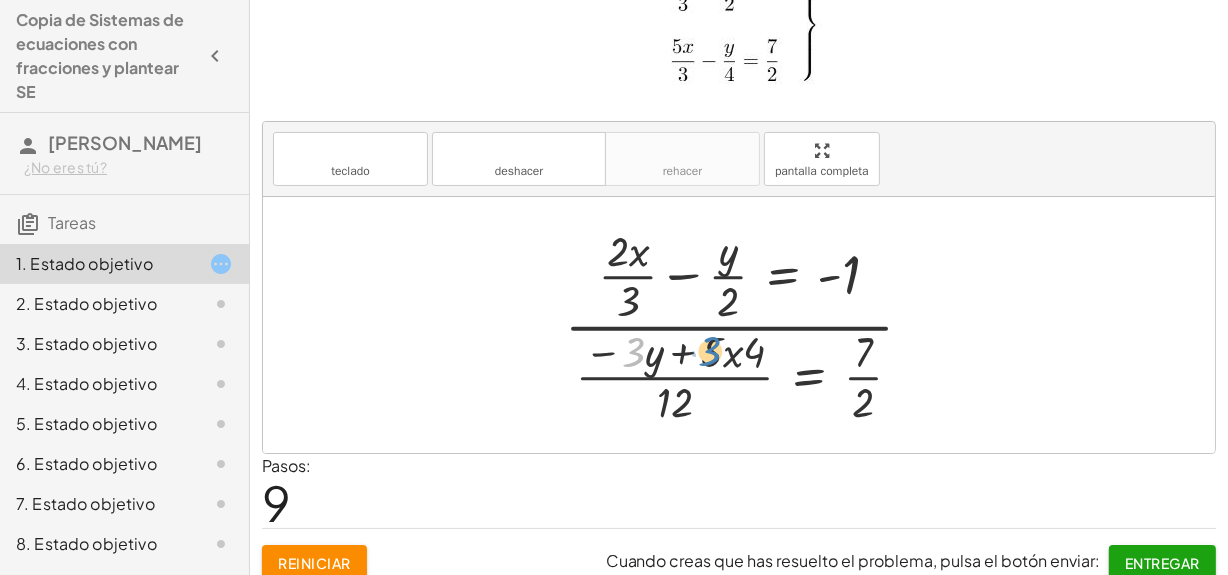 drag, startPoint x: 630, startPoint y: 354, endPoint x: 707, endPoint y: 353, distance: 77.00649 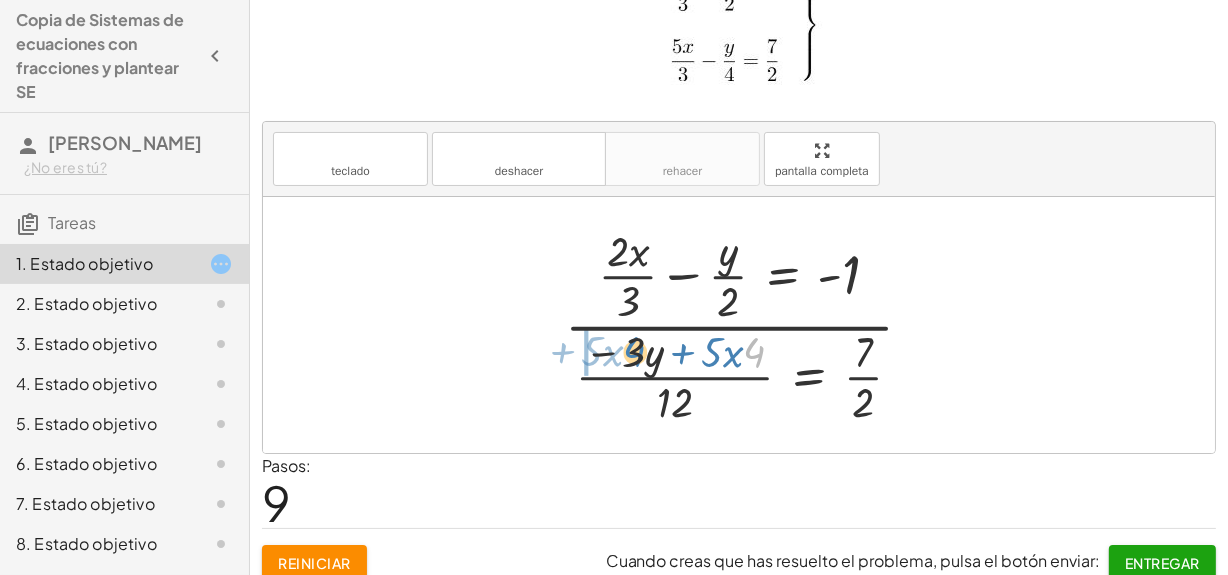 drag, startPoint x: 755, startPoint y: 349, endPoint x: 631, endPoint y: 348, distance: 124.004036 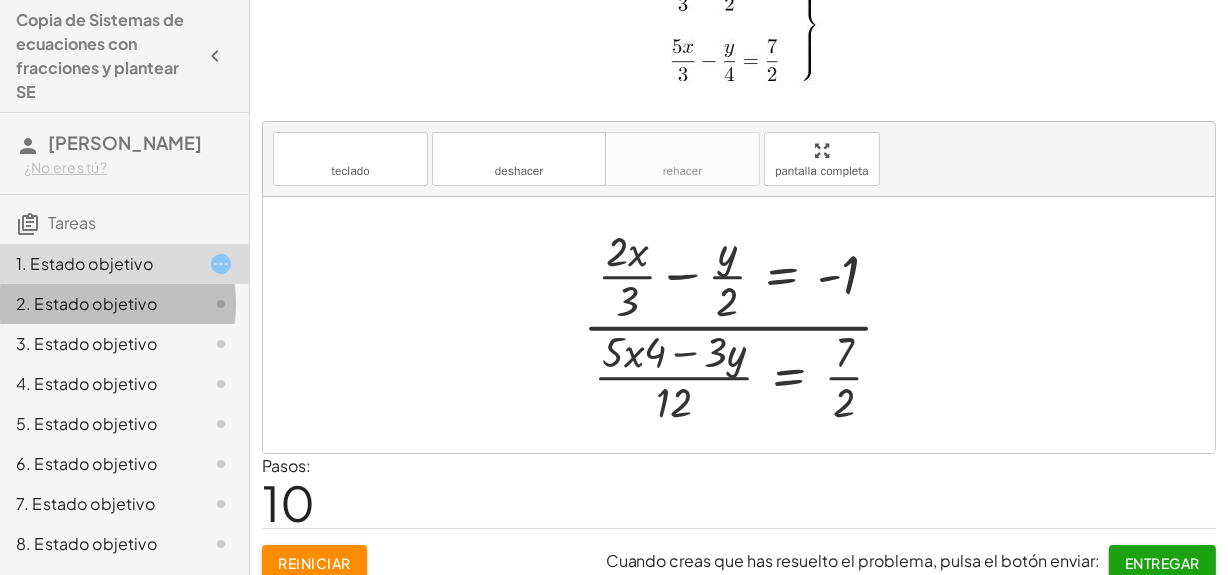 click on "2. Estado objetivo" at bounding box center (86, 303) 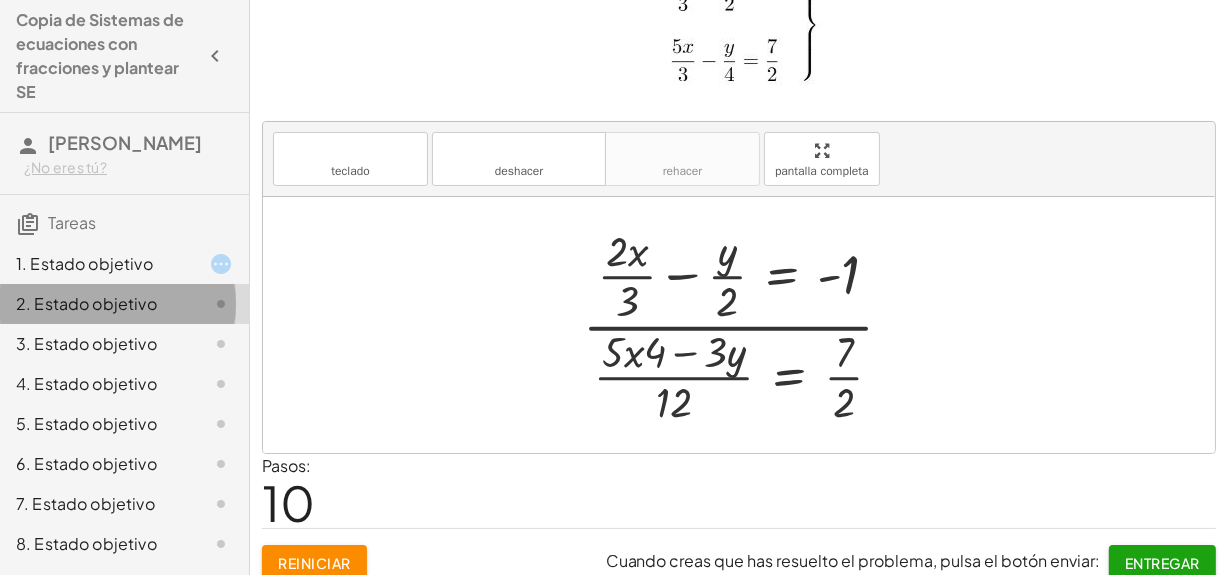 click on "2. Estado objetivo" at bounding box center [86, 303] 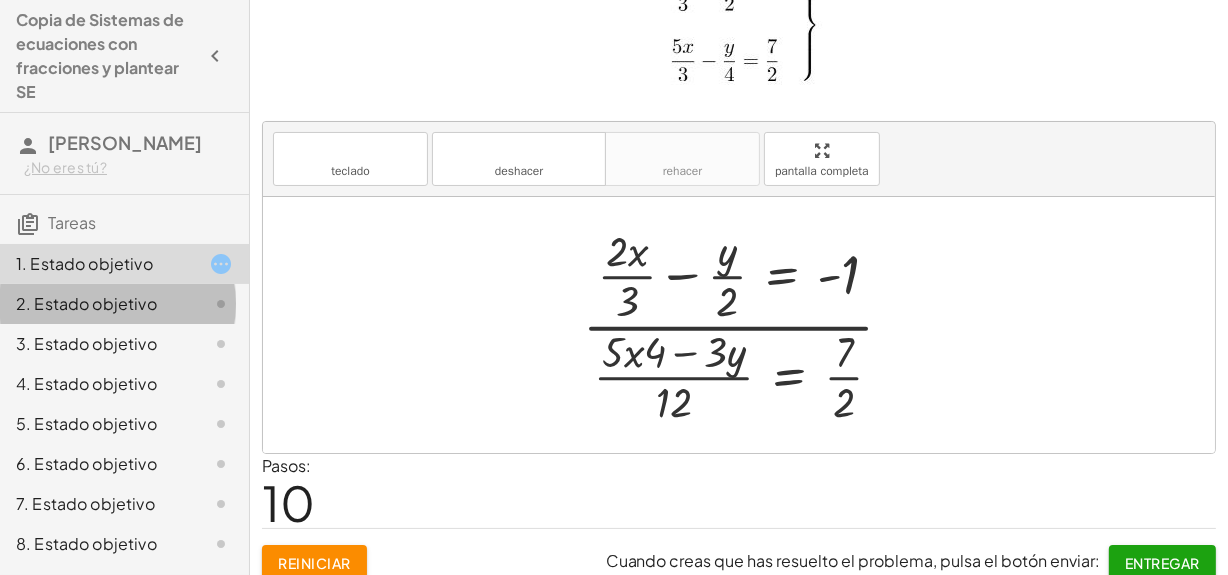 click on "2. Estado objetivo" at bounding box center (86, 303) 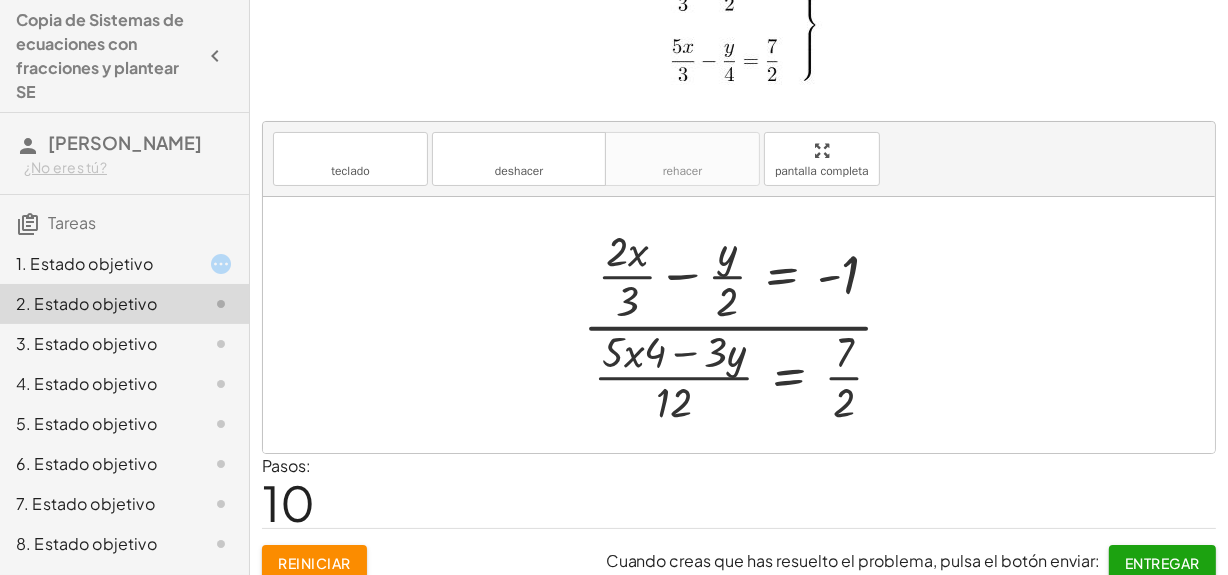 scroll, scrollTop: 0, scrollLeft: 0, axis: both 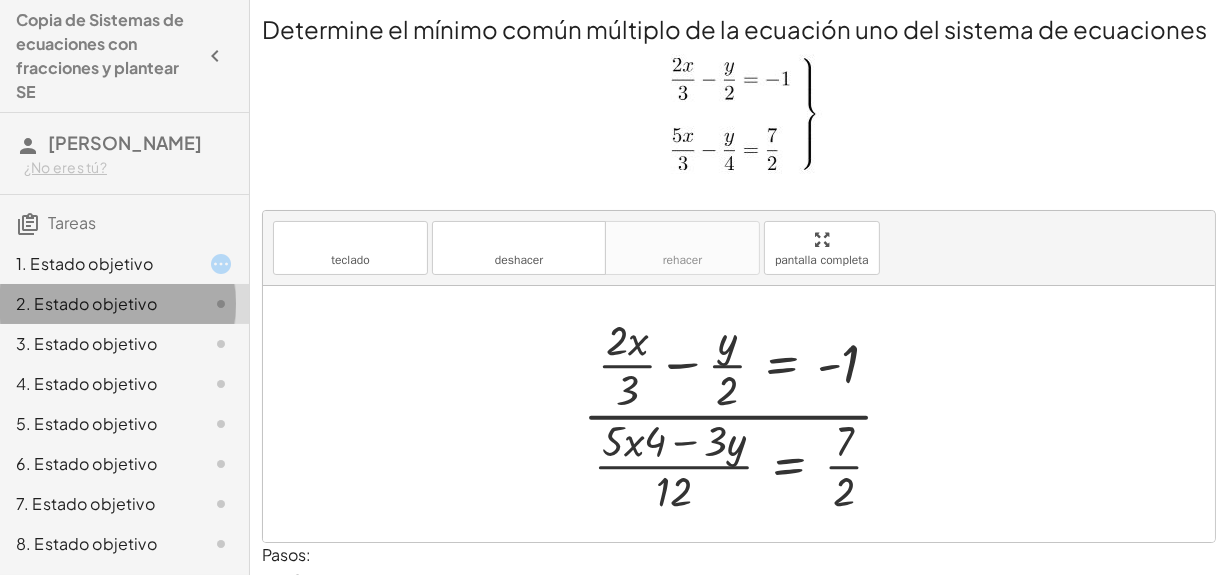 click on "2. Estado objetivo" at bounding box center [86, 303] 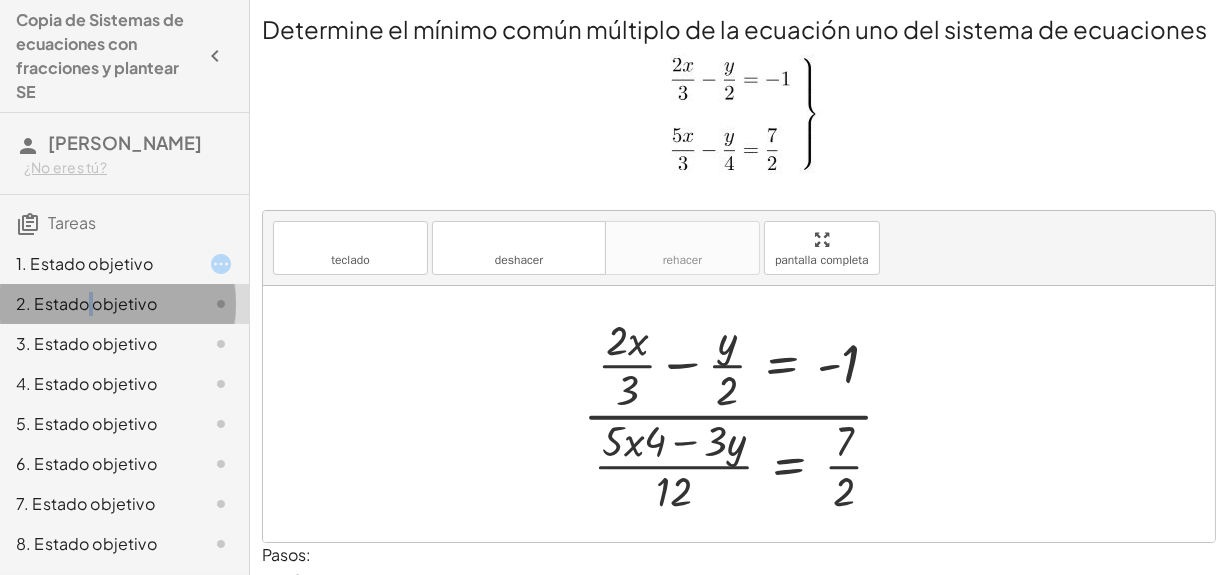 click on "2. Estado objetivo" at bounding box center [86, 303] 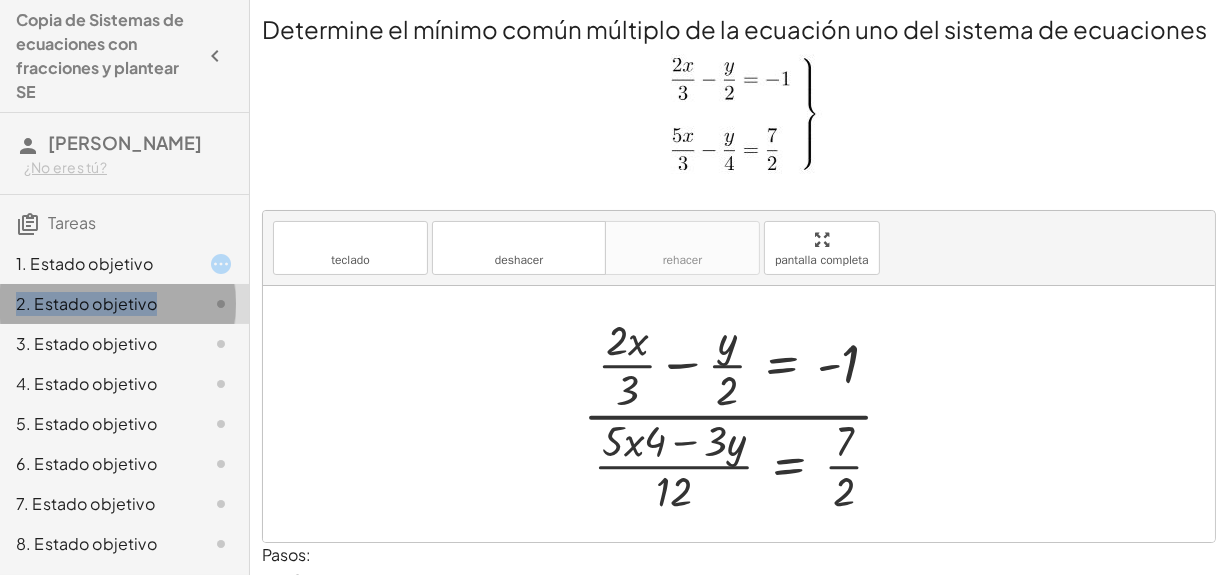click on "2. Estado objetivo" at bounding box center (86, 303) 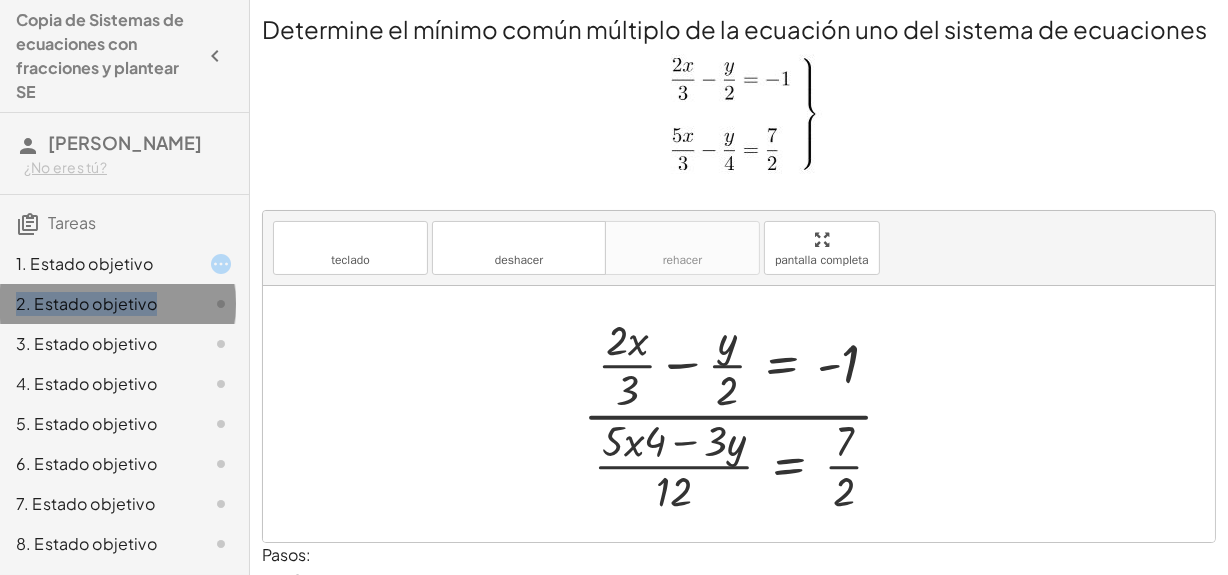 click on "2. Estado objetivo" at bounding box center [86, 303] 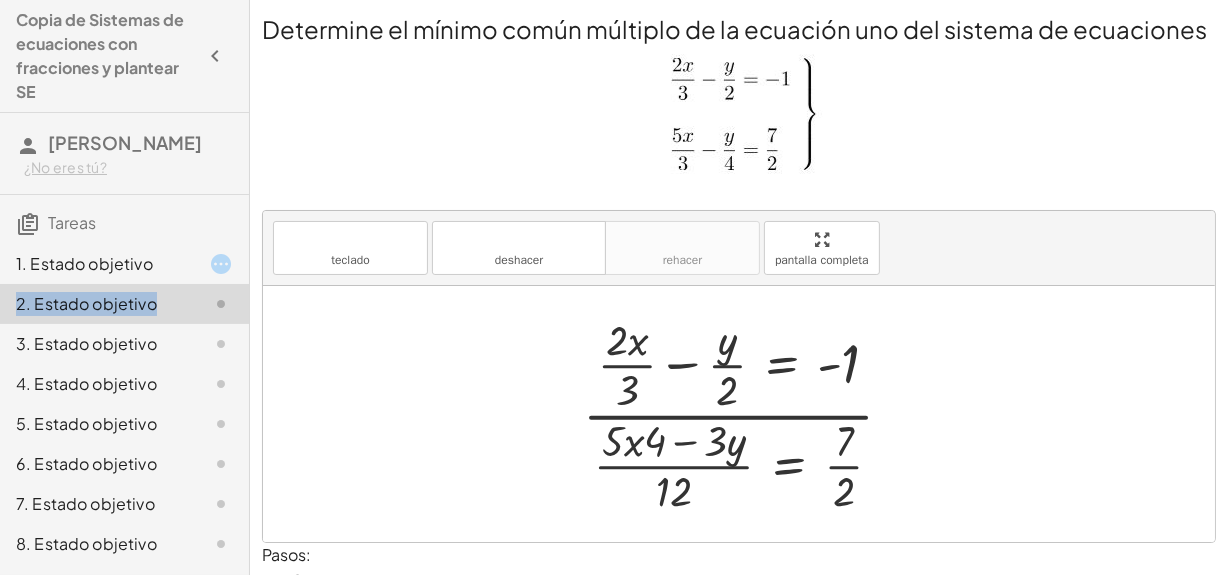 click 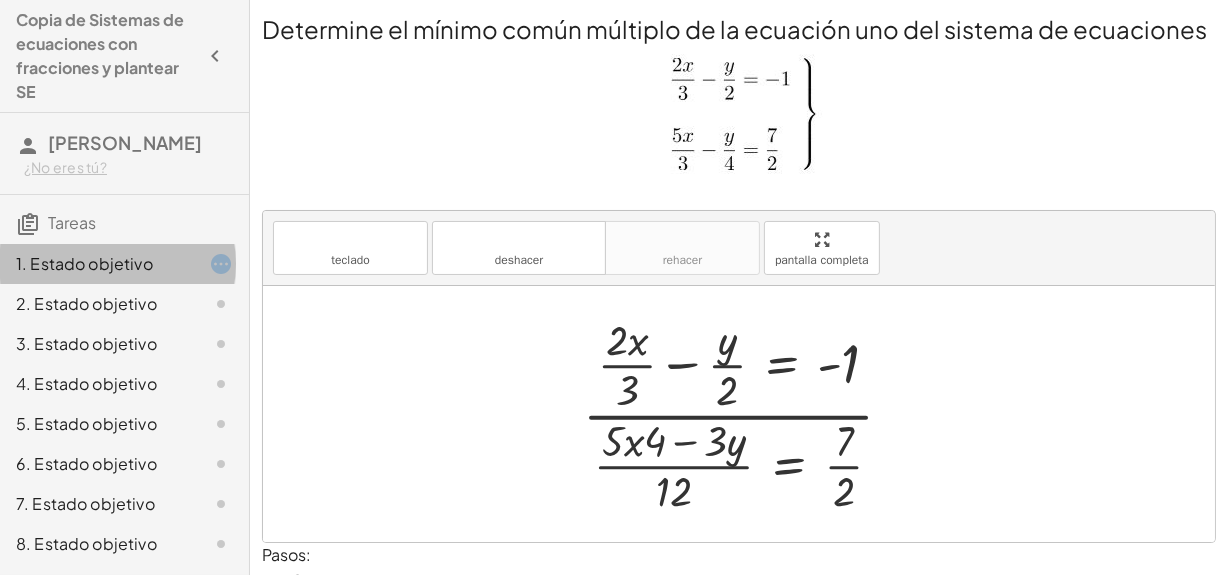 click 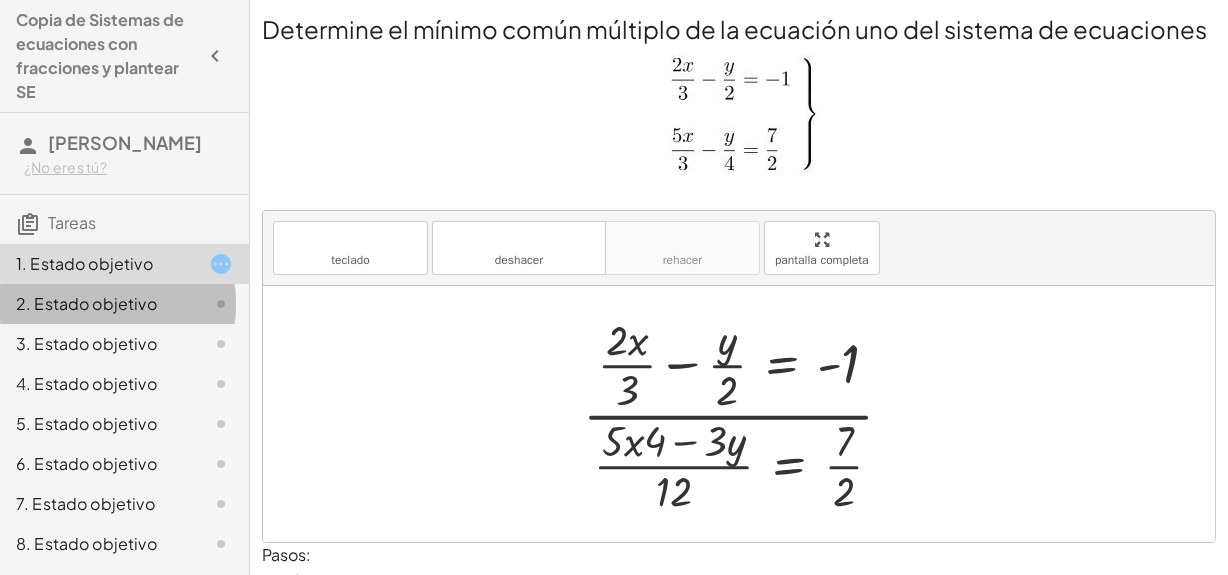 click 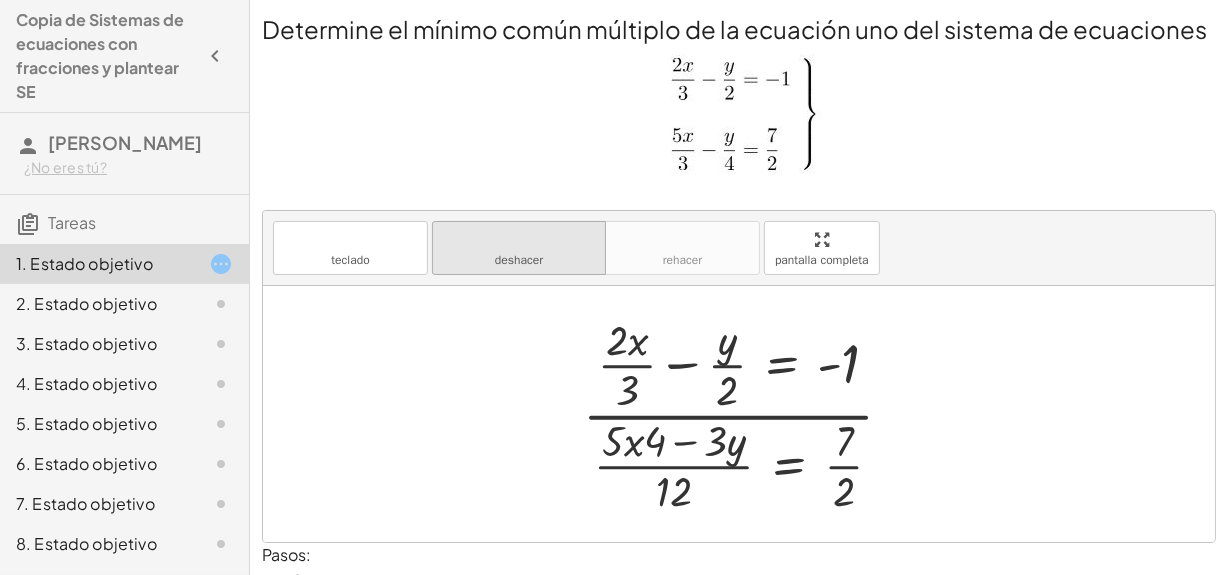click on "deshacer" at bounding box center [519, 239] 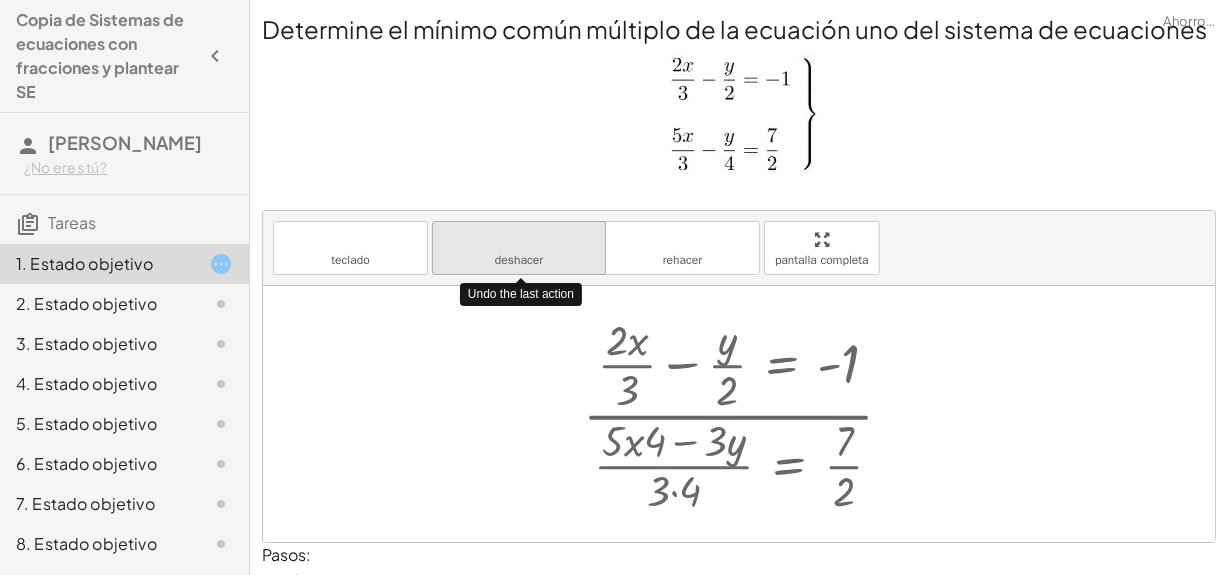 click on "deshacer" at bounding box center [519, 239] 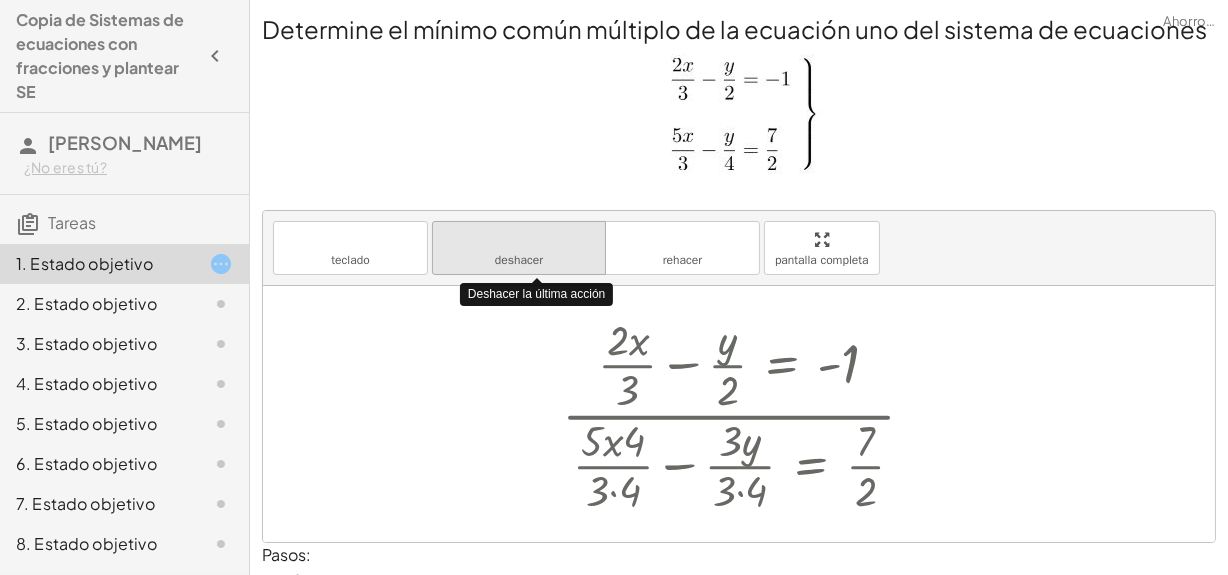 click on "deshacer" at bounding box center [519, 239] 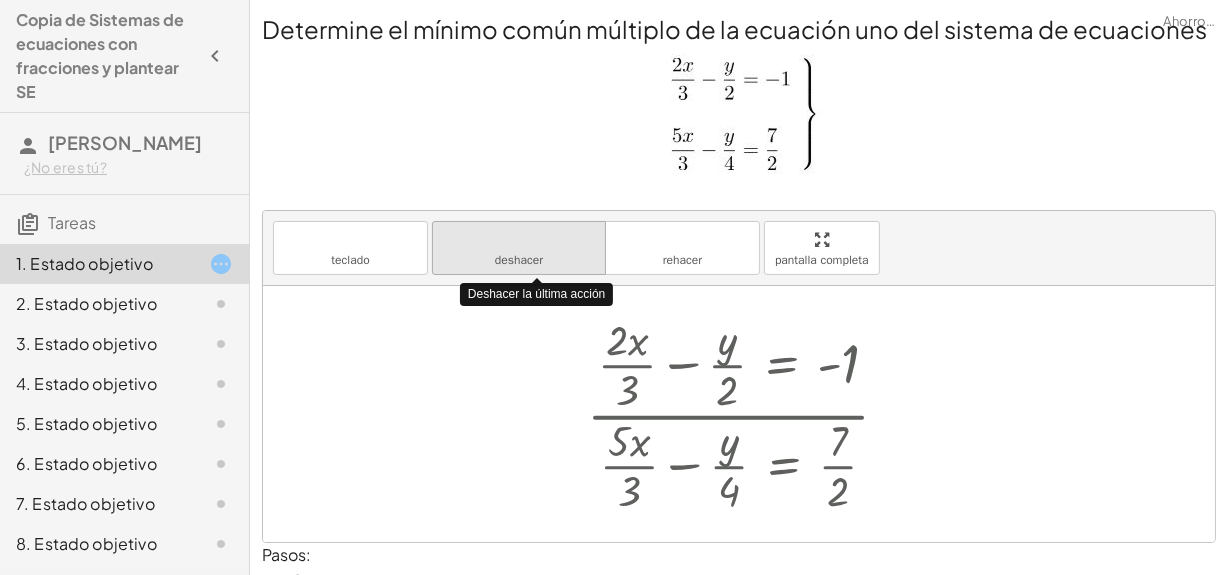 click on "deshacer" at bounding box center [519, 239] 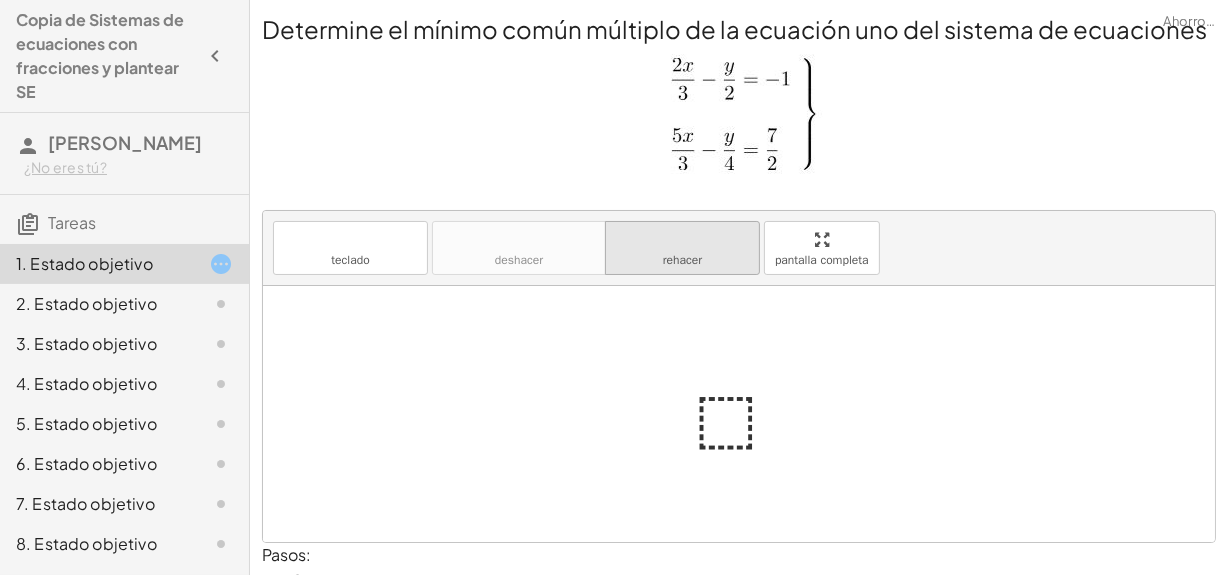 click on "rehacer rehacer" at bounding box center (682, 248) 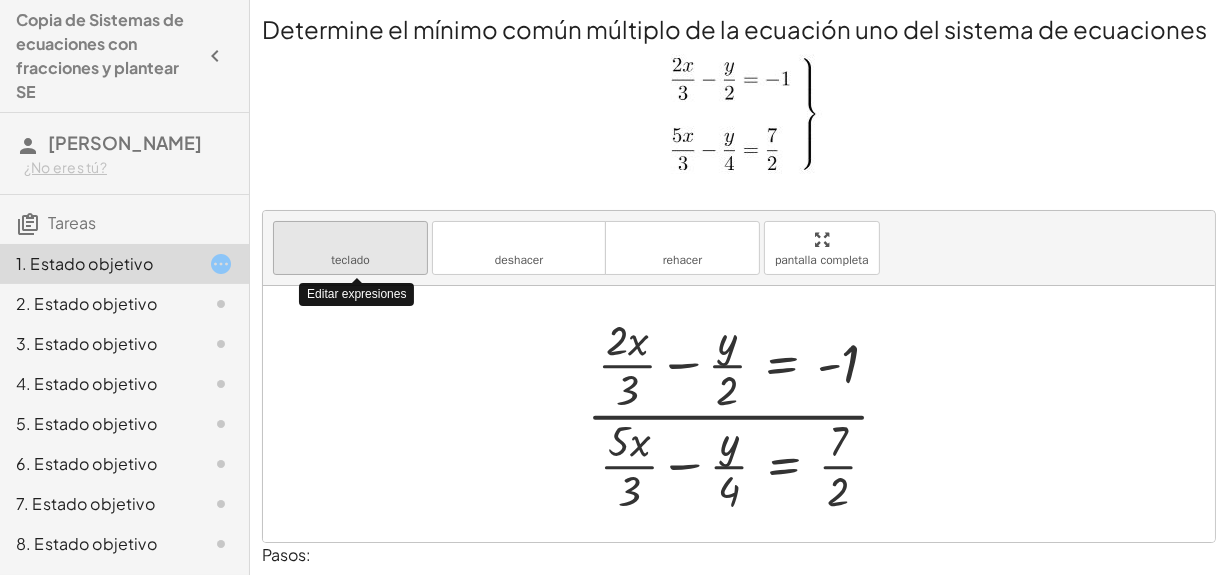 click on "teclado" at bounding box center [350, 239] 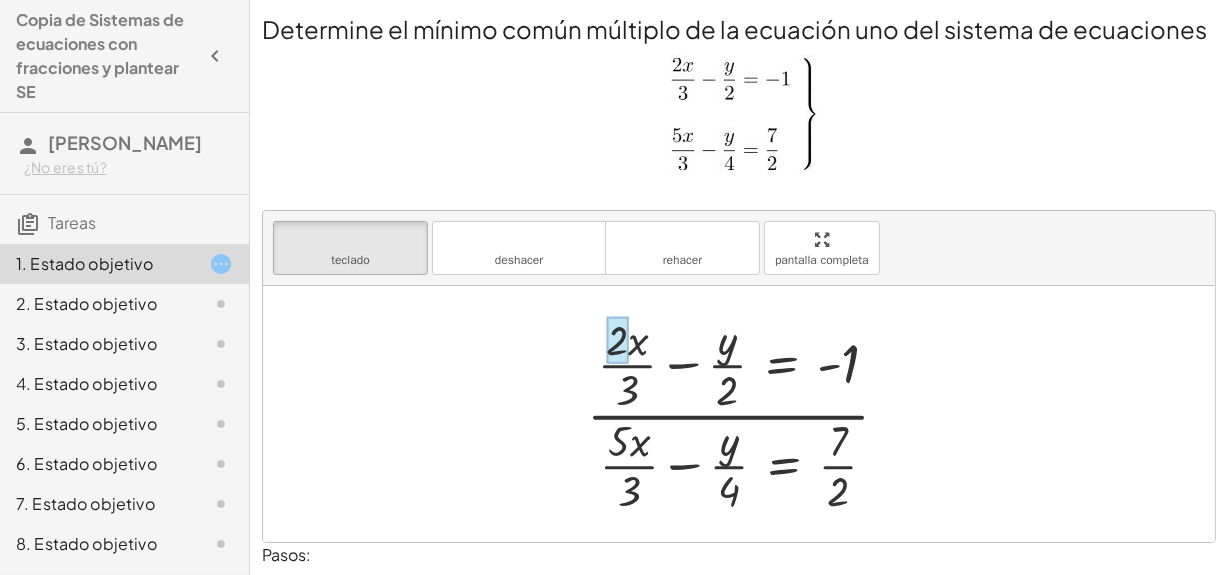 click at bounding box center (617, 340) 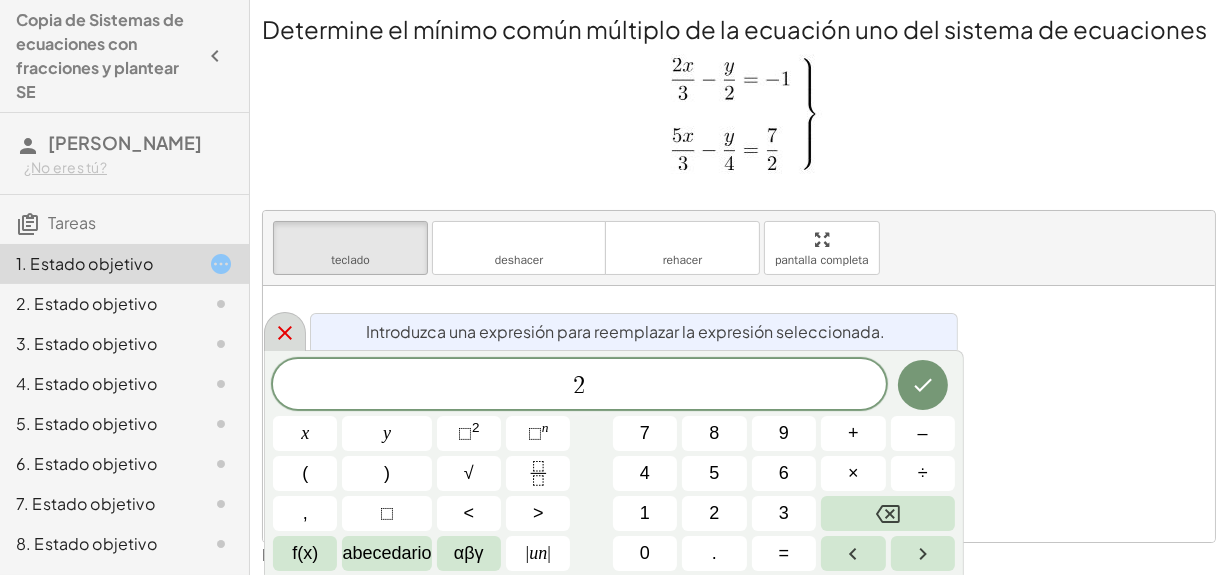 click 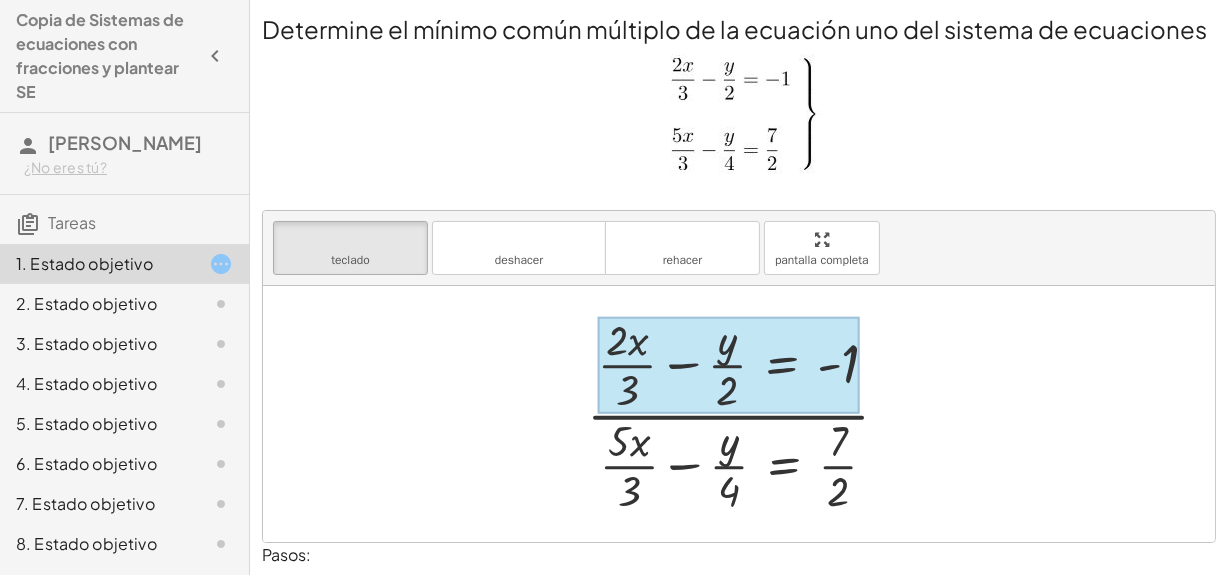click at bounding box center (729, 365) 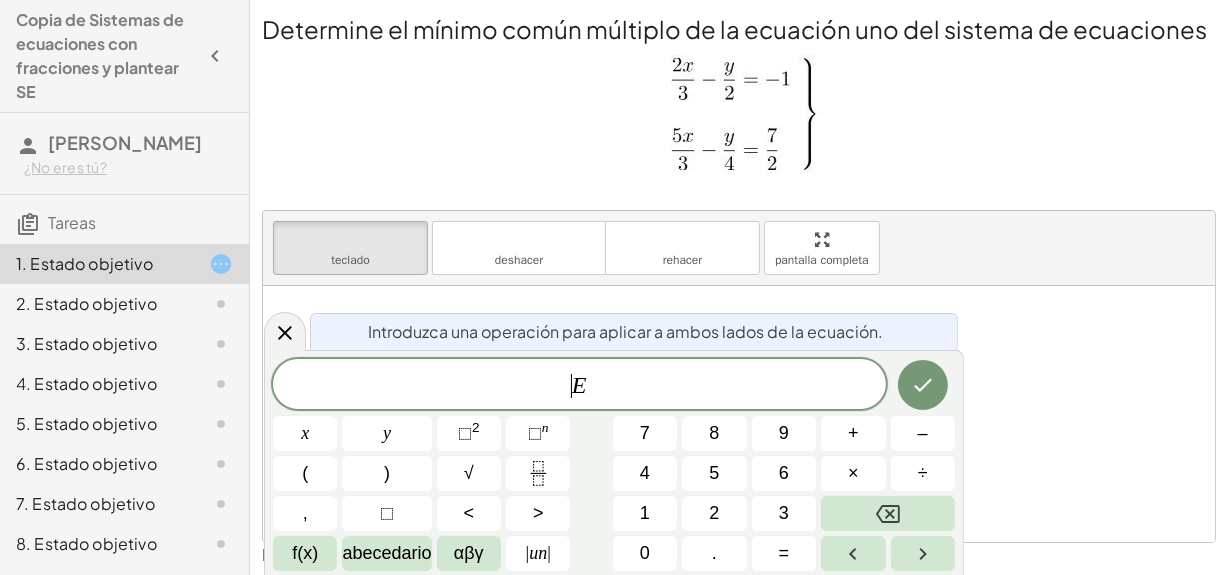 click on "​ E" at bounding box center [579, 386] 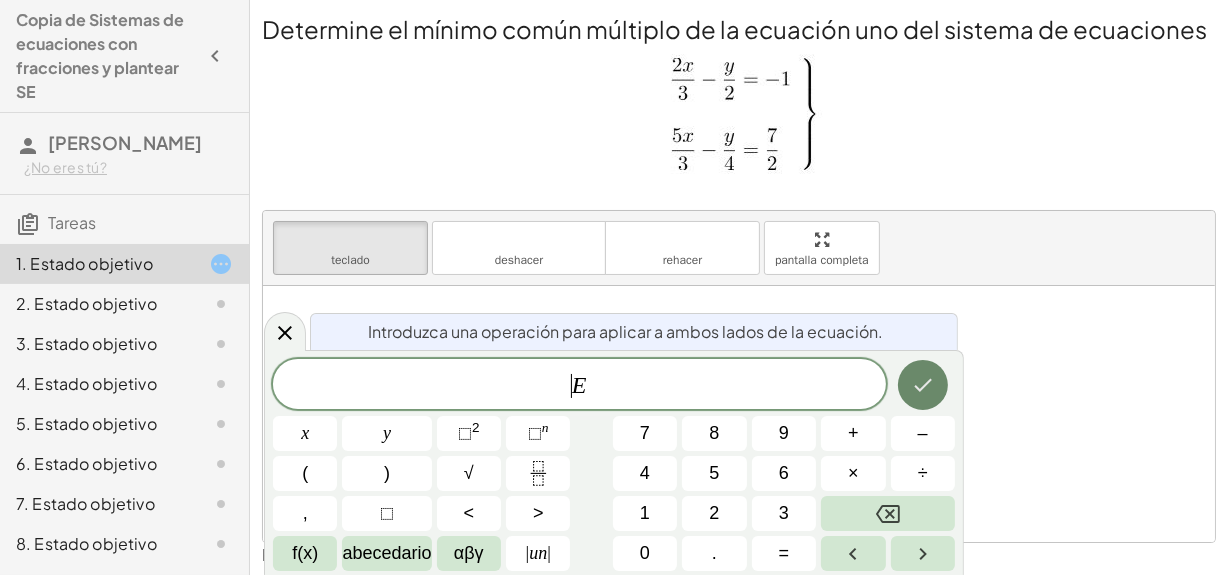 click at bounding box center [923, 385] 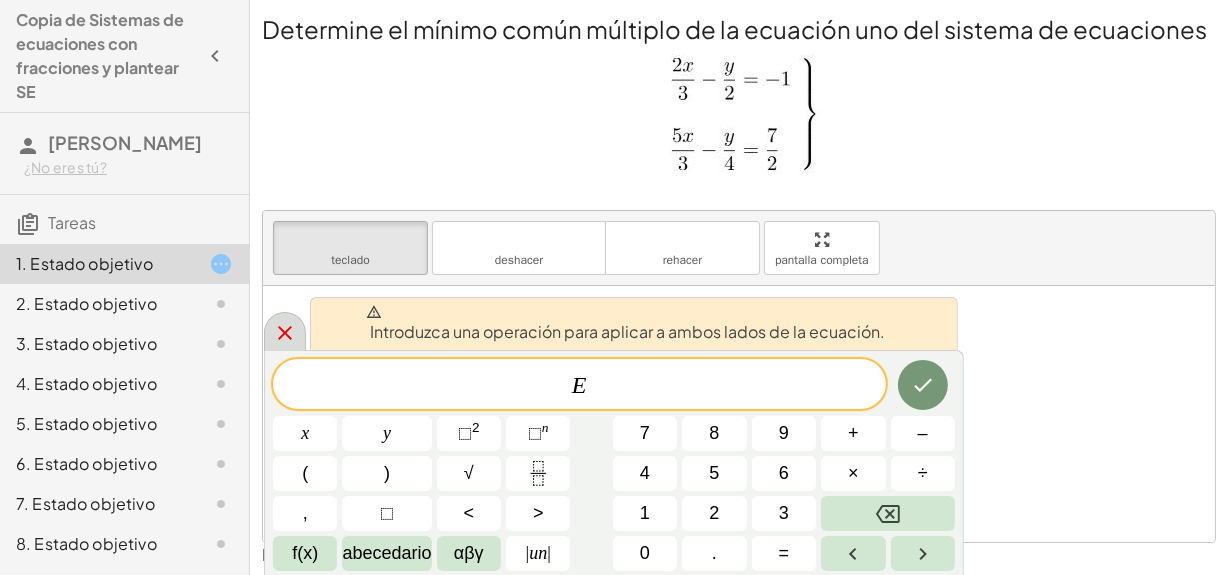 click 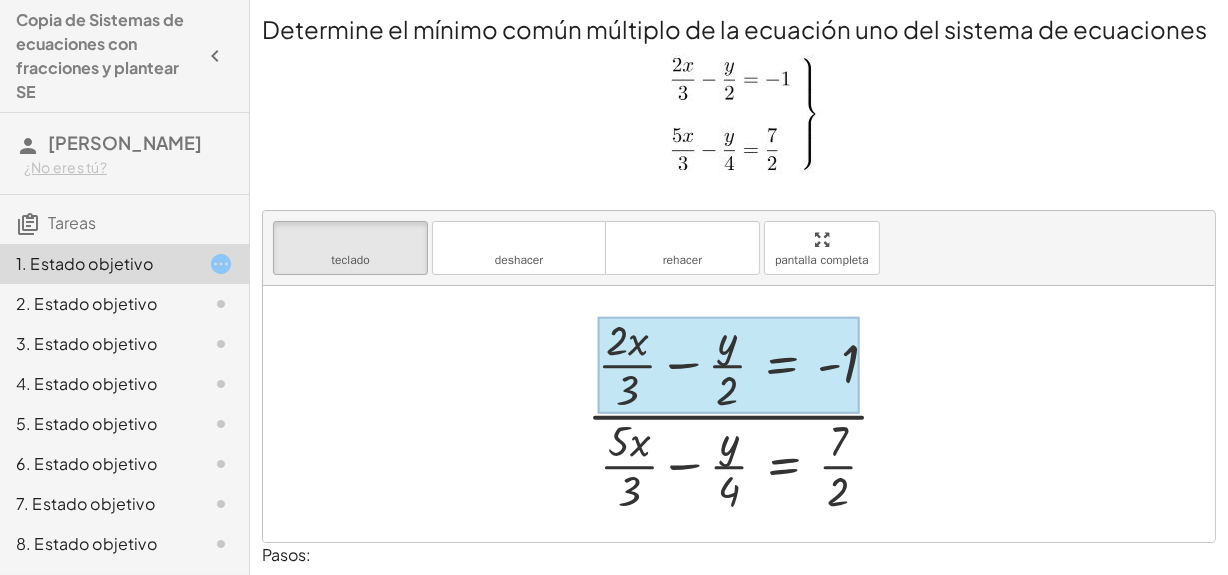 scroll, scrollTop: 105, scrollLeft: 0, axis: vertical 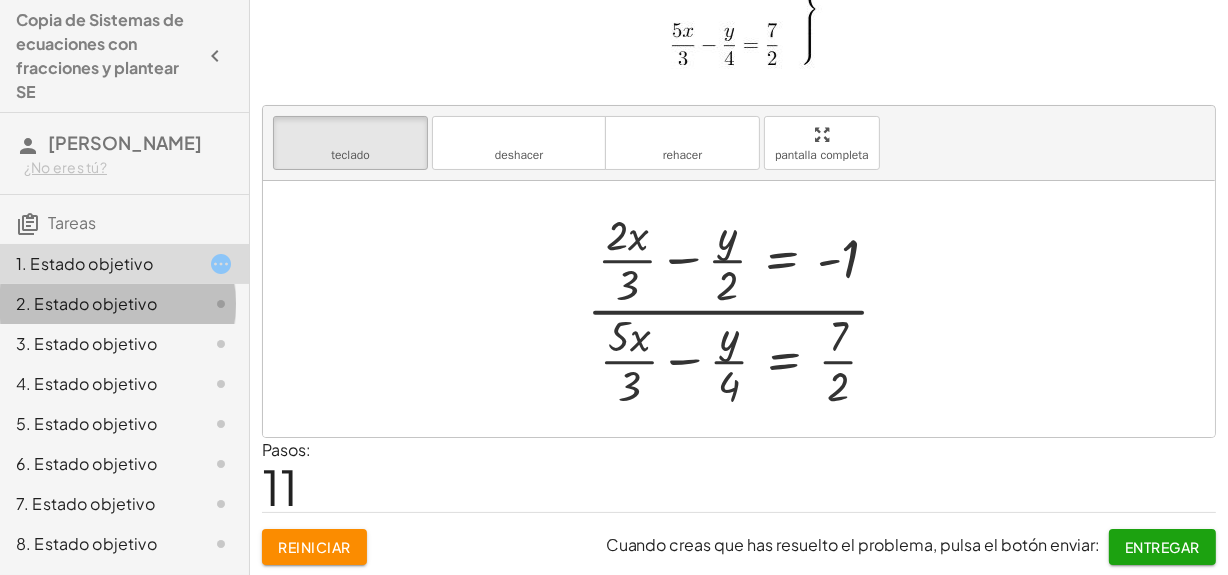 click on "2. Estado objetivo" at bounding box center (86, 303) 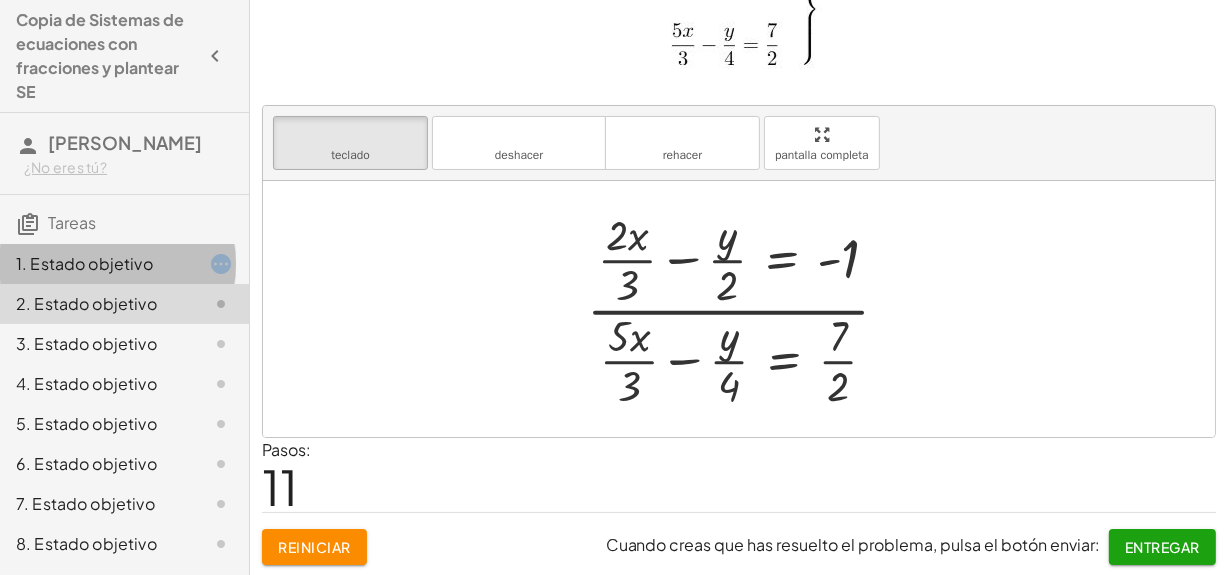 click on "1. Estado objetivo" at bounding box center [84, 263] 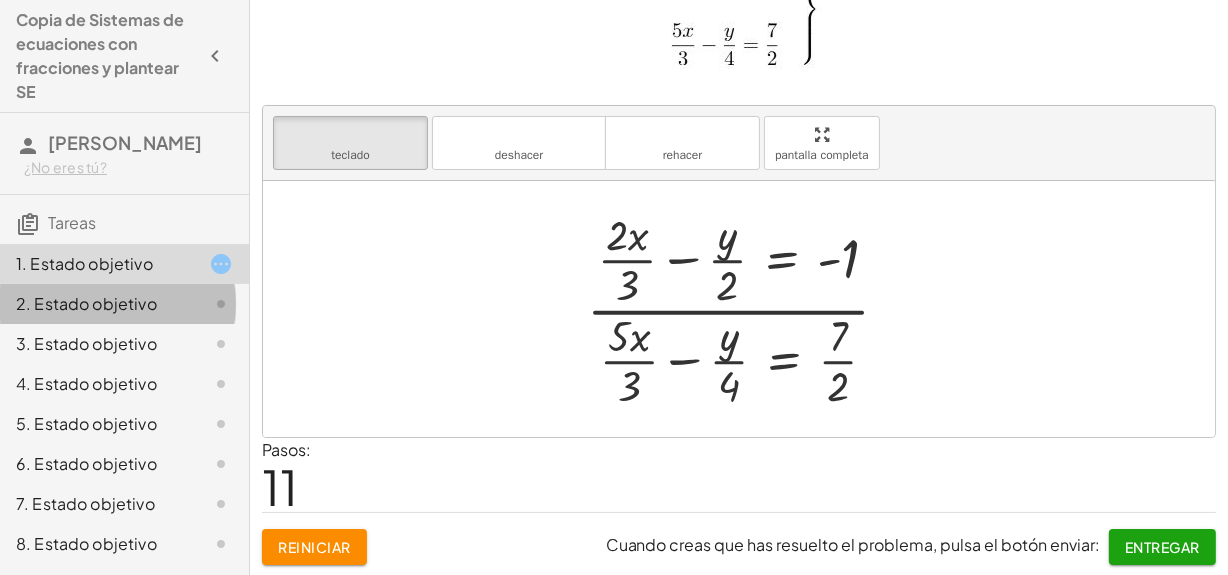 click 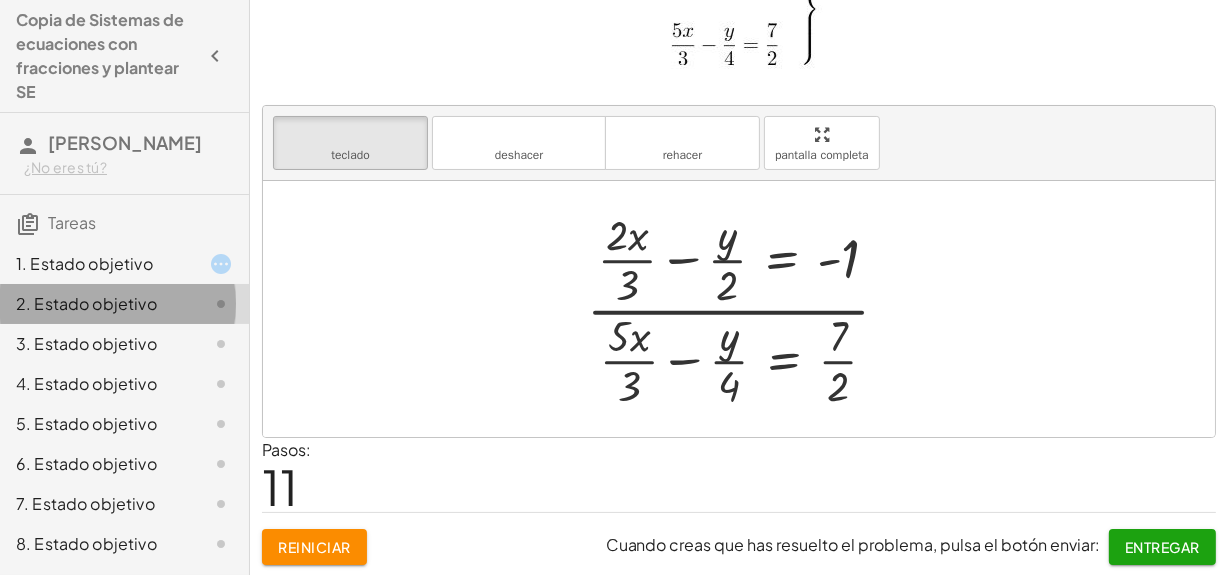 click 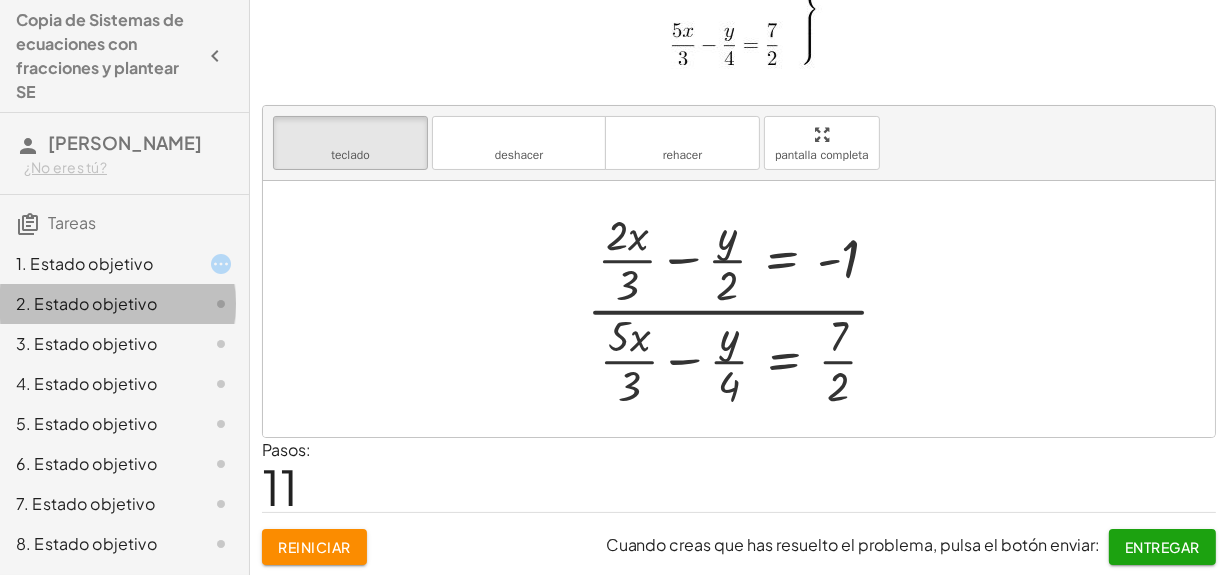 click 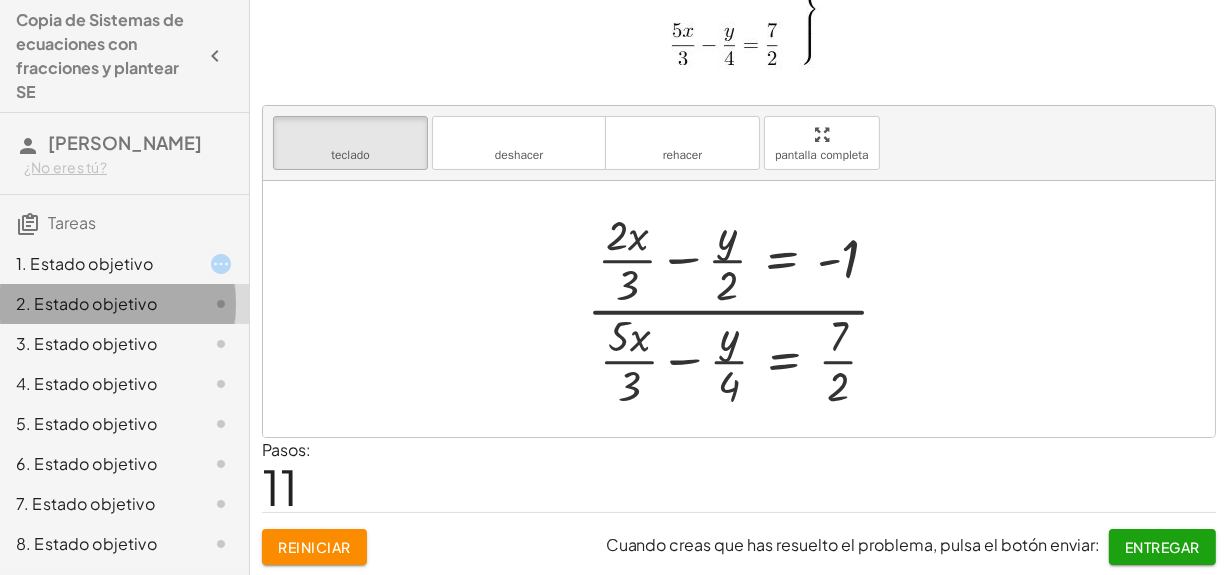 click 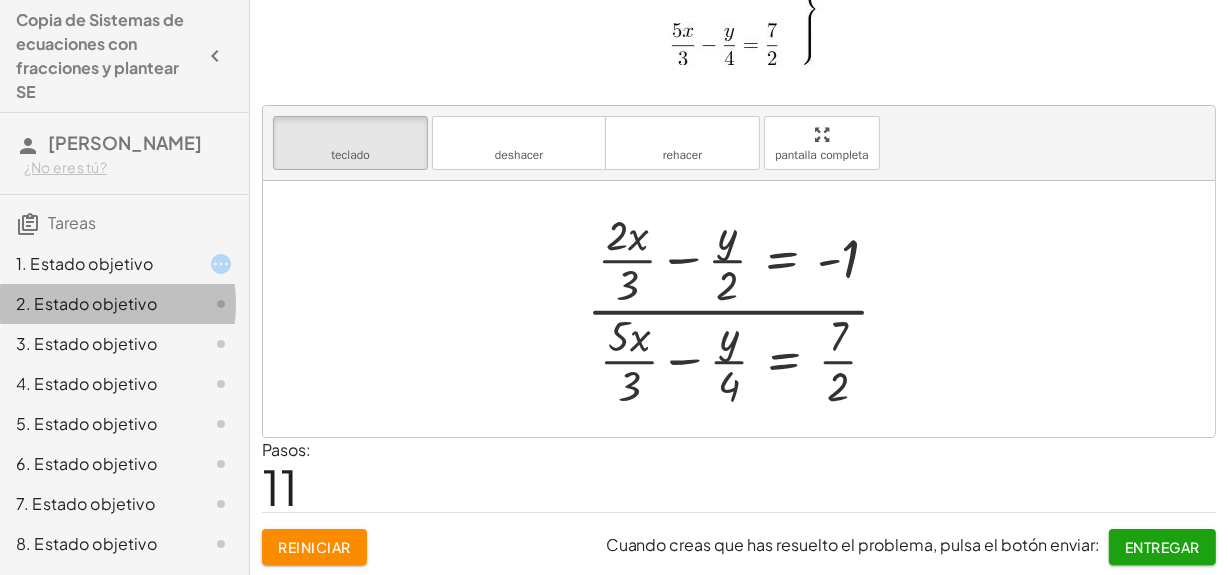 click 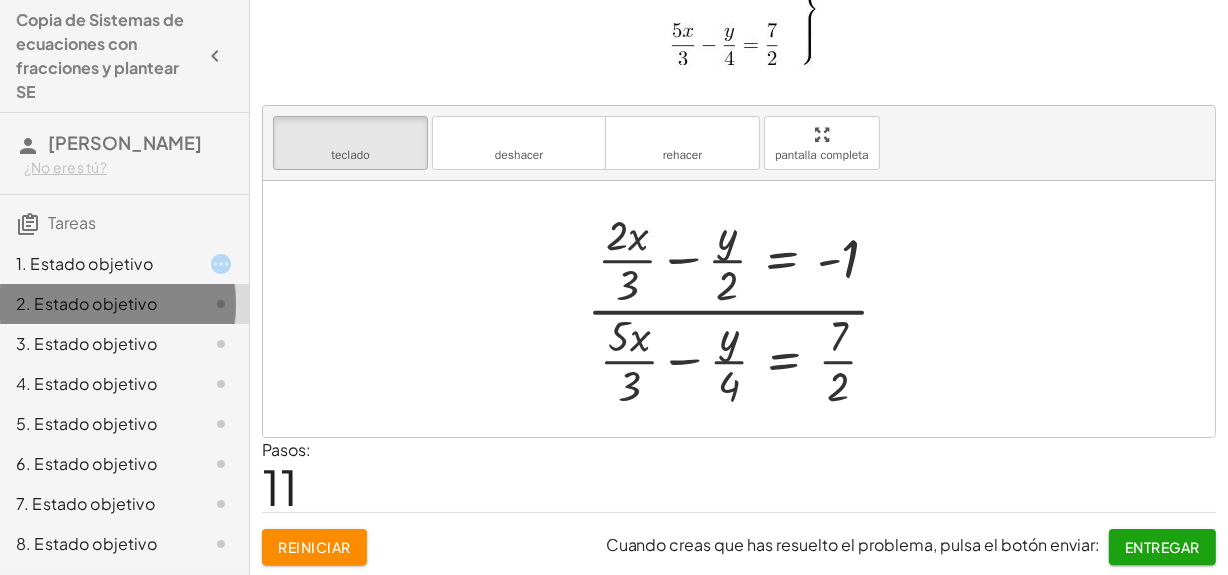 click 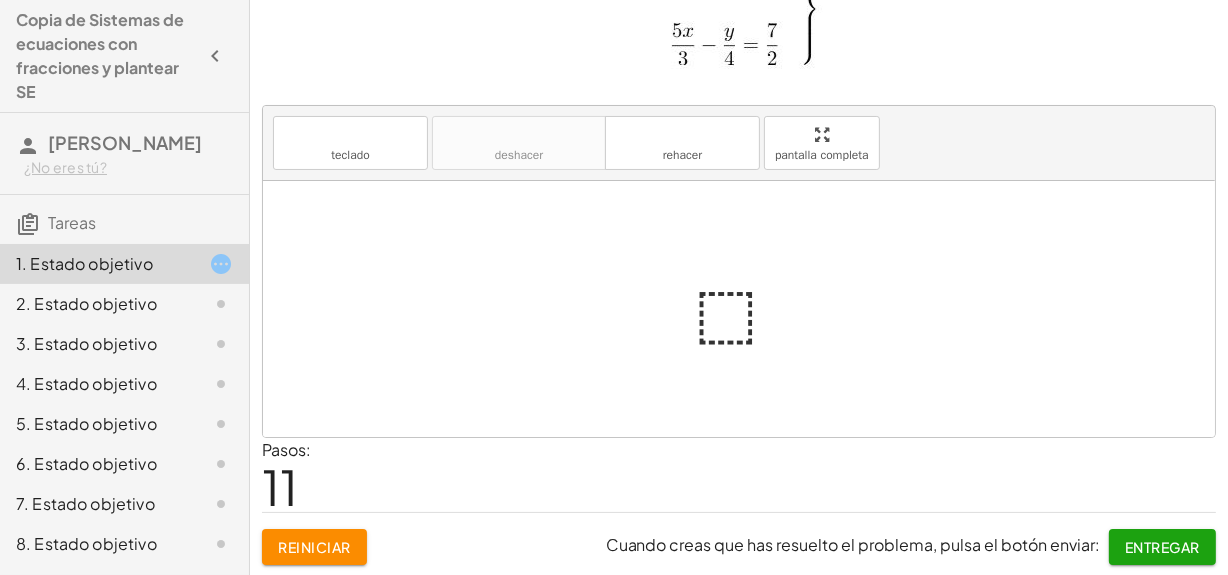 click at bounding box center [747, 309] 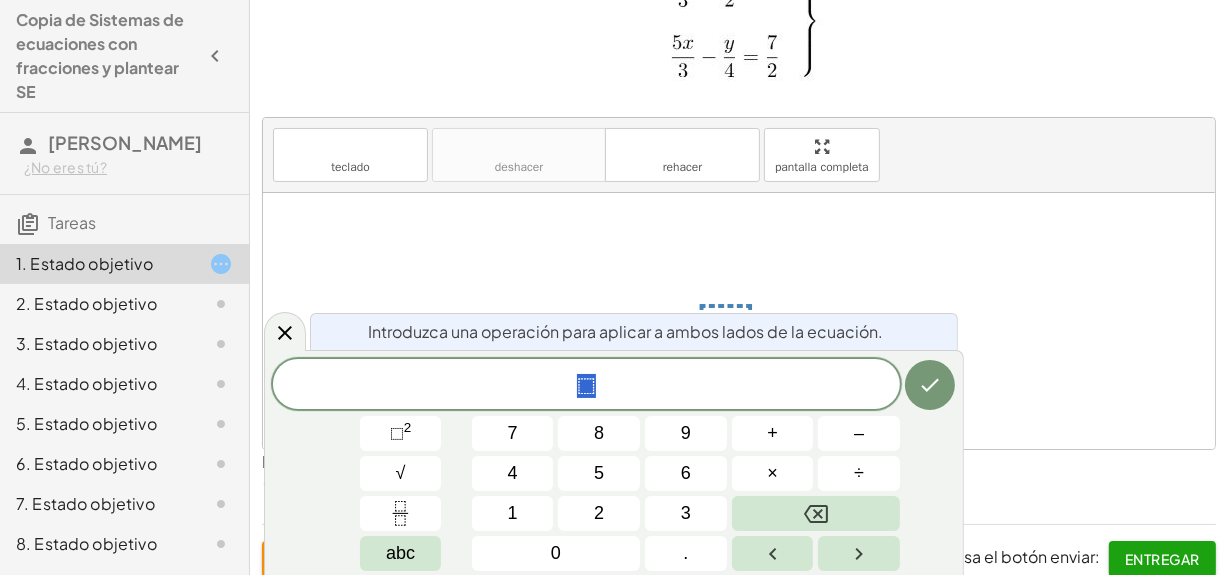 scroll, scrollTop: 105, scrollLeft: 0, axis: vertical 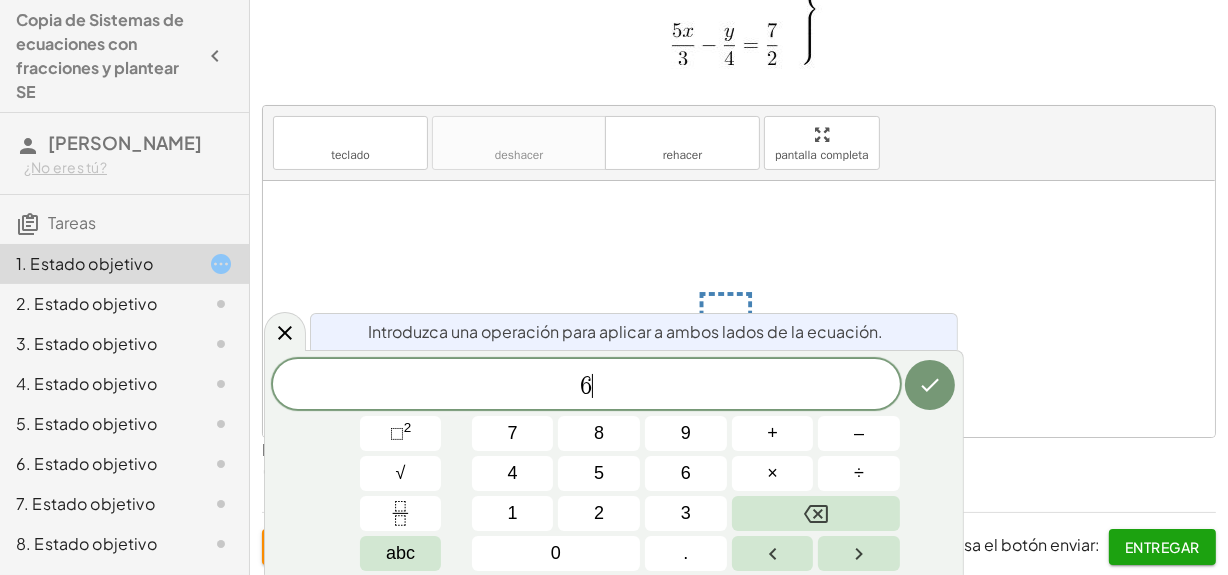 click on "Entregar" at bounding box center (1162, 547) 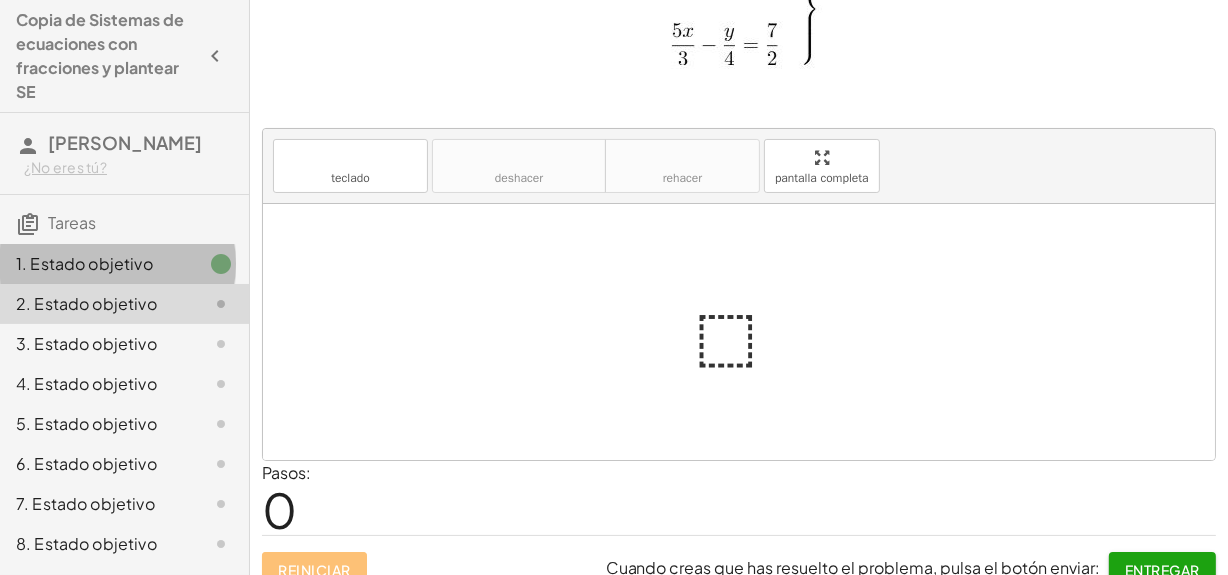 click 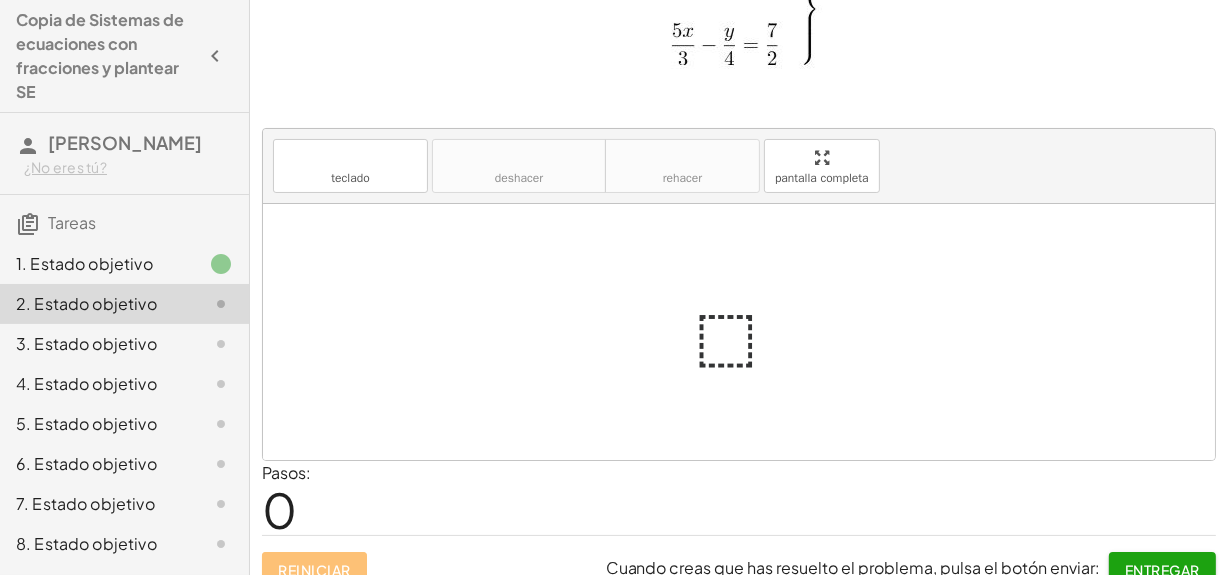 click at bounding box center (747, 332) 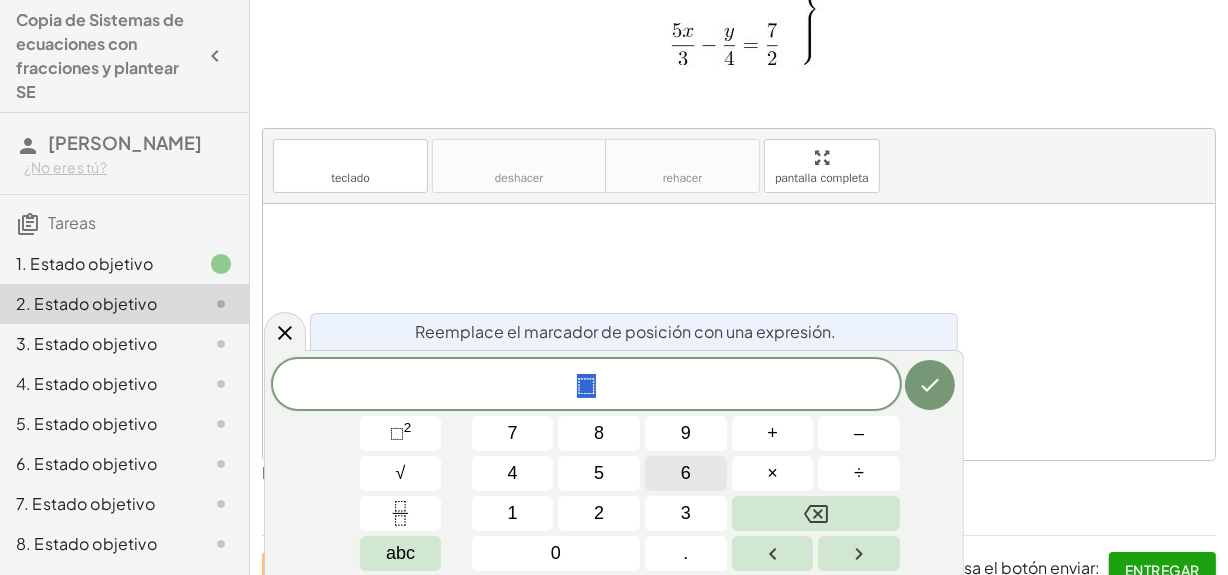 click on "6" at bounding box center [686, 473] 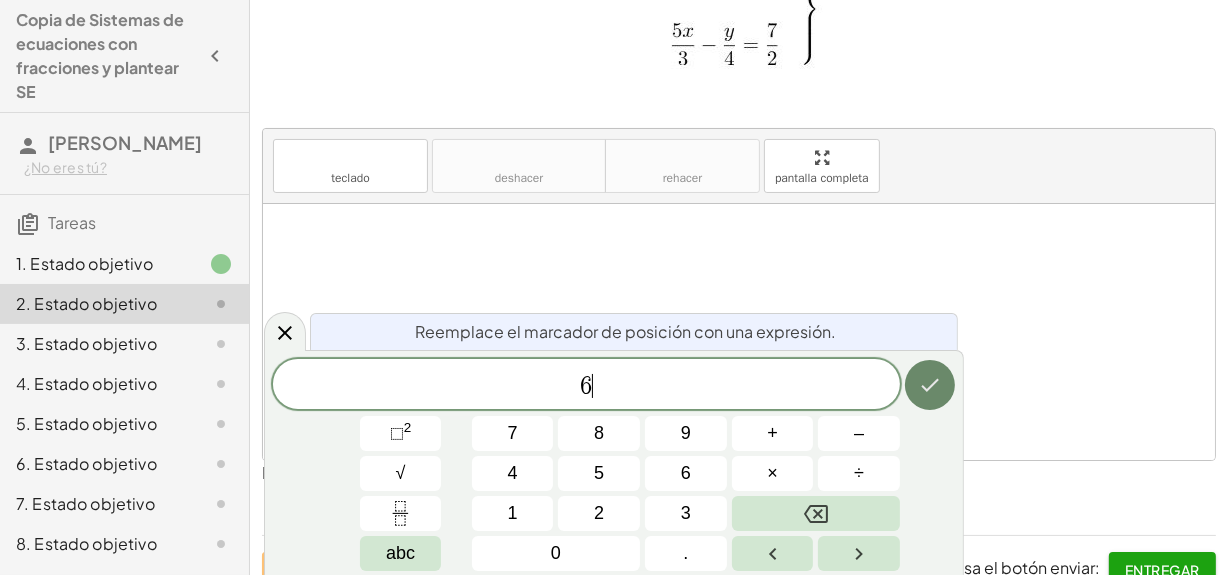 click at bounding box center [930, 385] 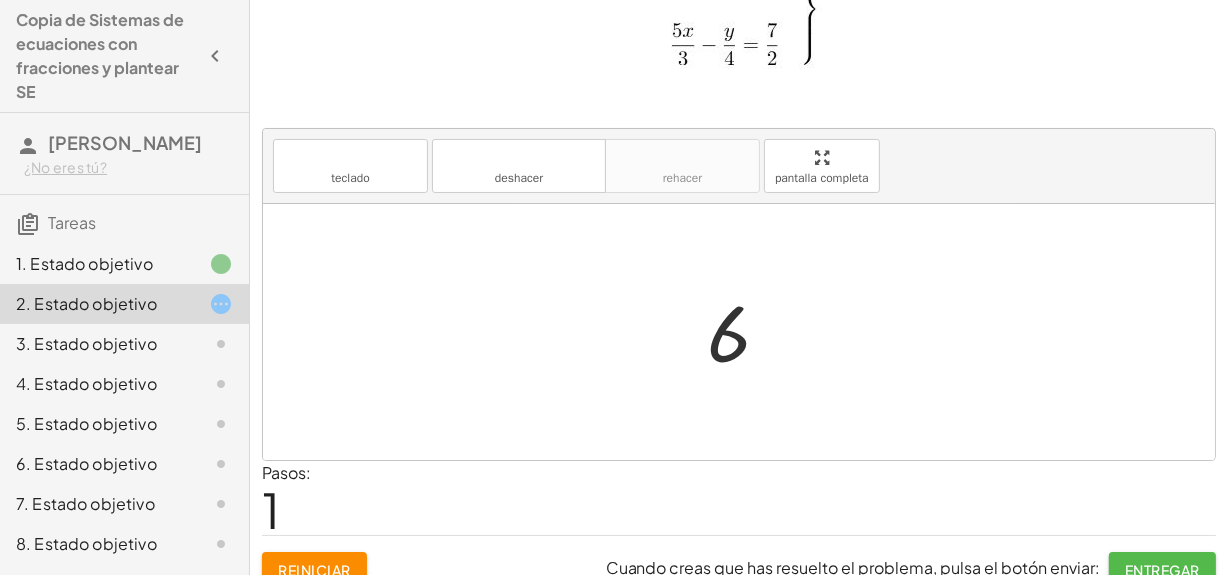 click on "Entregar" at bounding box center (1162, 570) 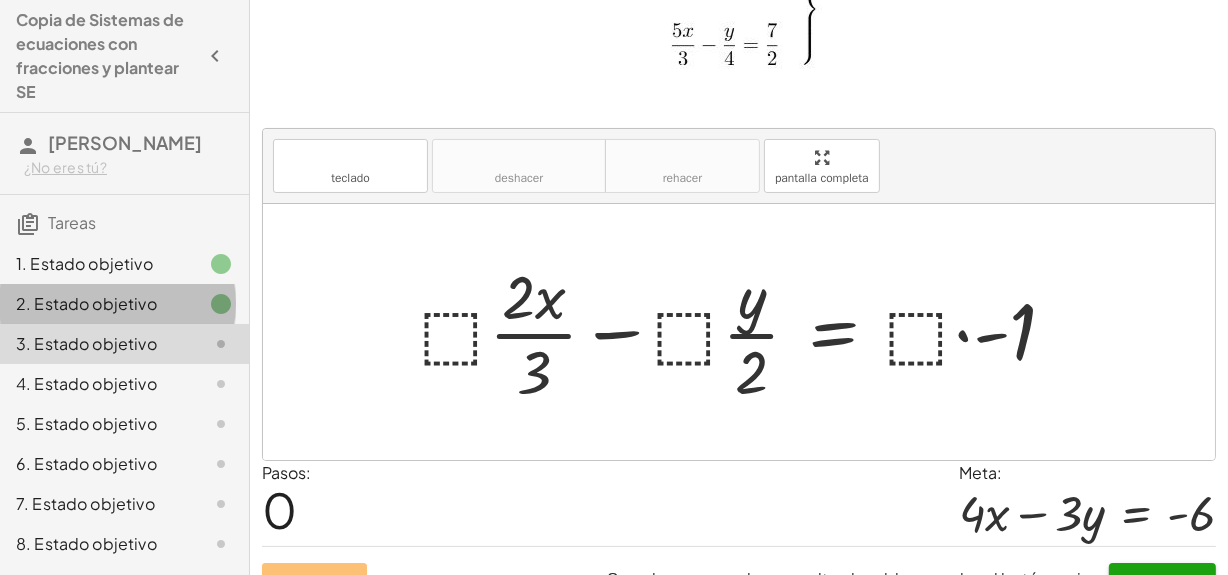 click on "2. Estado objetivo" 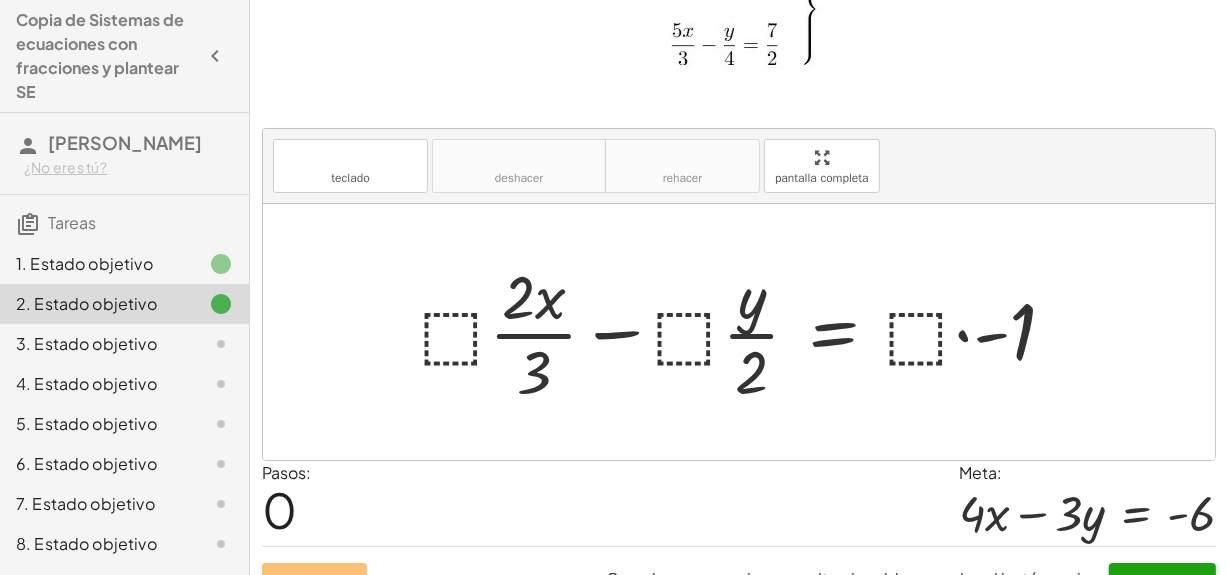 click on "2. Estado objetivo" 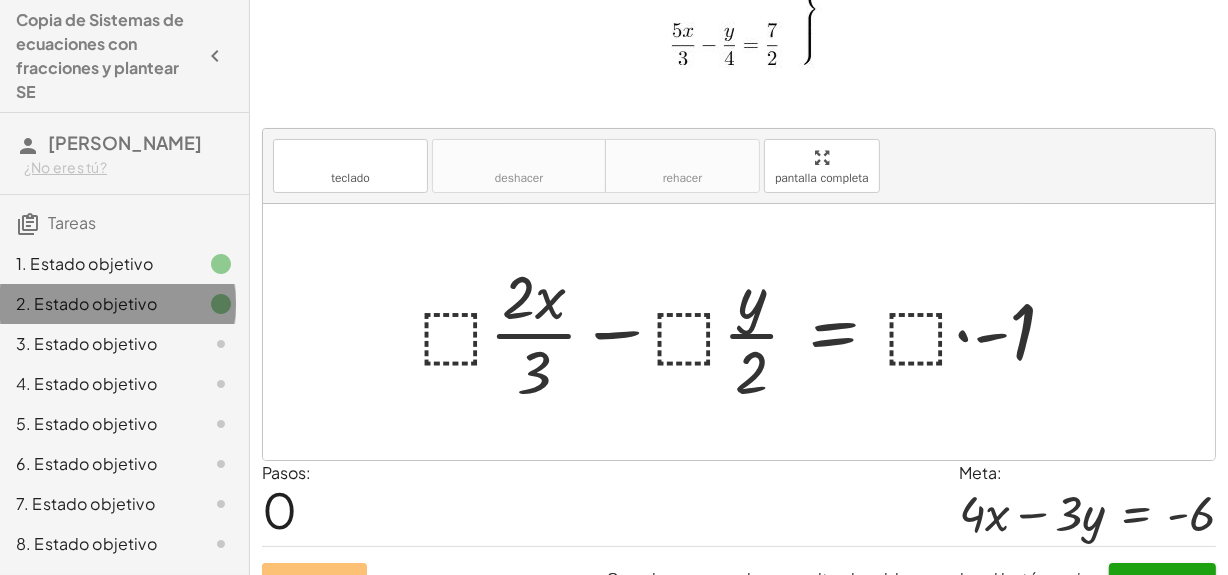 click on "2. Estado objetivo" 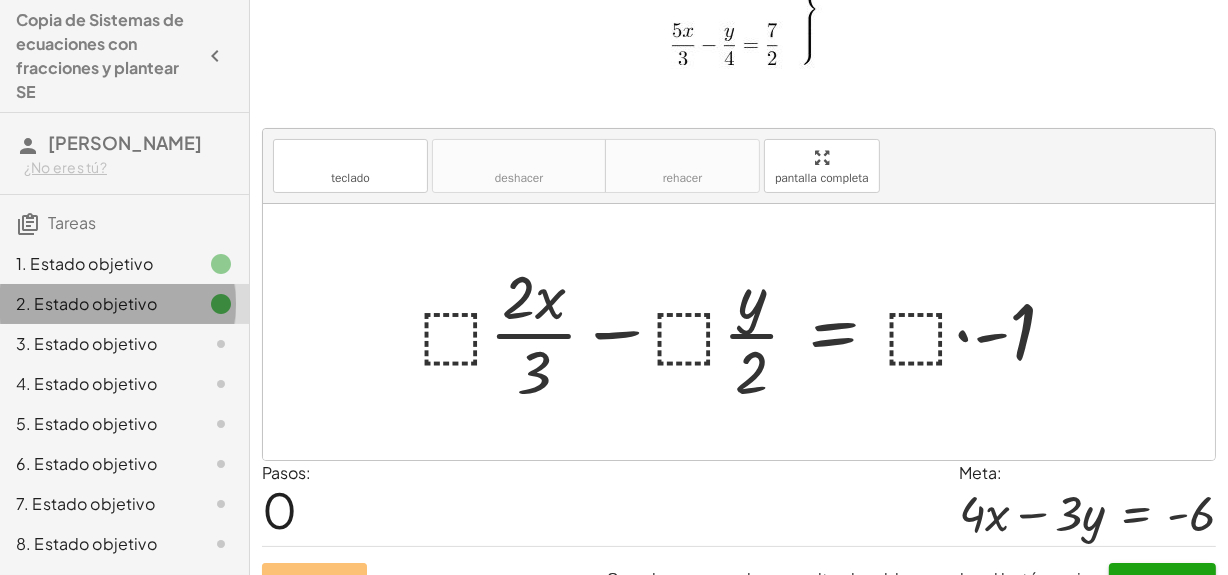 click on "2. Estado objetivo" 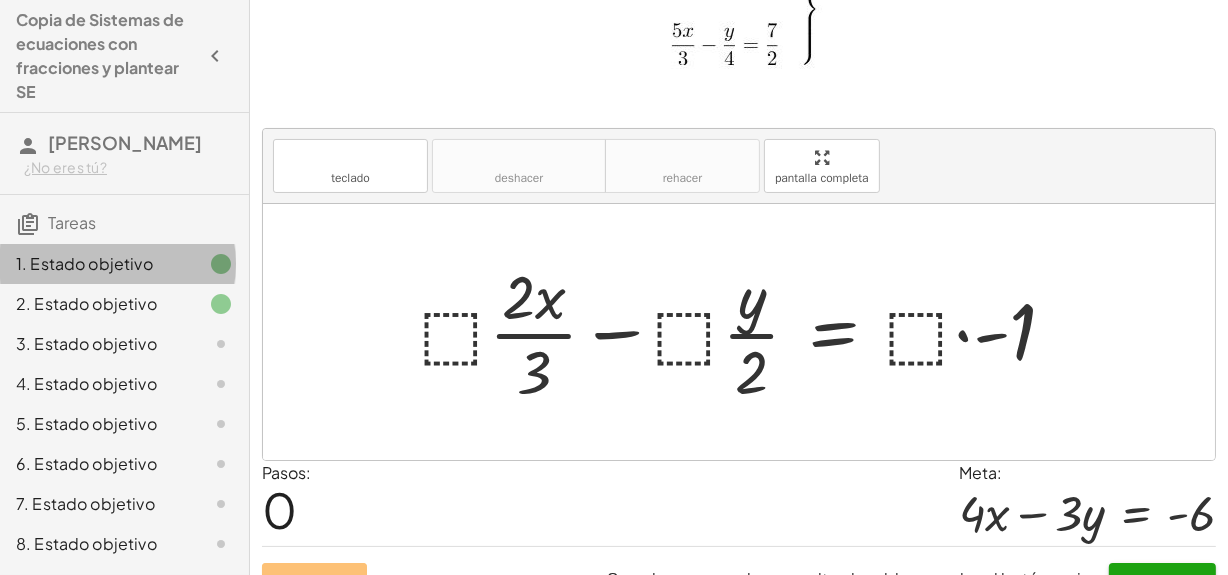 click on "1. Estado objetivo" at bounding box center [84, 263] 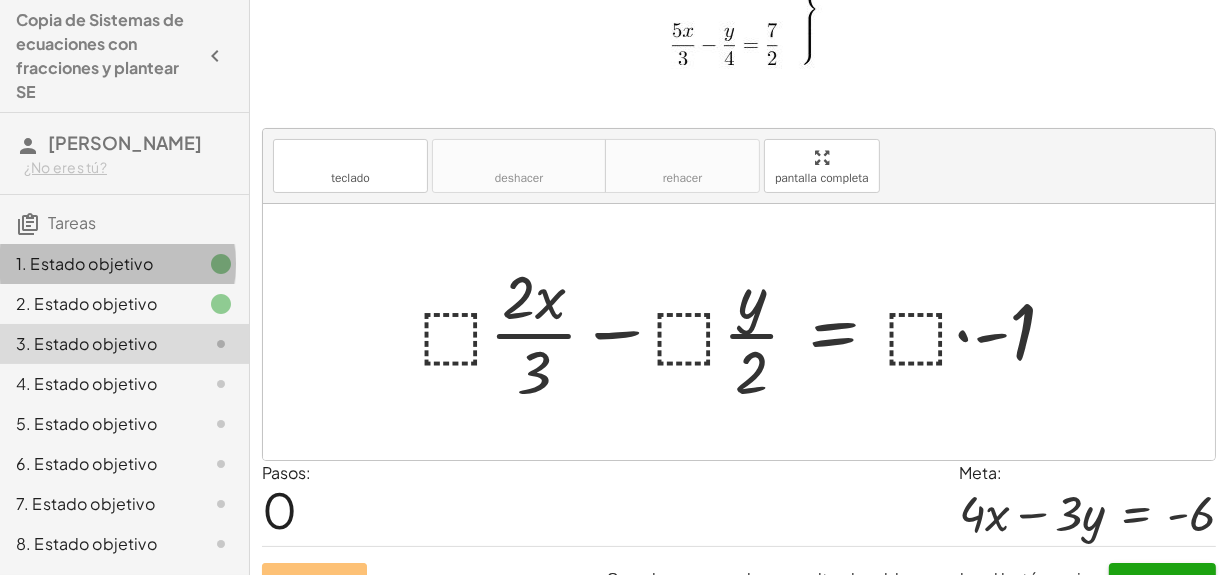 click on "1. Estado objetivo" at bounding box center [84, 263] 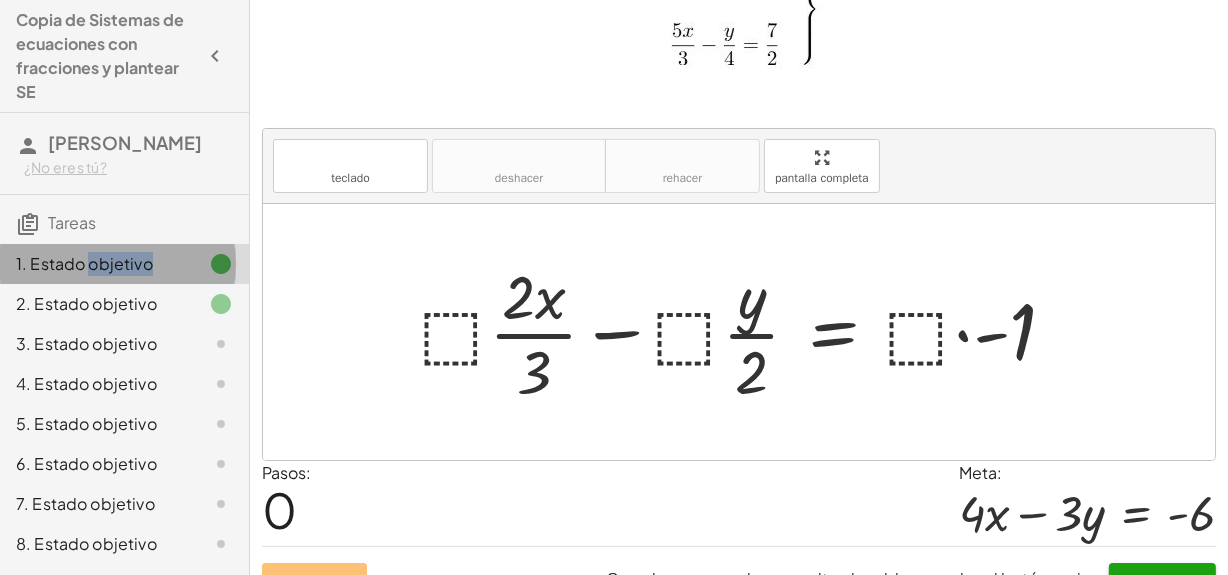 click on "1. Estado objetivo" at bounding box center [84, 263] 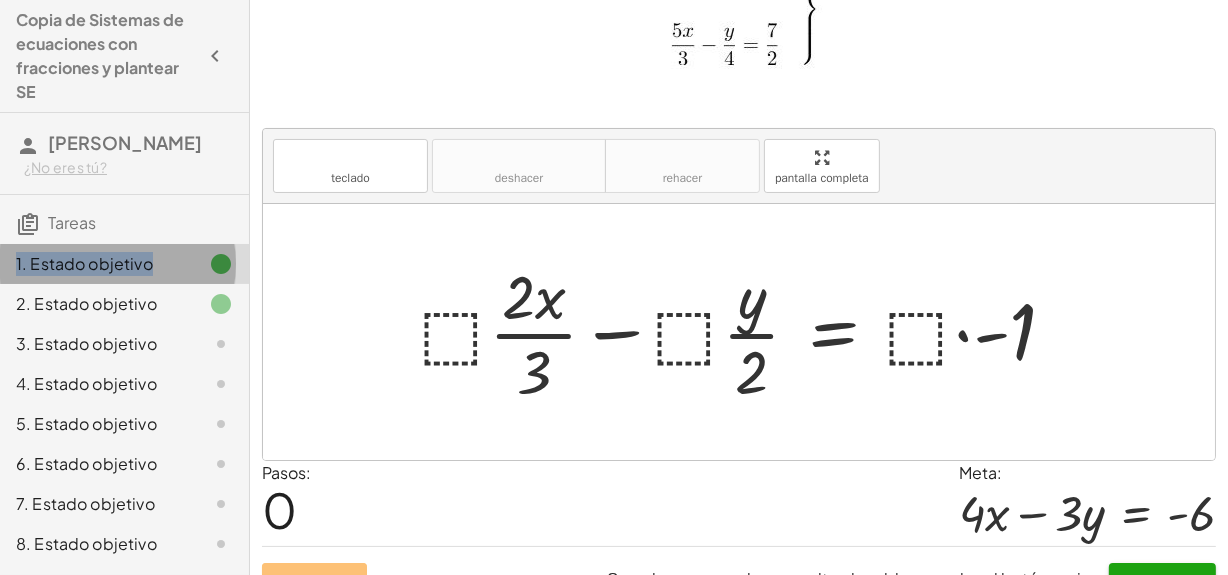 click on "1. Estado objetivo" at bounding box center [84, 263] 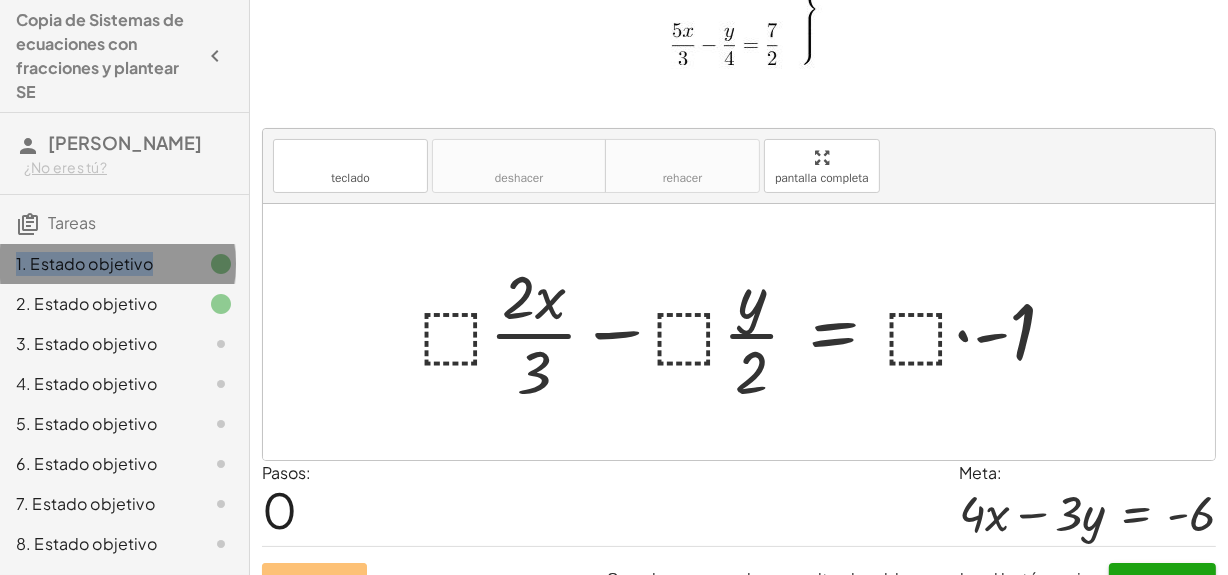 click on "1. Estado objetivo" at bounding box center (84, 263) 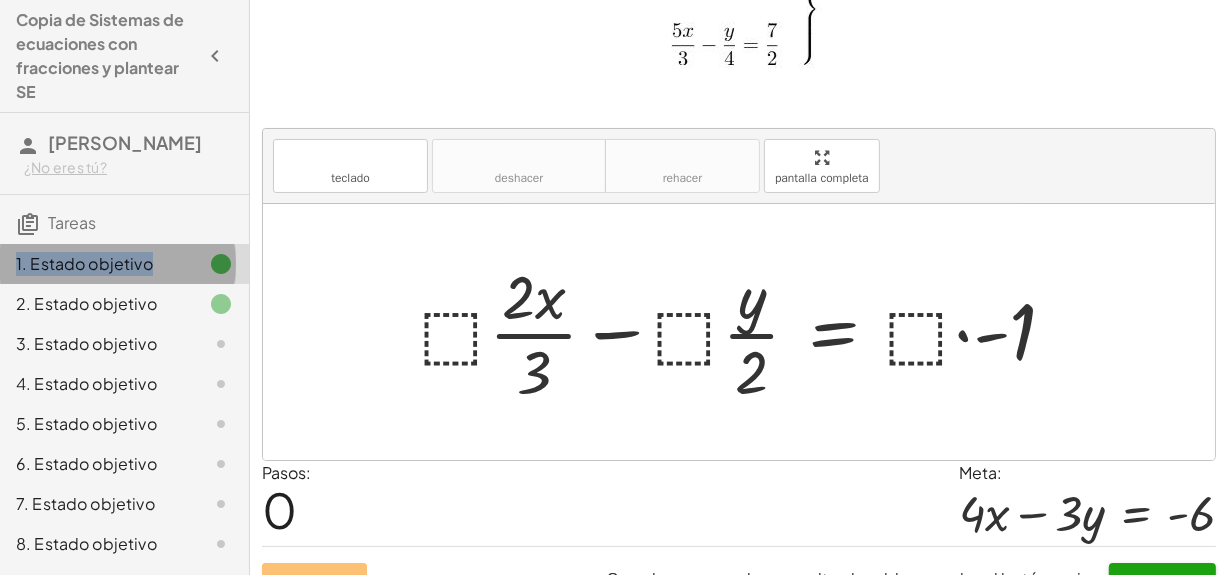 click on "1. Estado objetivo" 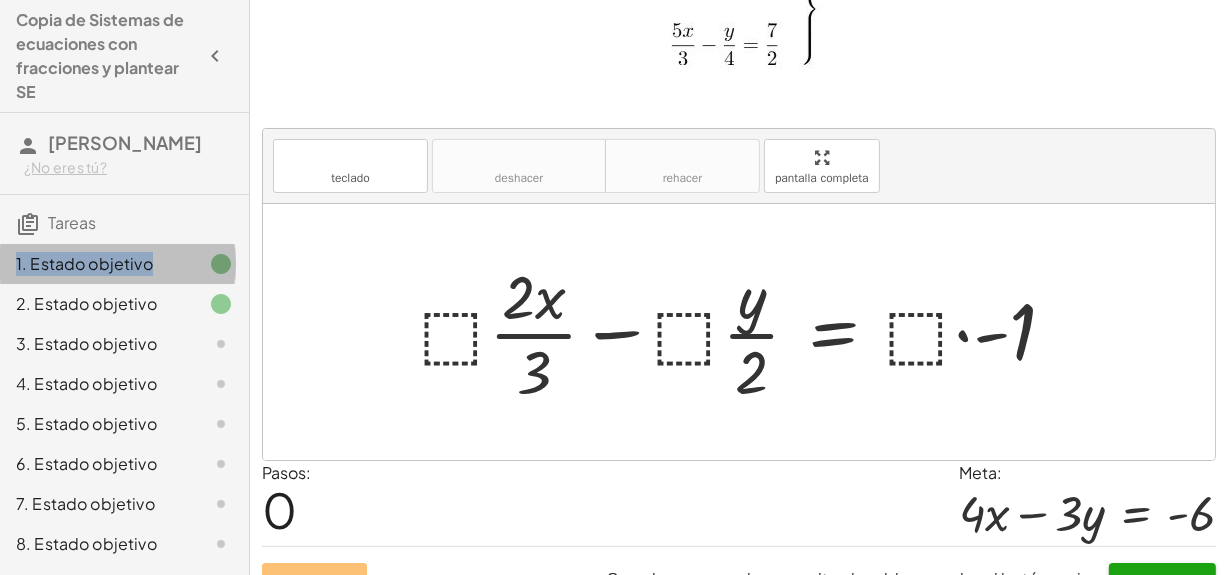 click on "1. Estado objetivo" 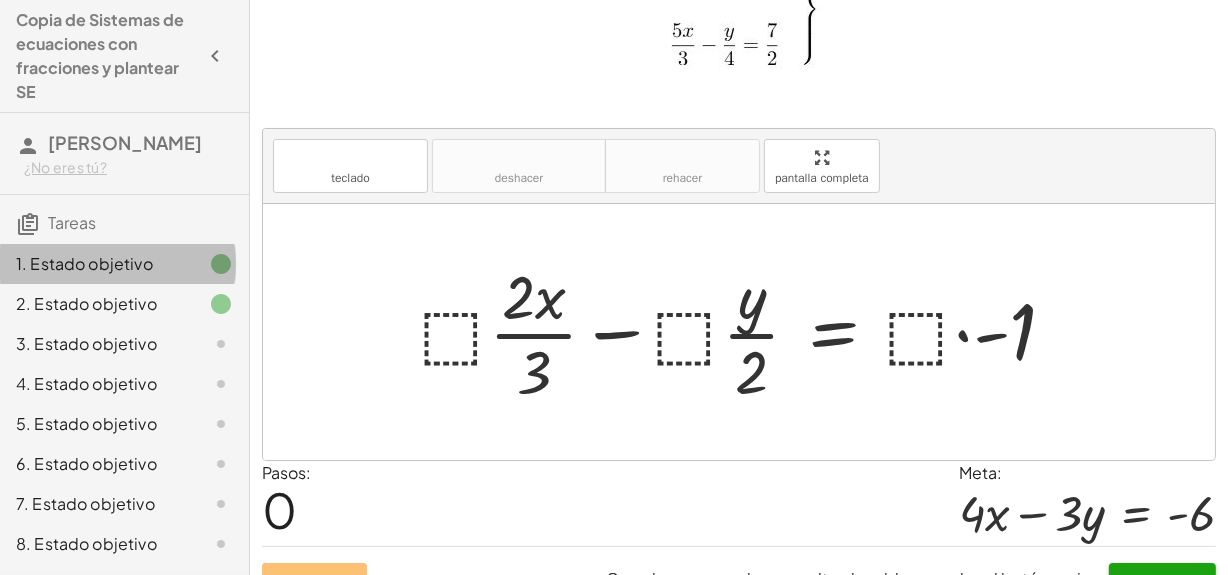 click on "1. Estado objetivo" 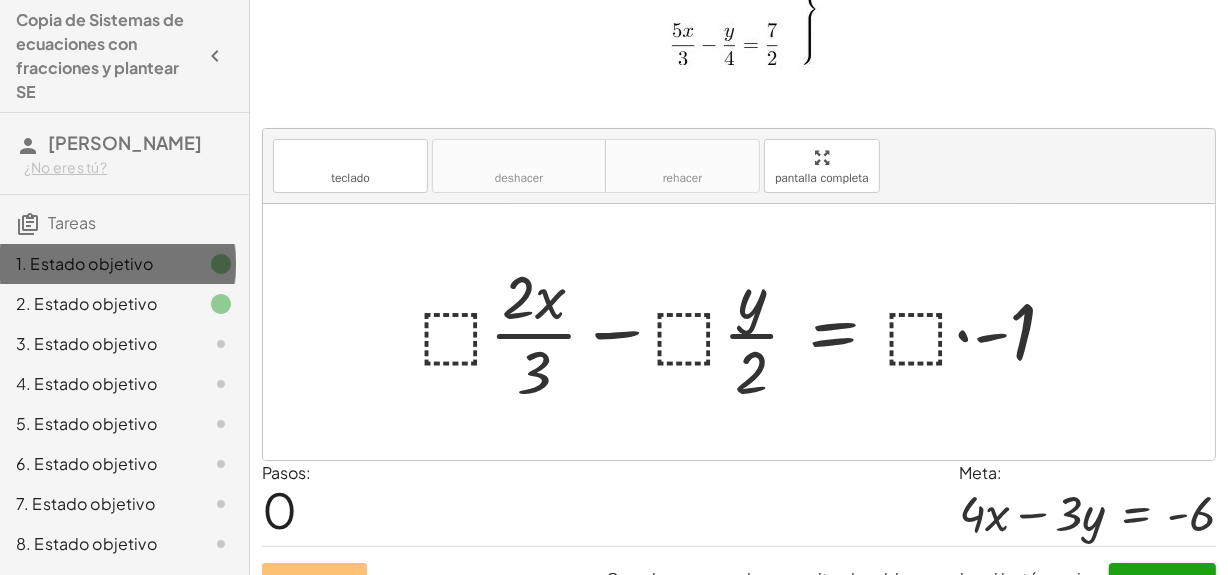 click on "1. Estado objetivo" 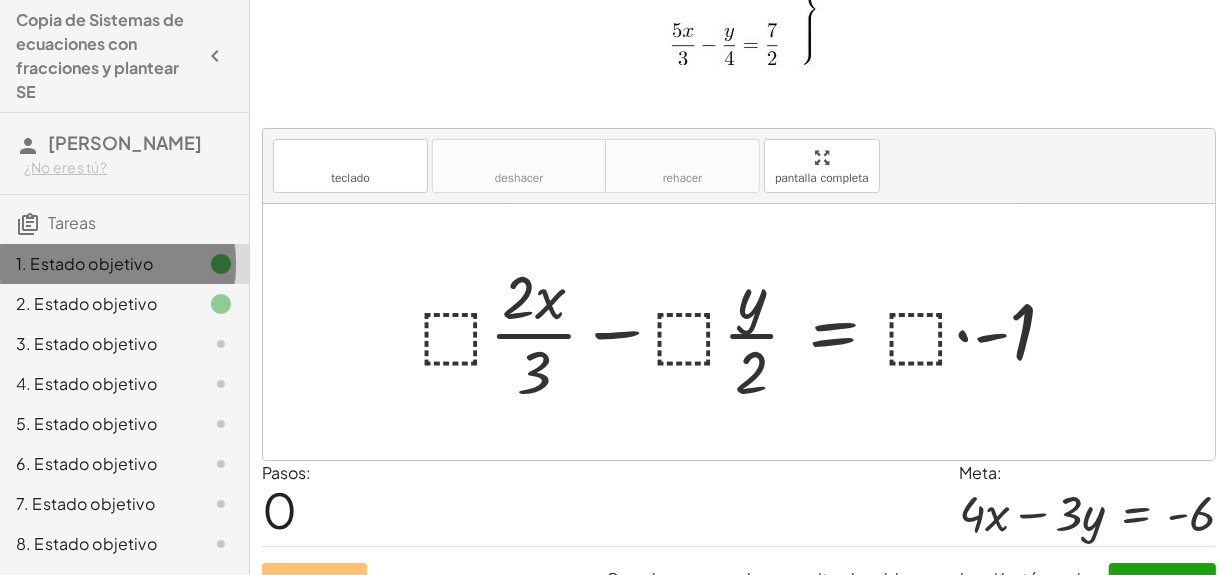 click on "1. Estado objetivo" 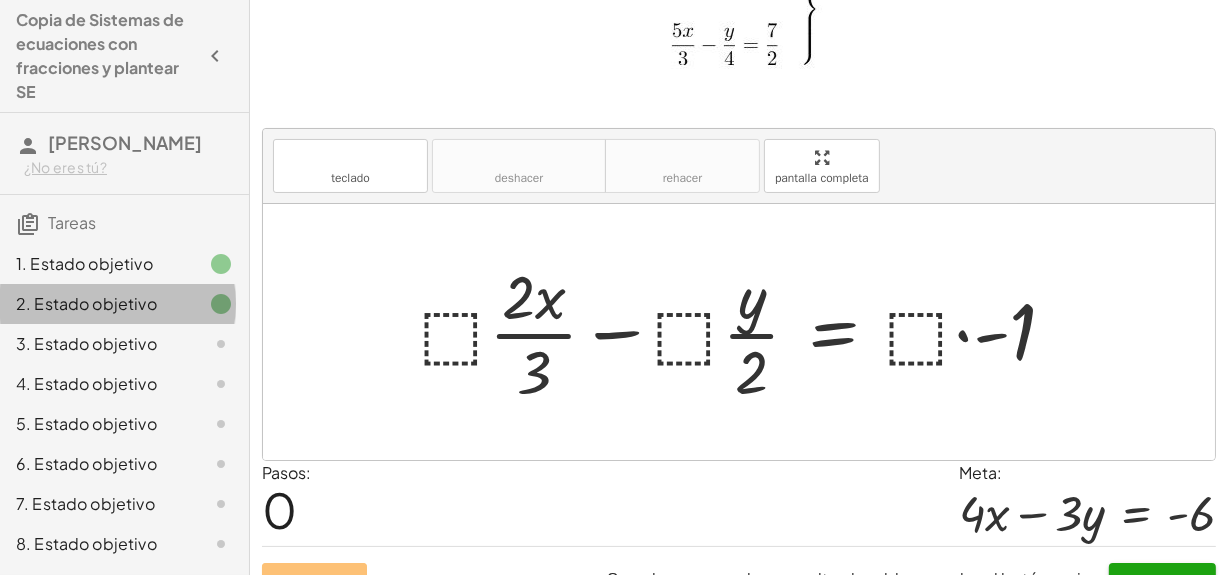 click 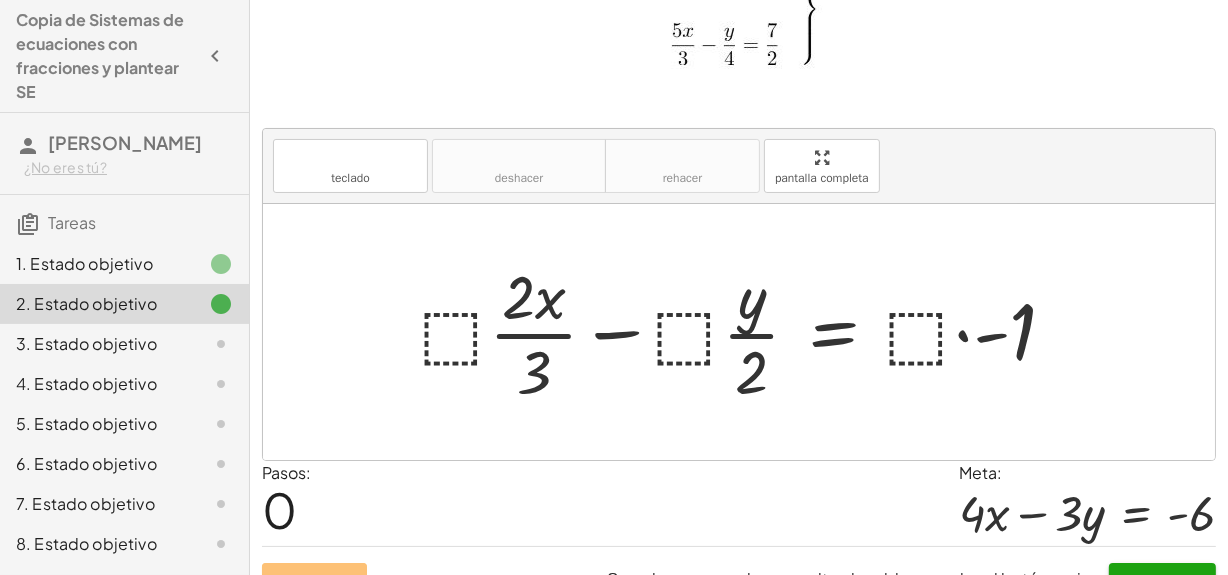 scroll, scrollTop: 0, scrollLeft: 0, axis: both 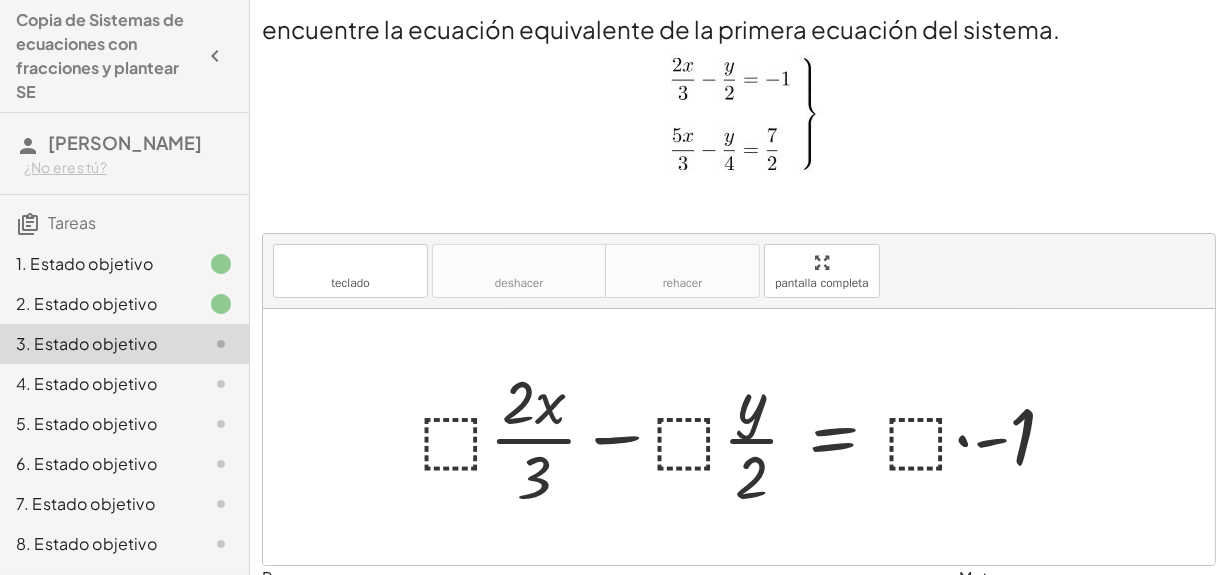 click at bounding box center (746, 437) 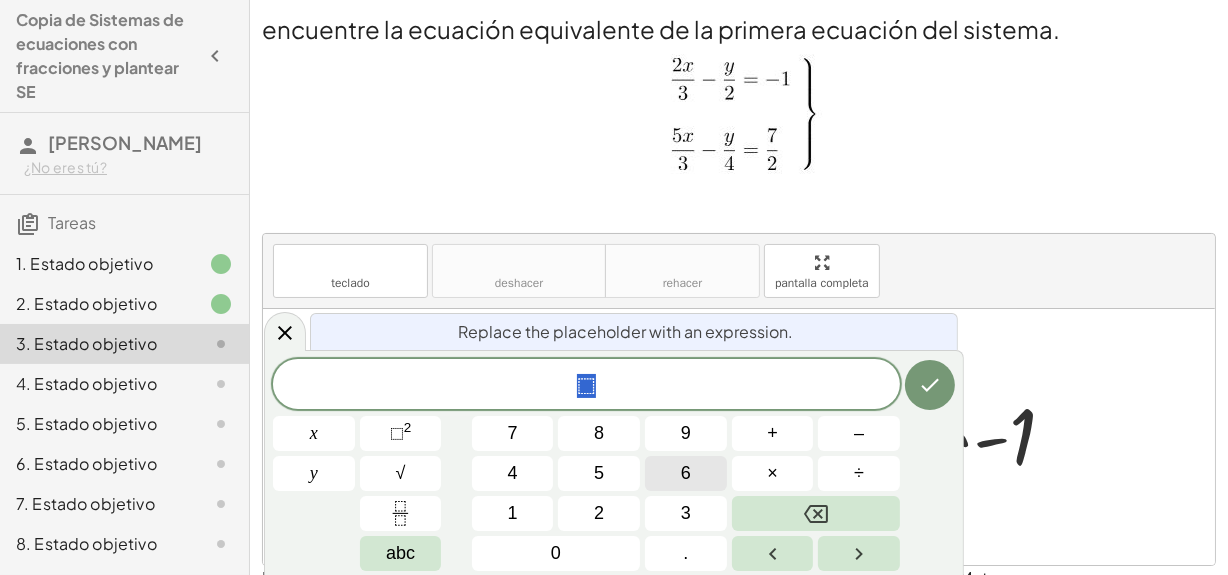 click on "6" at bounding box center (686, 473) 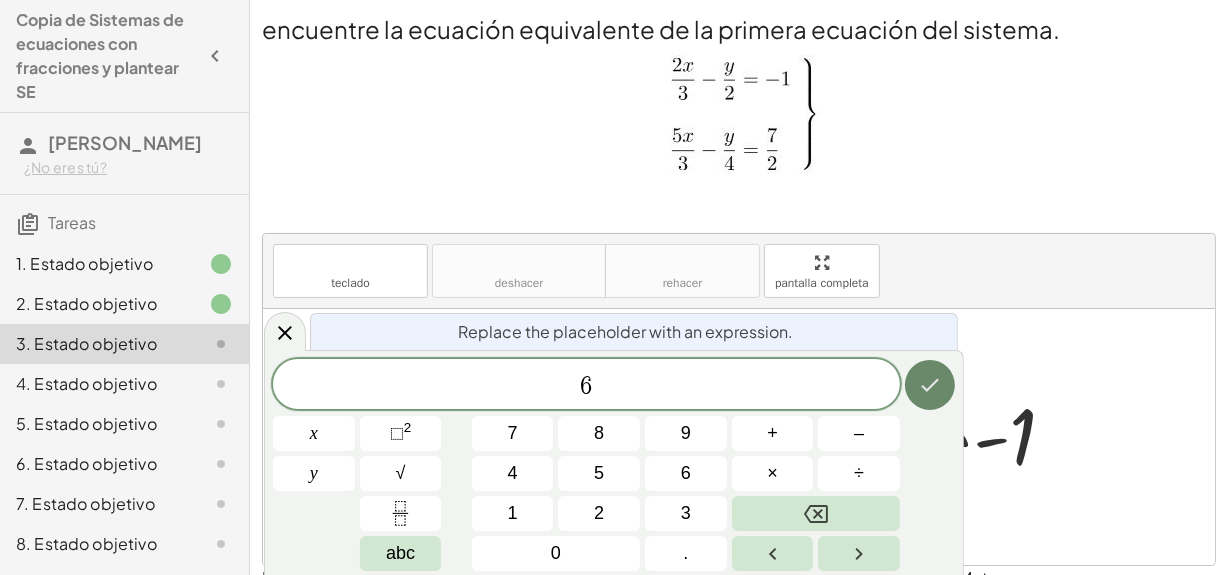 click 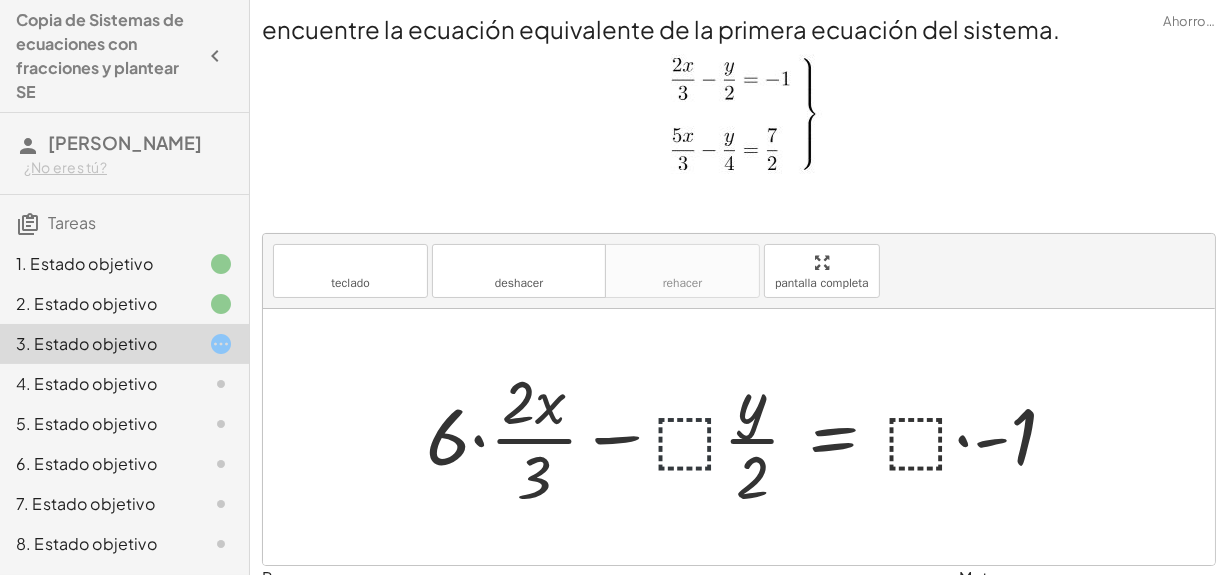 click at bounding box center (749, 437) 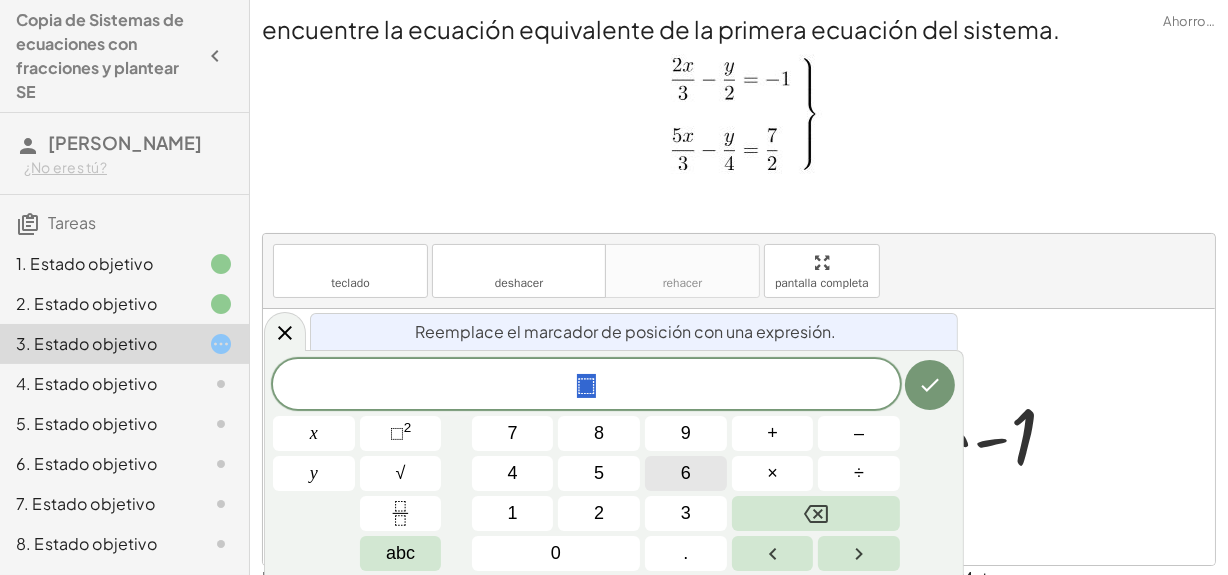 click on "6" at bounding box center (686, 473) 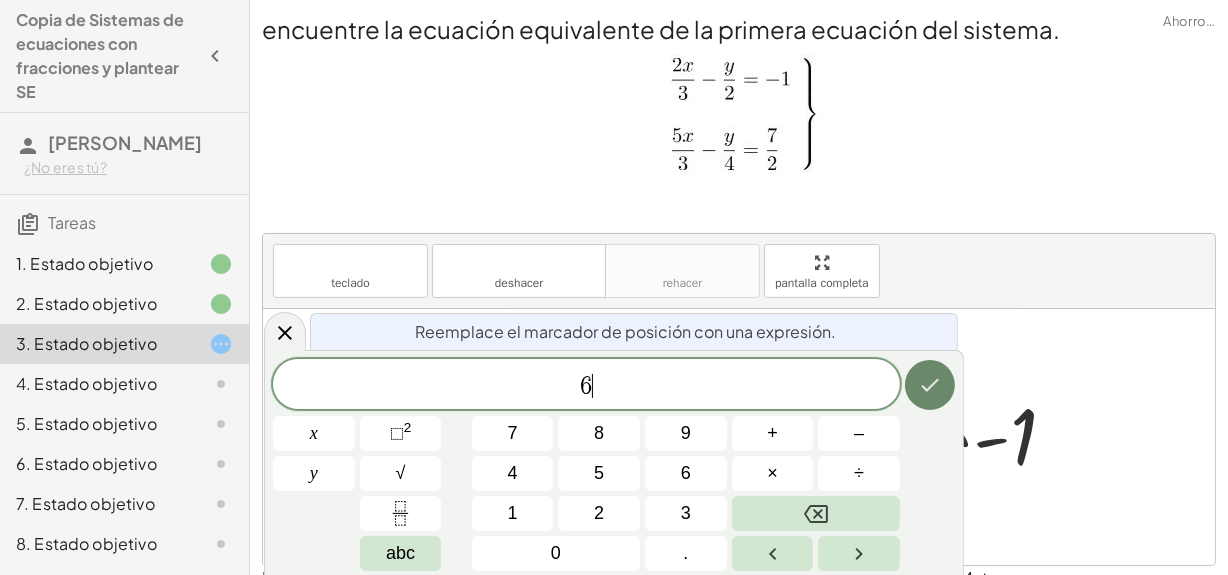 click 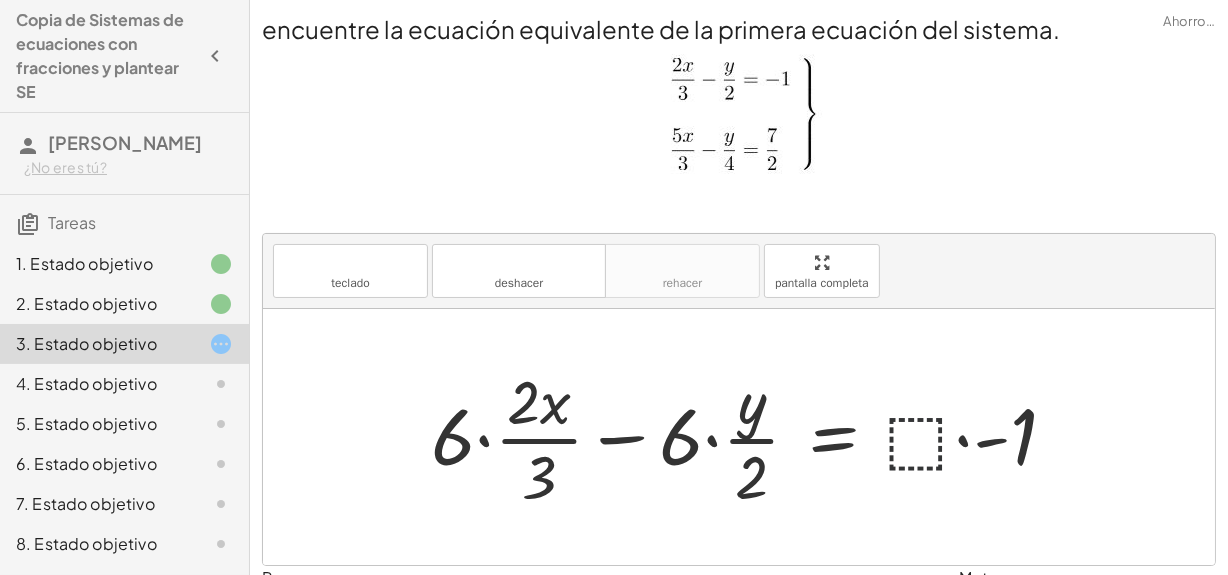 click at bounding box center (751, 437) 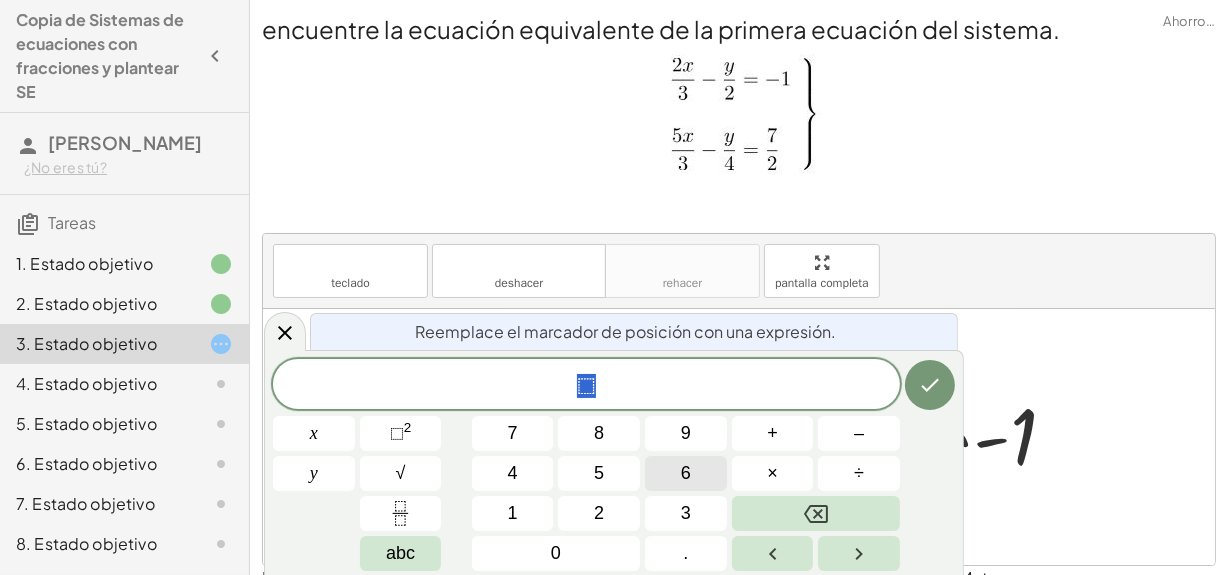 click on "6" at bounding box center (686, 473) 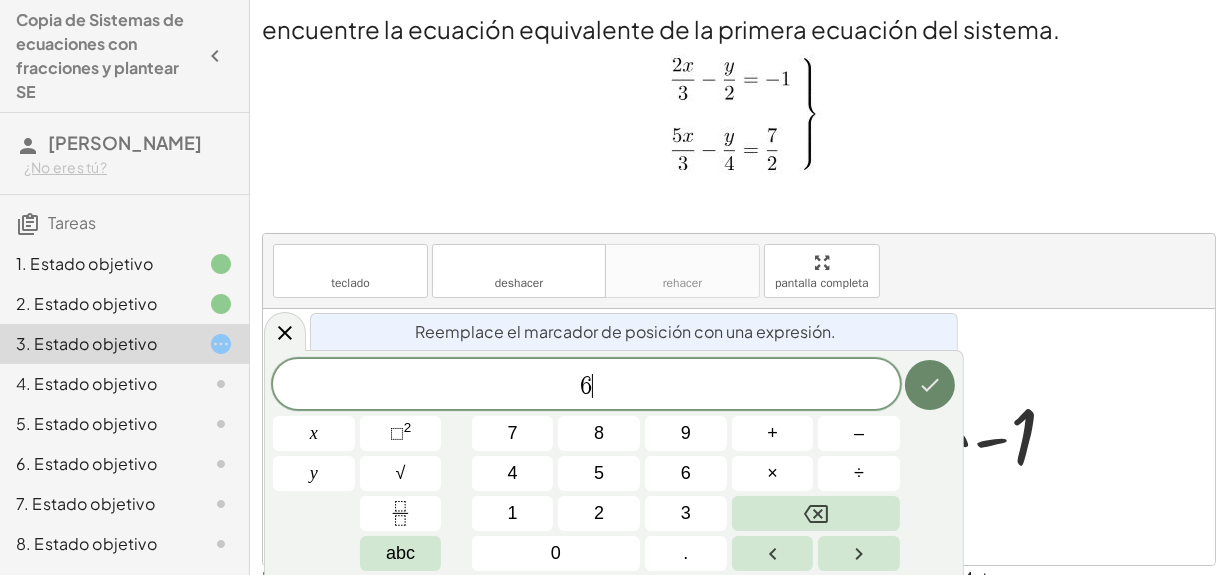 click 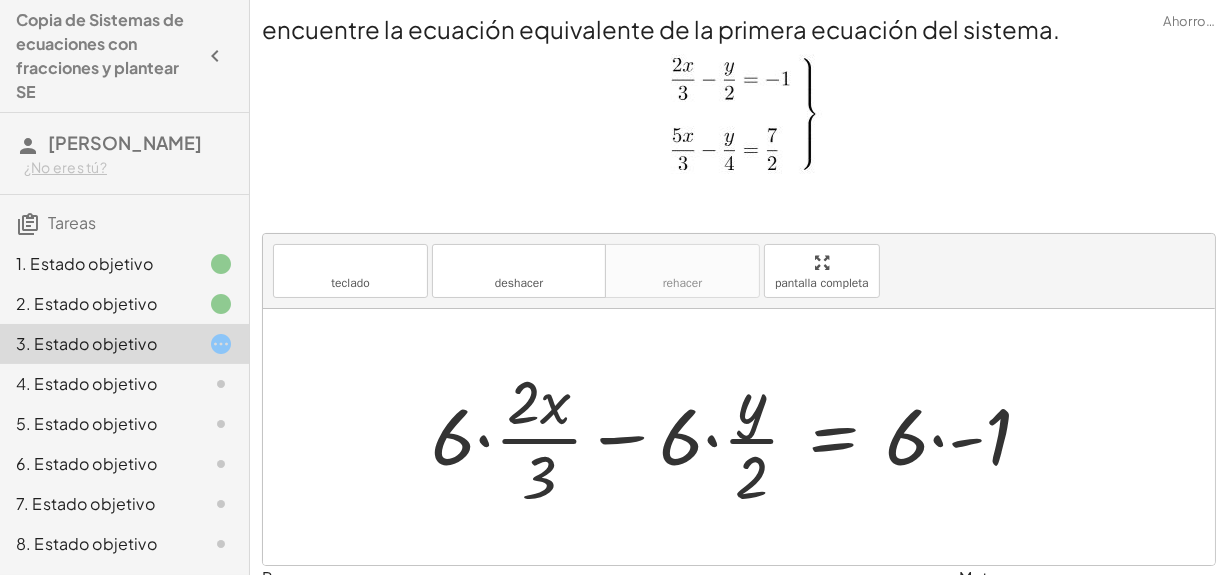 scroll, scrollTop: 140, scrollLeft: 0, axis: vertical 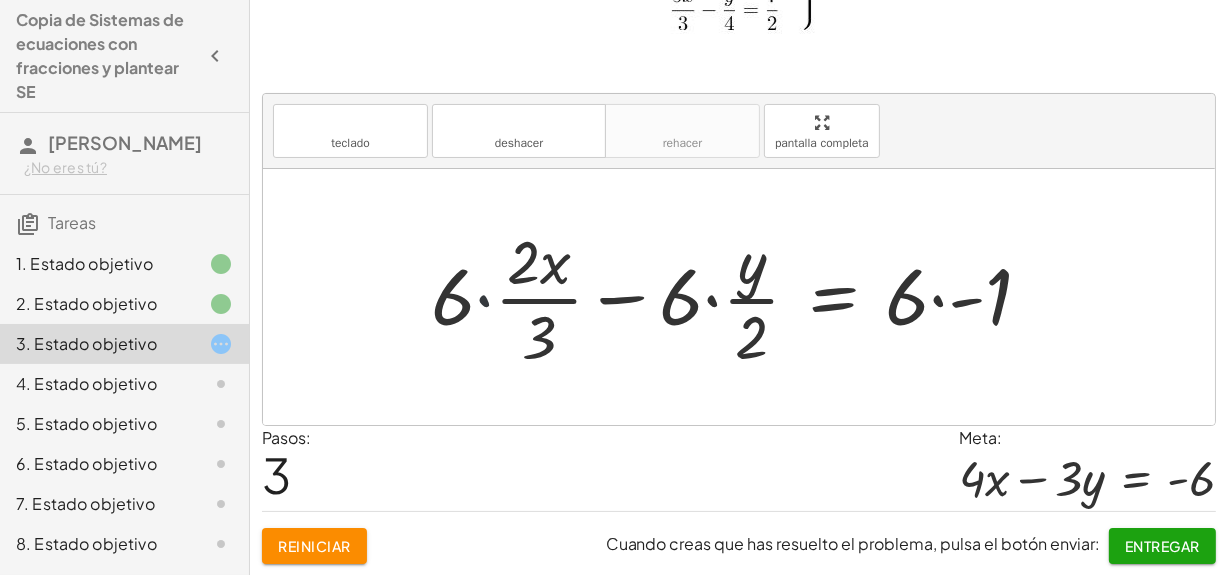 click at bounding box center [739, 297] 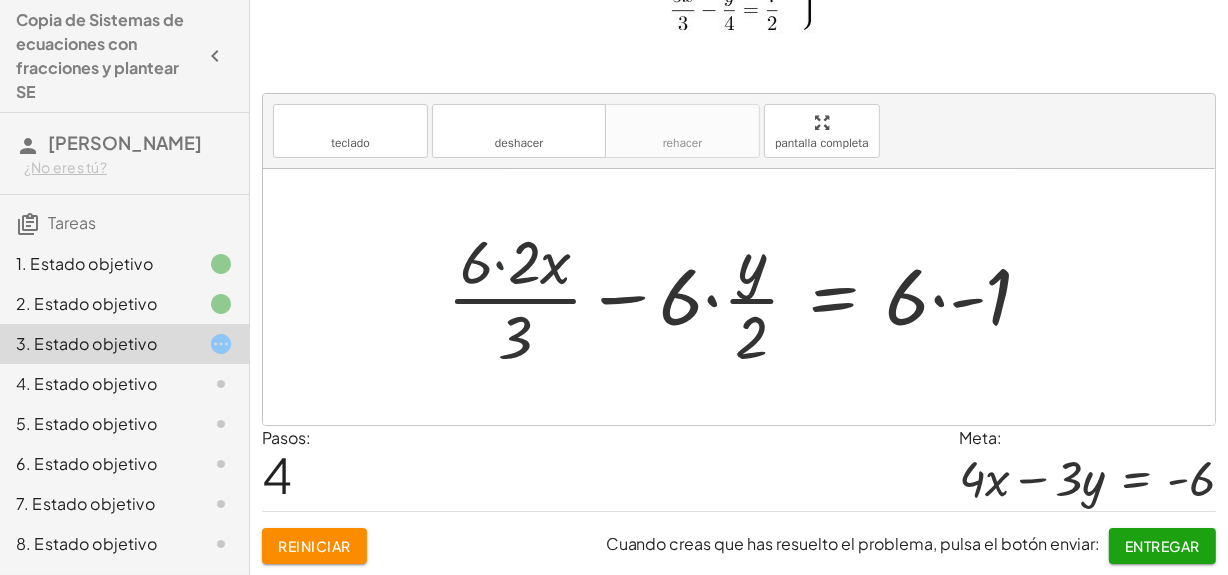 click at bounding box center [747, 297] 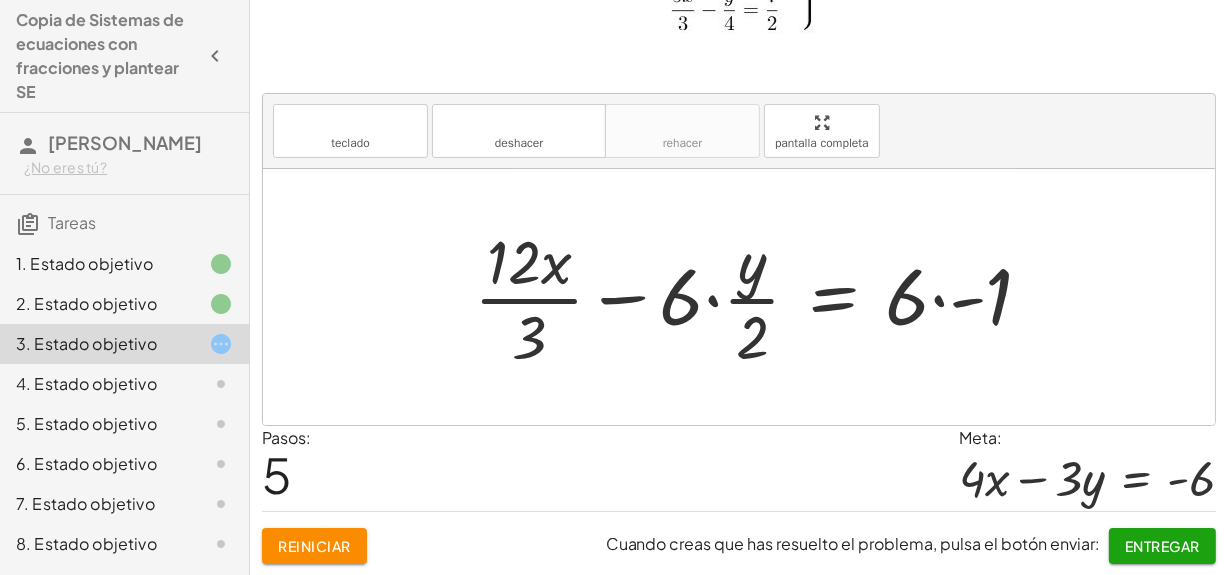 click at bounding box center [761, 297] 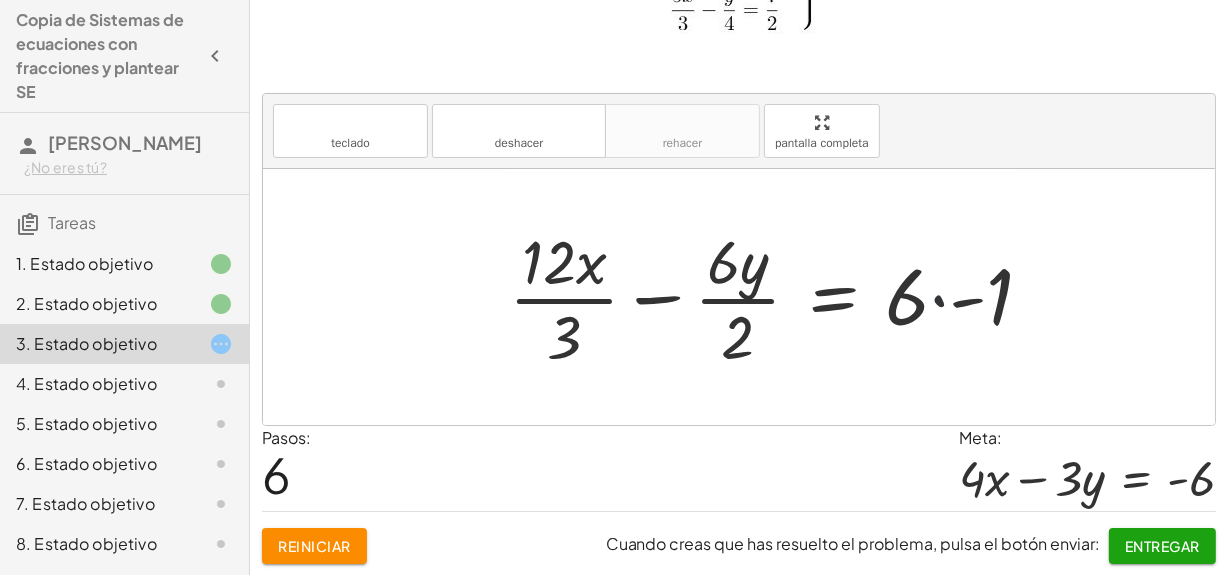 click at bounding box center (778, 297) 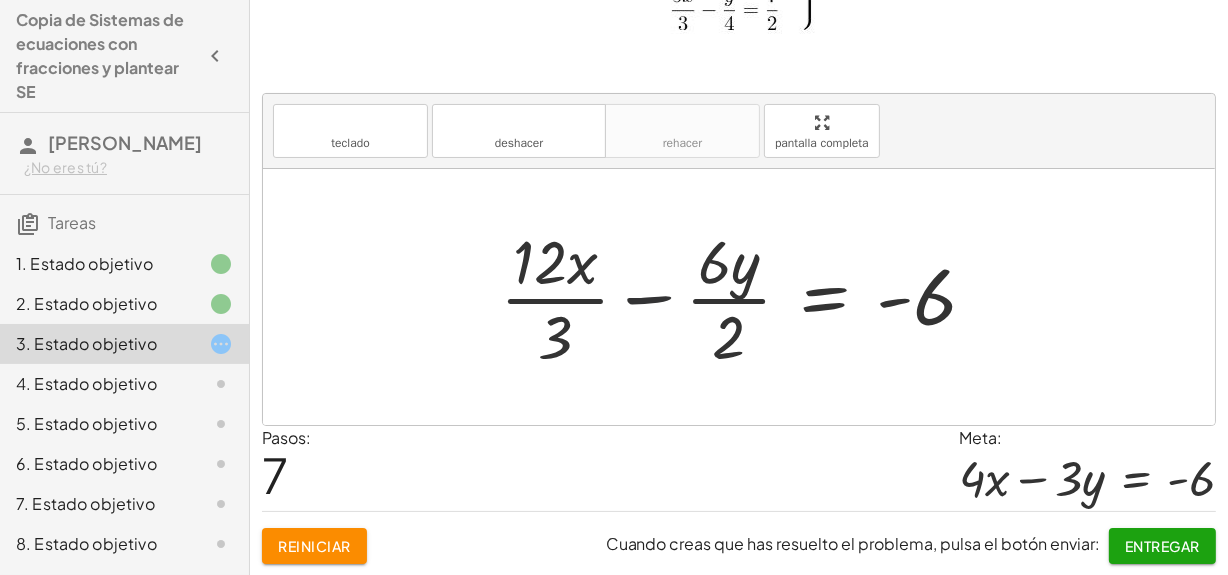 click at bounding box center [746, 297] 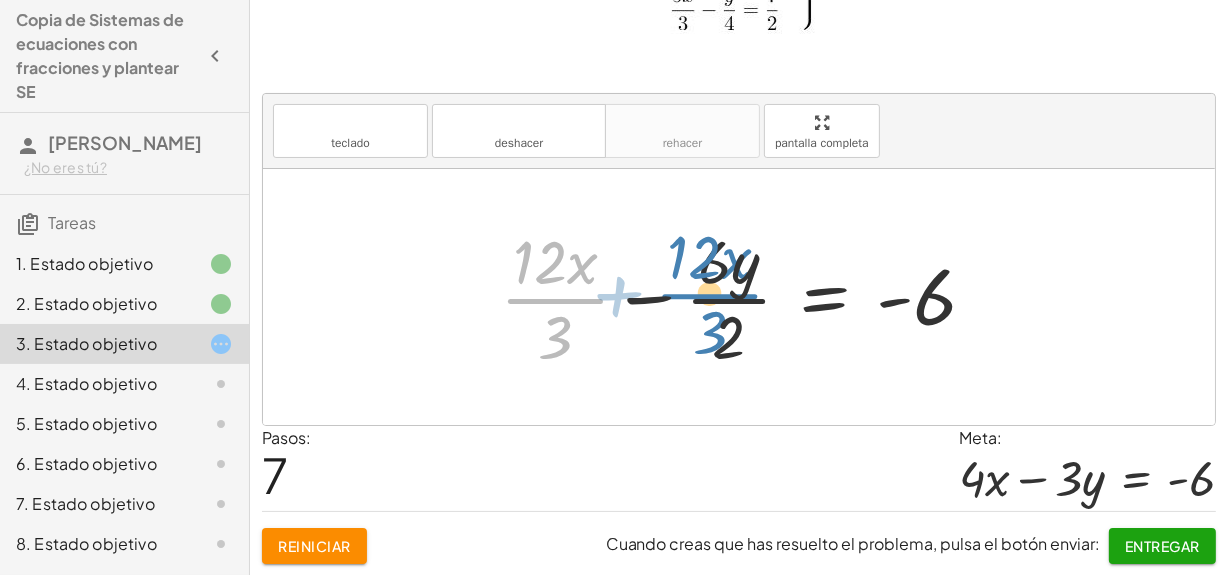 drag, startPoint x: 566, startPoint y: 296, endPoint x: 741, endPoint y: 299, distance: 175.02571 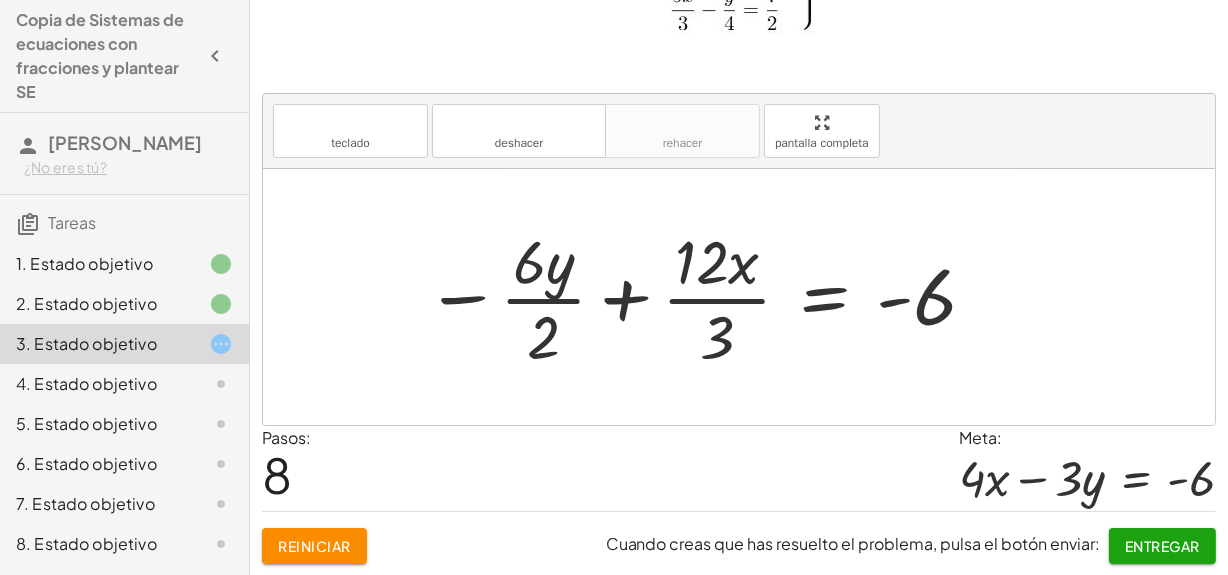 click at bounding box center (702, 297) 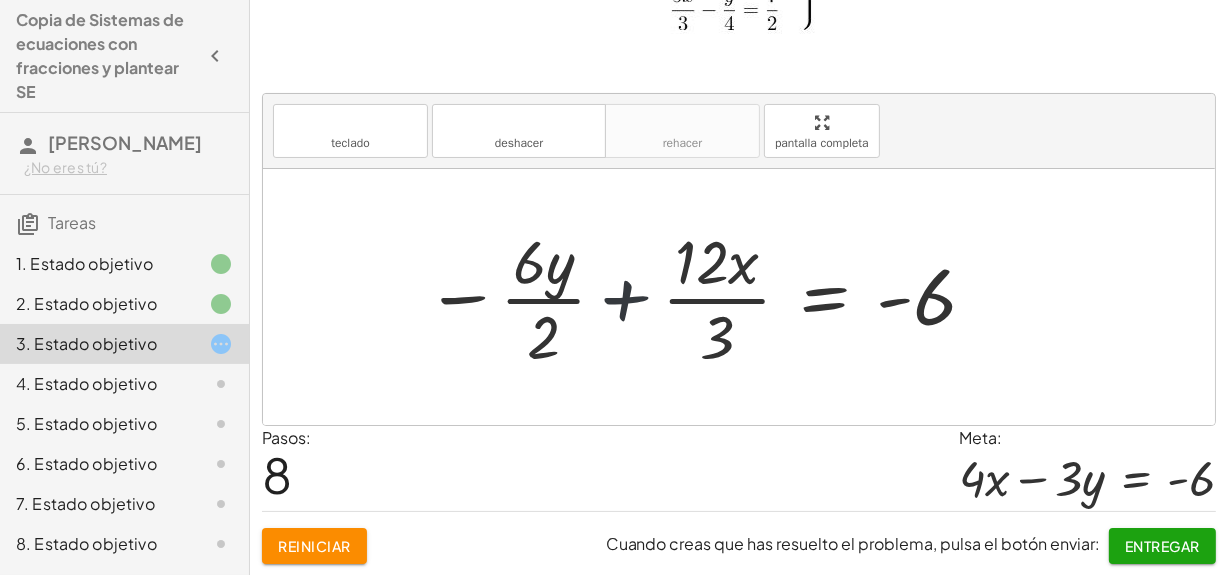 click at bounding box center [702, 297] 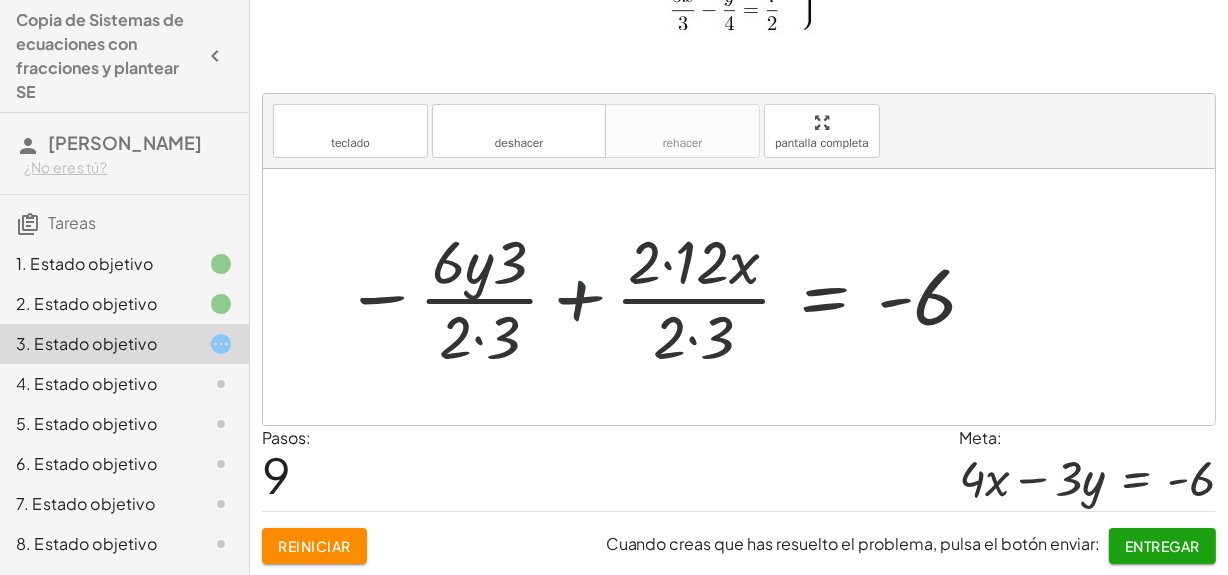 click at bounding box center (662, 297) 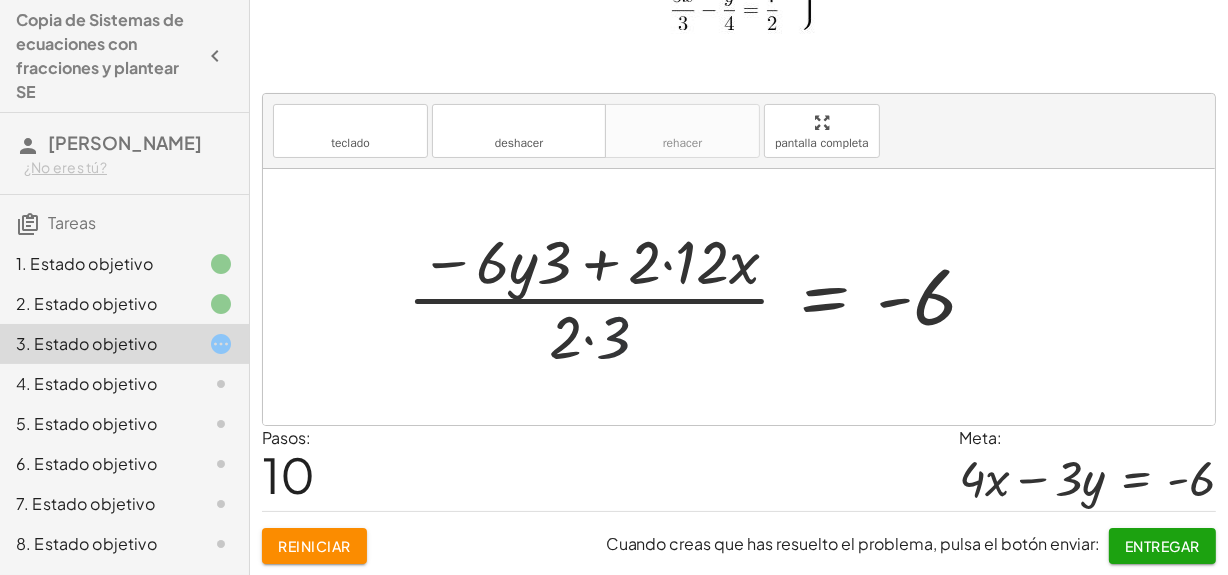 click at bounding box center (700, 297) 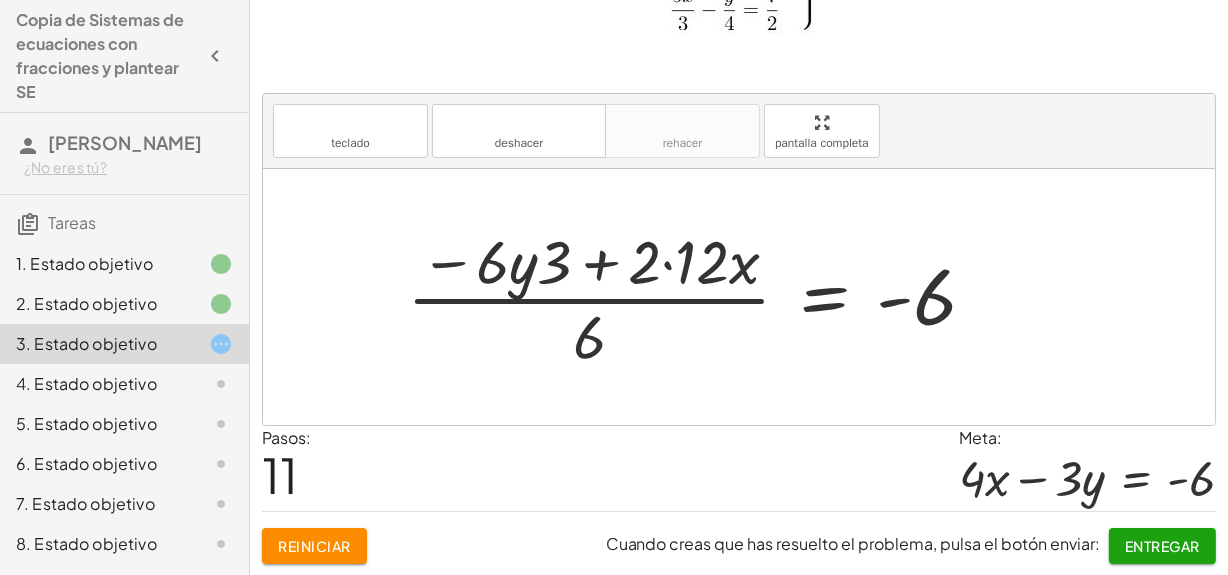 click at bounding box center (700, 297) 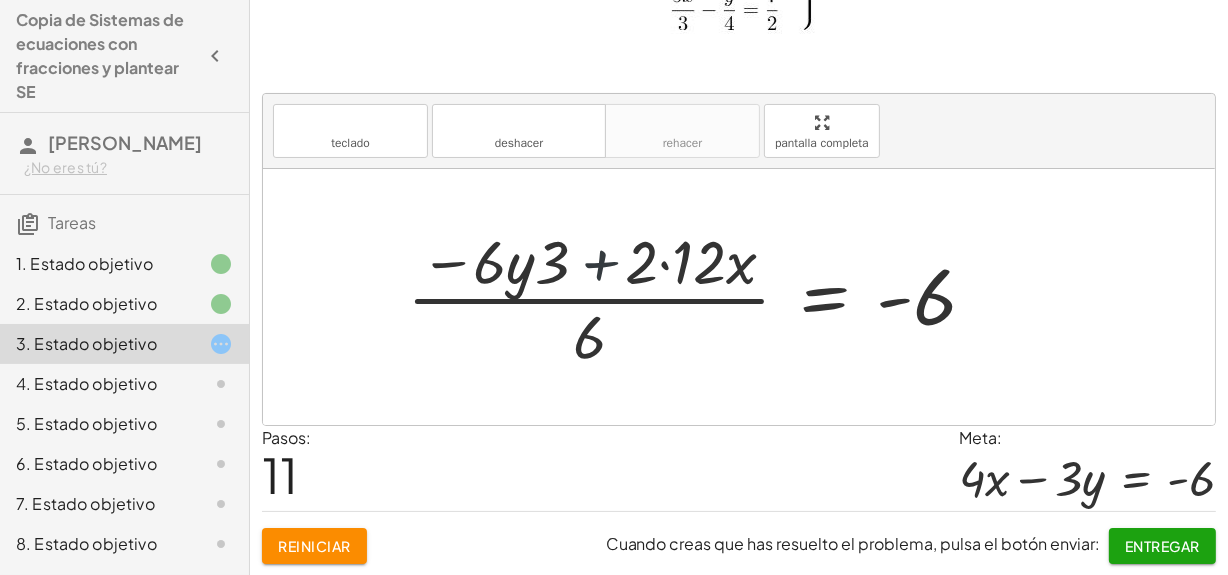 click at bounding box center [700, 297] 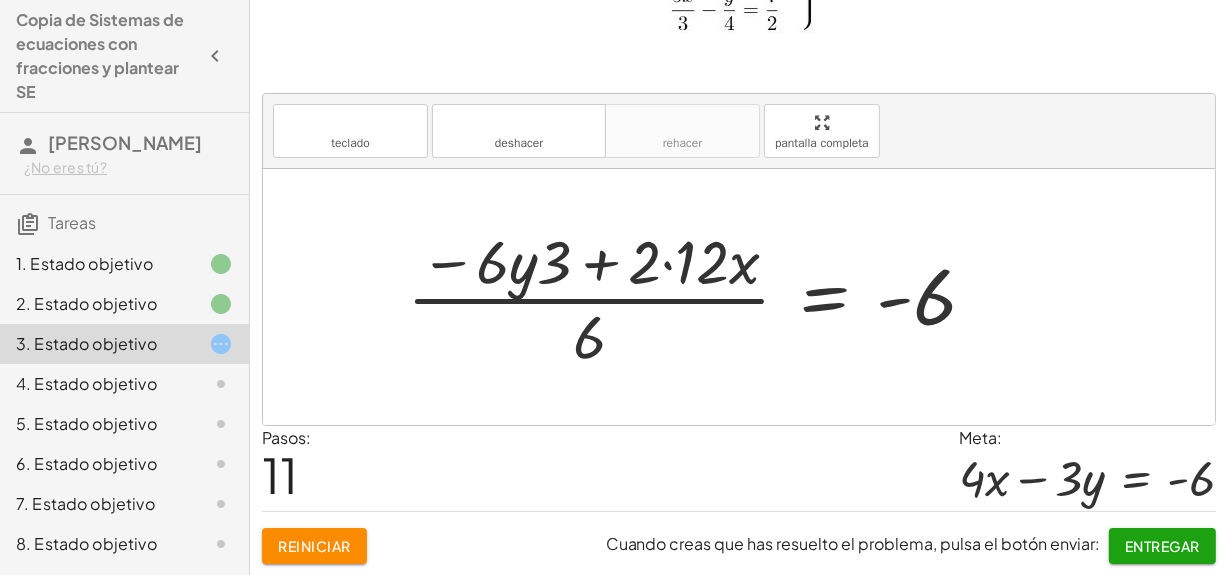 click at bounding box center [700, 297] 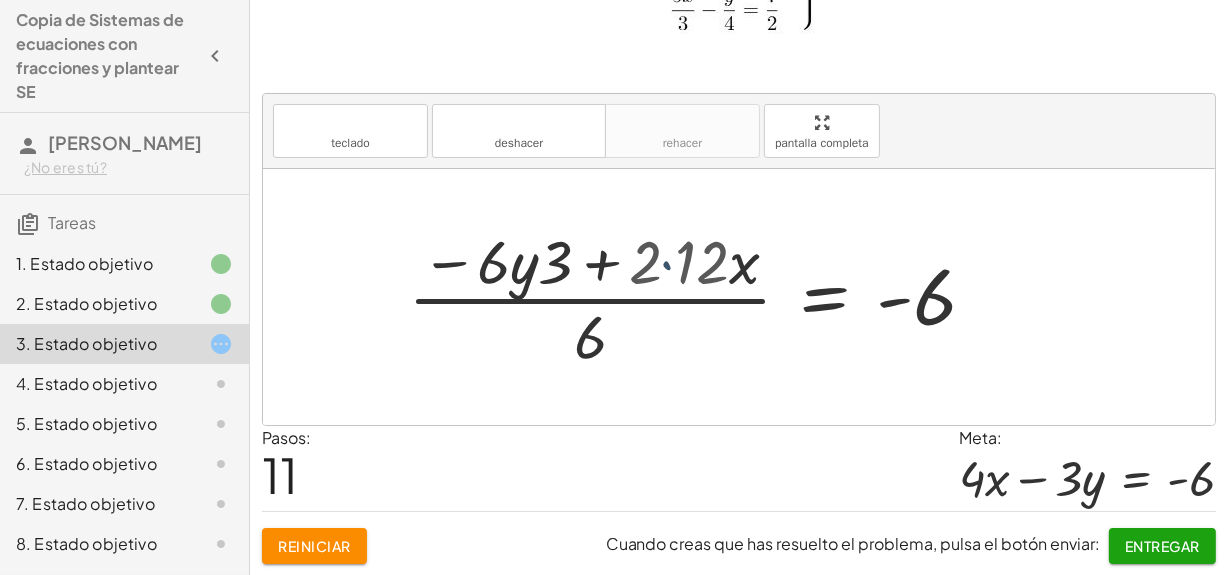 click at bounding box center [717, 297] 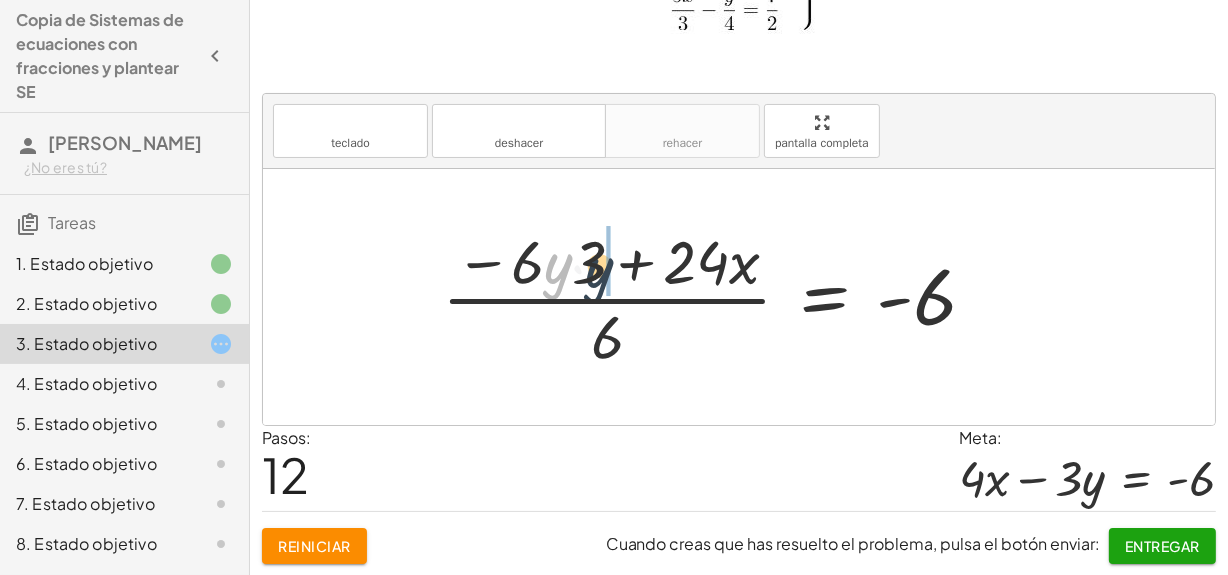 drag, startPoint x: 566, startPoint y: 265, endPoint x: 637, endPoint y: 280, distance: 72.56721 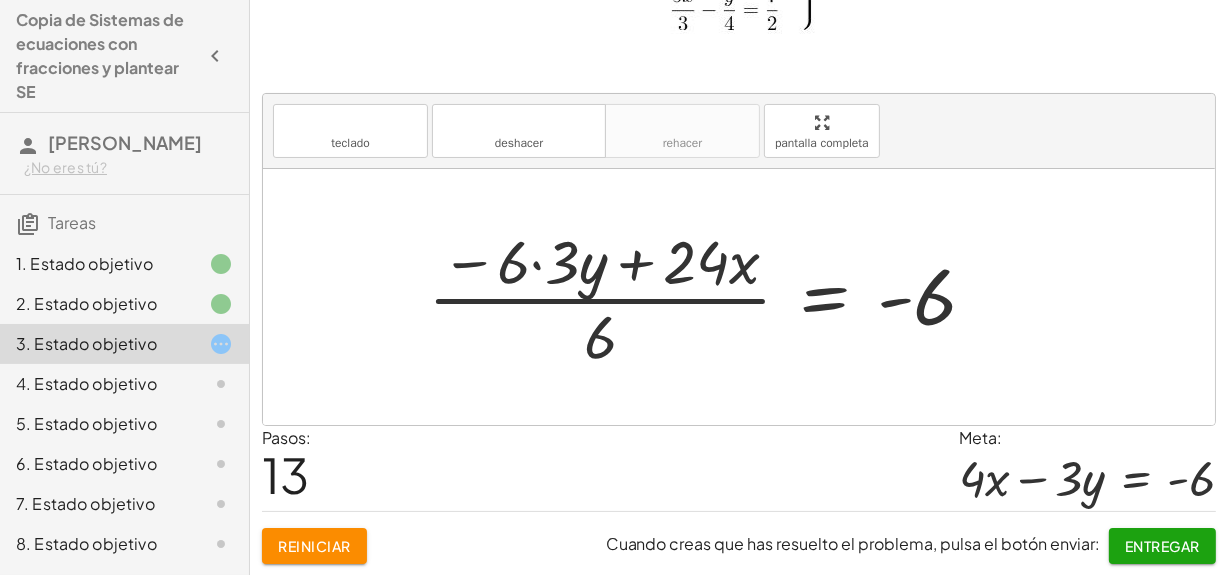 click at bounding box center [710, 297] 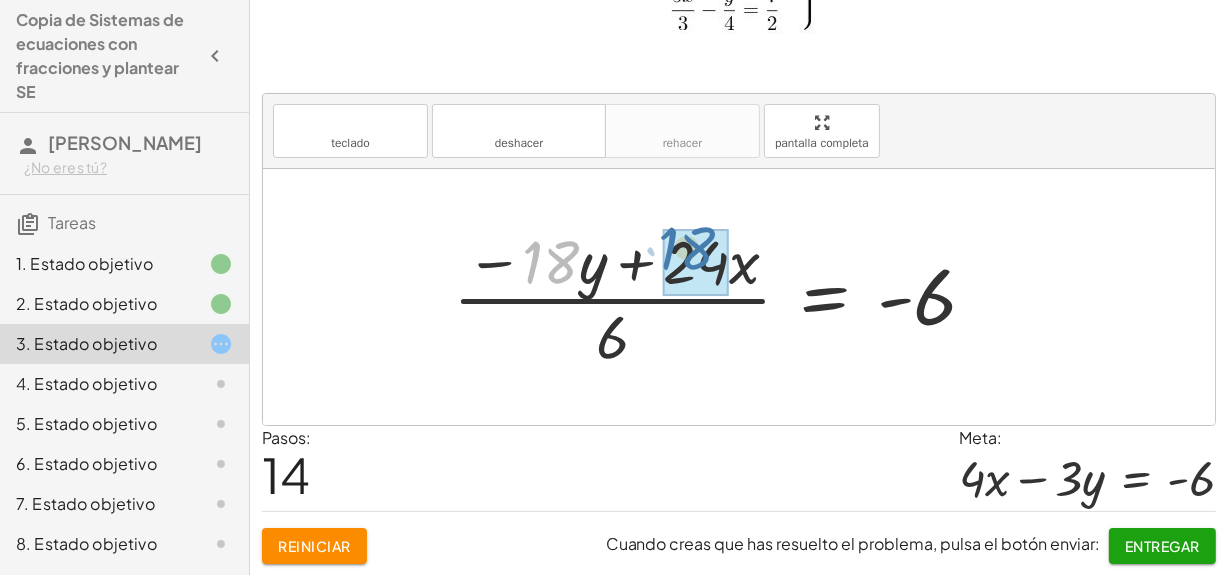 drag, startPoint x: 538, startPoint y: 270, endPoint x: 675, endPoint y: 259, distance: 137.4409 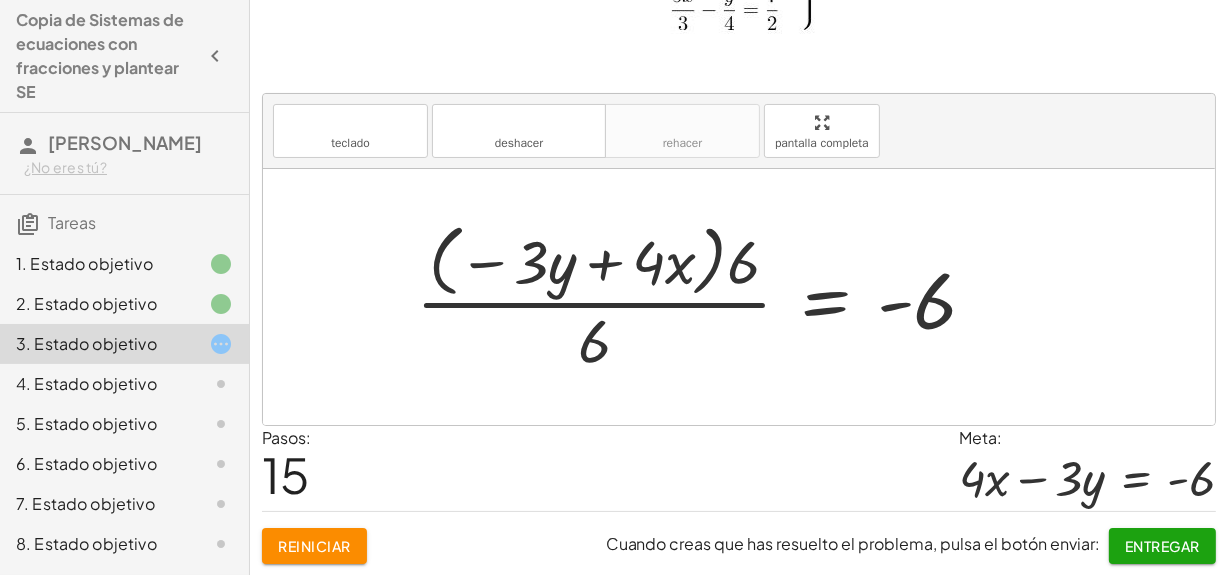 click at bounding box center [704, 296] 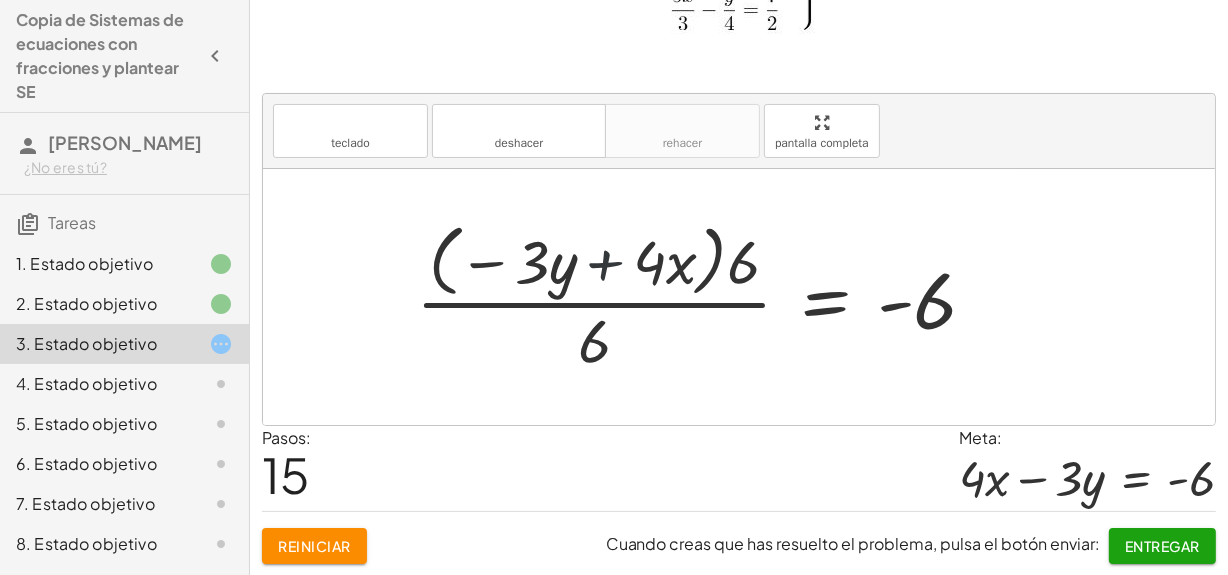 click at bounding box center (704, 296) 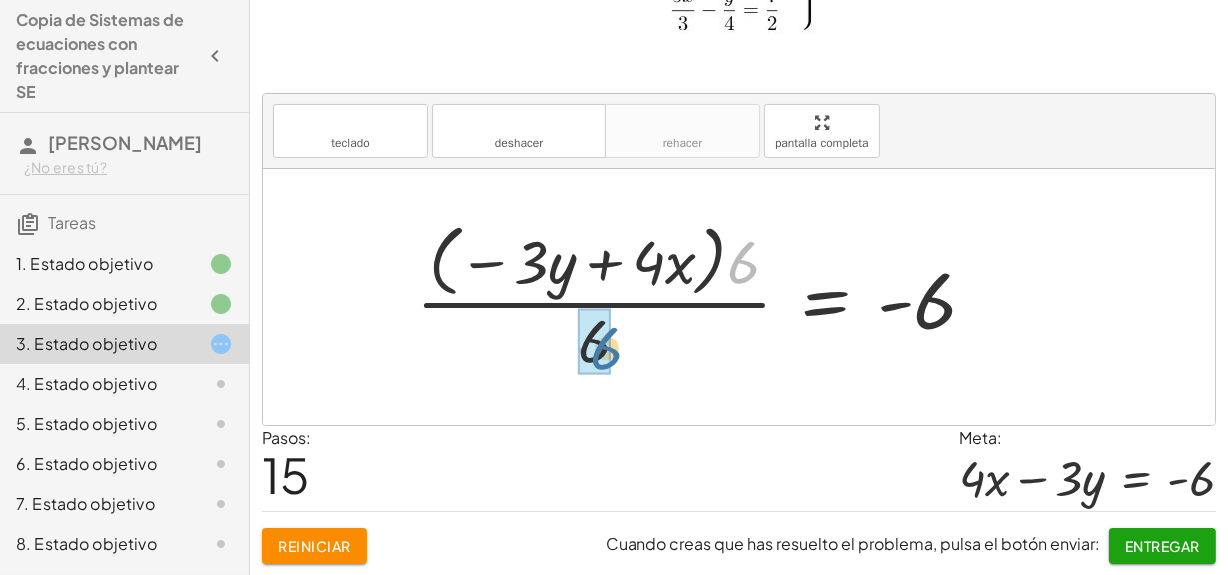 drag, startPoint x: 741, startPoint y: 270, endPoint x: 598, endPoint y: 354, distance: 165.84631 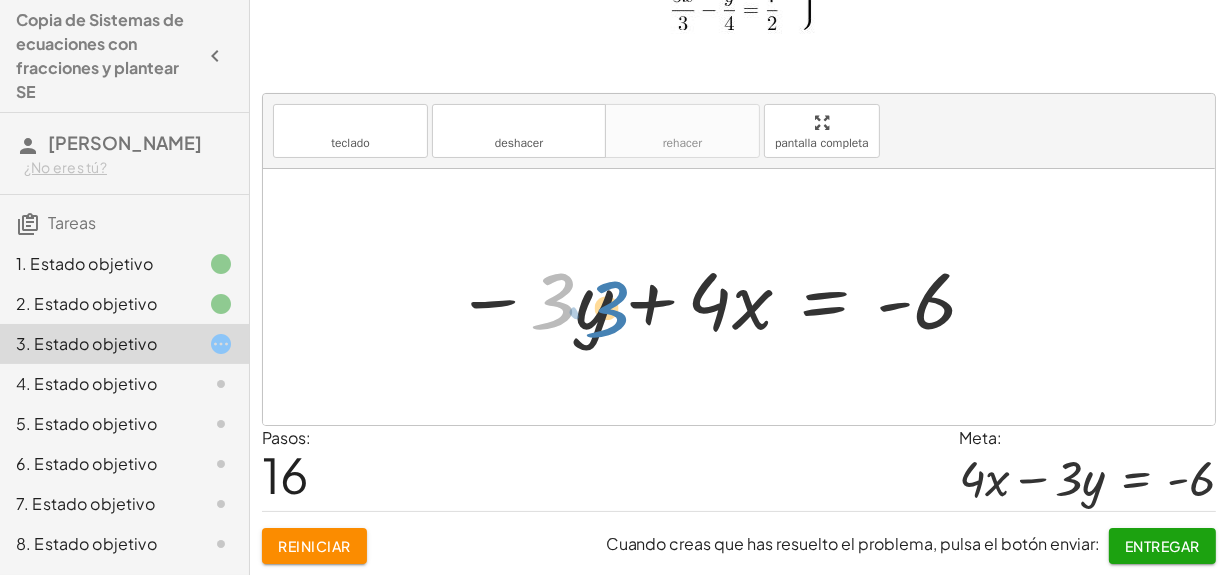 drag, startPoint x: 565, startPoint y: 330, endPoint x: 602, endPoint y: 340, distance: 38.327538 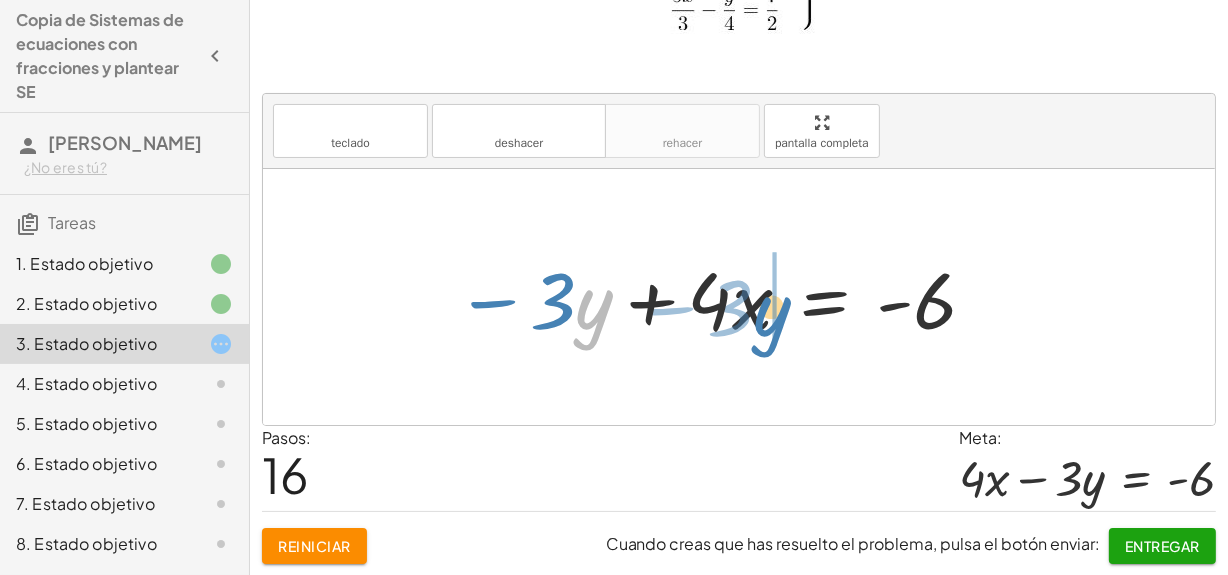 drag, startPoint x: 595, startPoint y: 334, endPoint x: 795, endPoint y: 331, distance: 200.02249 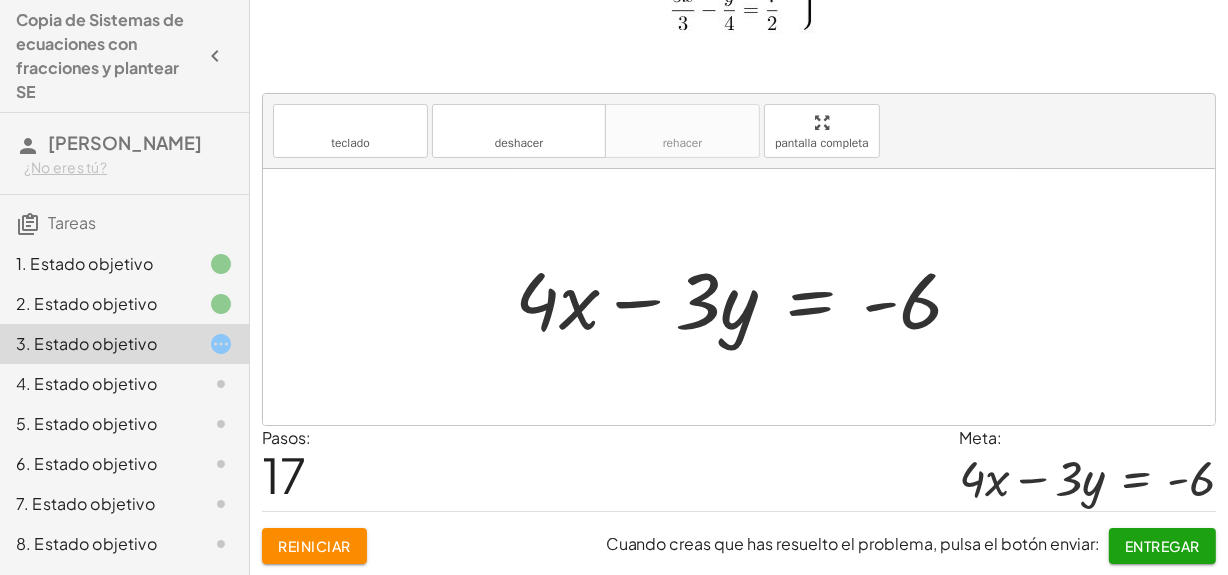 click on "Entregar" at bounding box center (1162, 546) 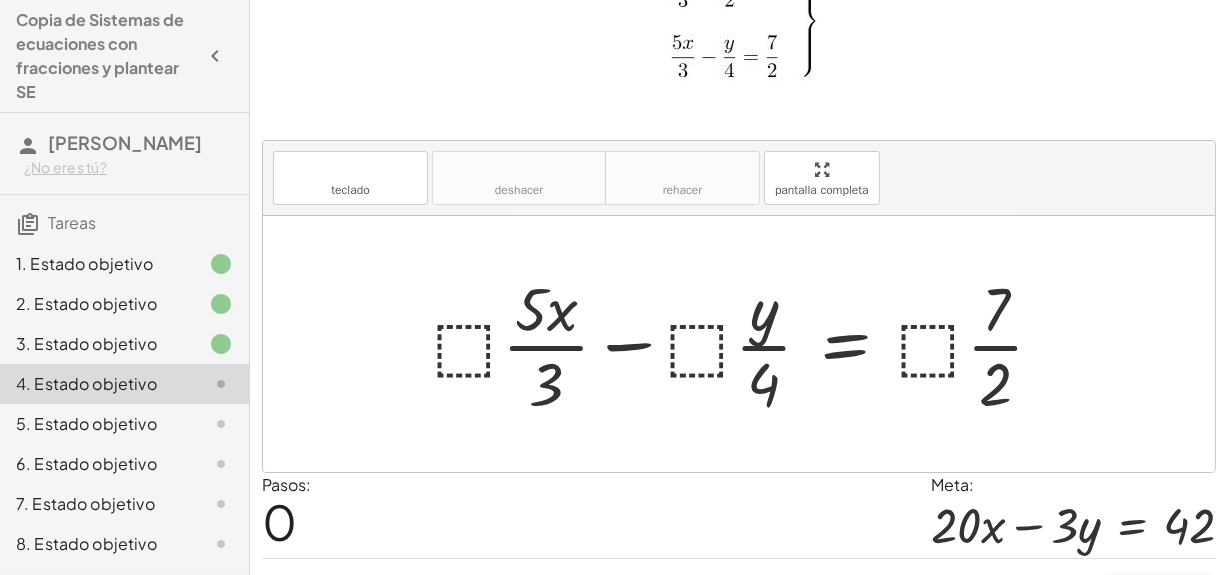 scroll, scrollTop: 140, scrollLeft: 0, axis: vertical 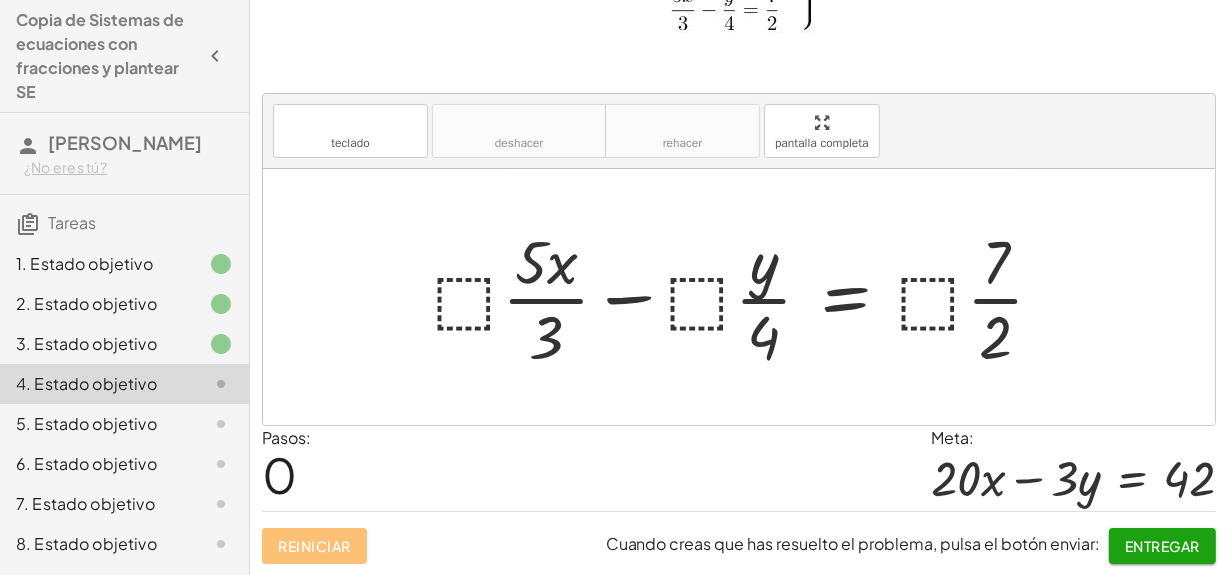 click at bounding box center [746, 297] 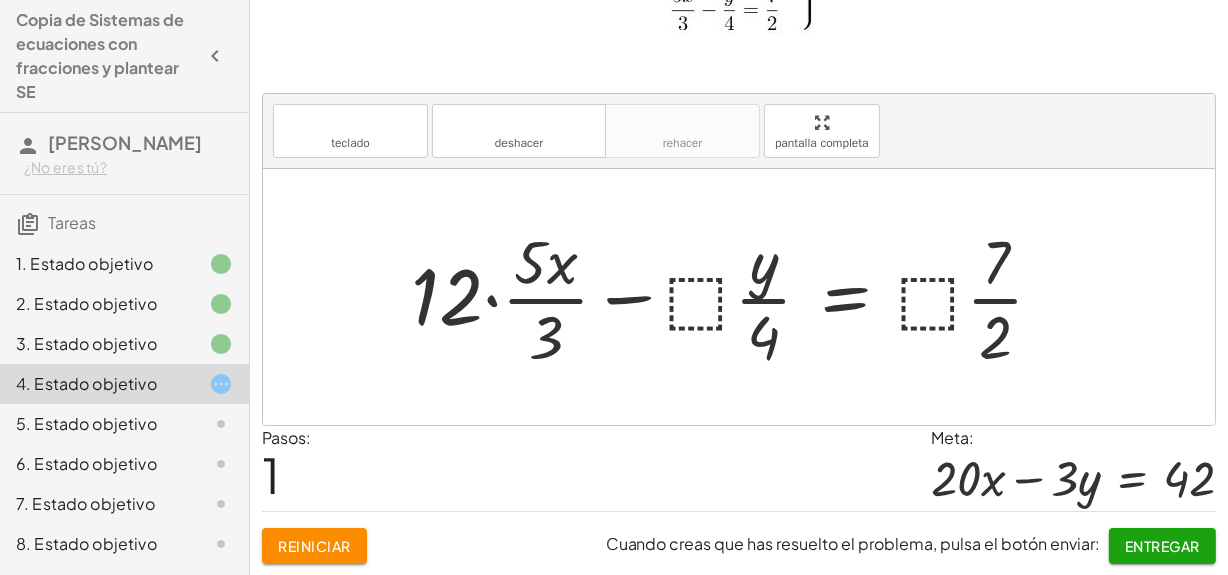click at bounding box center (735, 297) 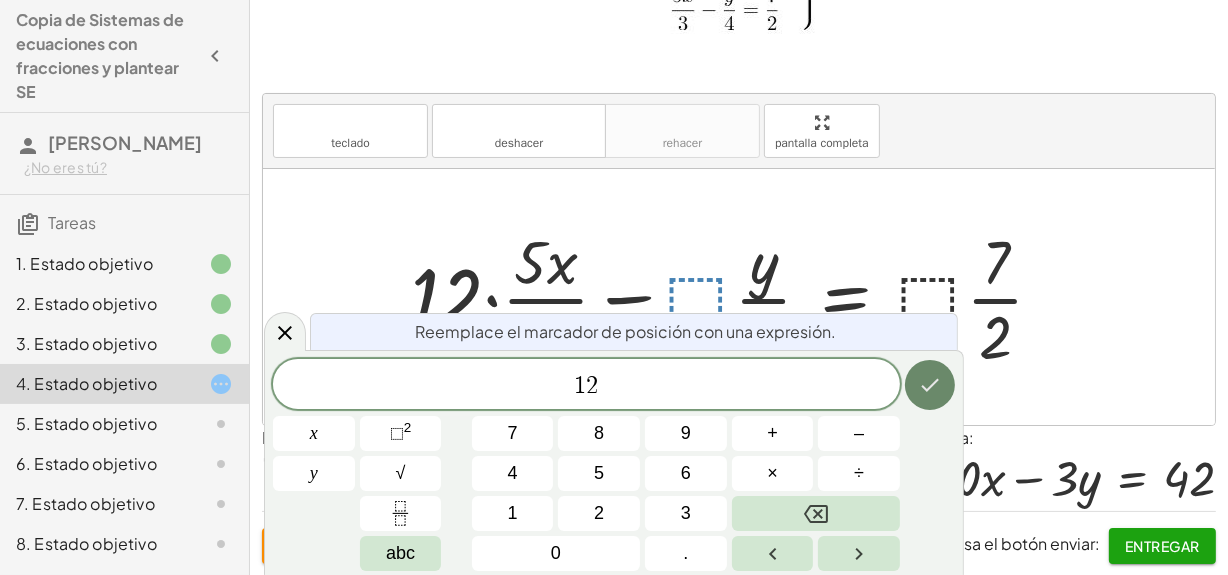 click 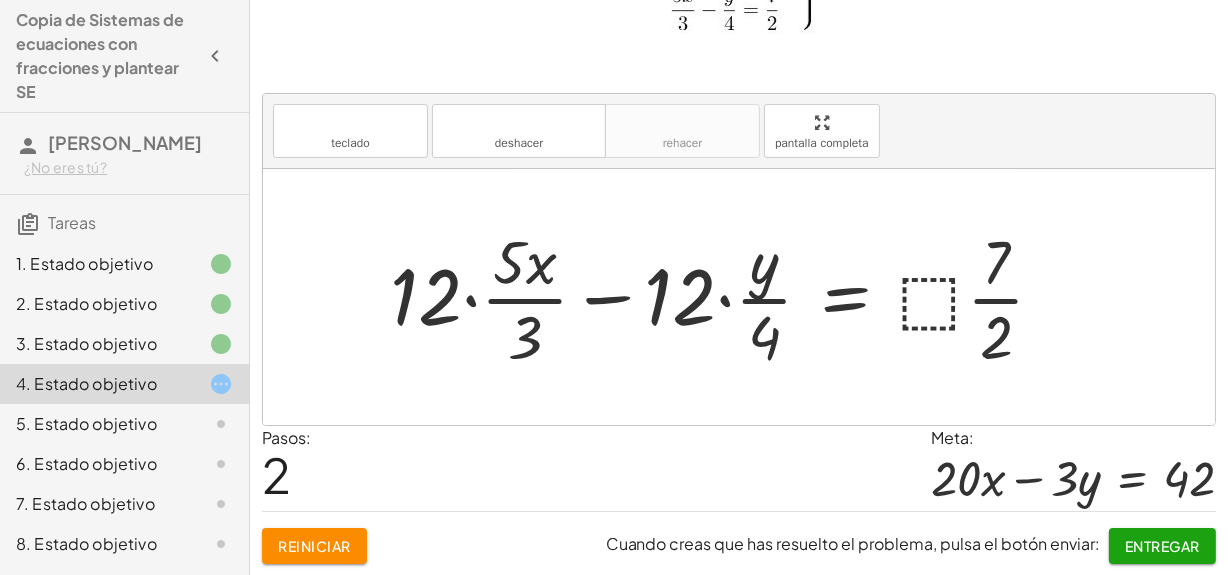 click at bounding box center (725, 297) 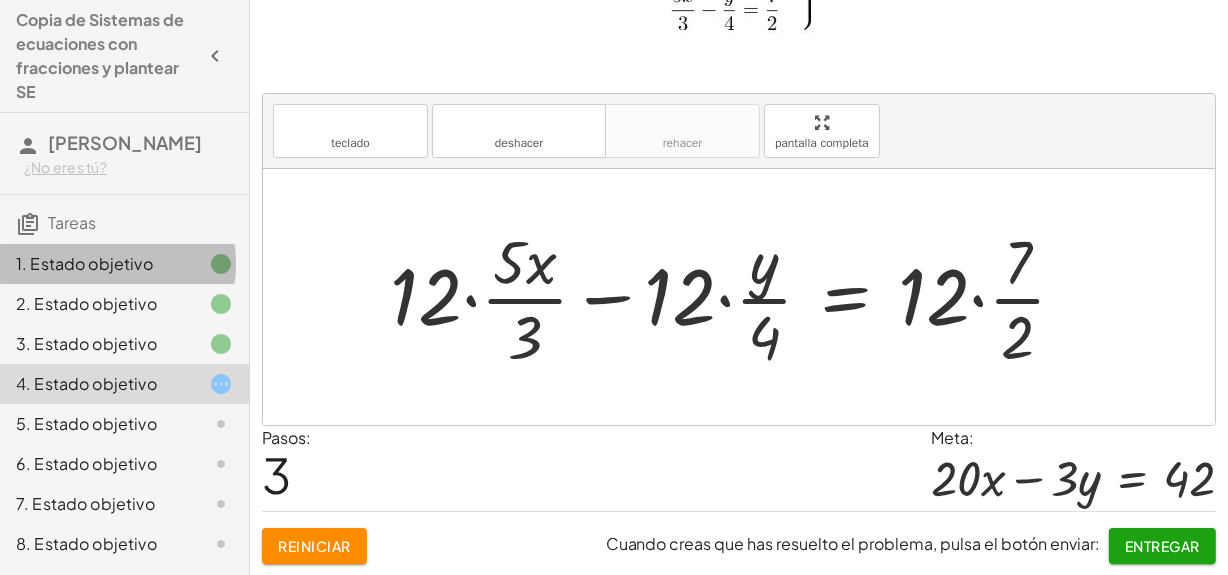 click on "1. Estado objetivo" 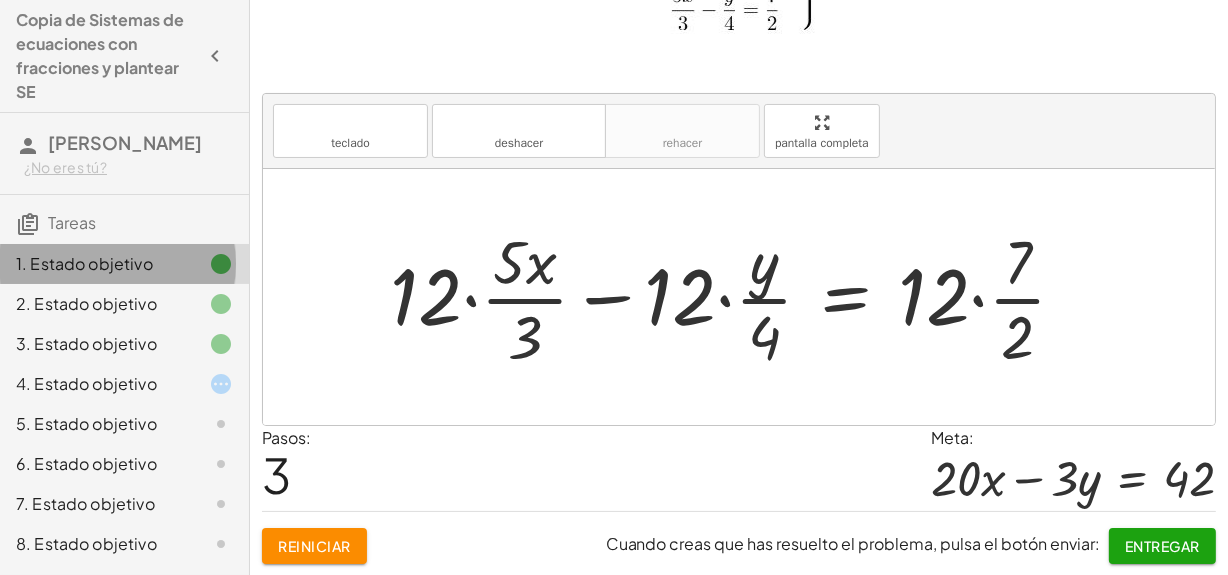 click on "1. Estado objetivo" 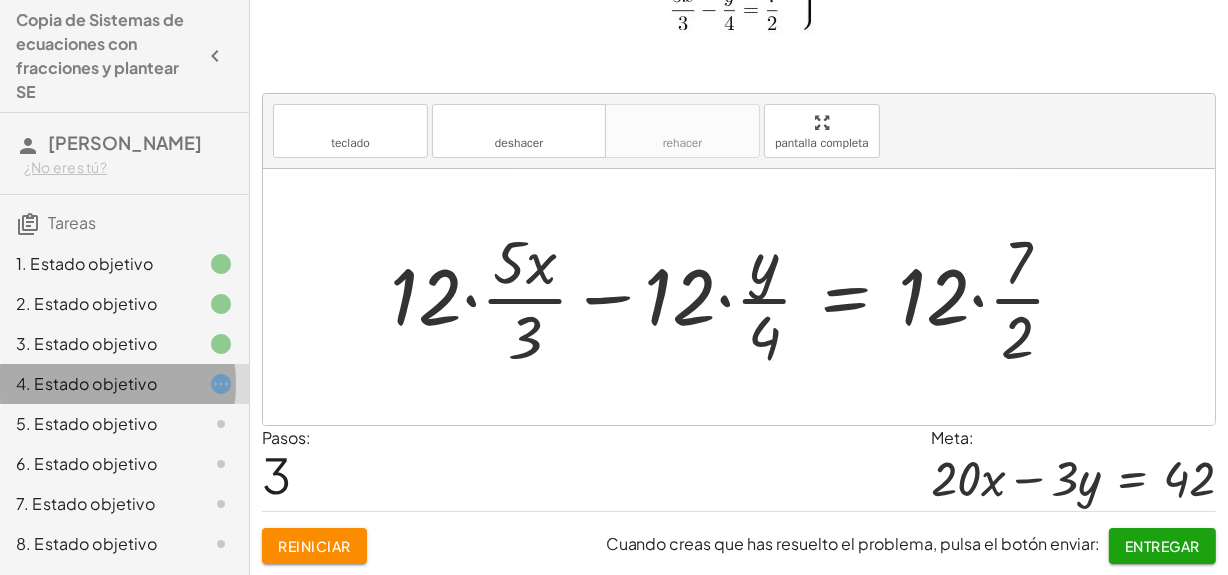 click 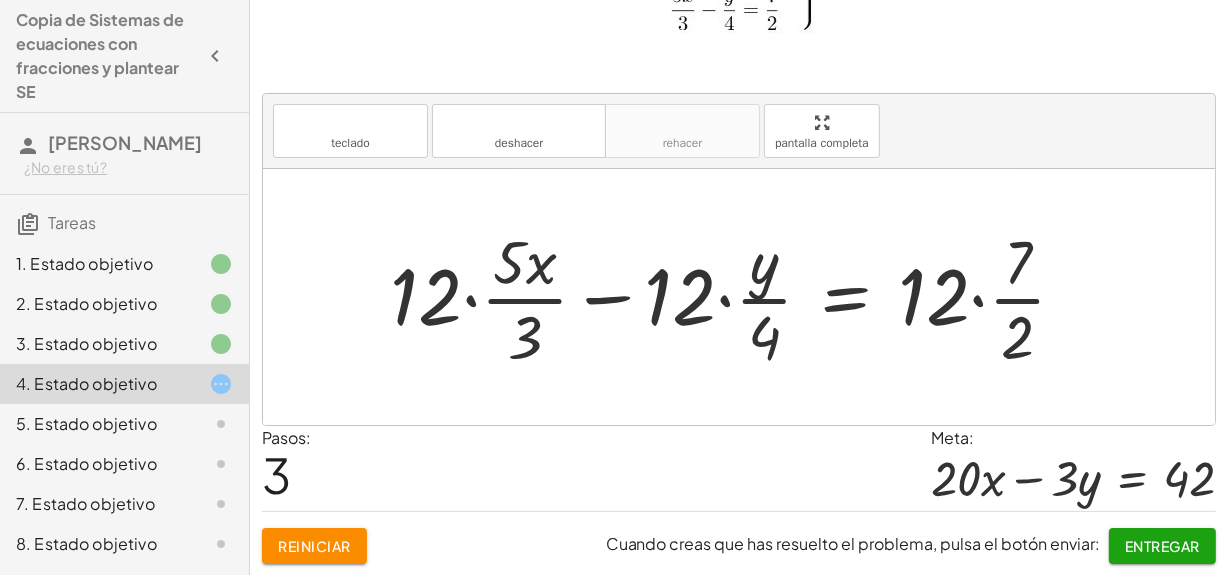 click at bounding box center [736, 297] 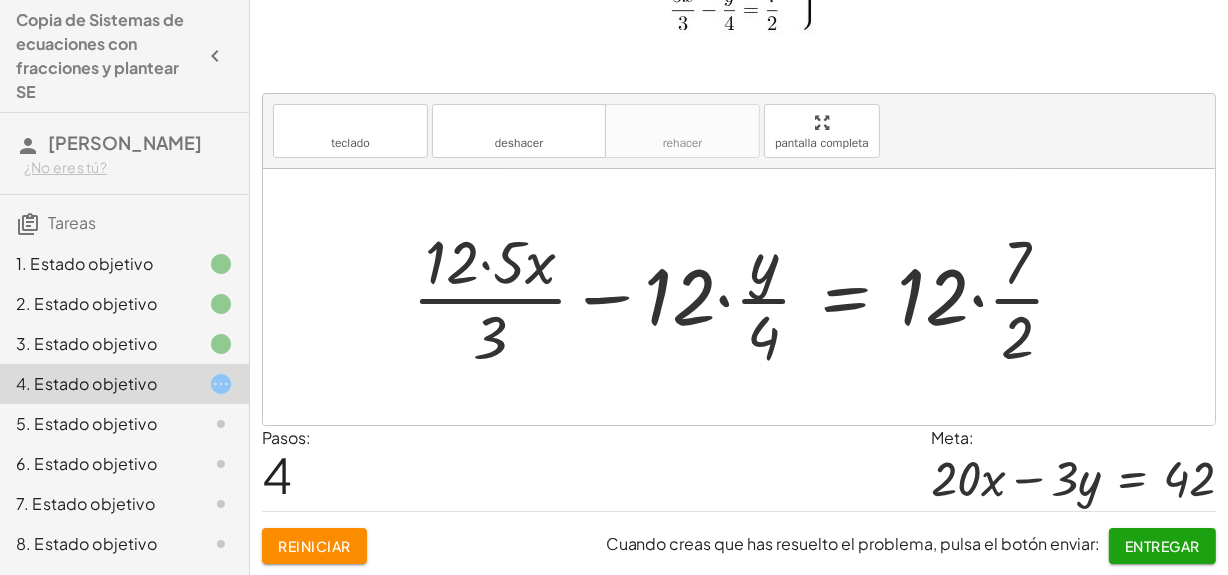 click at bounding box center (747, 297) 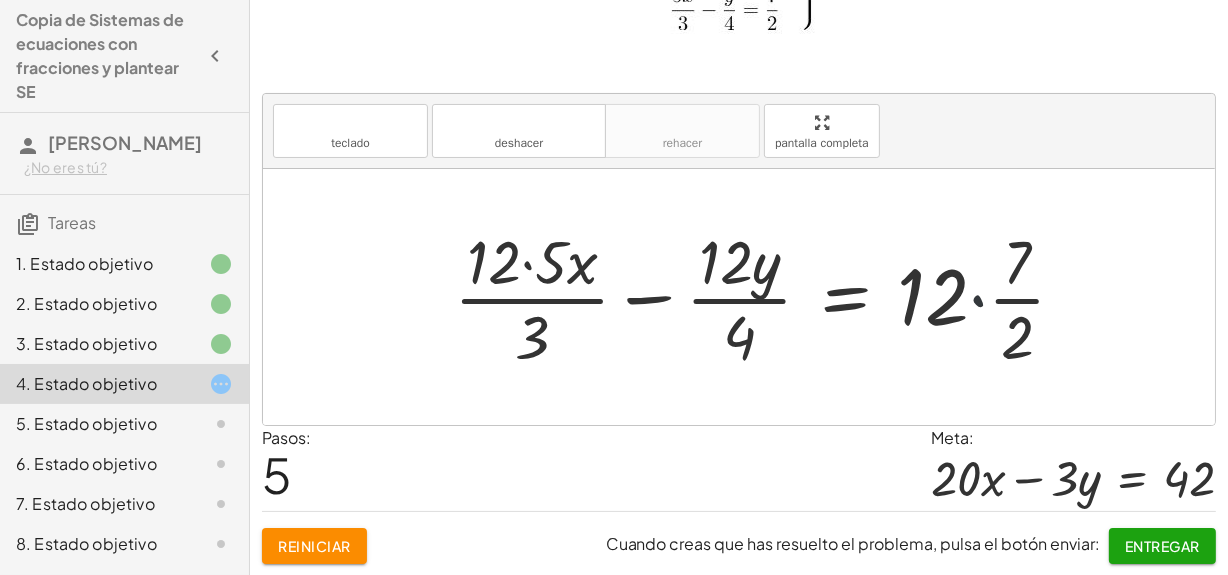 click at bounding box center (768, 297) 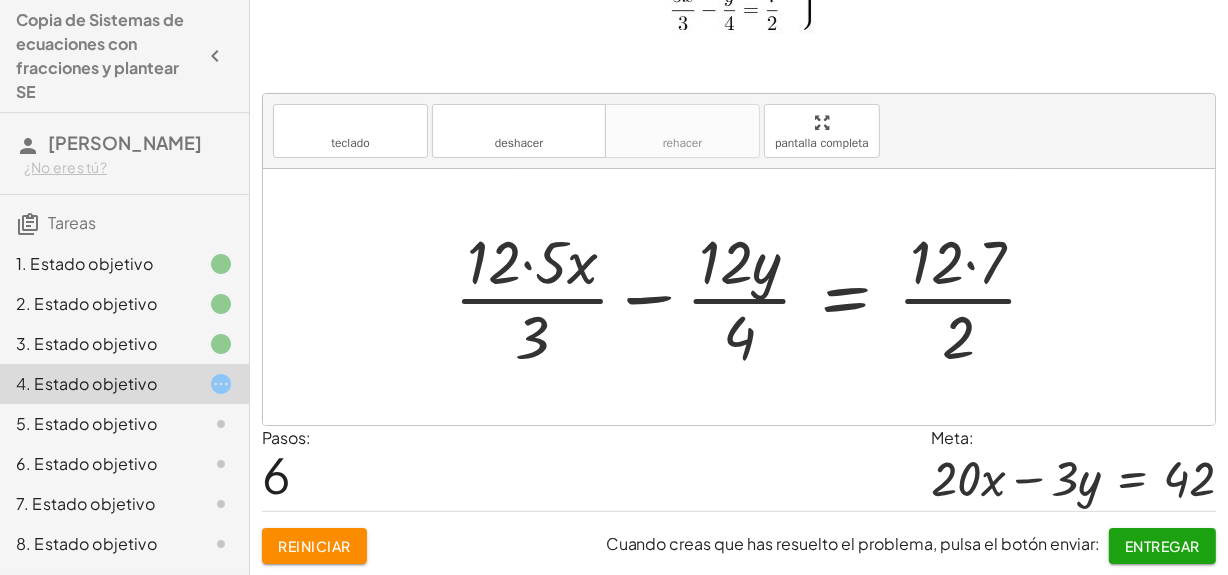 click at bounding box center (754, 297) 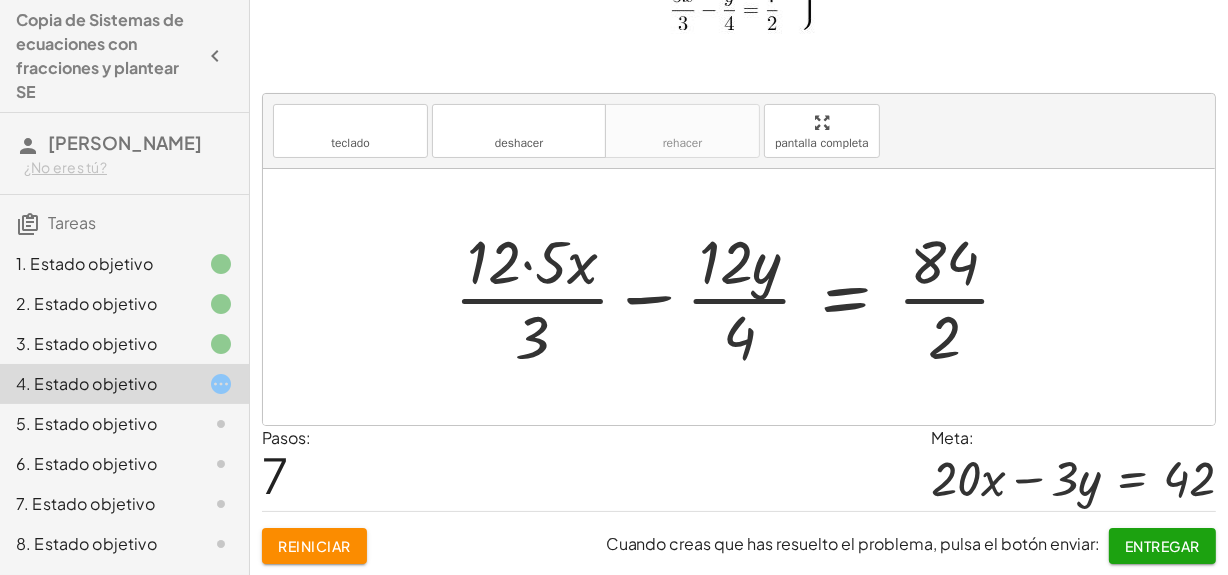 click at bounding box center (741, 297) 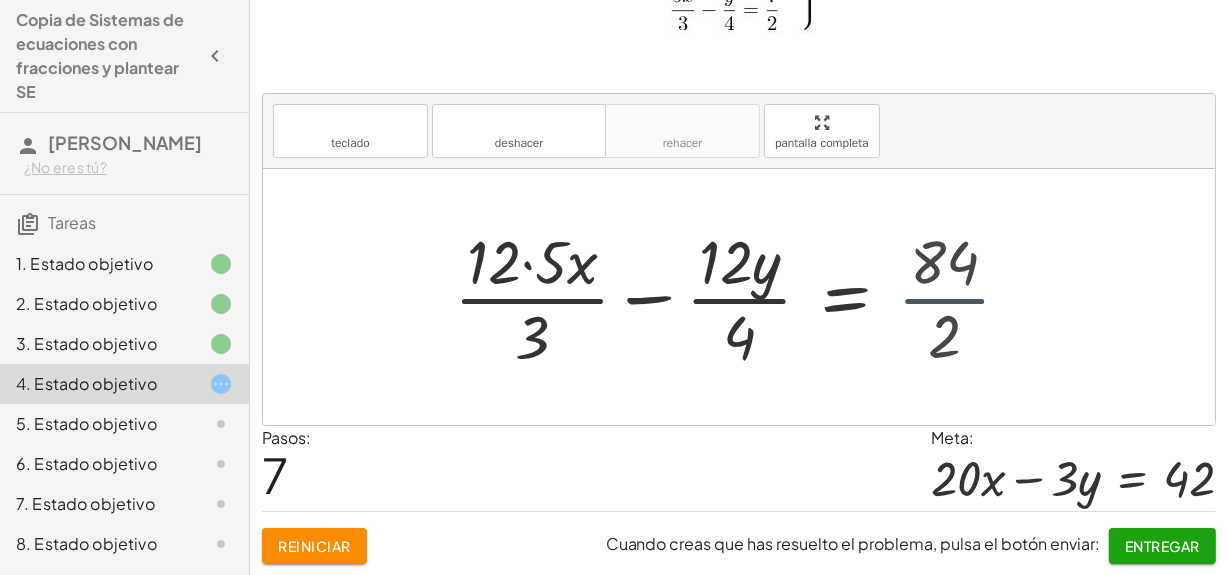click at bounding box center [737, 297] 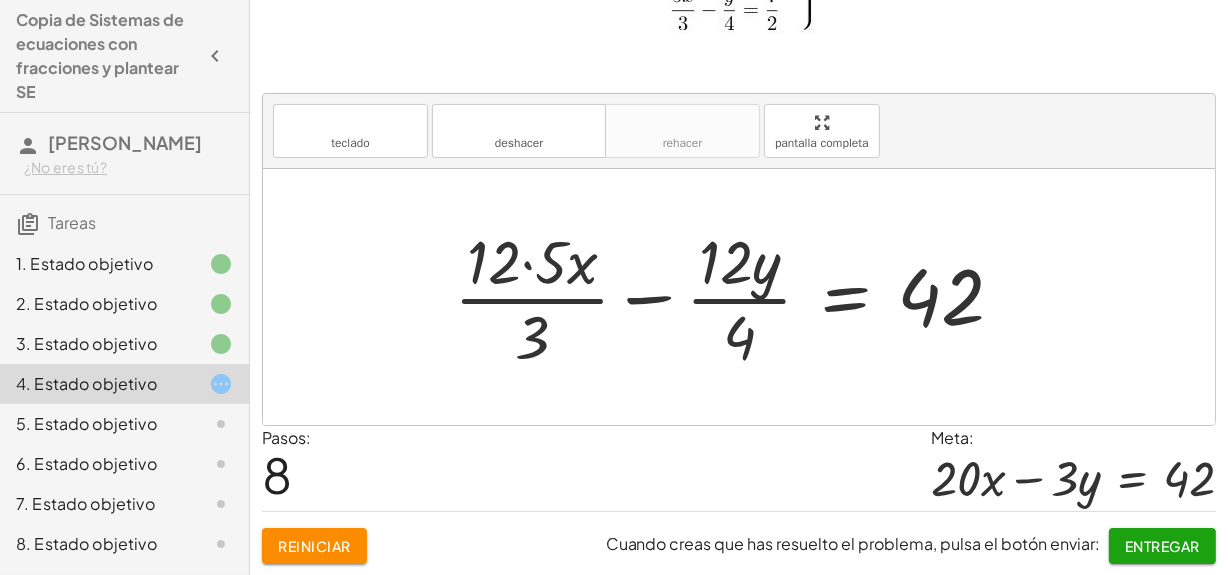 click at bounding box center (737, 297) 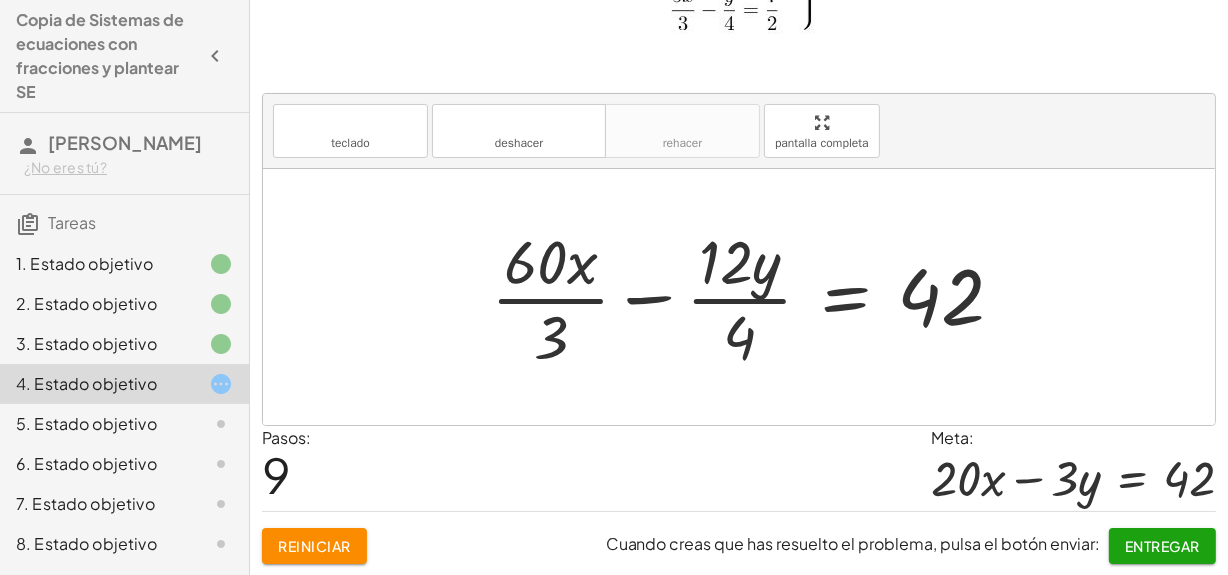 click at bounding box center [756, 297] 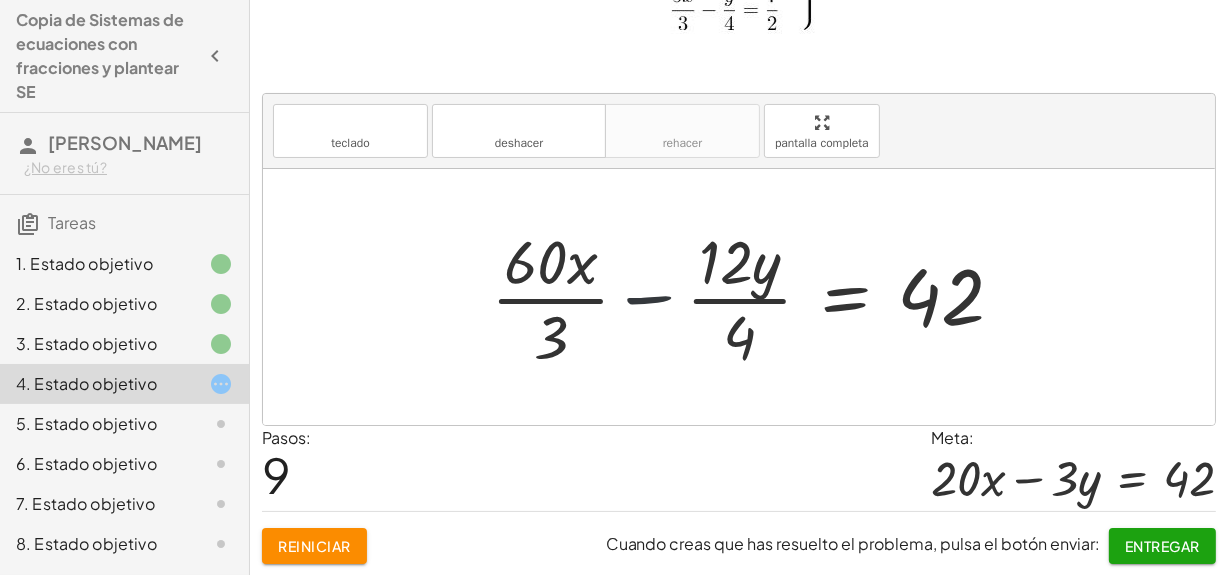 click at bounding box center [756, 297] 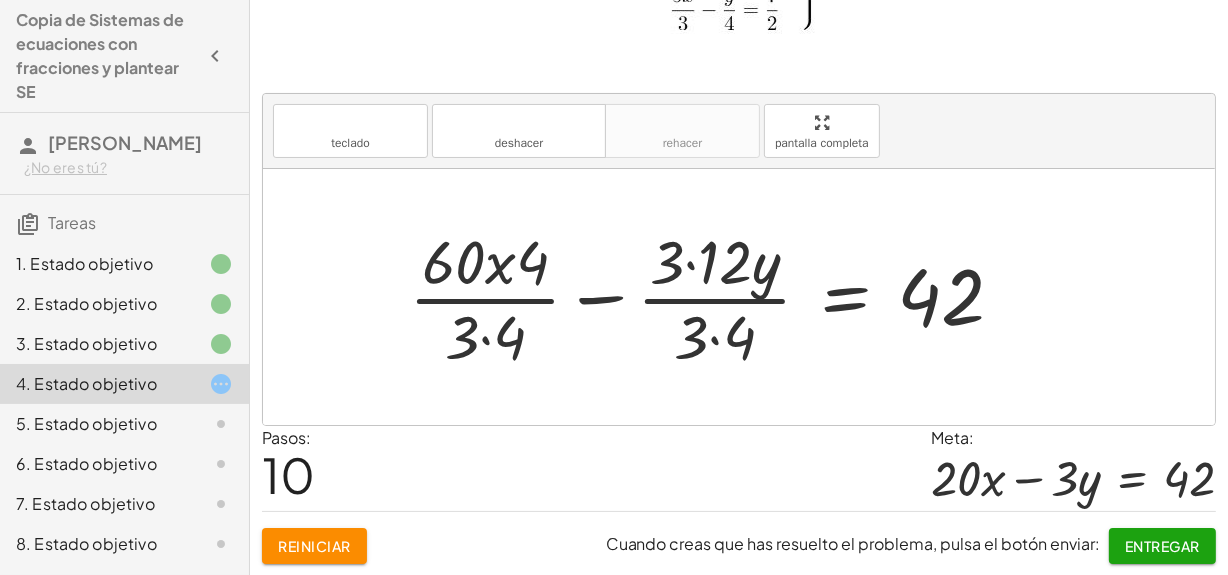 click at bounding box center [714, 297] 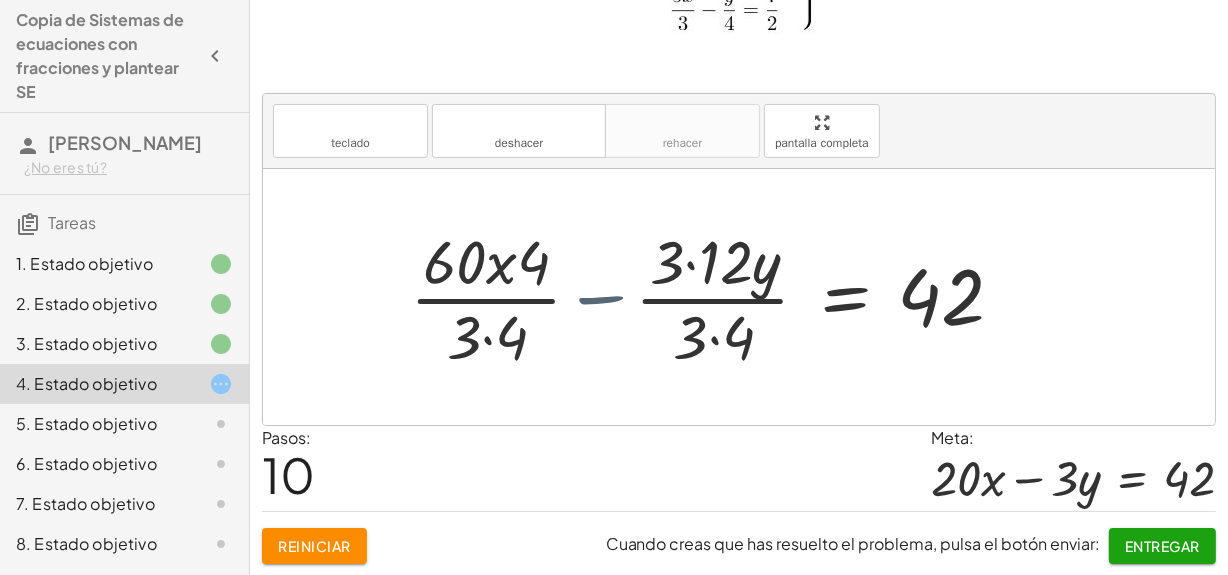click at bounding box center (737, 297) 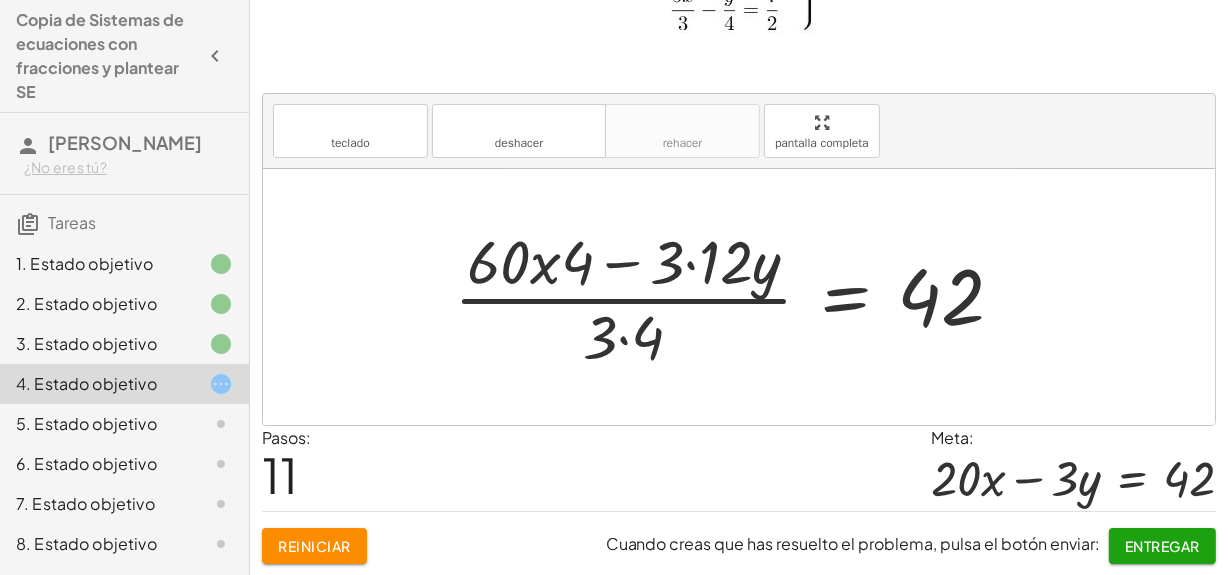 click at bounding box center (737, 297) 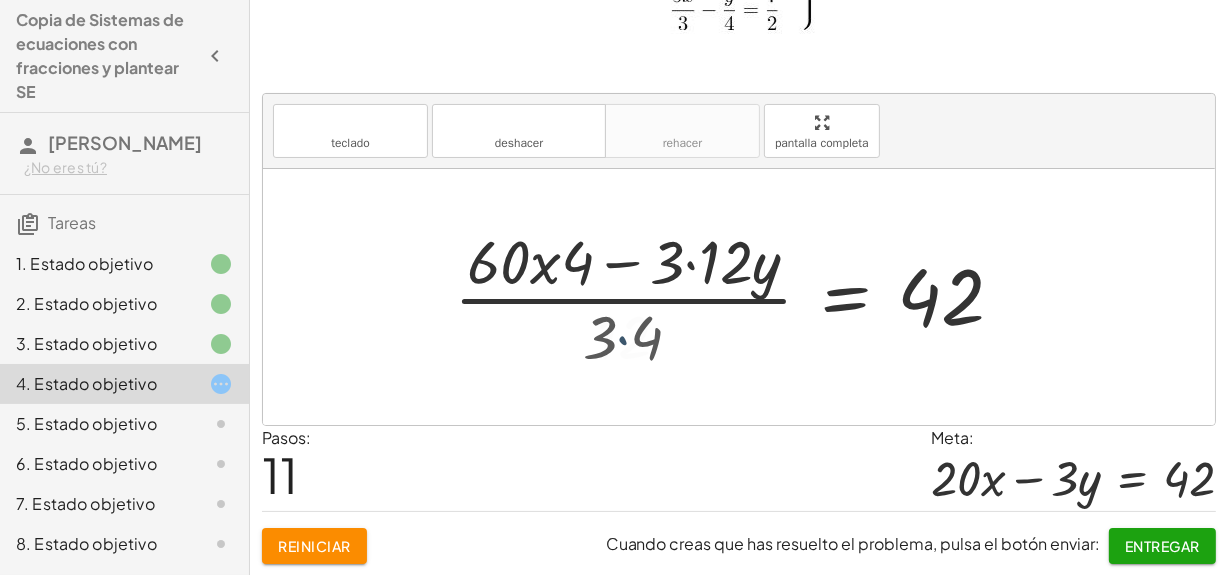 click at bounding box center [737, 297] 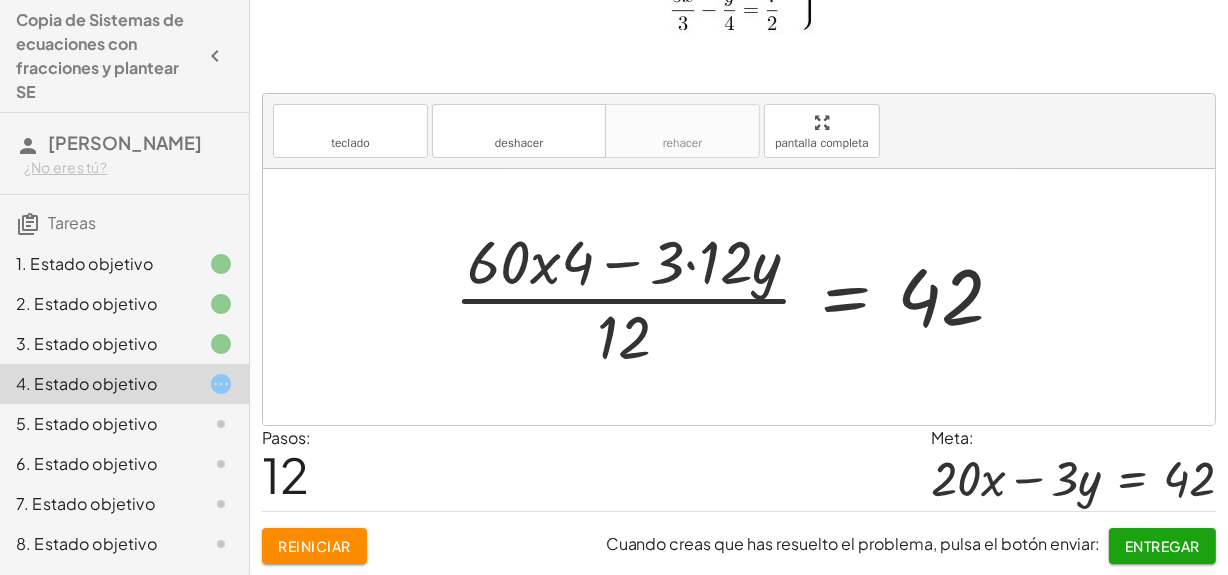click at bounding box center (737, 297) 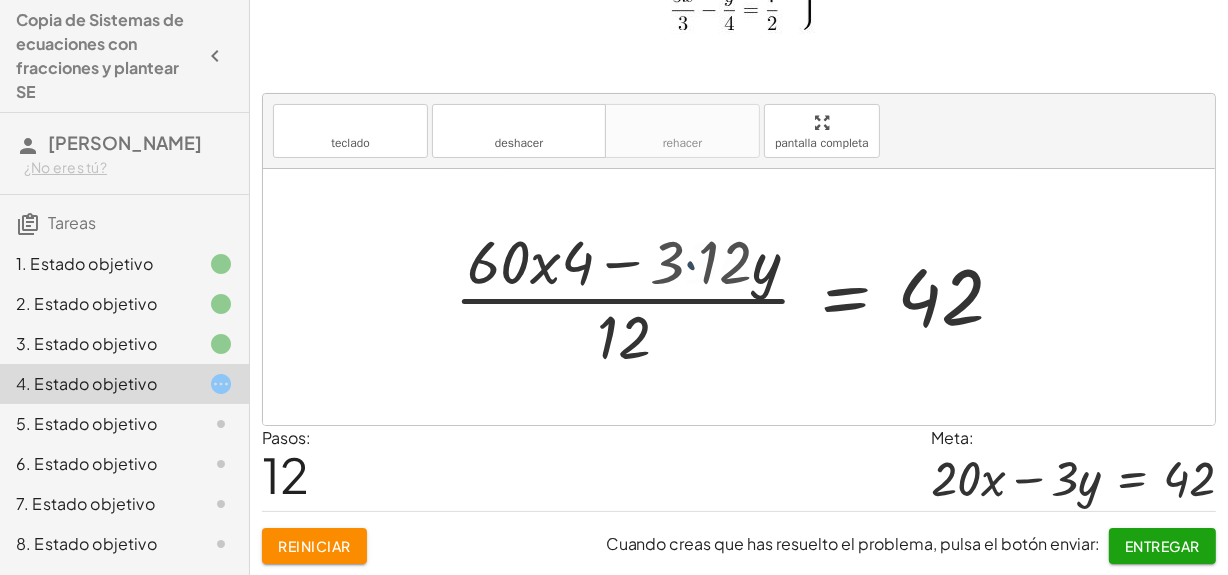 click at bounding box center [754, 297] 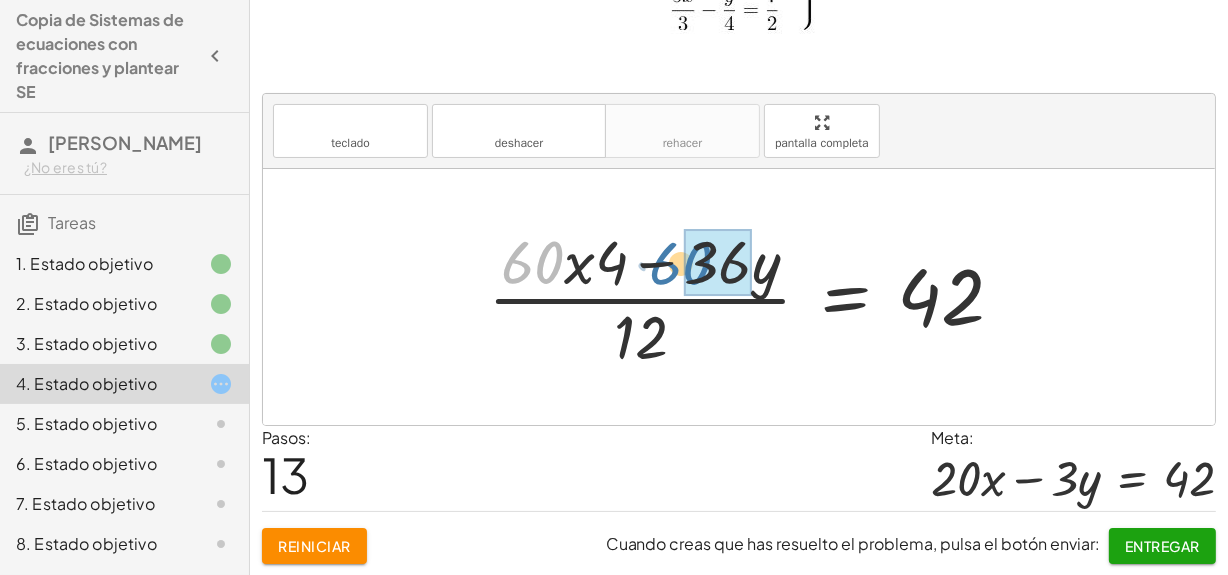 drag, startPoint x: 545, startPoint y: 260, endPoint x: 707, endPoint y: 259, distance: 162.00308 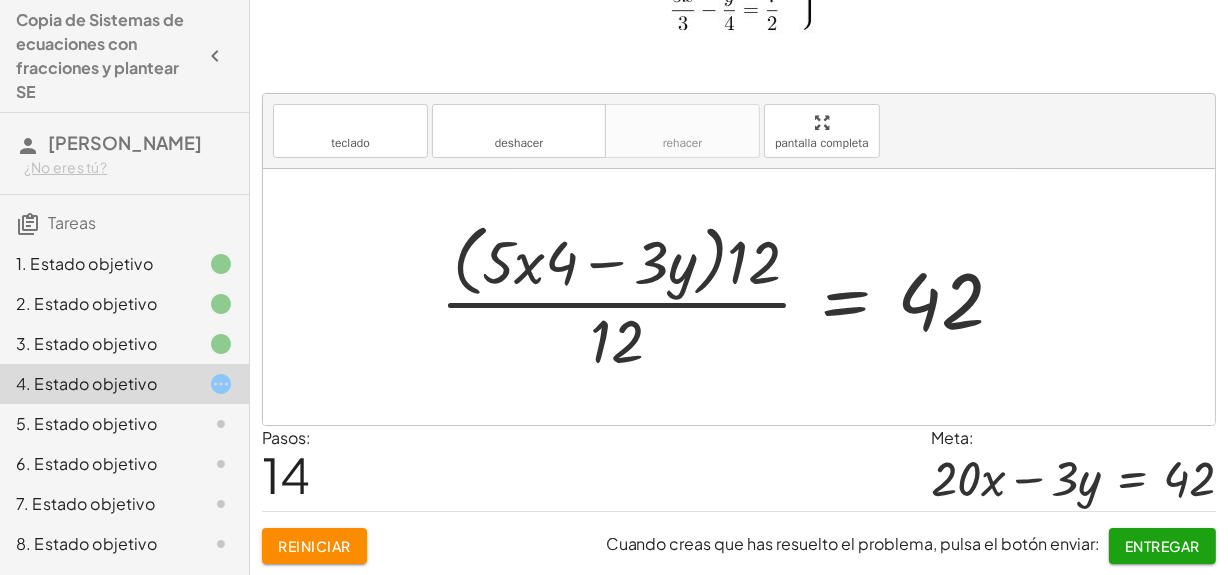 click at bounding box center (730, 296) 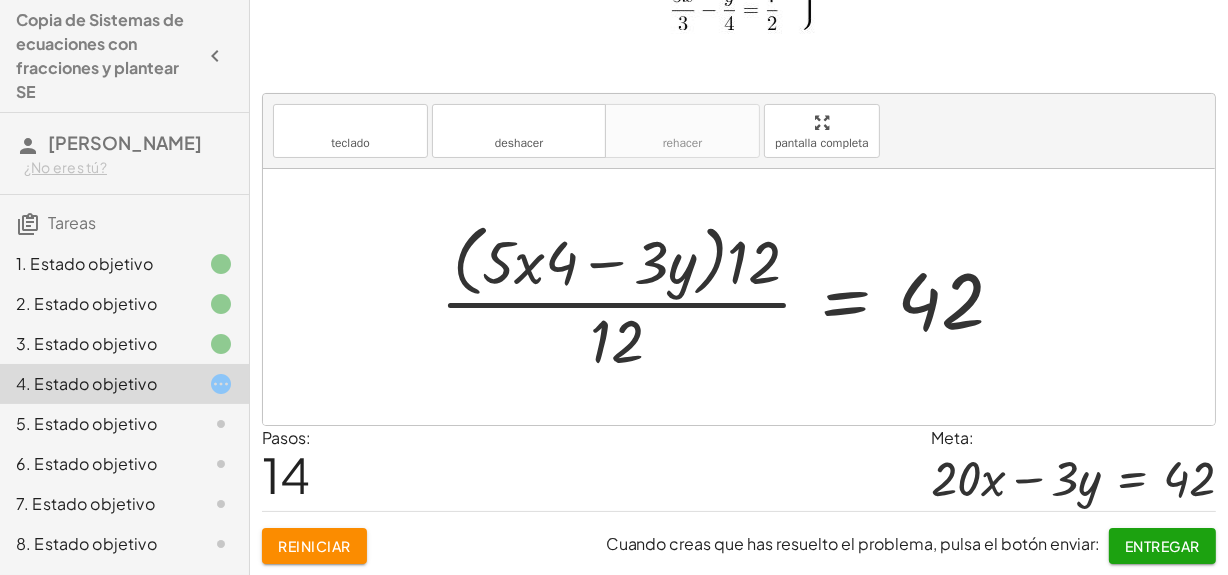click at bounding box center (730, 296) 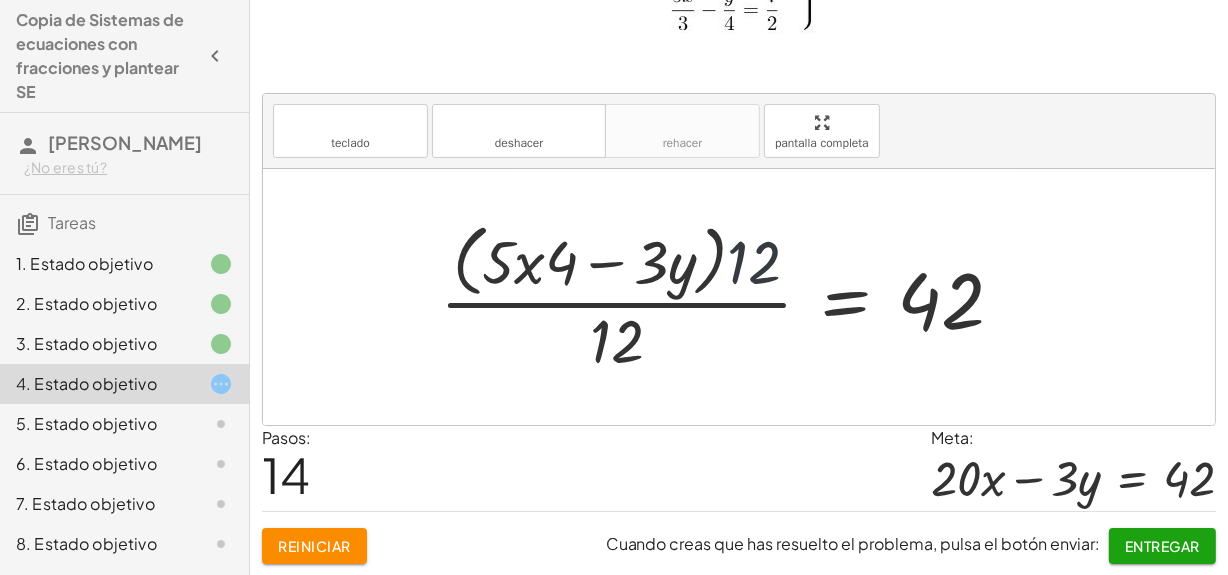 click at bounding box center (730, 296) 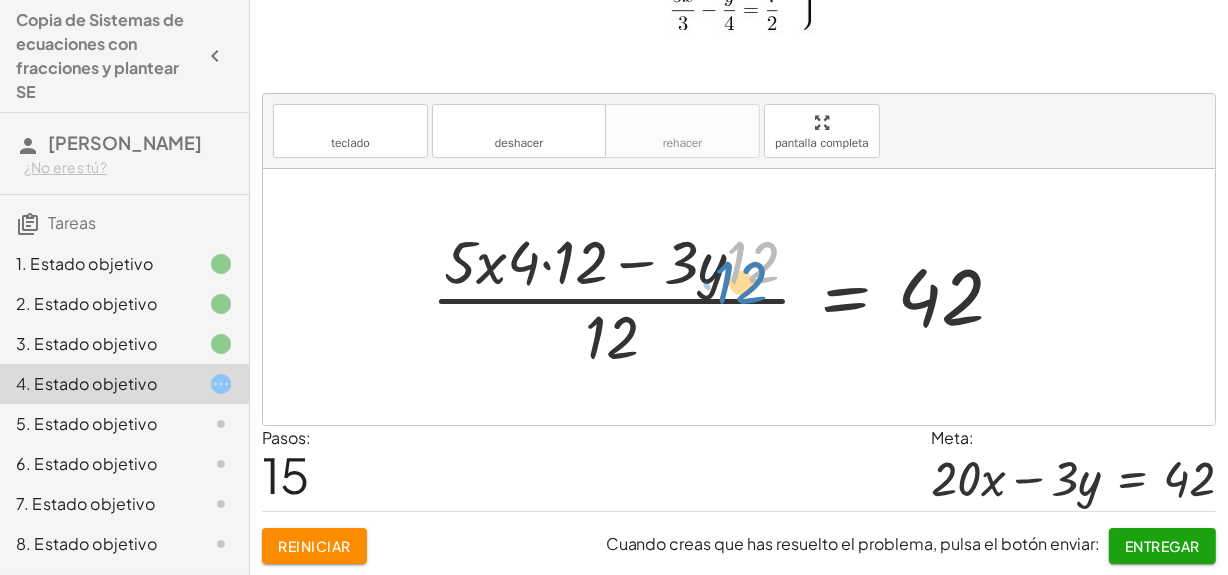 drag, startPoint x: 742, startPoint y: 258, endPoint x: 730, endPoint y: 278, distance: 23.323807 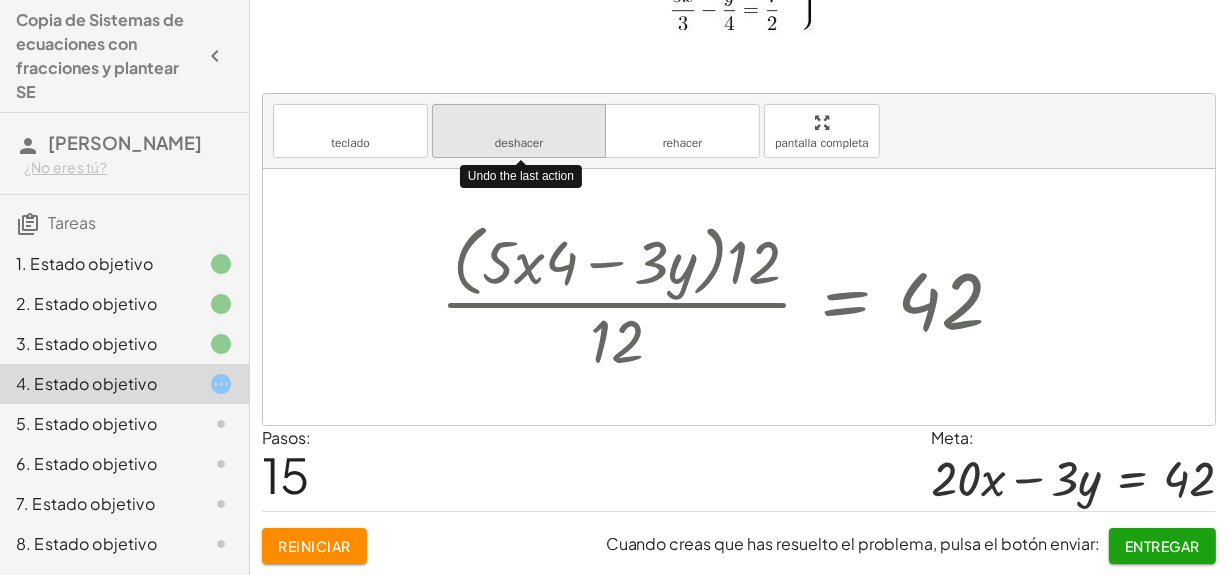 click on "deshacer" at bounding box center (519, 143) 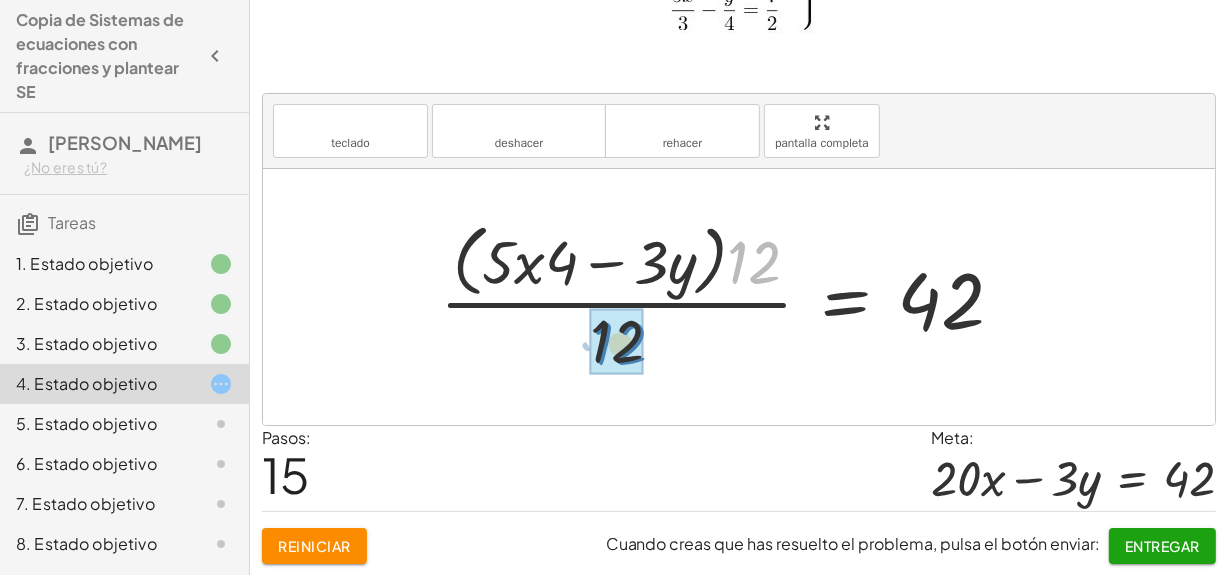 drag, startPoint x: 760, startPoint y: 268, endPoint x: 620, endPoint y: 351, distance: 162.75441 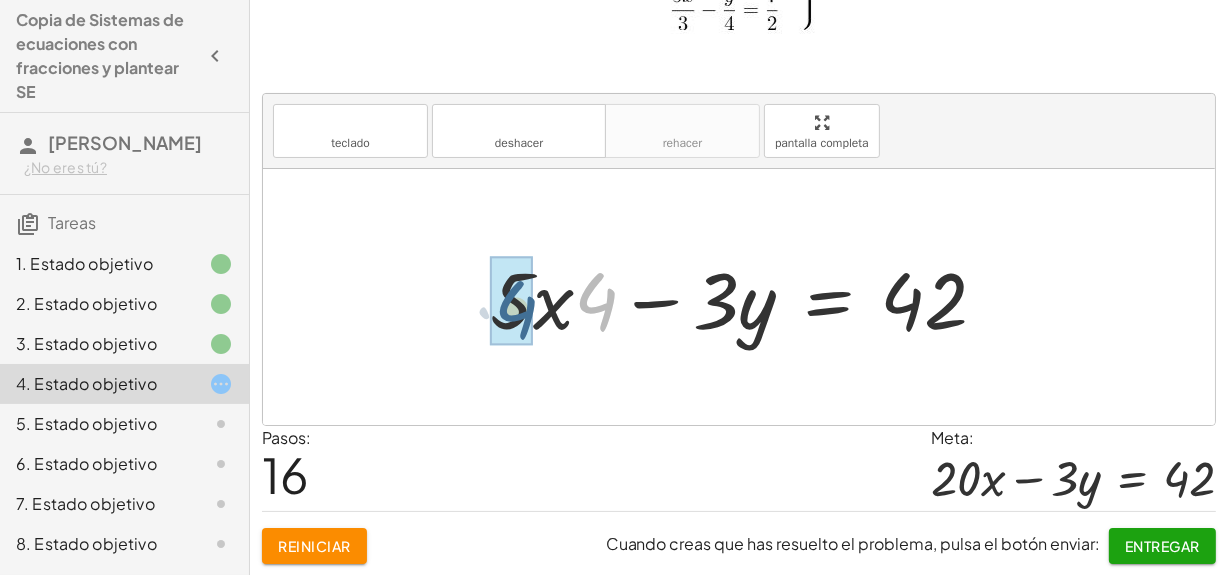 drag, startPoint x: 596, startPoint y: 288, endPoint x: 510, endPoint y: 296, distance: 86.37129 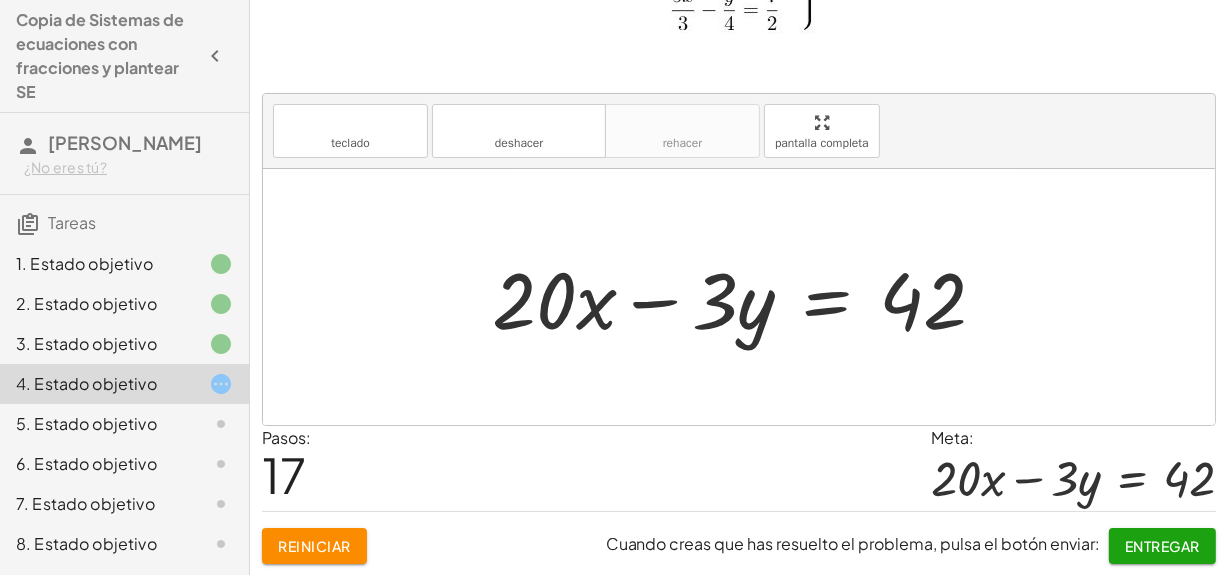 click on "Entregar" at bounding box center [1162, 546] 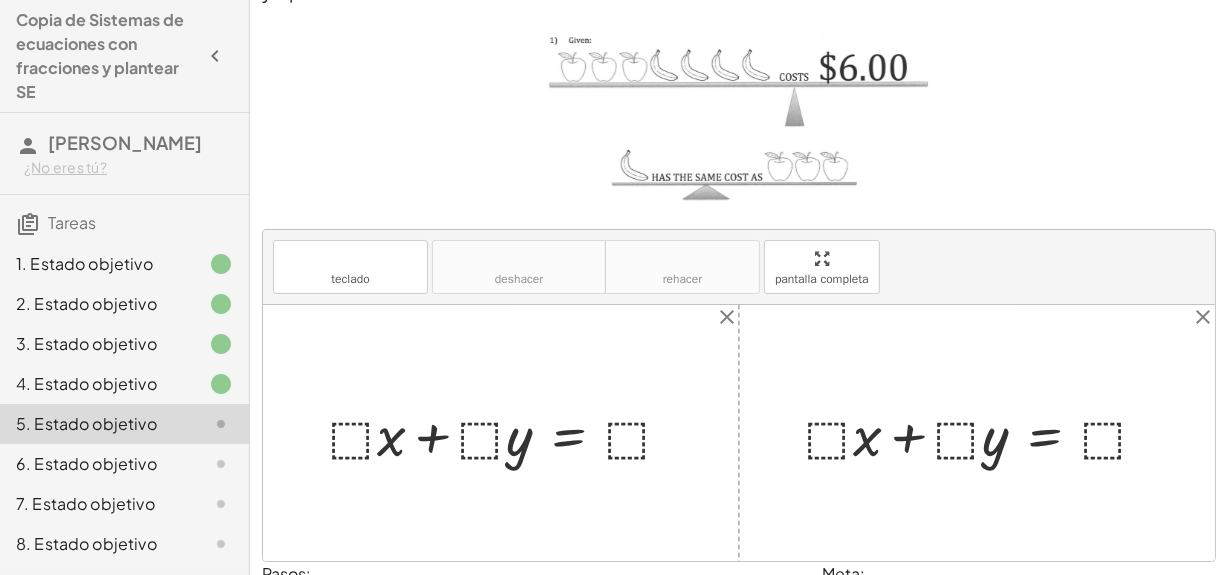 scroll, scrollTop: 126, scrollLeft: 0, axis: vertical 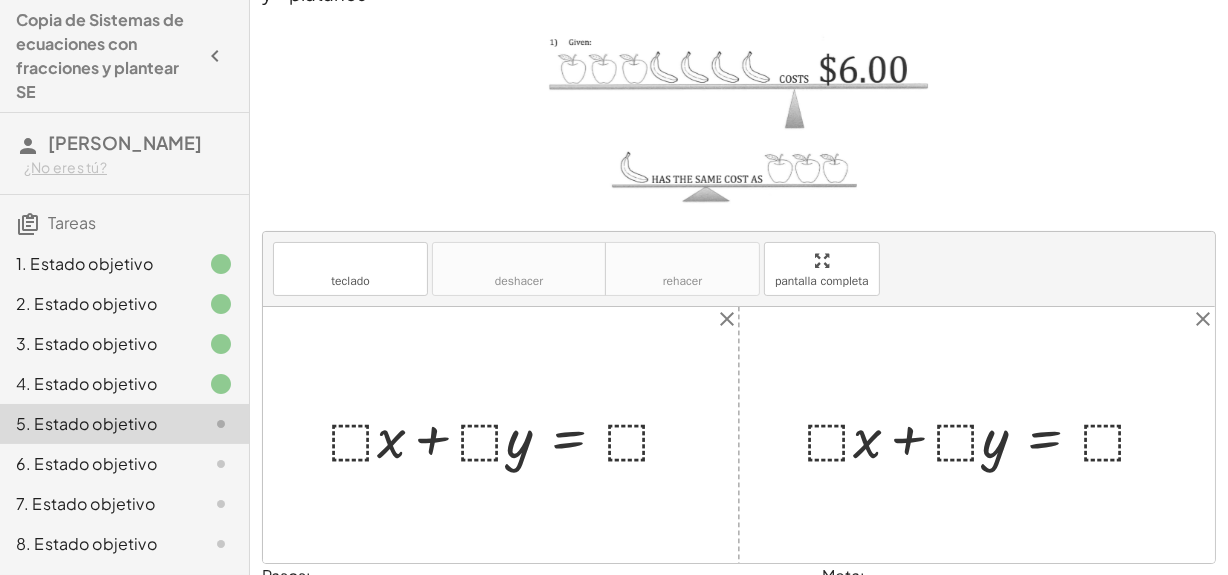 click at bounding box center [508, 435] 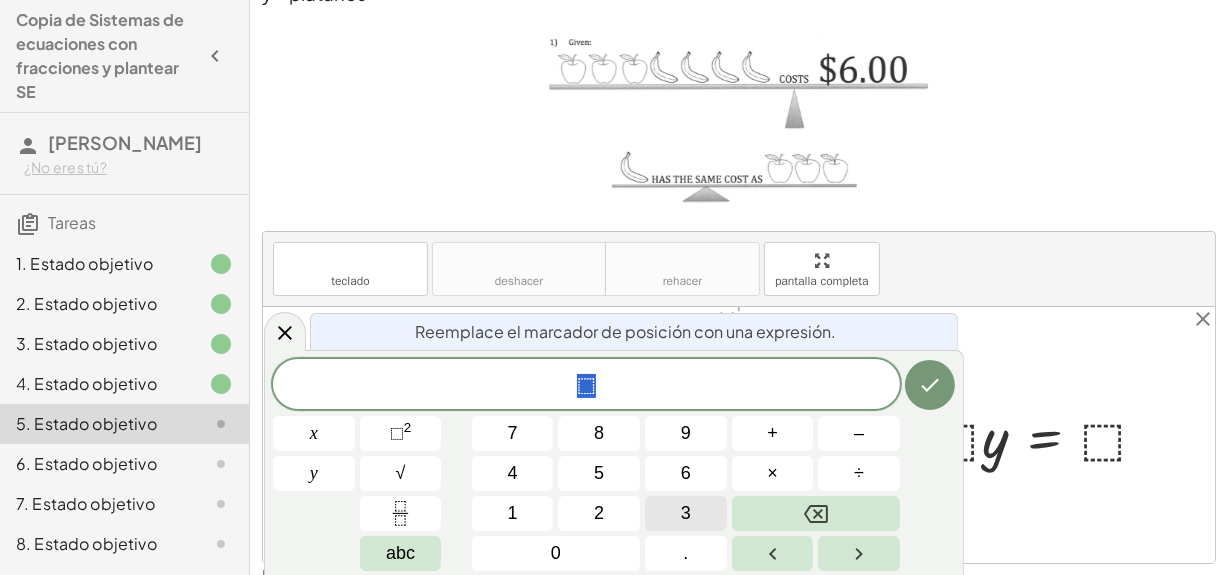 click on "3" at bounding box center [686, 513] 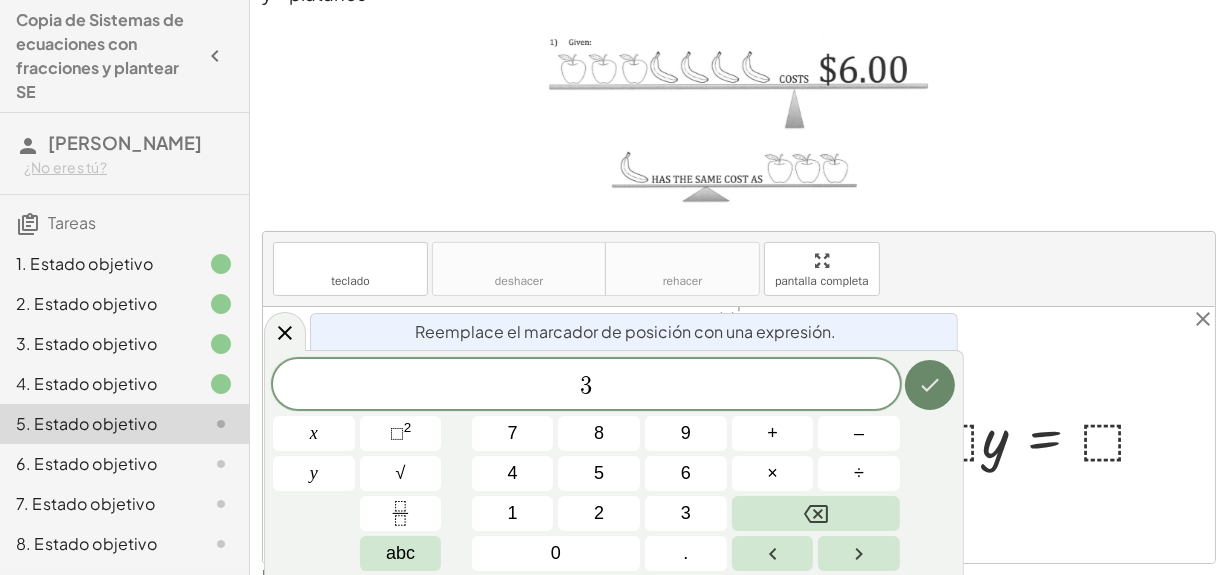 click at bounding box center [930, 385] 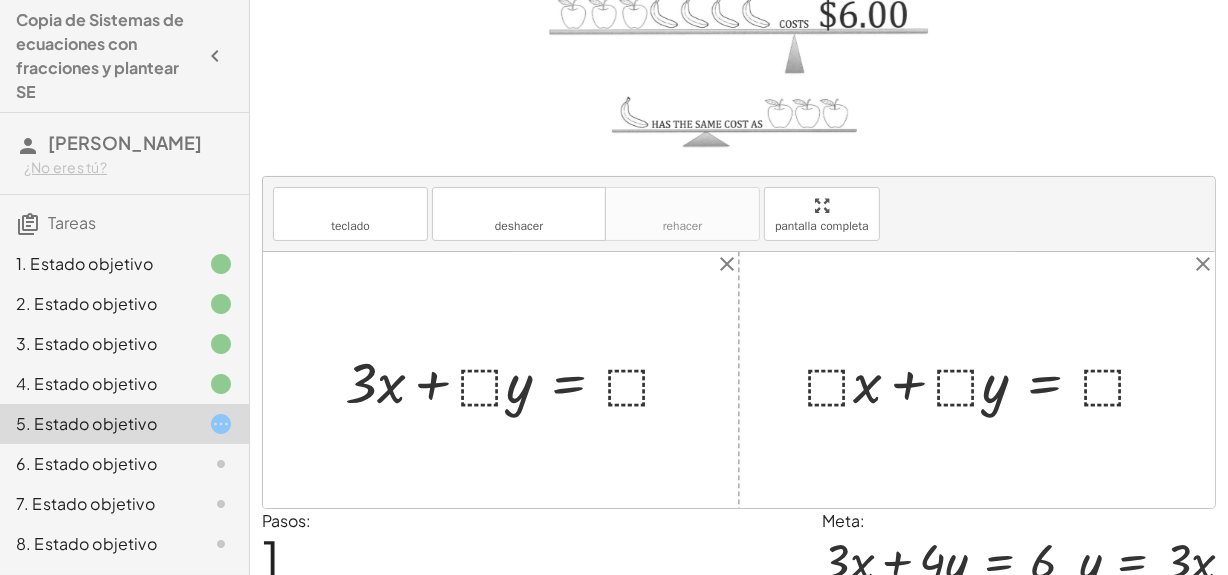 scroll, scrollTop: 270, scrollLeft: 0, axis: vertical 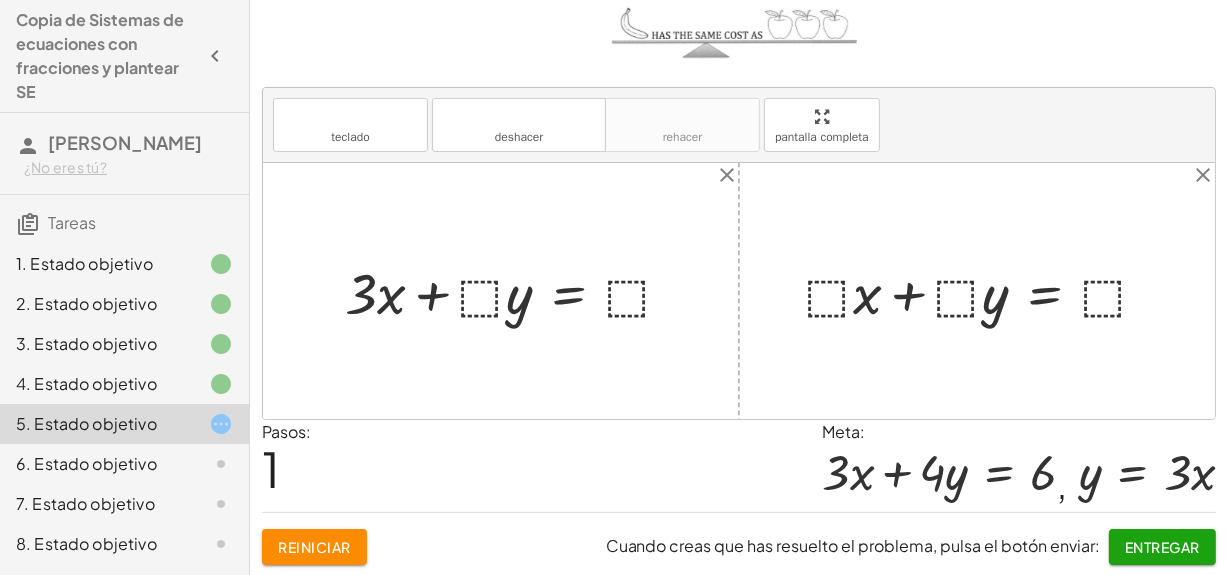 click at bounding box center (516, 291) 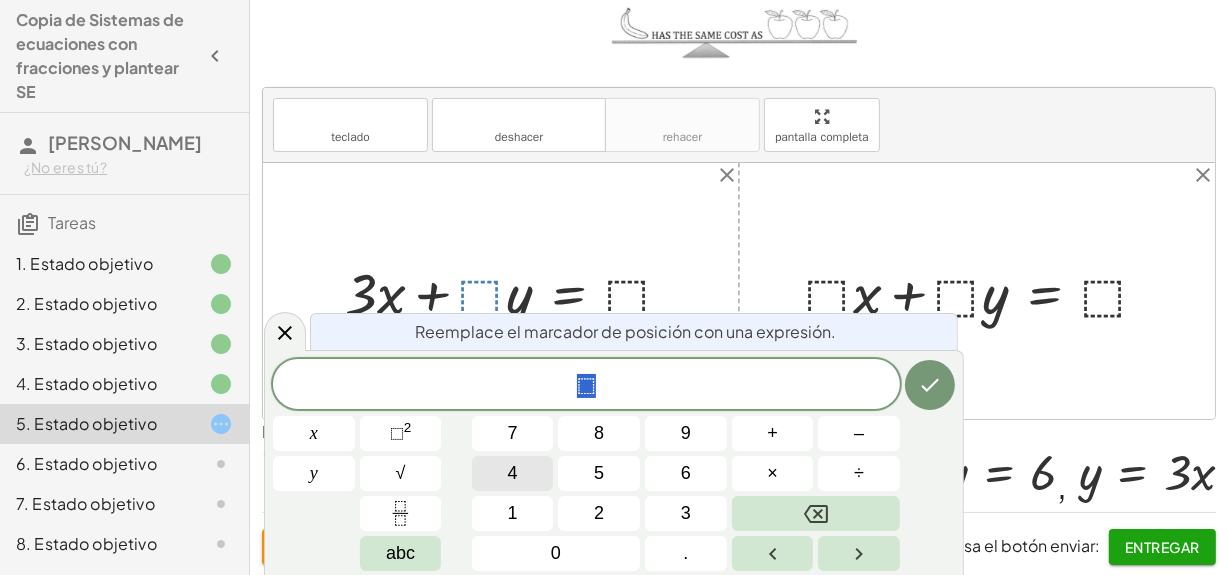click on "4" at bounding box center [513, 473] 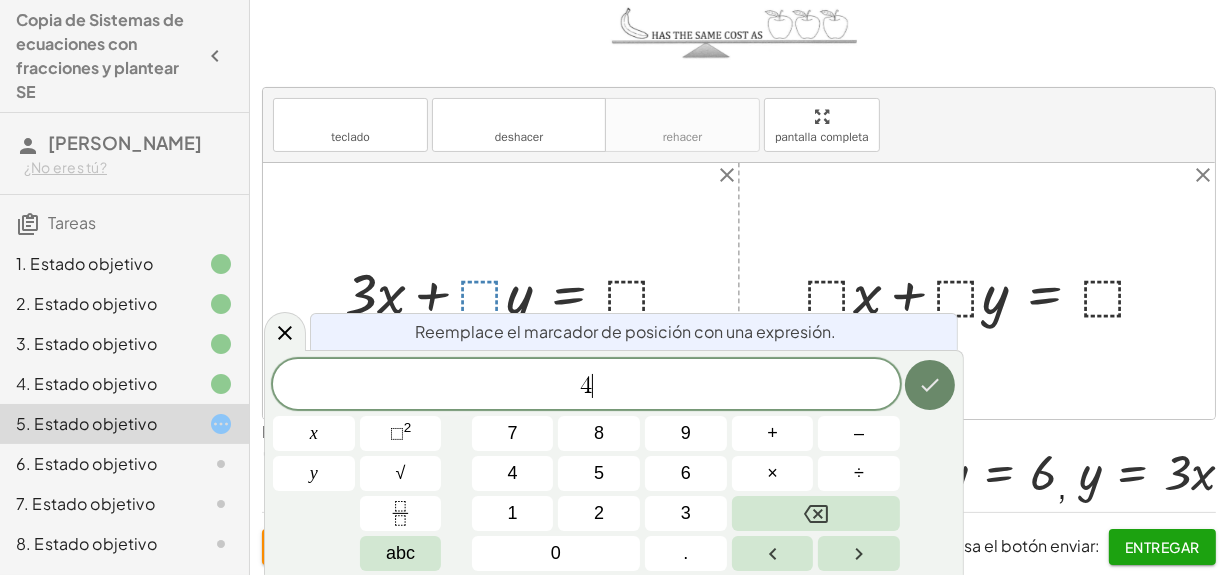 click at bounding box center [930, 385] 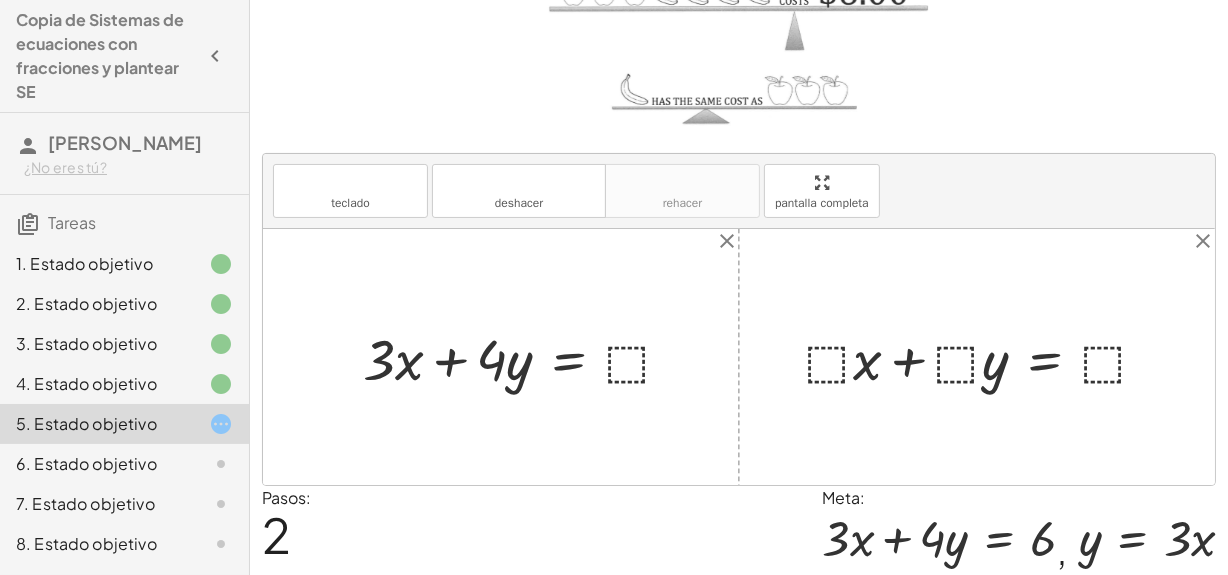 scroll, scrollTop: 203, scrollLeft: 0, axis: vertical 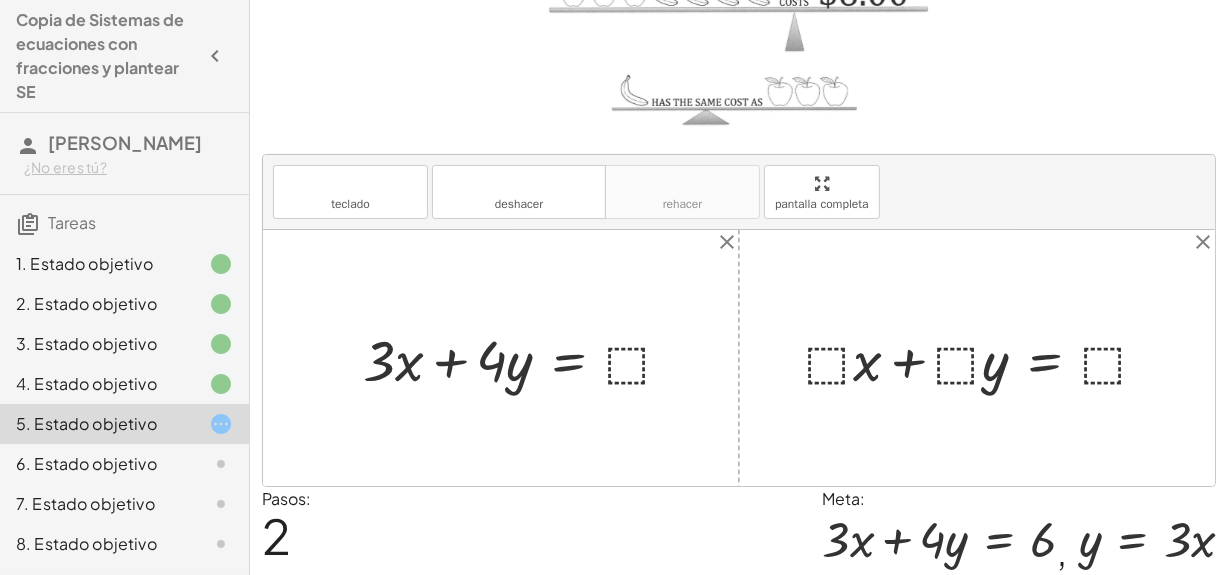 click at bounding box center [525, 358] 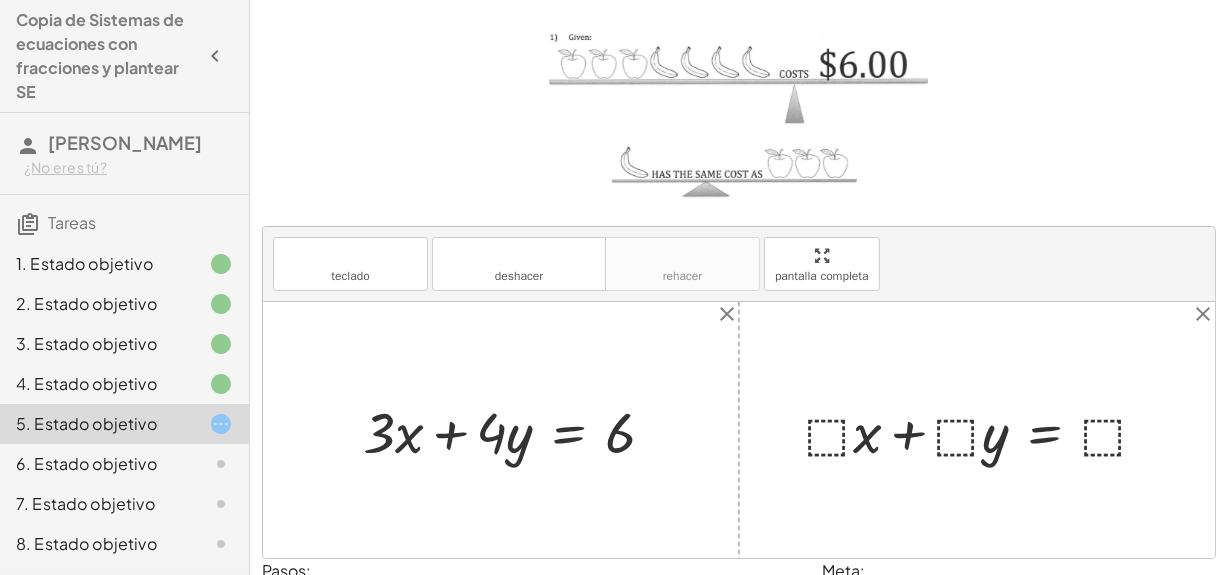 scroll, scrollTop: 130, scrollLeft: 0, axis: vertical 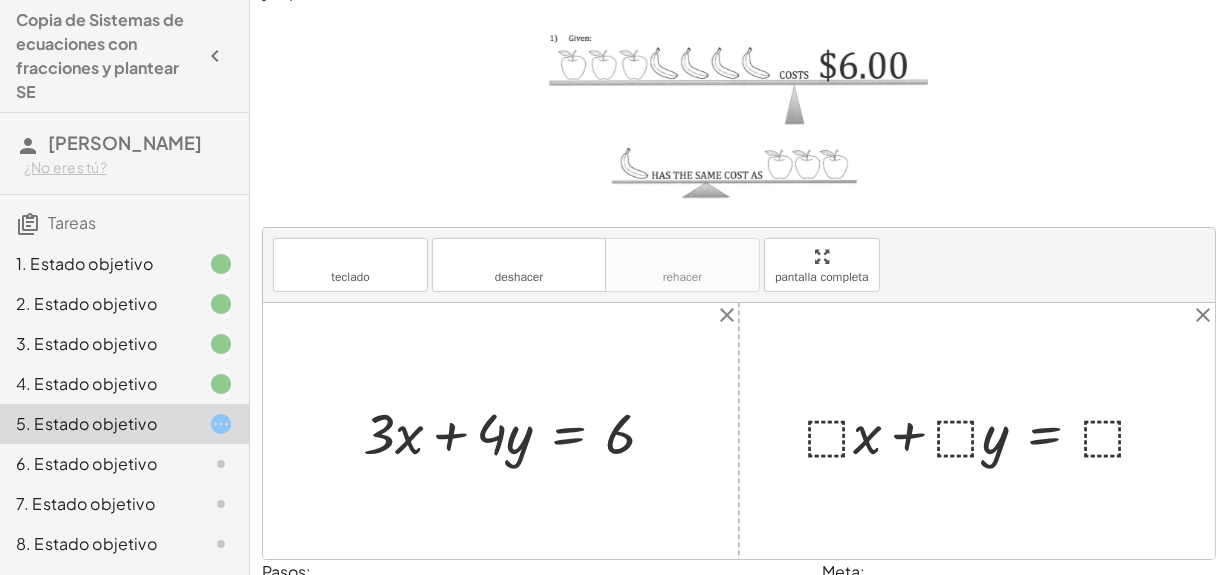 click at bounding box center [984, 431] 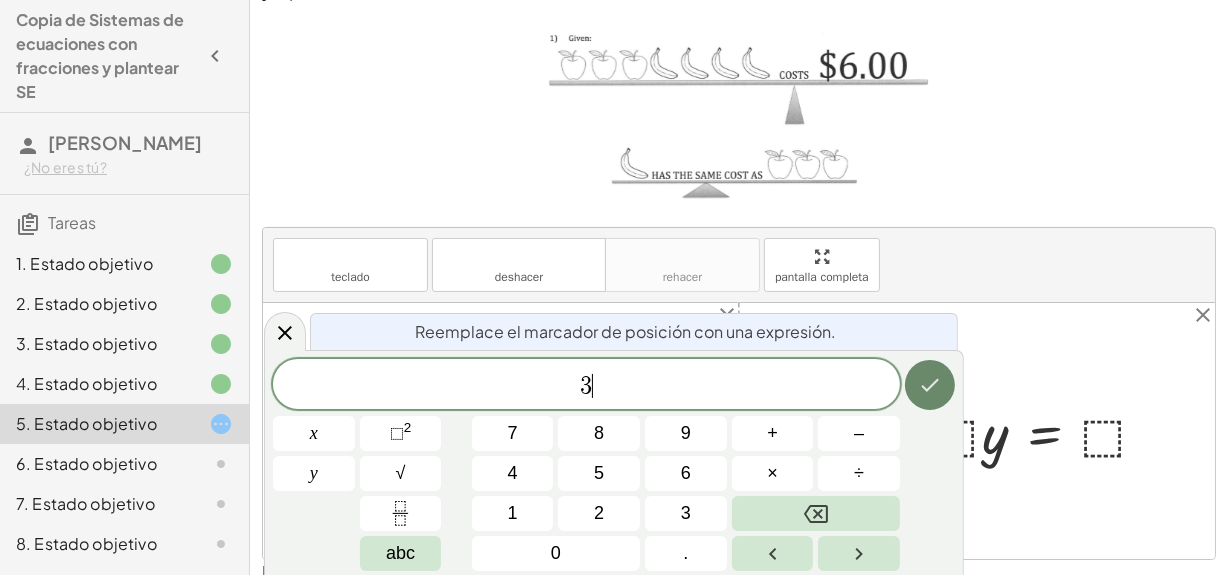 click 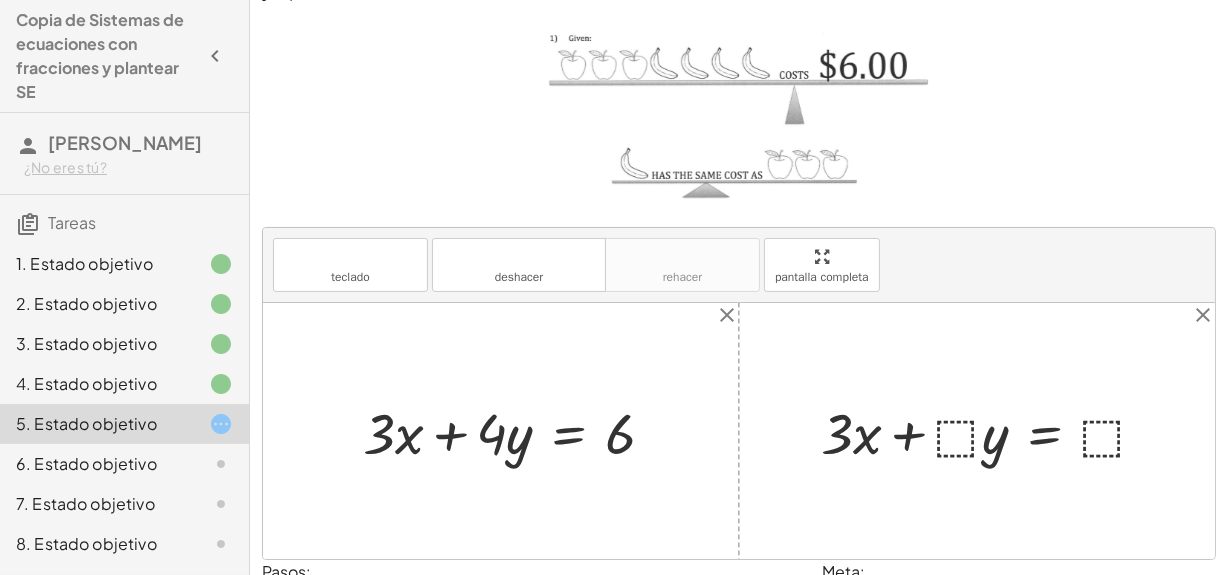 click at bounding box center (992, 431) 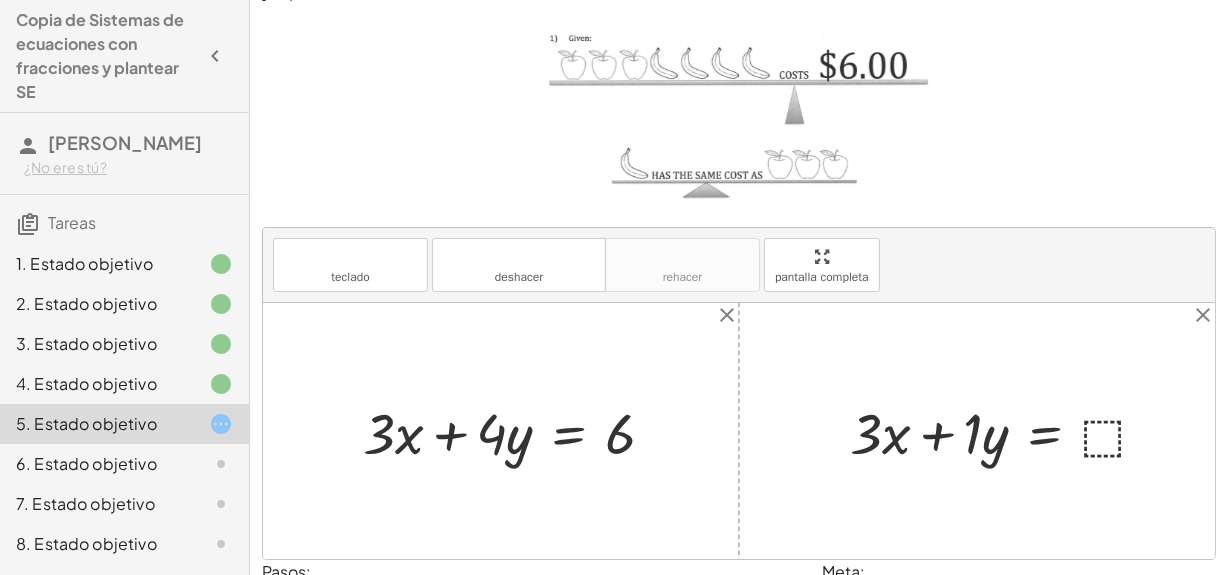 click at bounding box center (1007, 431) 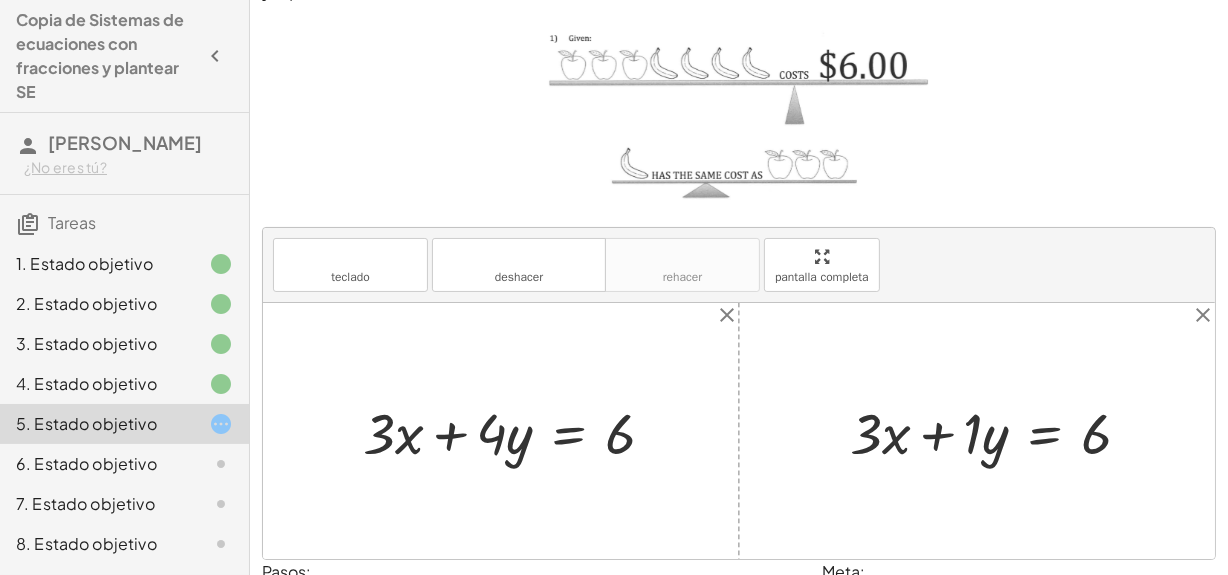 scroll, scrollTop: 270, scrollLeft: 0, axis: vertical 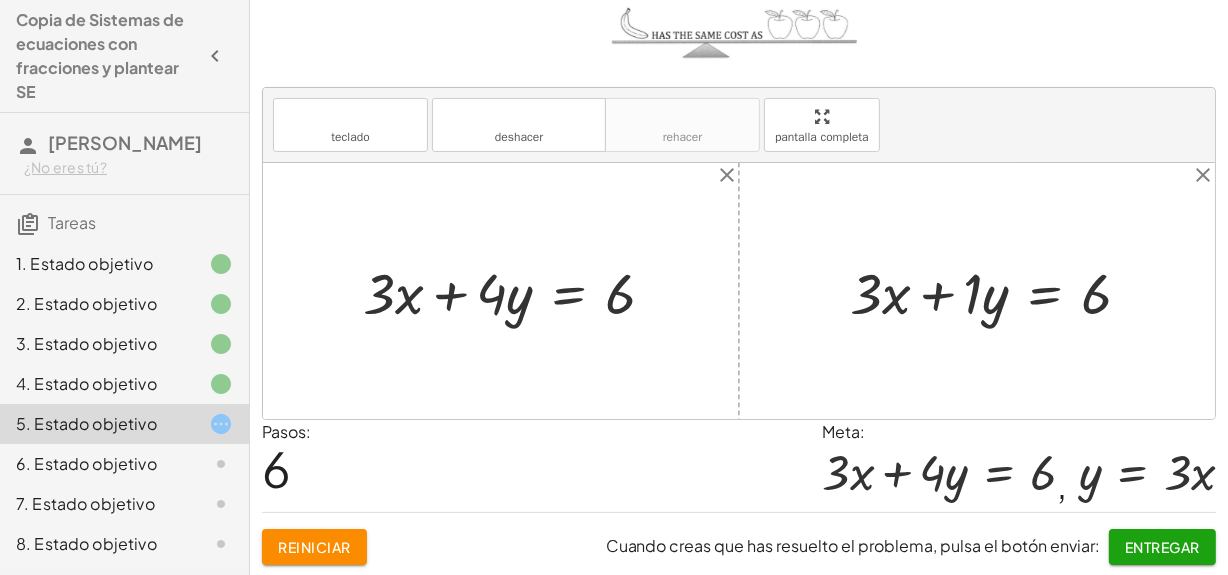 click at bounding box center (998, 291) 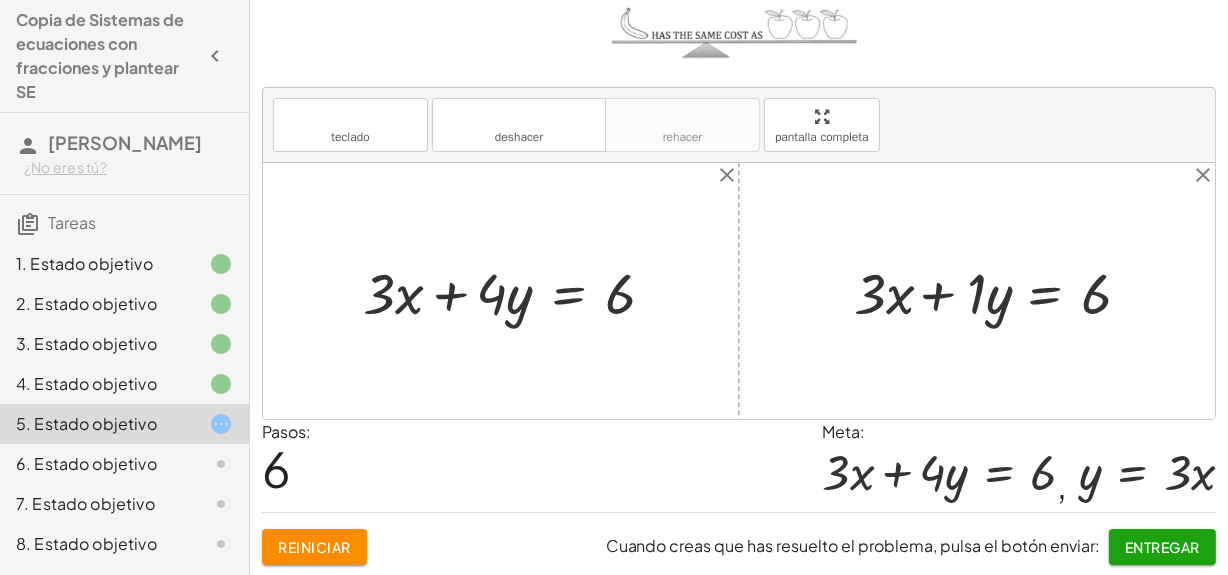 click at bounding box center (998, 291) 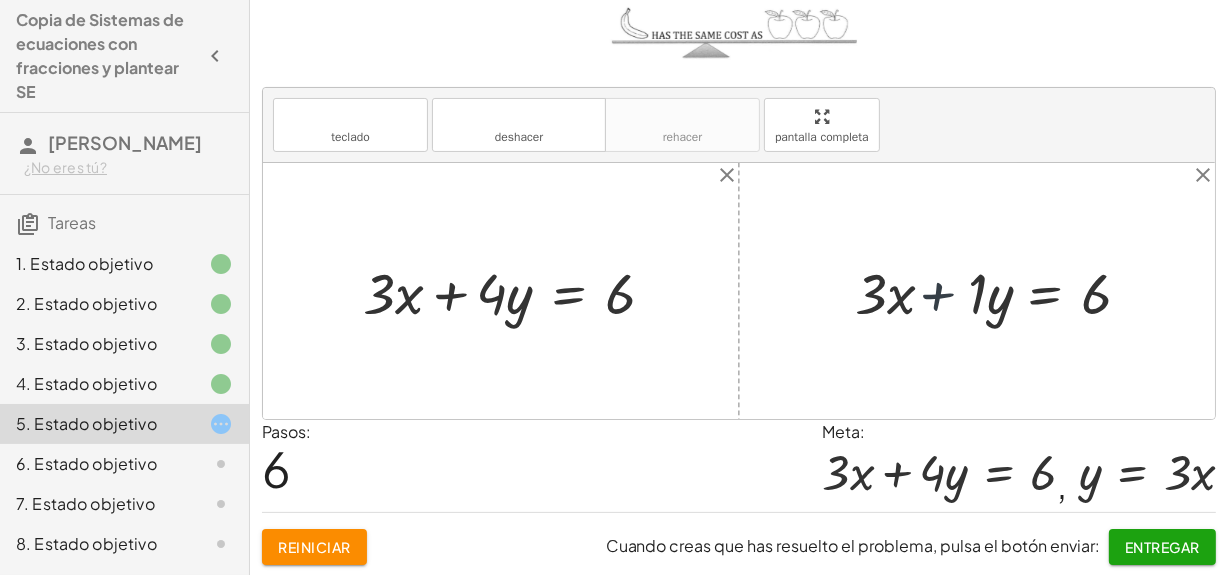 click at bounding box center (998, 291) 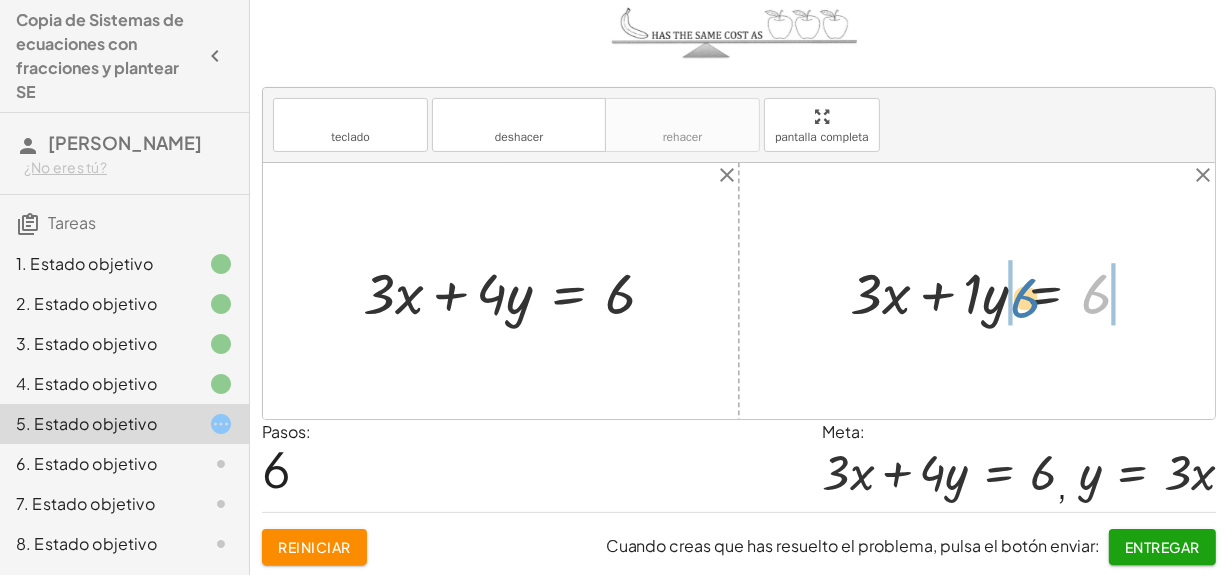 drag, startPoint x: 1100, startPoint y: 289, endPoint x: 986, endPoint y: 294, distance: 114.1096 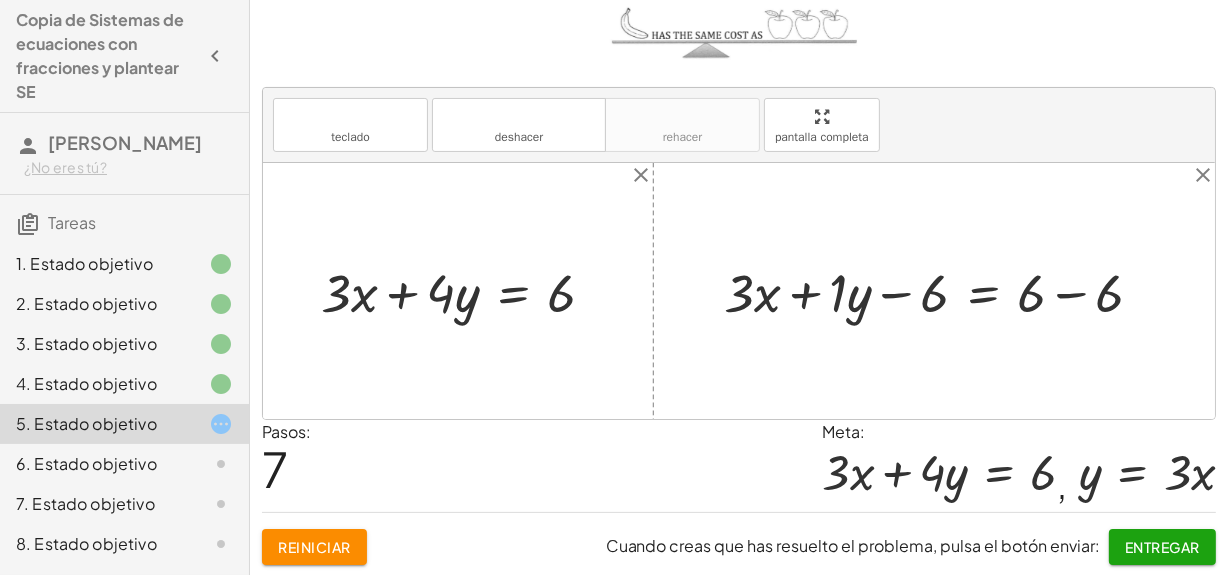 click at bounding box center [941, 291] 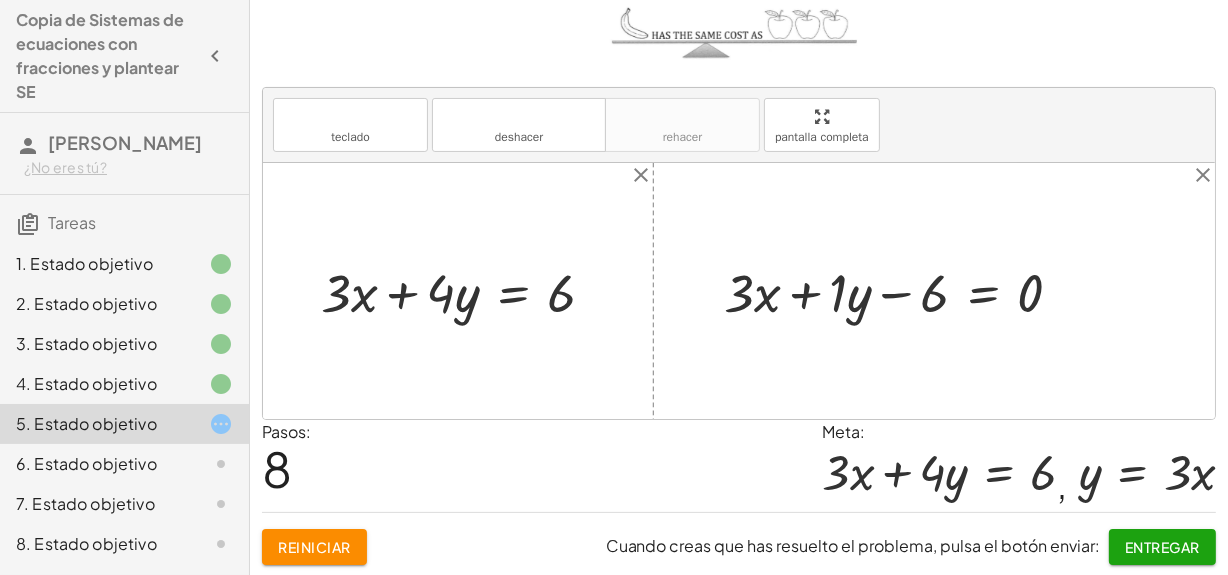 click at bounding box center (901, 291) 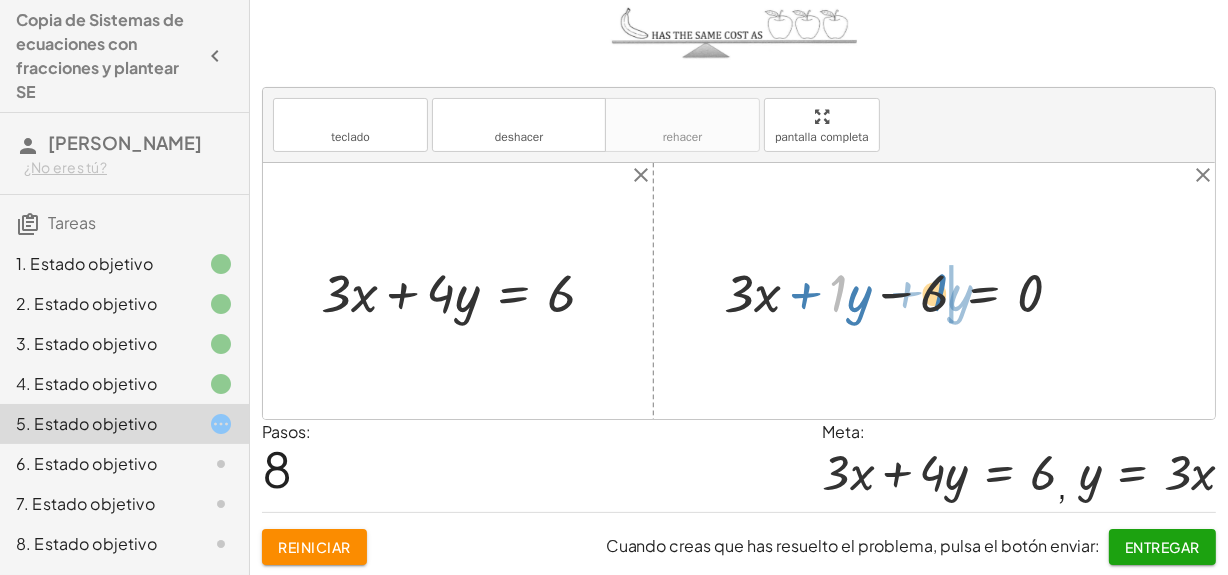 drag, startPoint x: 836, startPoint y: 296, endPoint x: 938, endPoint y: 295, distance: 102.0049 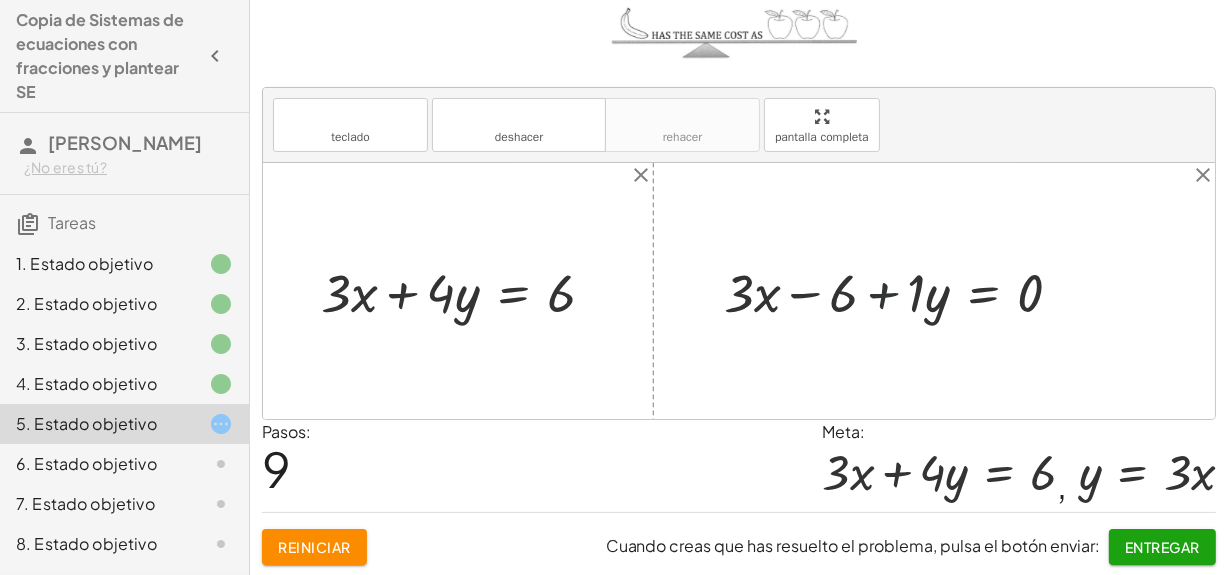 click at bounding box center [901, 291] 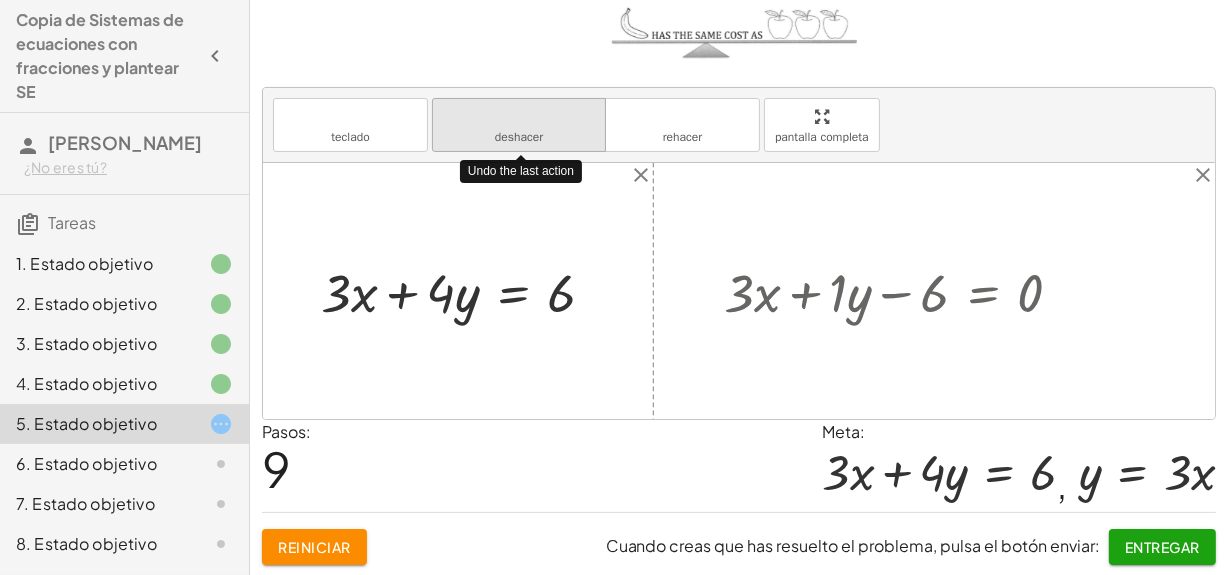 click on "deshacer" at bounding box center [519, 137] 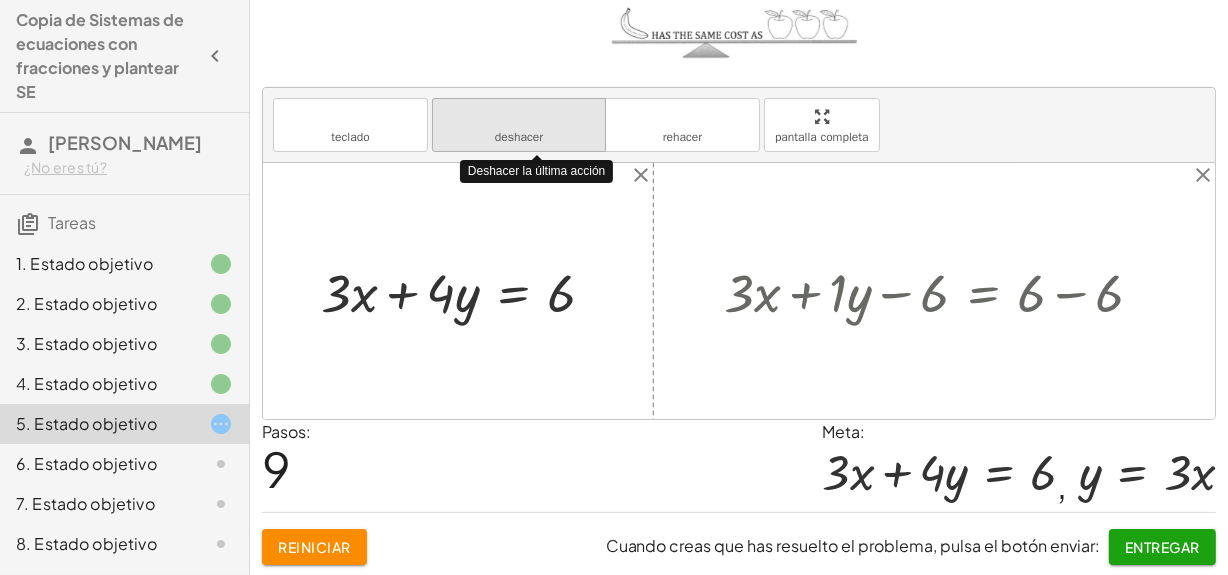 click on "deshacer" at bounding box center (519, 137) 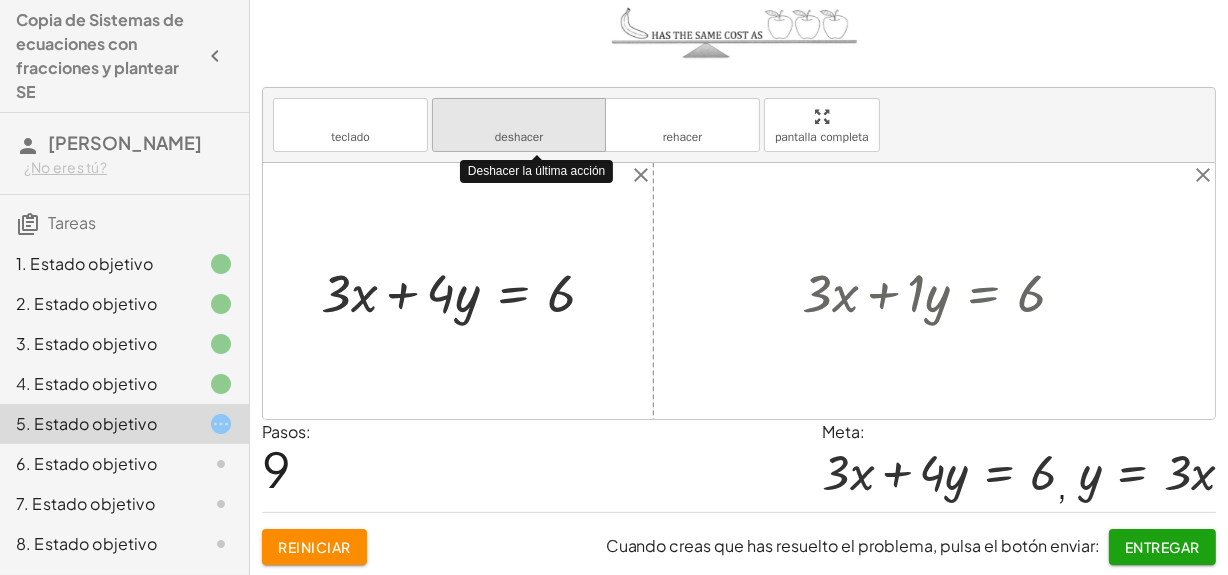 click on "deshacer" at bounding box center (519, 137) 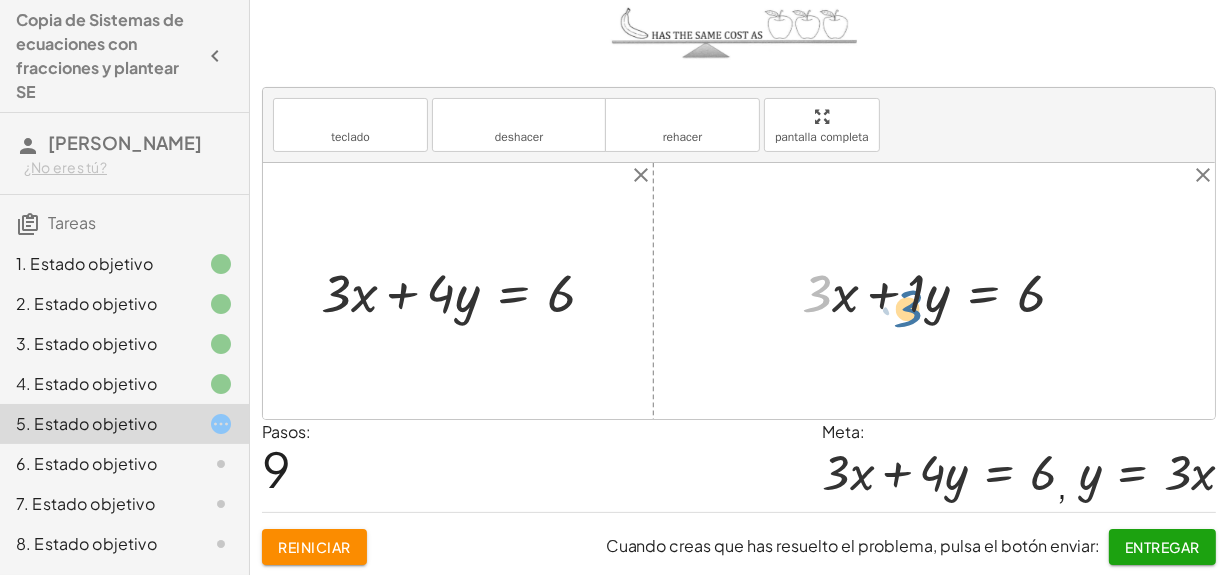 drag, startPoint x: 816, startPoint y: 290, endPoint x: 909, endPoint y: 299, distance: 93.43447 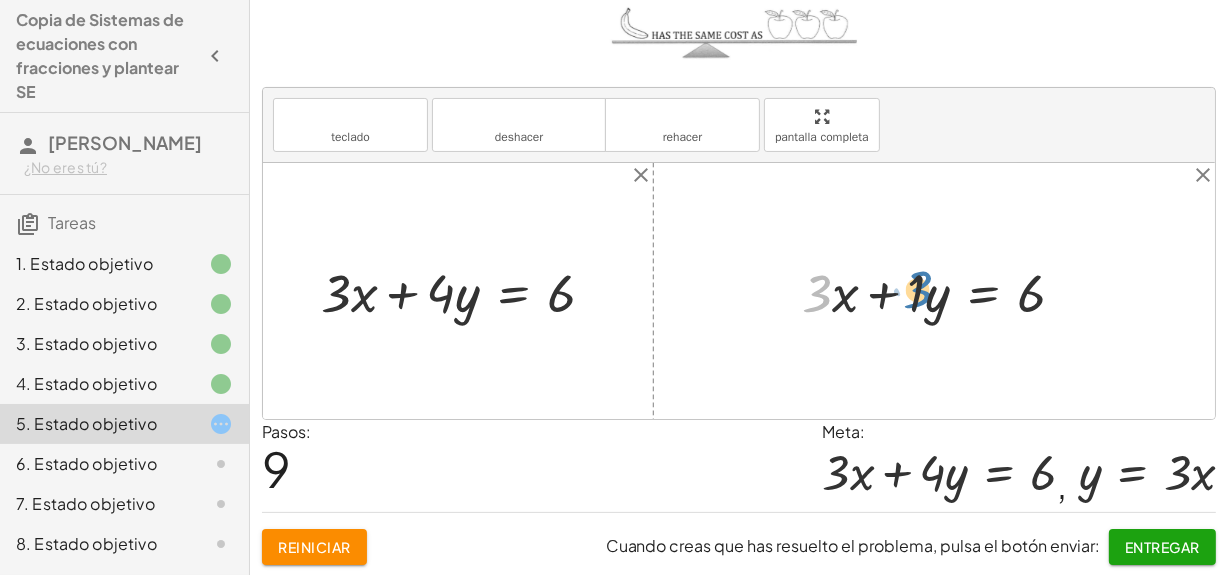 drag, startPoint x: 819, startPoint y: 297, endPoint x: 920, endPoint y: 293, distance: 101.07918 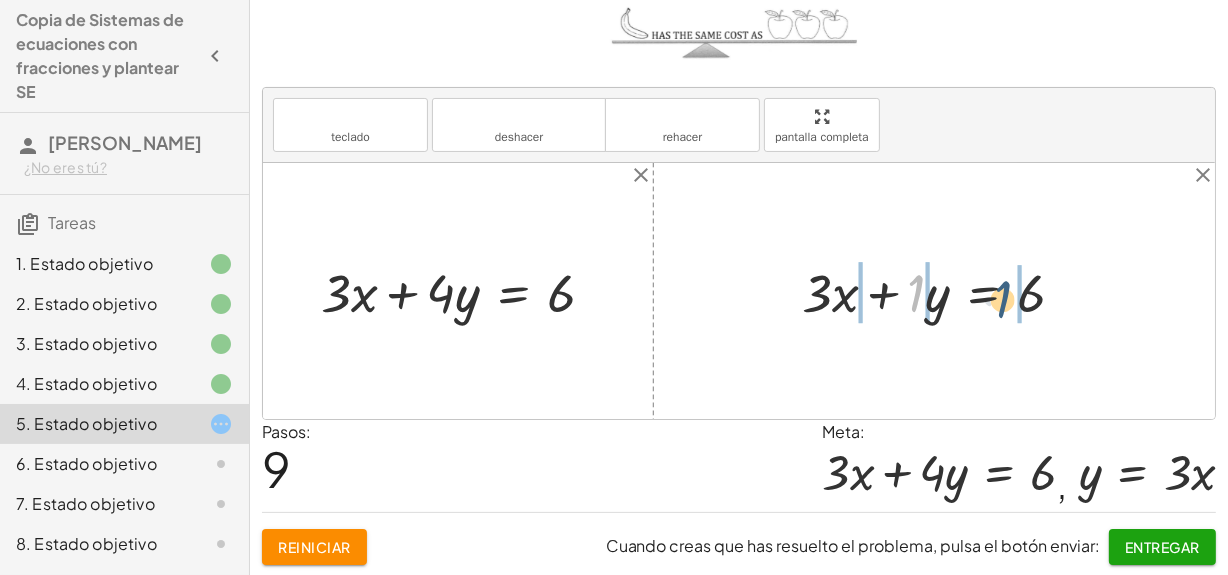 drag, startPoint x: 921, startPoint y: 288, endPoint x: 1031, endPoint y: 296, distance: 110.29053 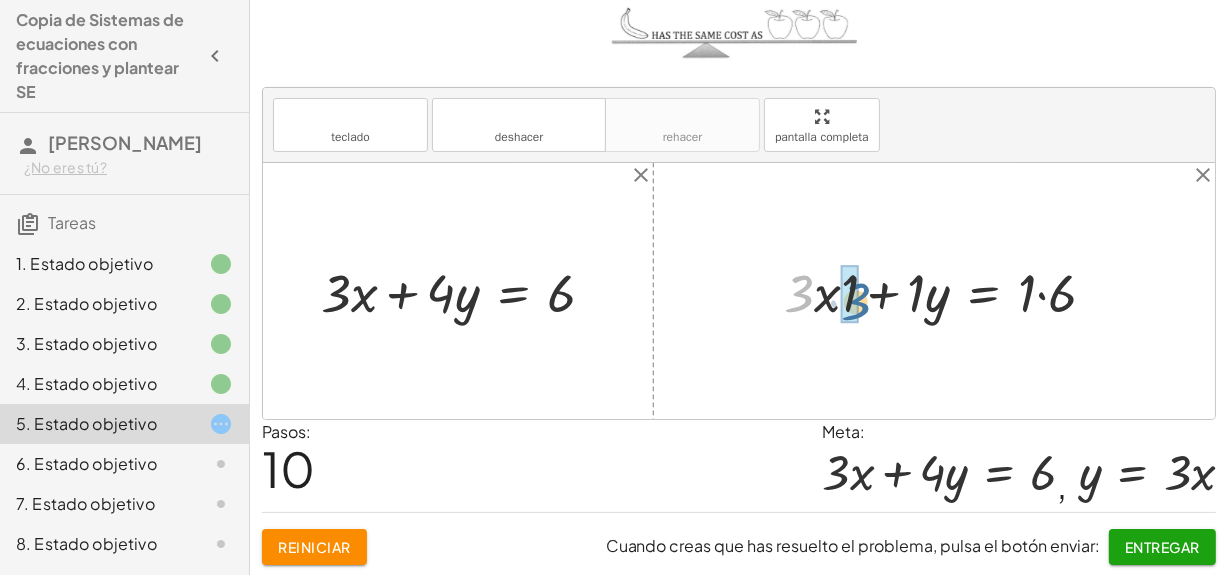 drag, startPoint x: 802, startPoint y: 297, endPoint x: 859, endPoint y: 304, distance: 57.428215 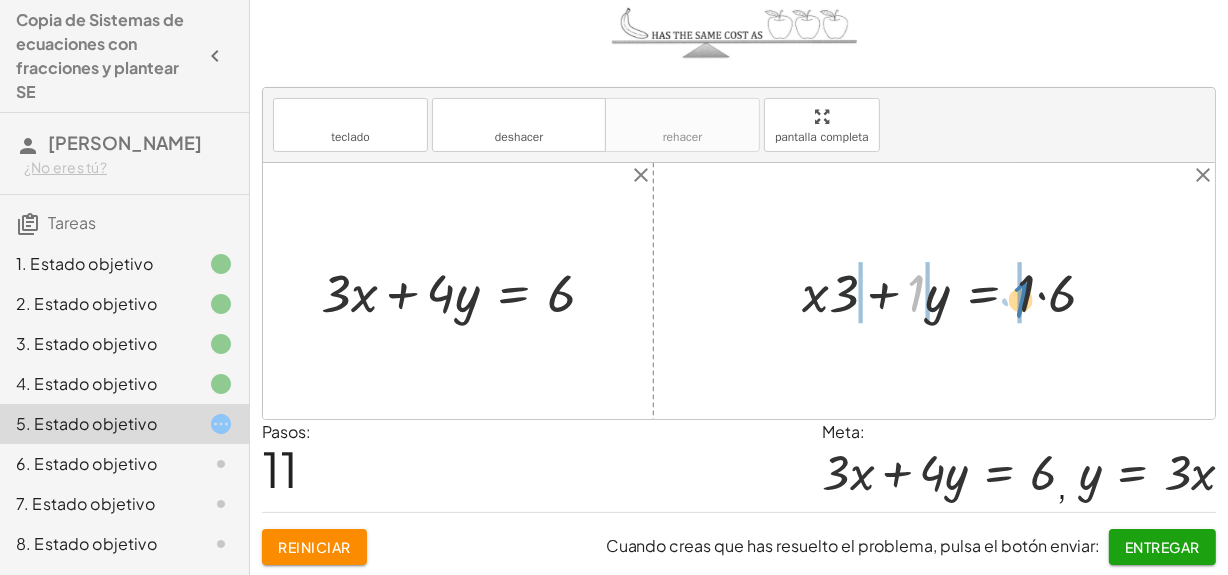 drag, startPoint x: 912, startPoint y: 291, endPoint x: 1020, endPoint y: 297, distance: 108.16654 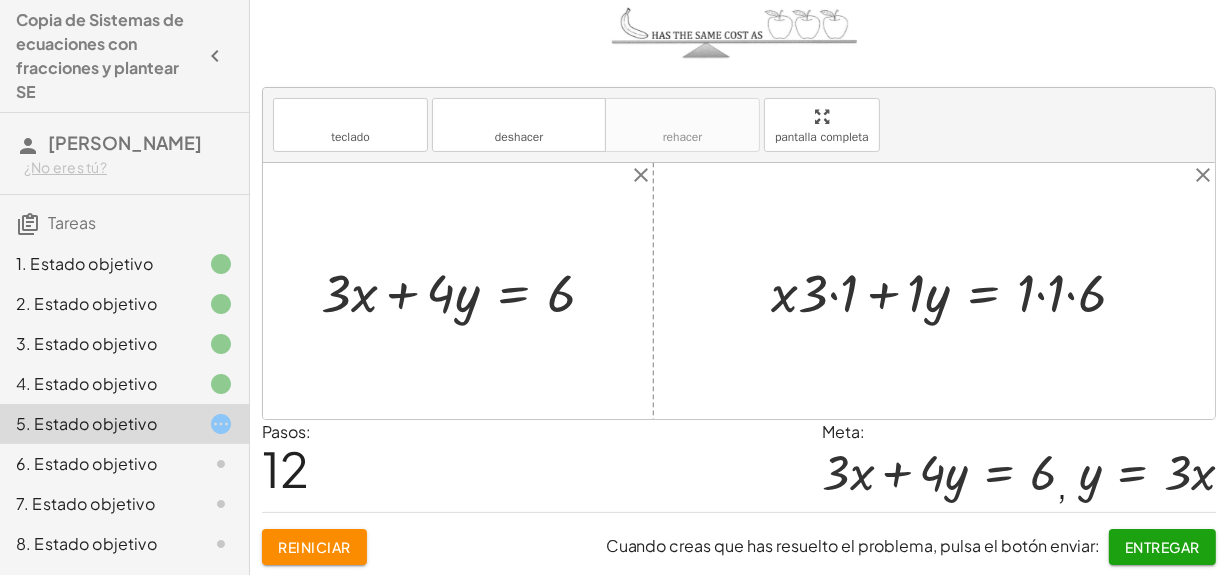 click at bounding box center [956, 291] 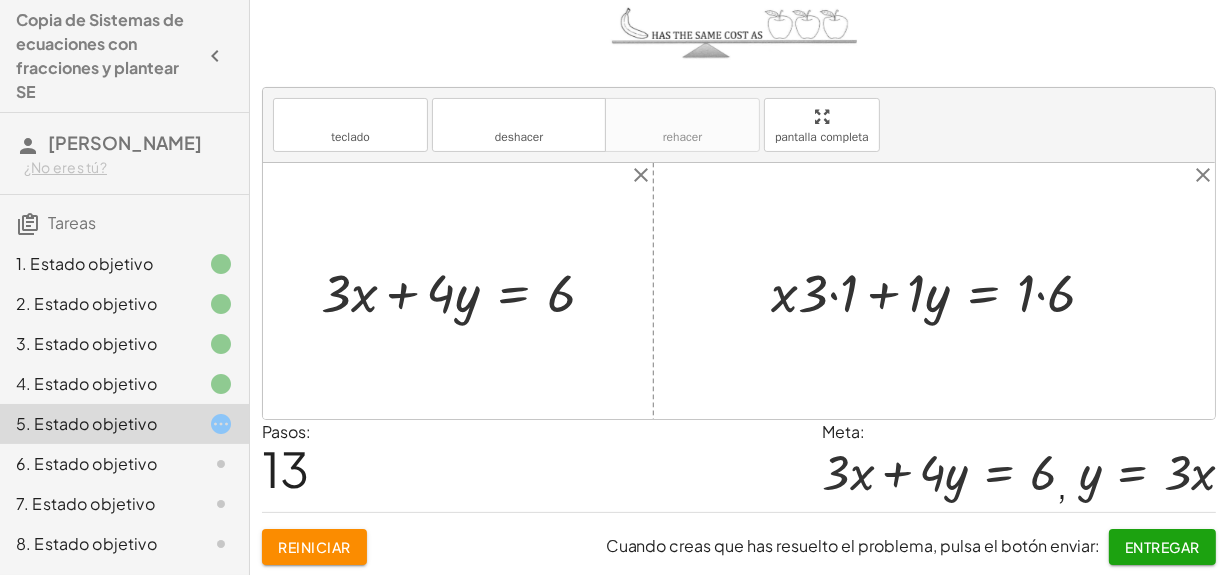 click at bounding box center (941, 291) 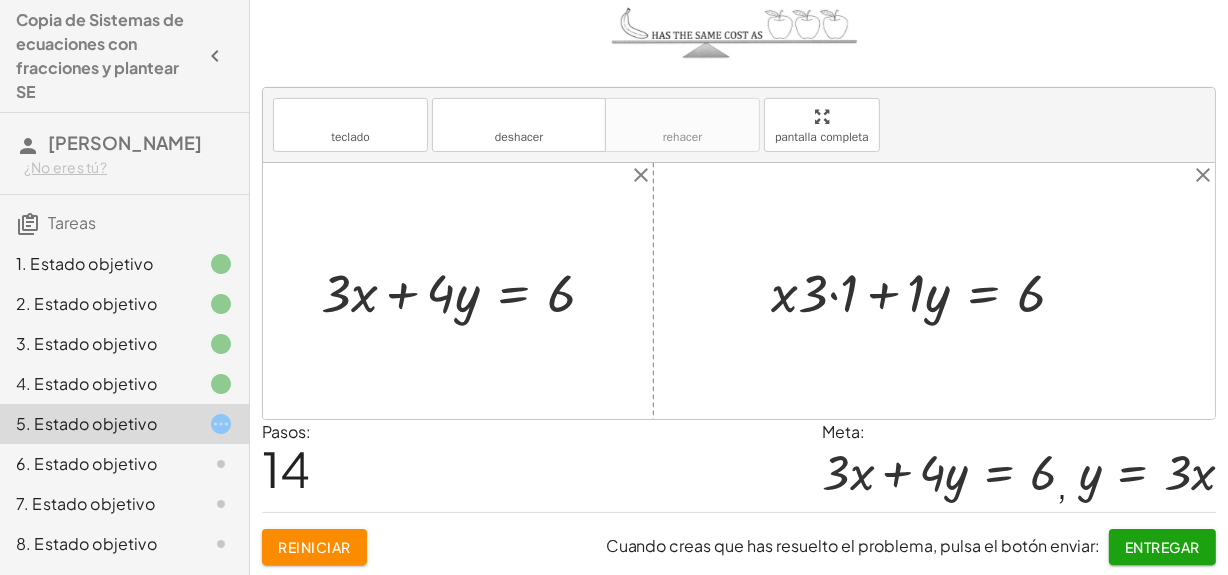 click at bounding box center (926, 291) 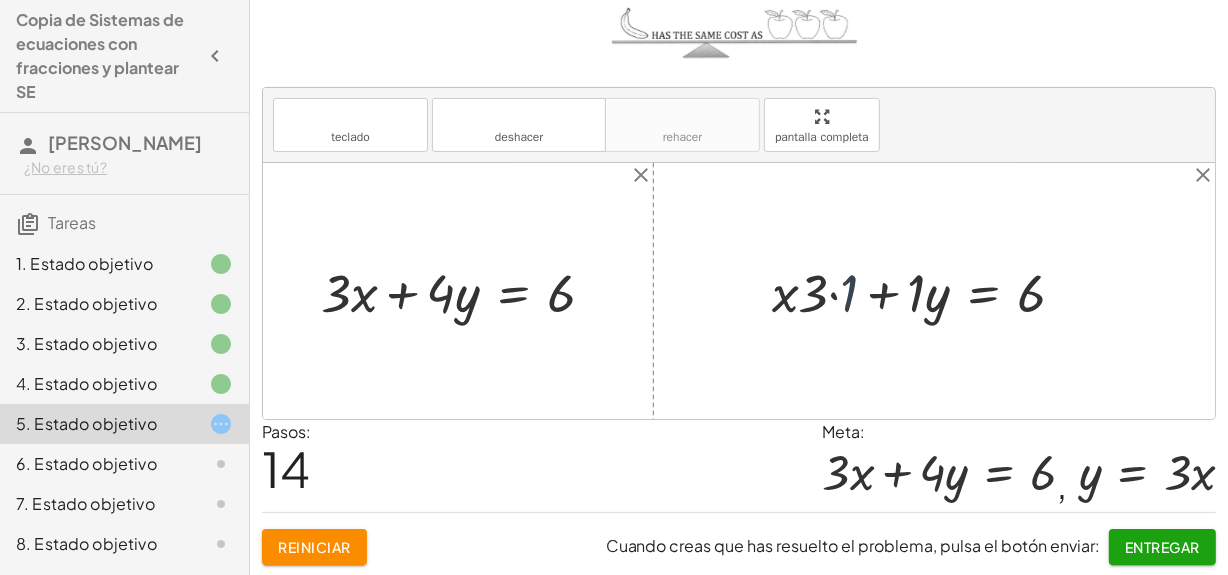 click at bounding box center [942, 291] 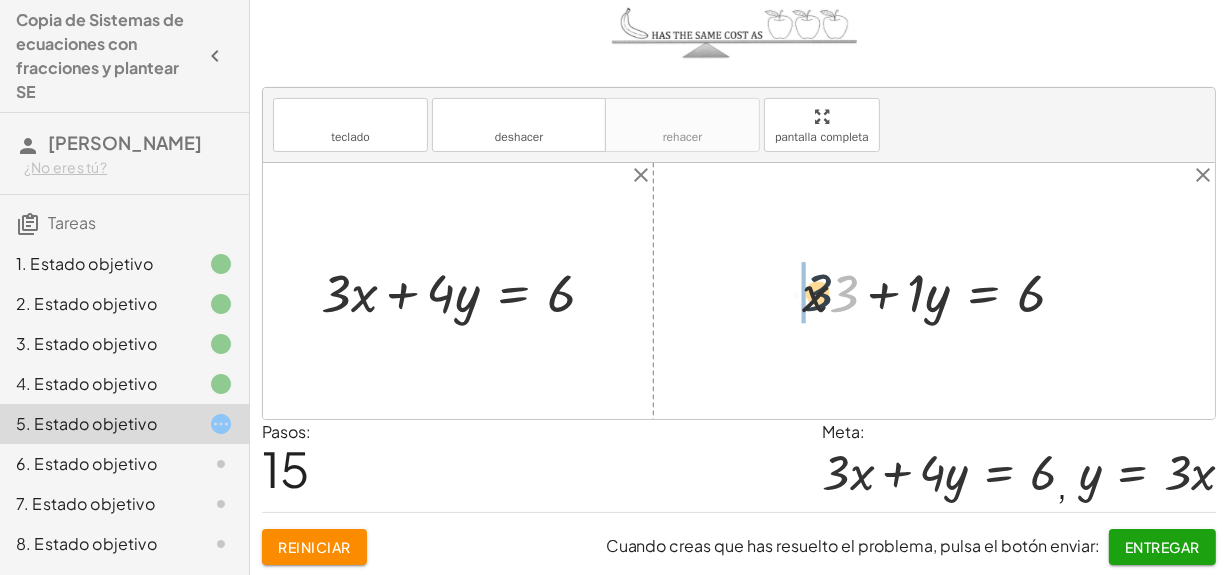drag, startPoint x: 842, startPoint y: 296, endPoint x: 792, endPoint y: 291, distance: 50.24938 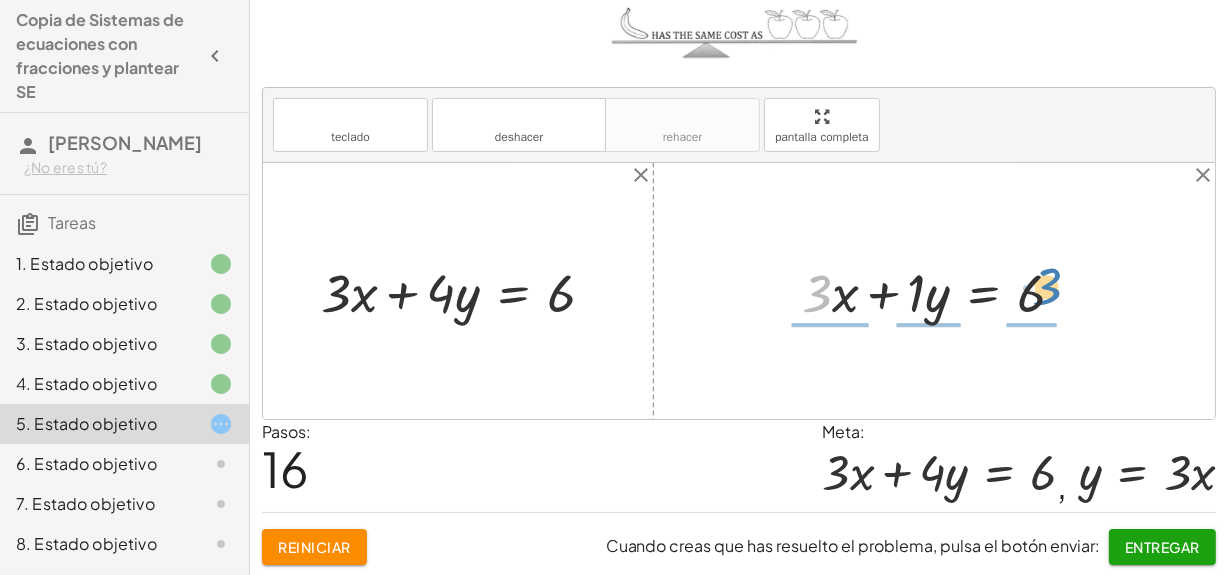 drag, startPoint x: 824, startPoint y: 295, endPoint x: 1053, endPoint y: 289, distance: 229.07858 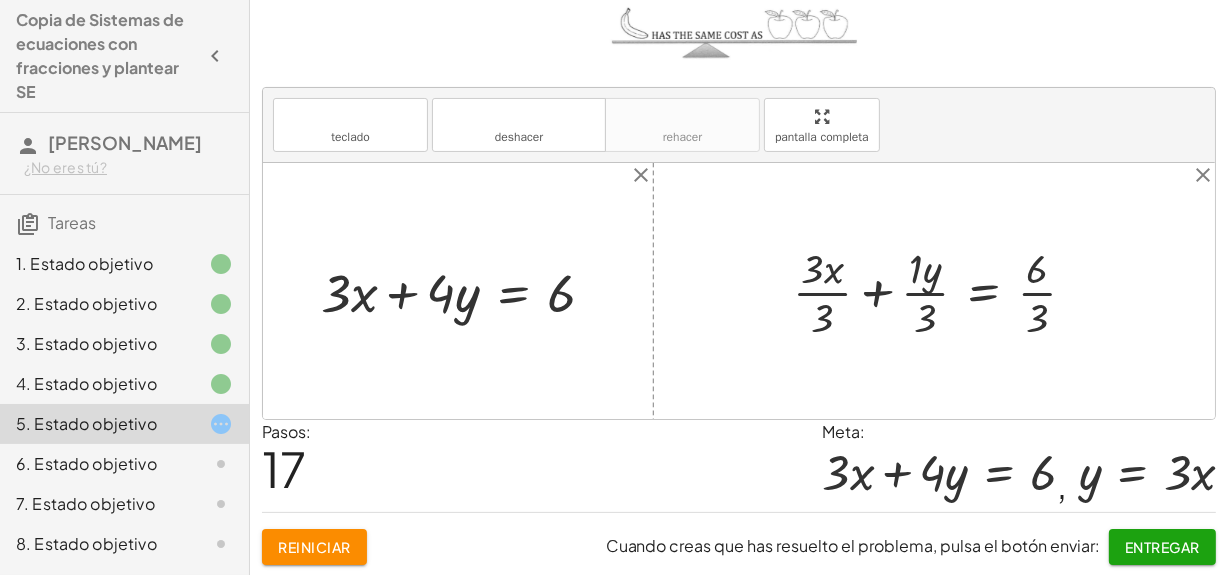 click at bounding box center [942, 291] 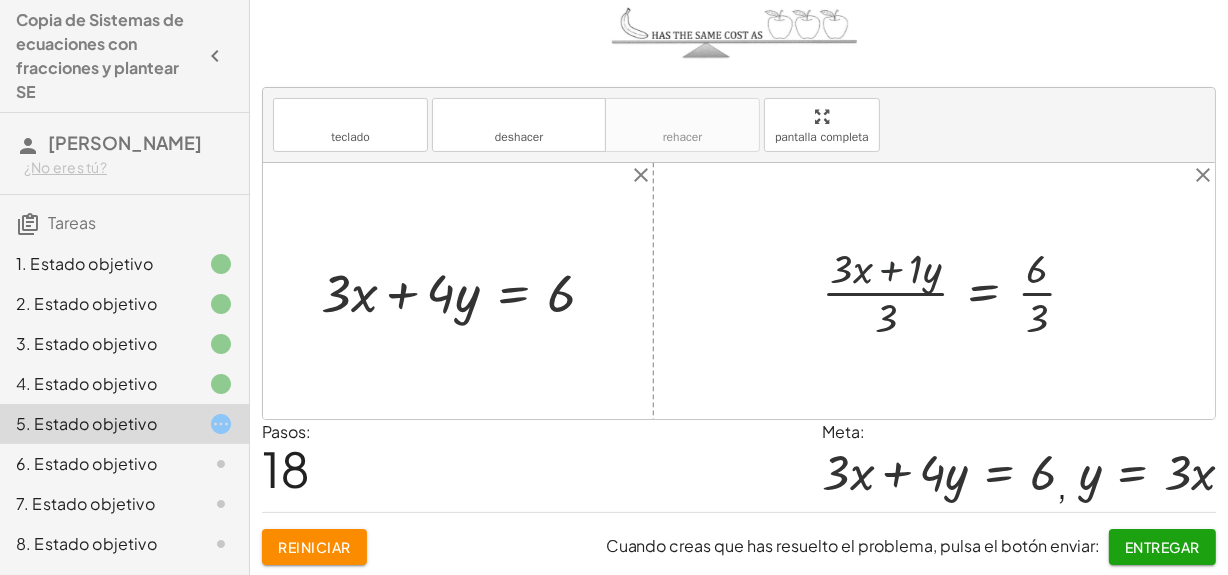 click at bounding box center (957, 291) 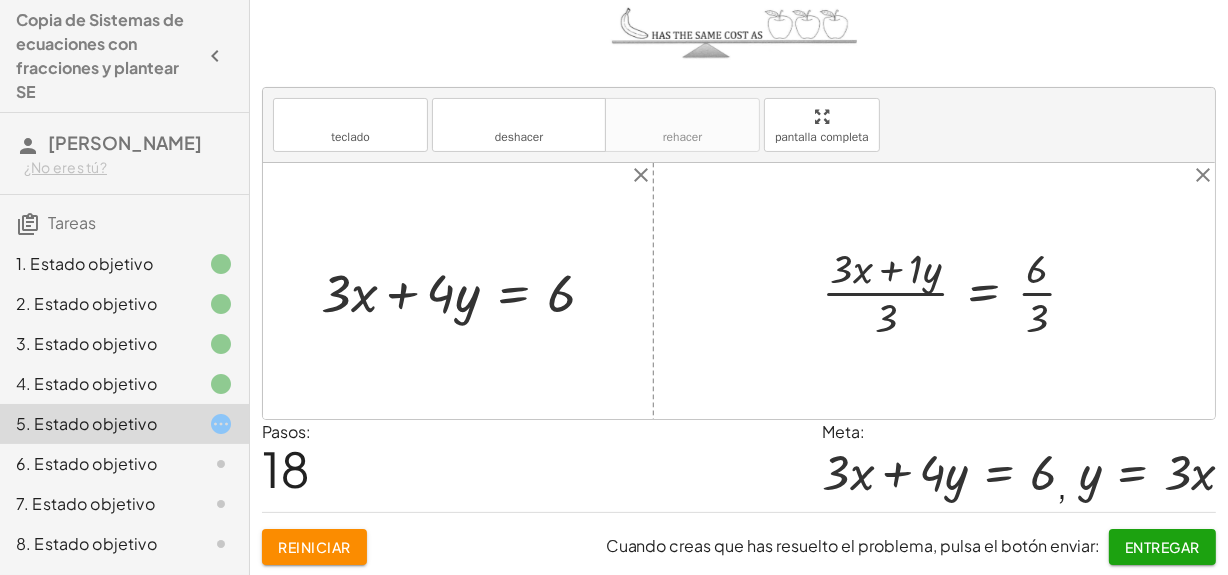 click at bounding box center (957, 291) 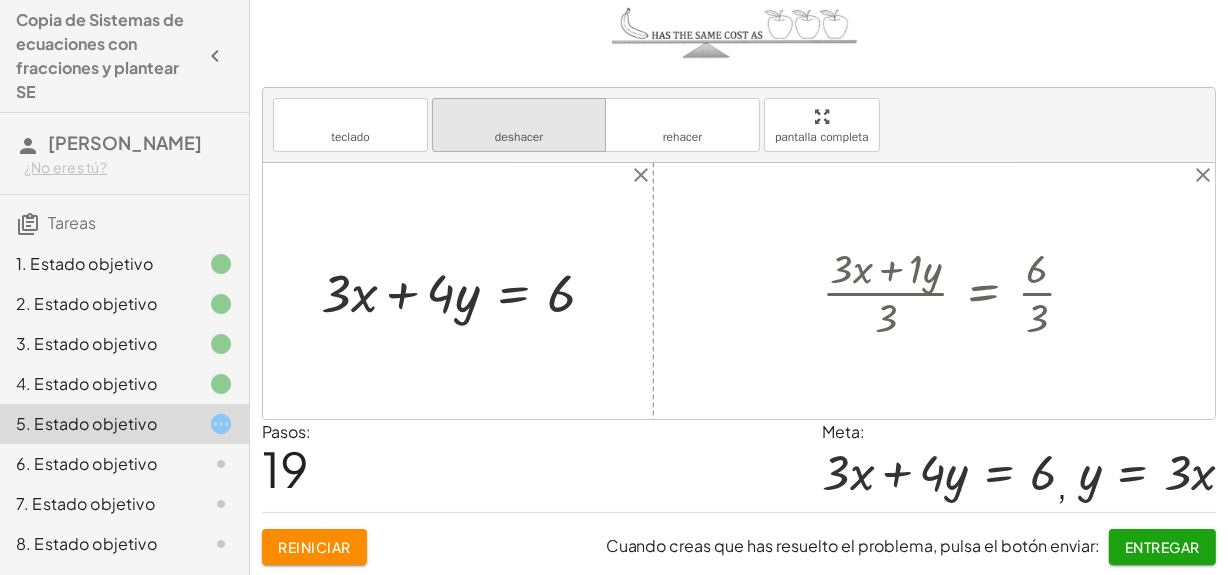 click on "deshacer deshacer" at bounding box center (519, 125) 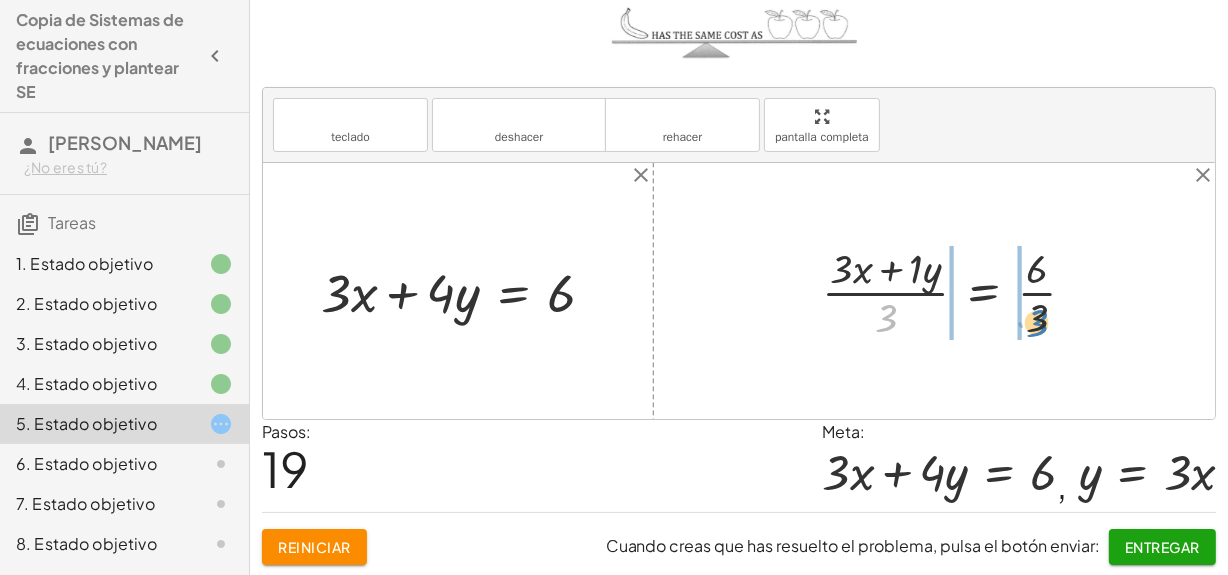drag, startPoint x: 889, startPoint y: 312, endPoint x: 1040, endPoint y: 317, distance: 151.08276 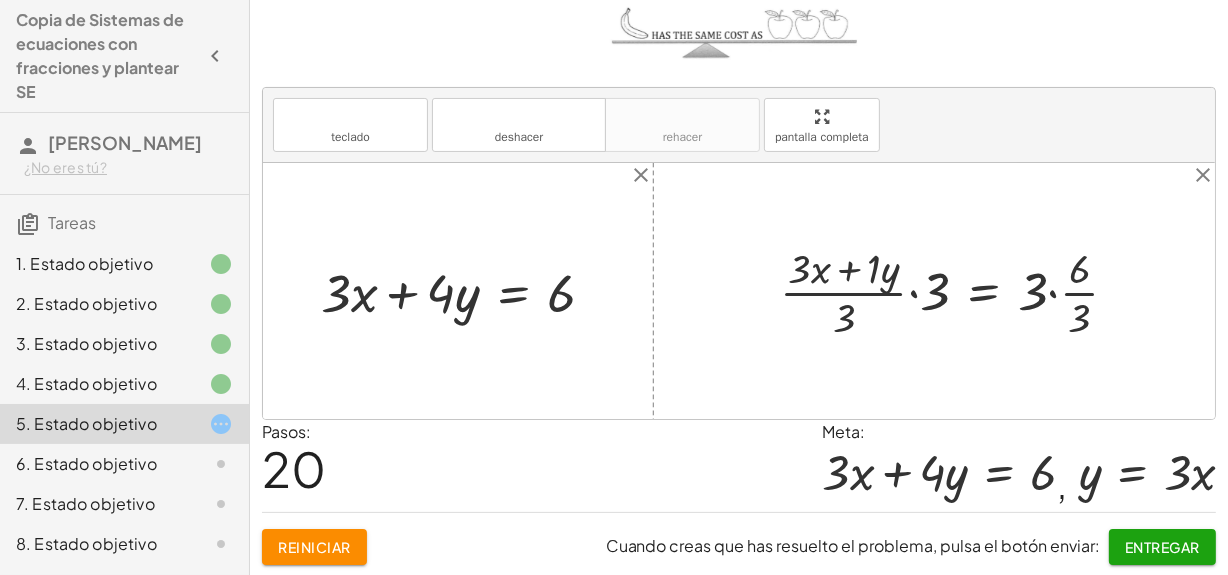 click at bounding box center [957, 291] 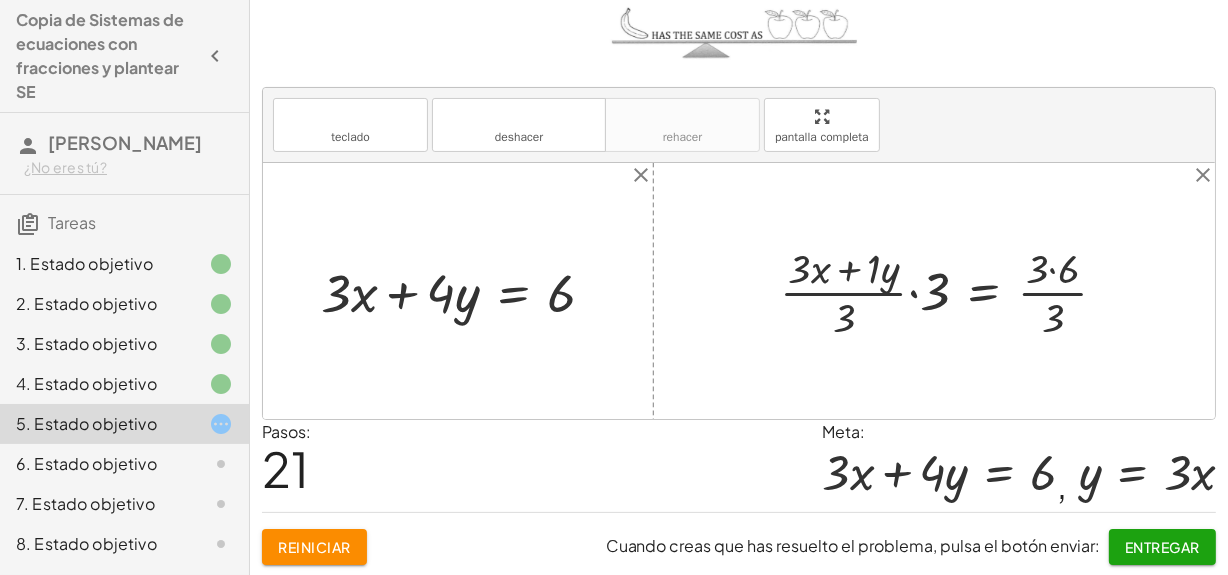 click at bounding box center (951, 291) 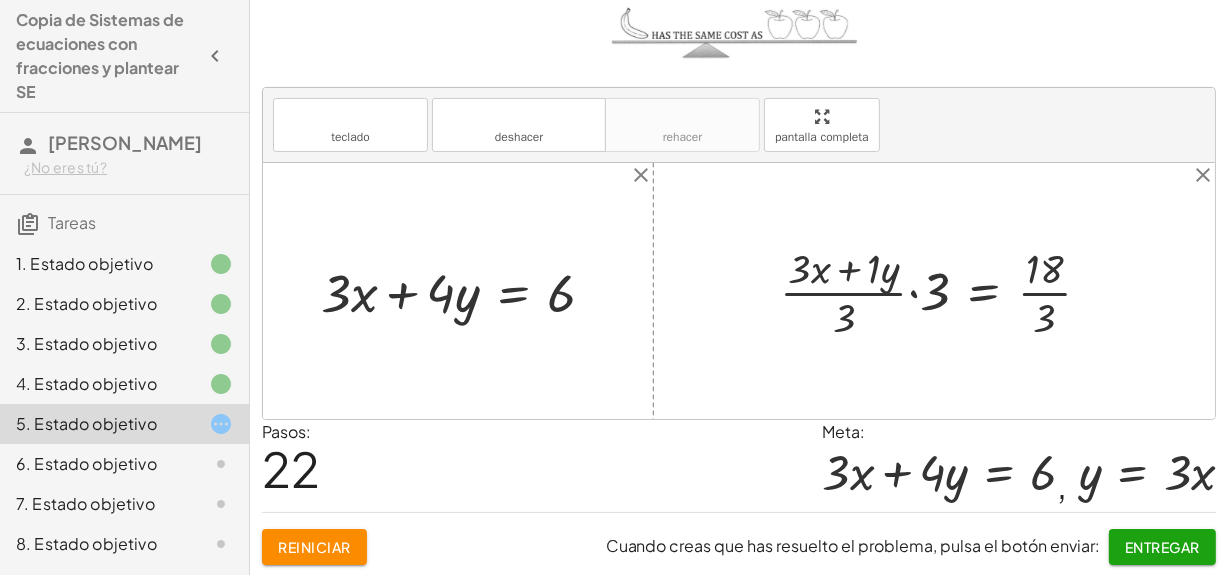 click at bounding box center (943, 291) 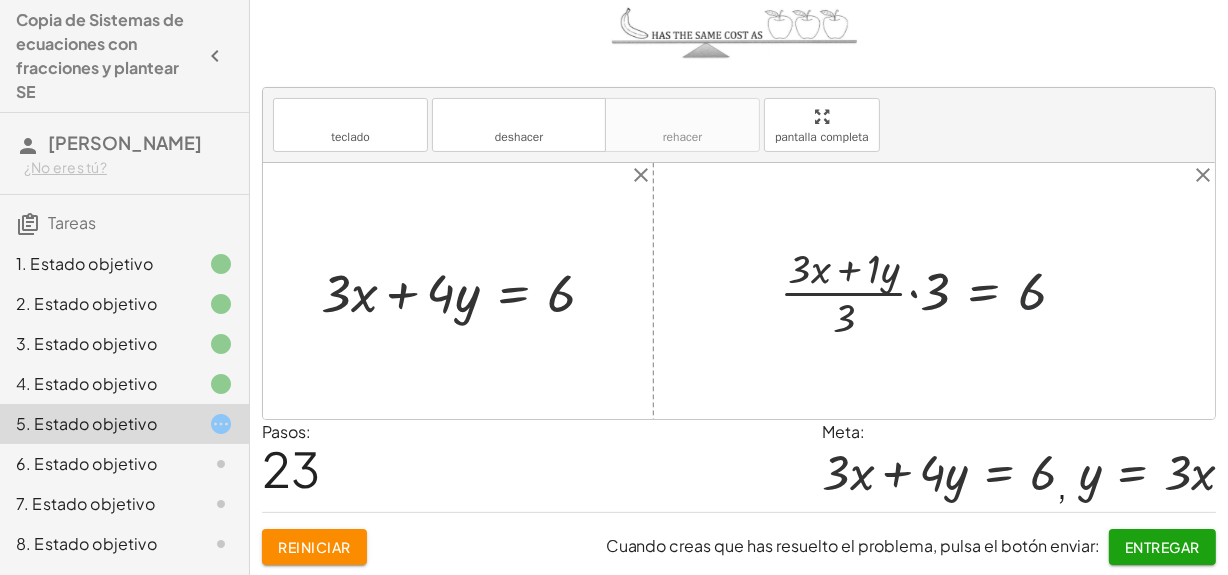 click at bounding box center (931, 291) 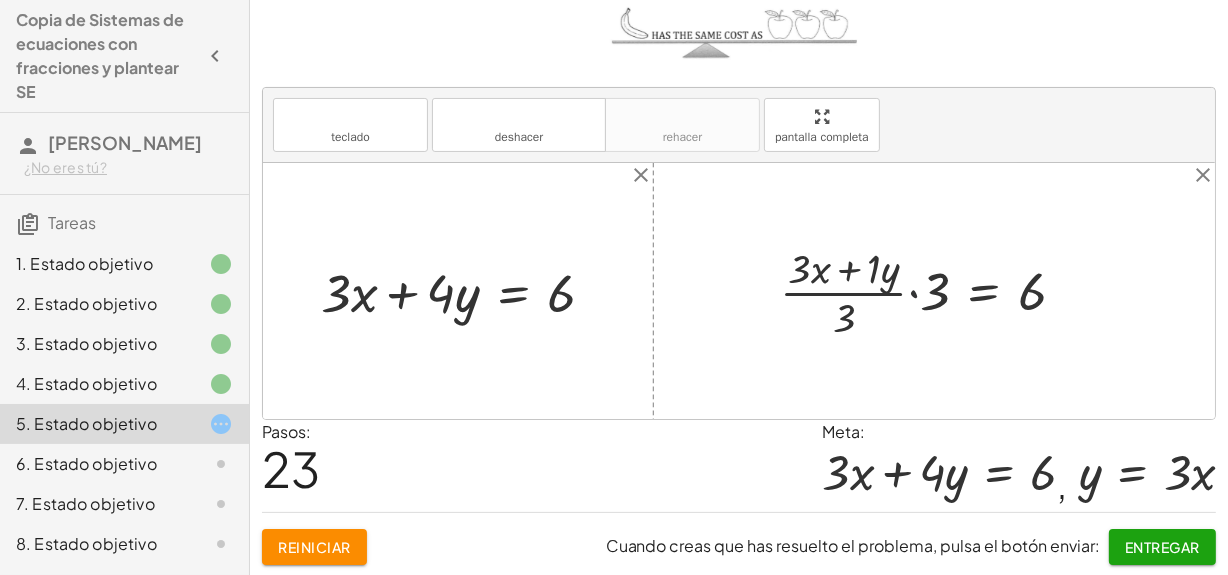 click at bounding box center [931, 291] 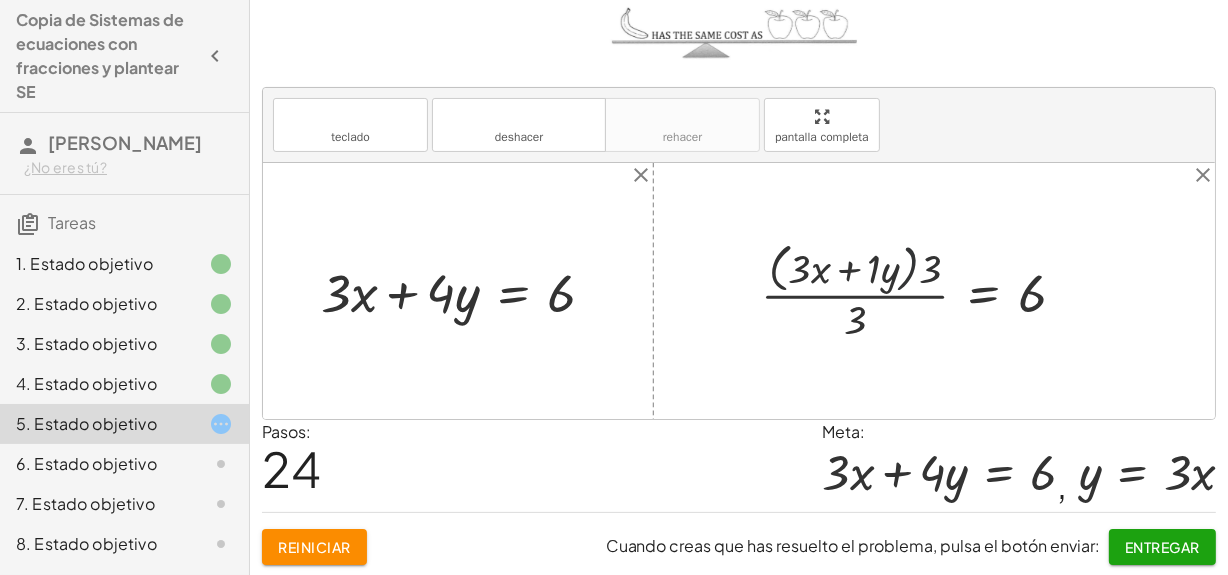 click at bounding box center (921, 291) 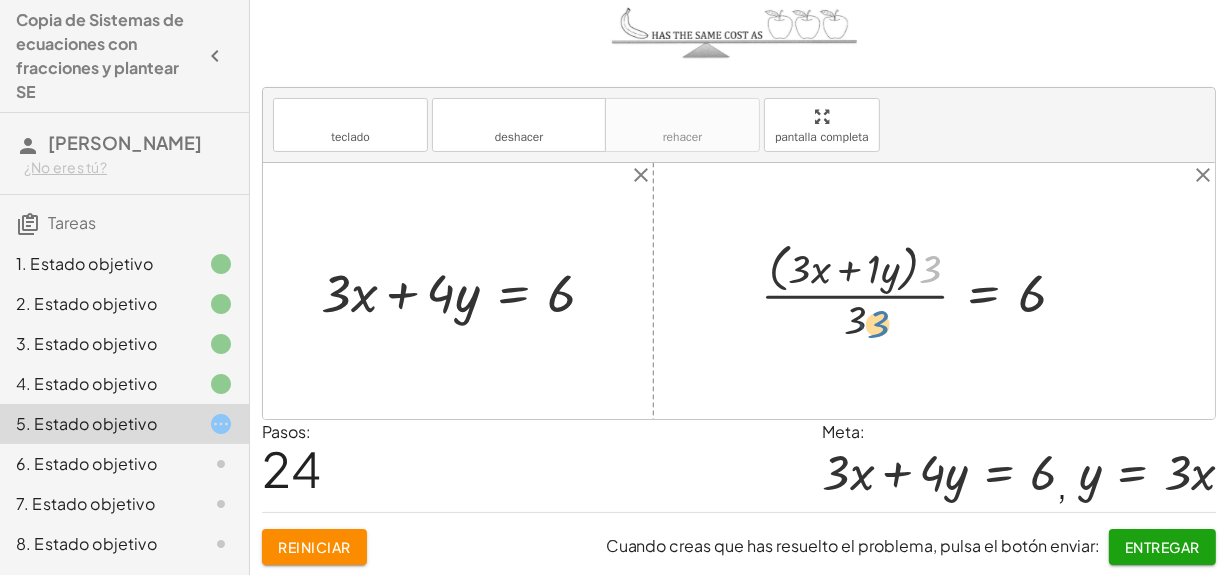 drag, startPoint x: 932, startPoint y: 253, endPoint x: 874, endPoint y: 311, distance: 82.02438 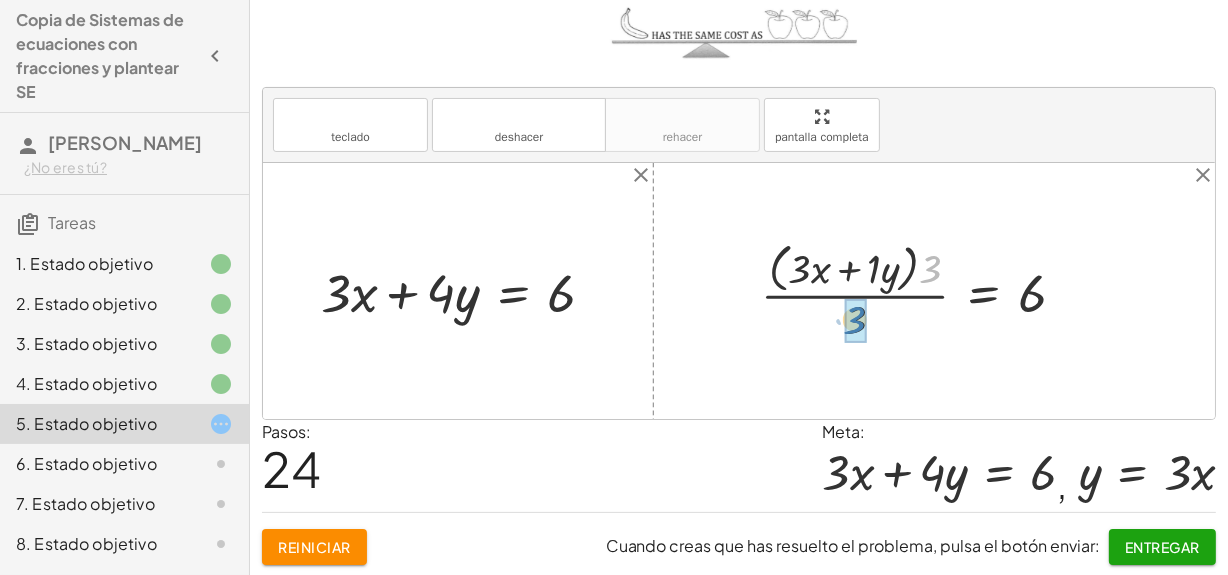 drag, startPoint x: 929, startPoint y: 270, endPoint x: 851, endPoint y: 322, distance: 93.74433 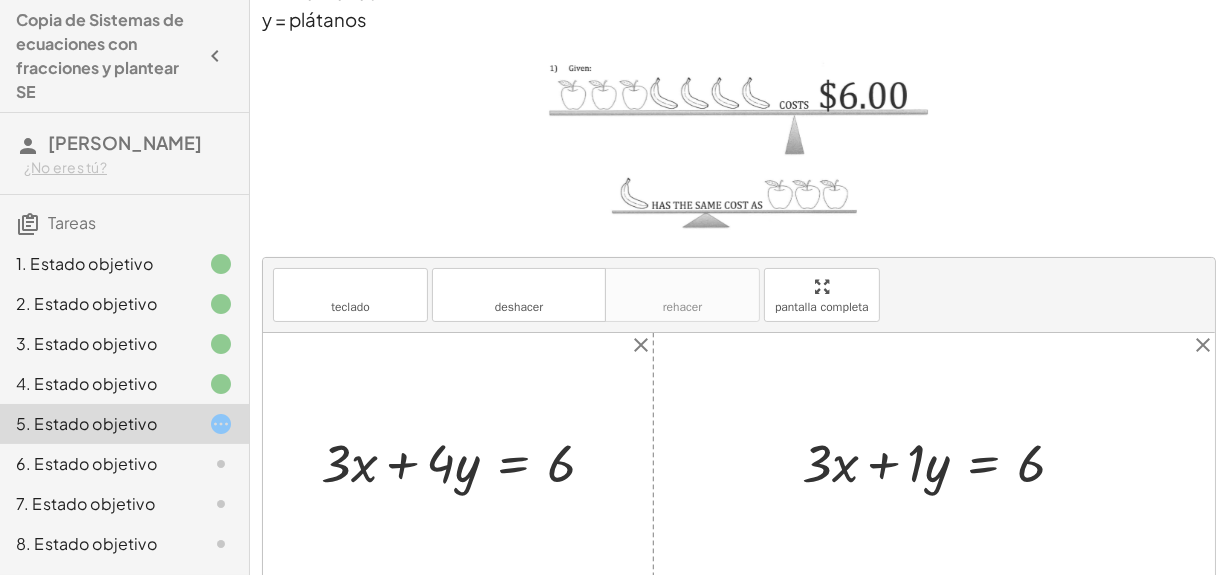 scroll, scrollTop: 270, scrollLeft: 0, axis: vertical 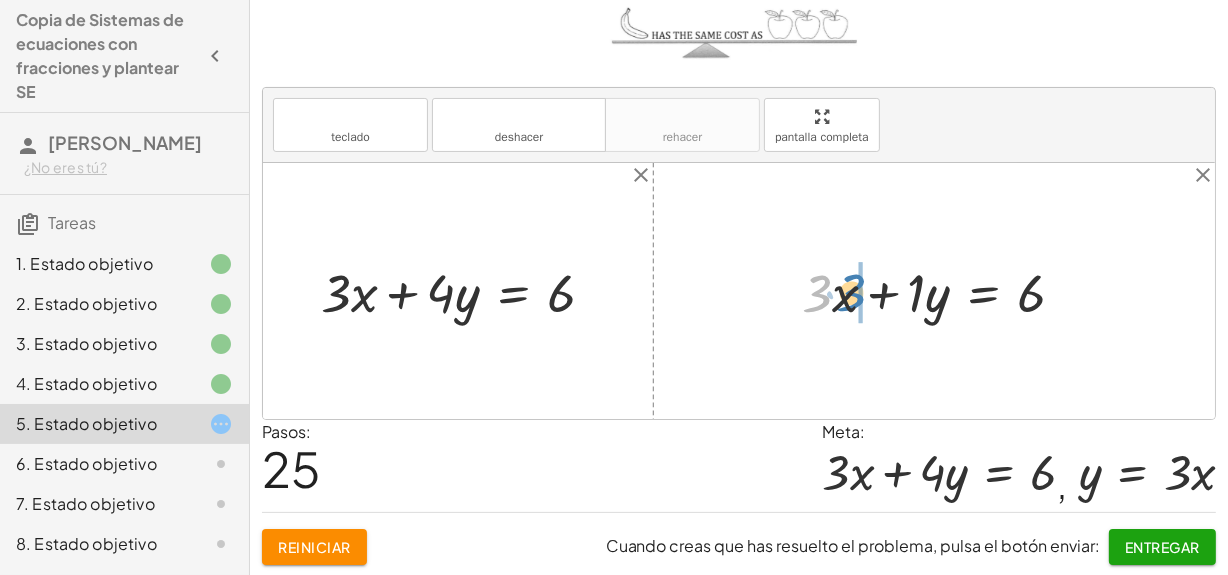 drag, startPoint x: 826, startPoint y: 289, endPoint x: 850, endPoint y: 290, distance: 24.020824 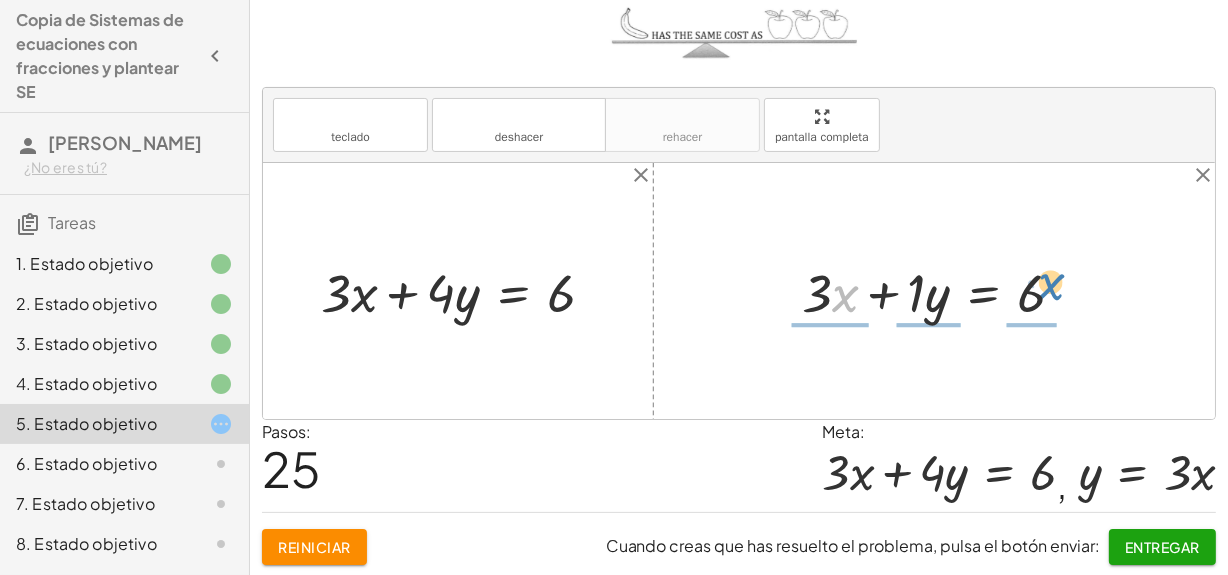 drag, startPoint x: 843, startPoint y: 292, endPoint x: 1050, endPoint y: 280, distance: 207.34753 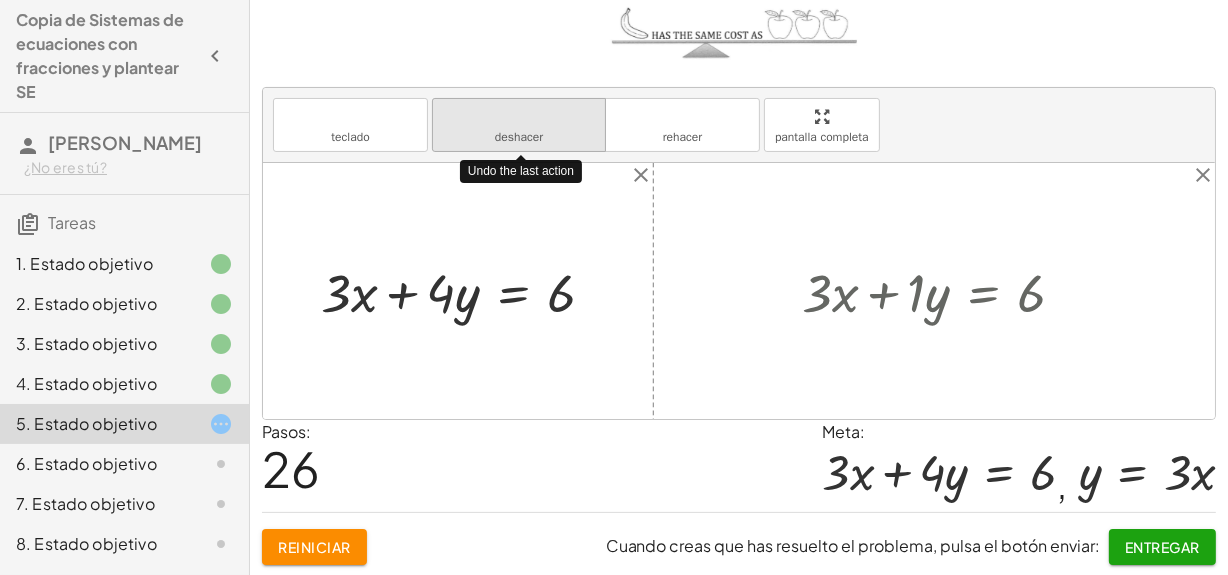 click on "deshacer" at bounding box center (519, 116) 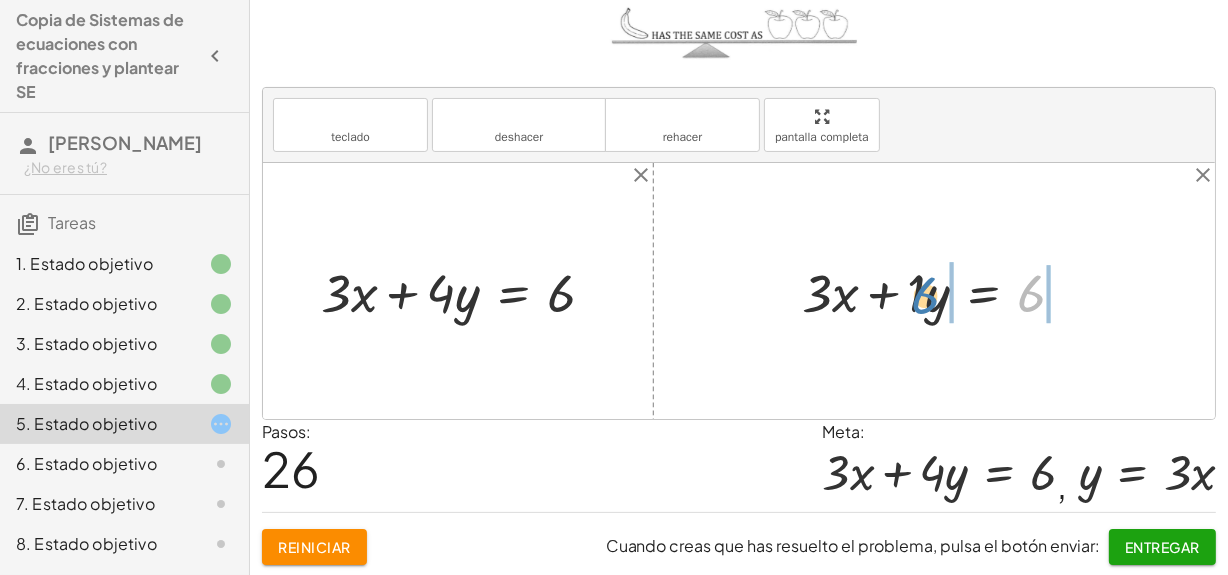 drag, startPoint x: 1036, startPoint y: 298, endPoint x: 930, endPoint y: 300, distance: 106.01887 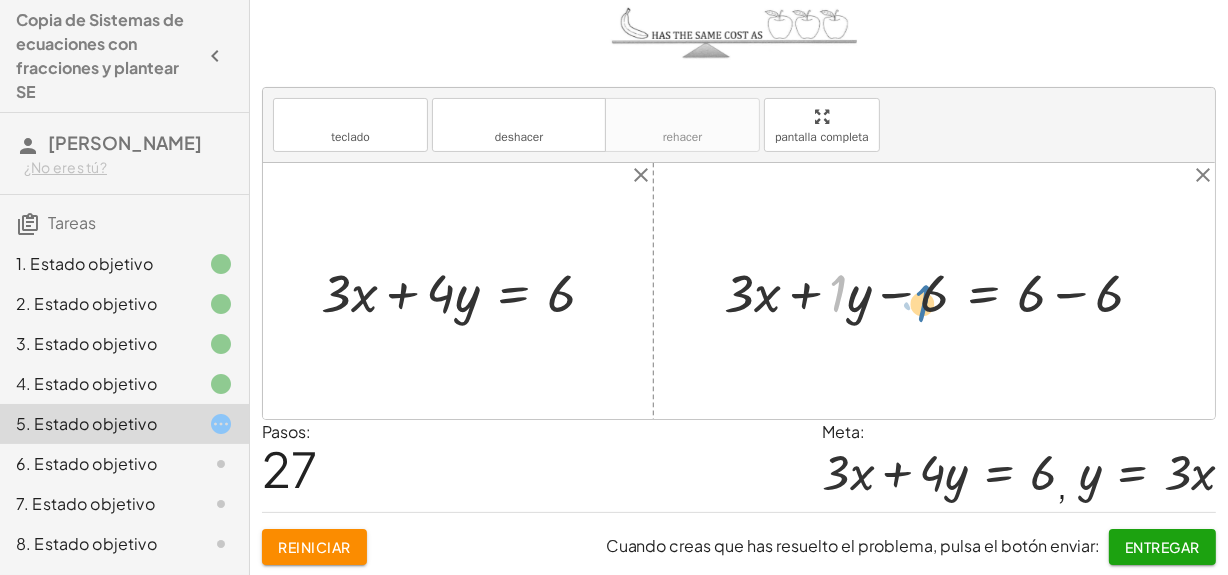 drag, startPoint x: 830, startPoint y: 292, endPoint x: 923, endPoint y: 297, distance: 93.13431 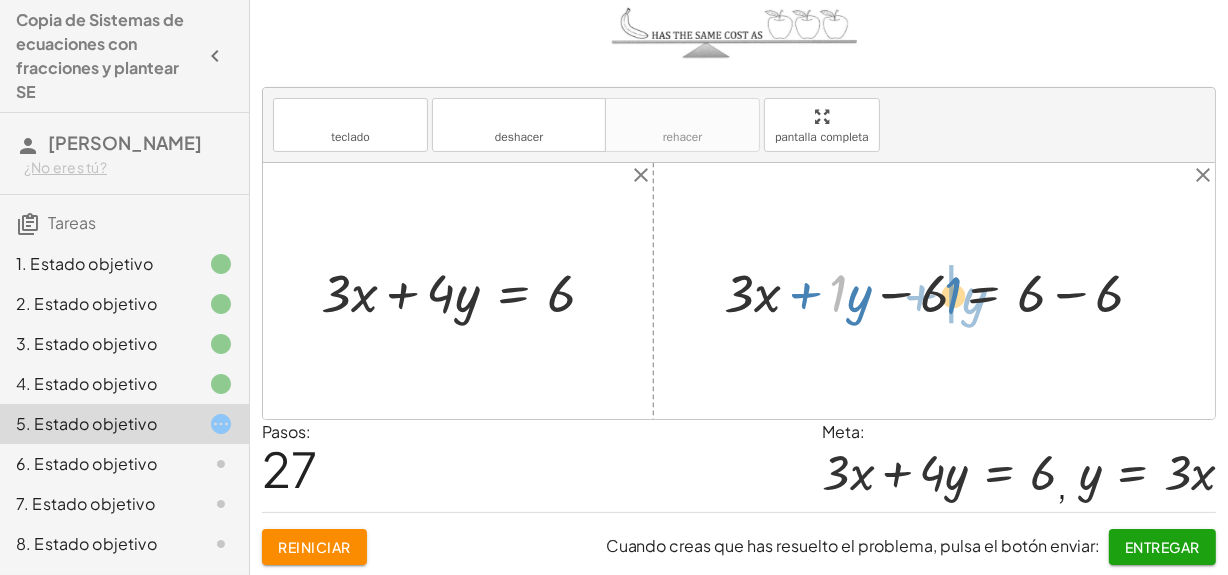 drag, startPoint x: 840, startPoint y: 283, endPoint x: 959, endPoint y: 273, distance: 119.419426 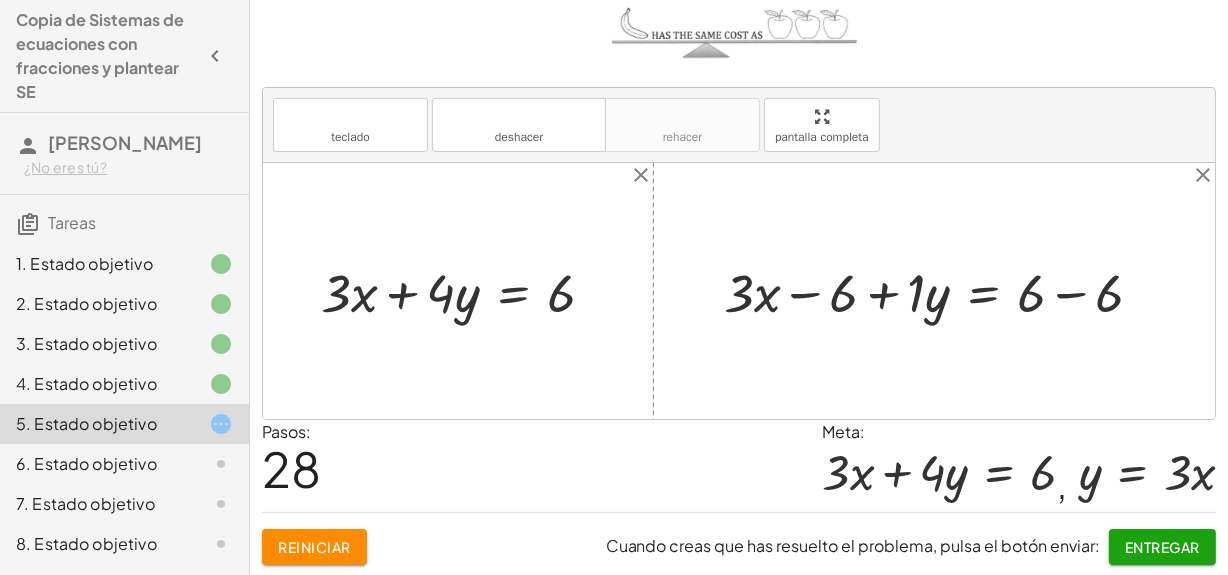 click at bounding box center (941, 291) 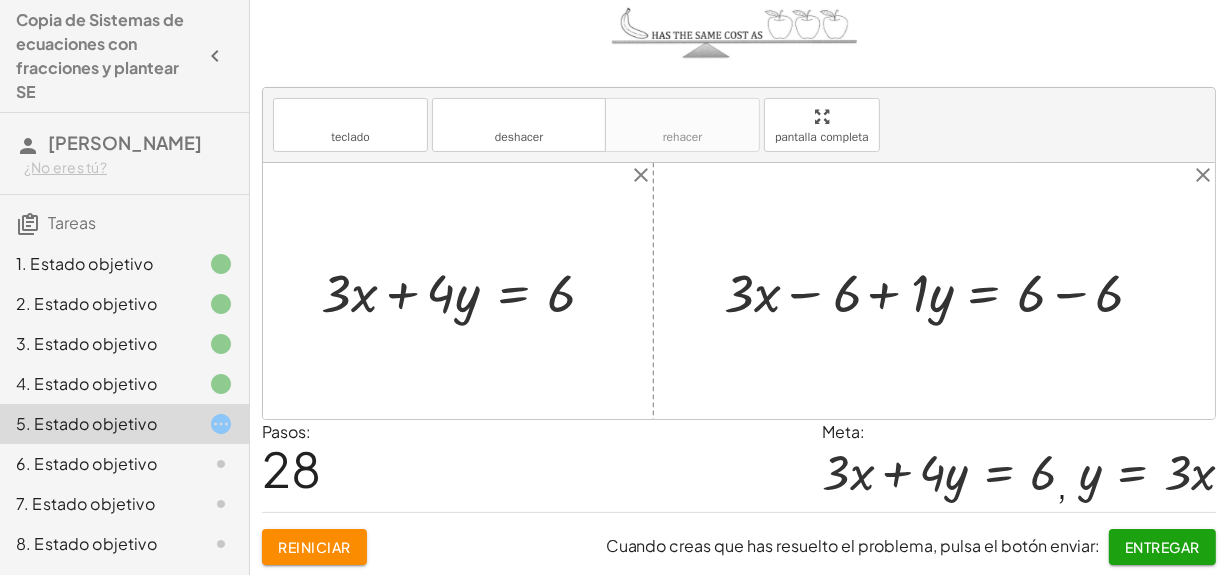 click at bounding box center (941, 291) 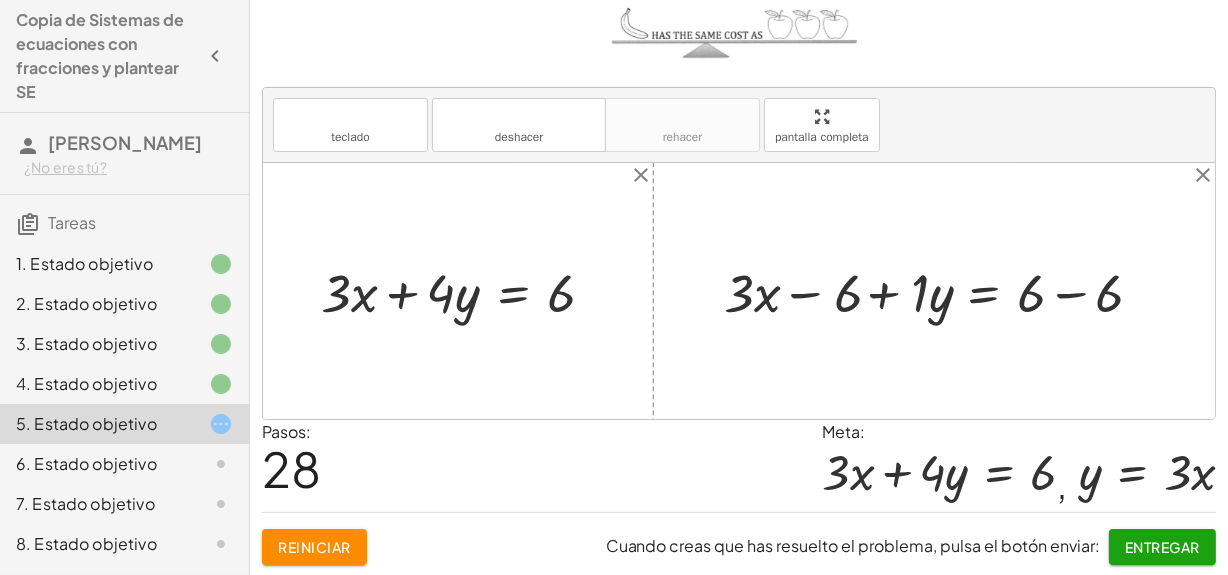click at bounding box center [941, 291] 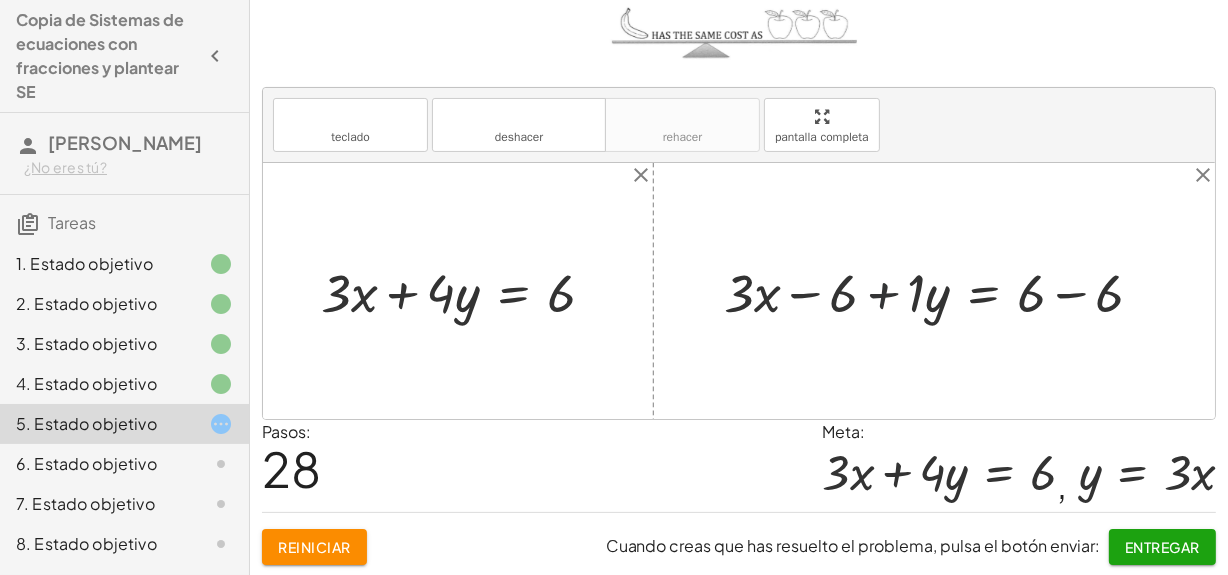 click at bounding box center (941, 291) 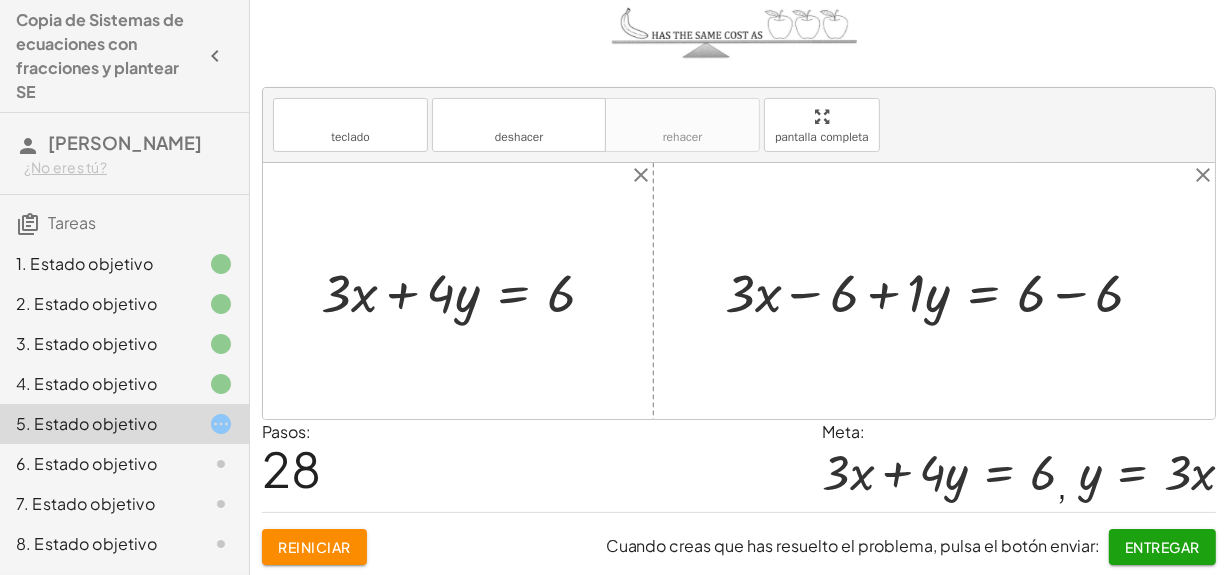 click at bounding box center [941, 291] 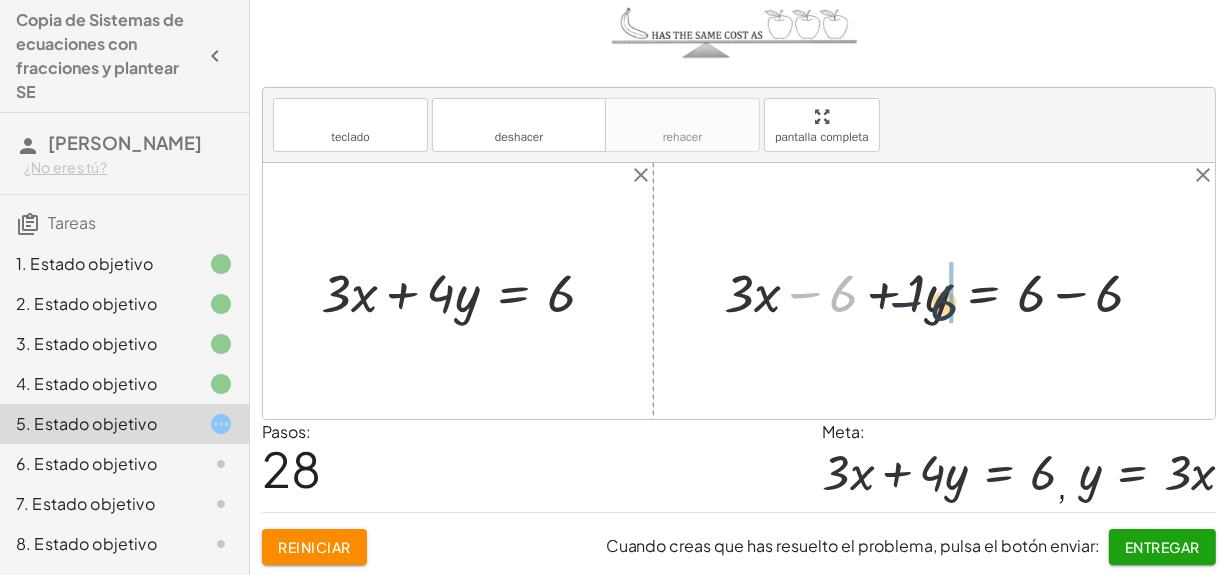 drag, startPoint x: 840, startPoint y: 300, endPoint x: 947, endPoint y: 309, distance: 107.37784 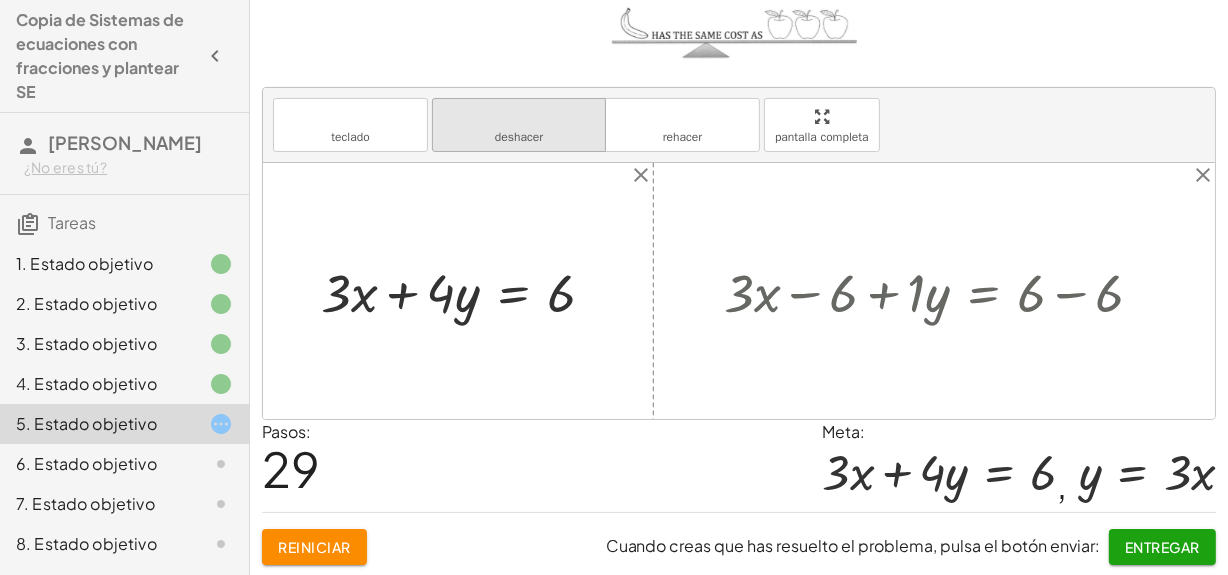 click on "deshacer deshacer" at bounding box center [519, 125] 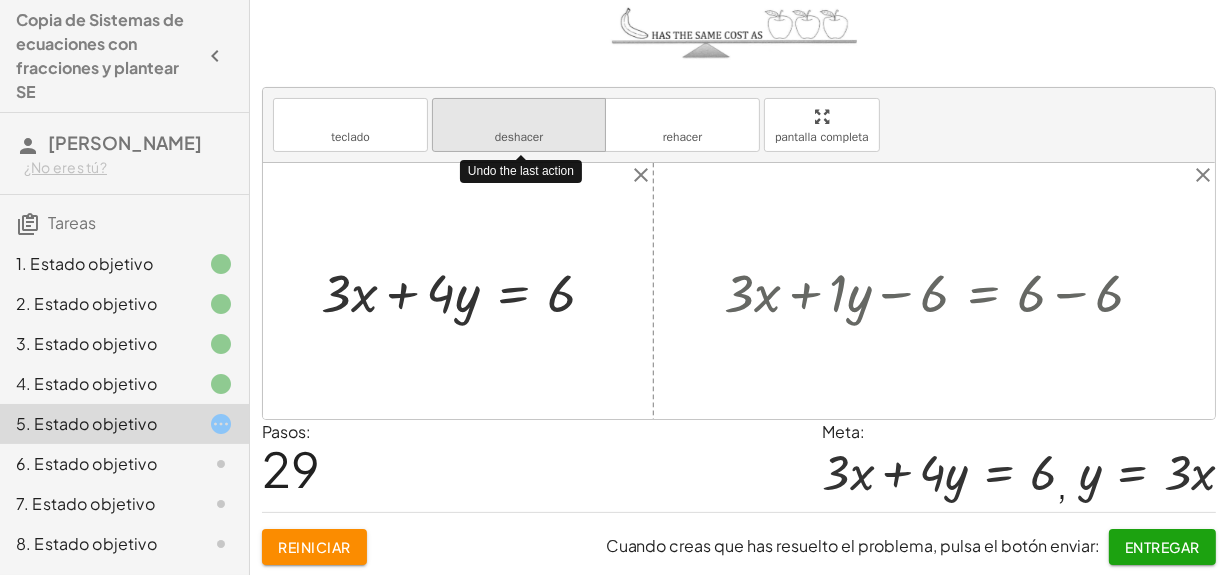 click on "deshacer deshacer" at bounding box center (519, 125) 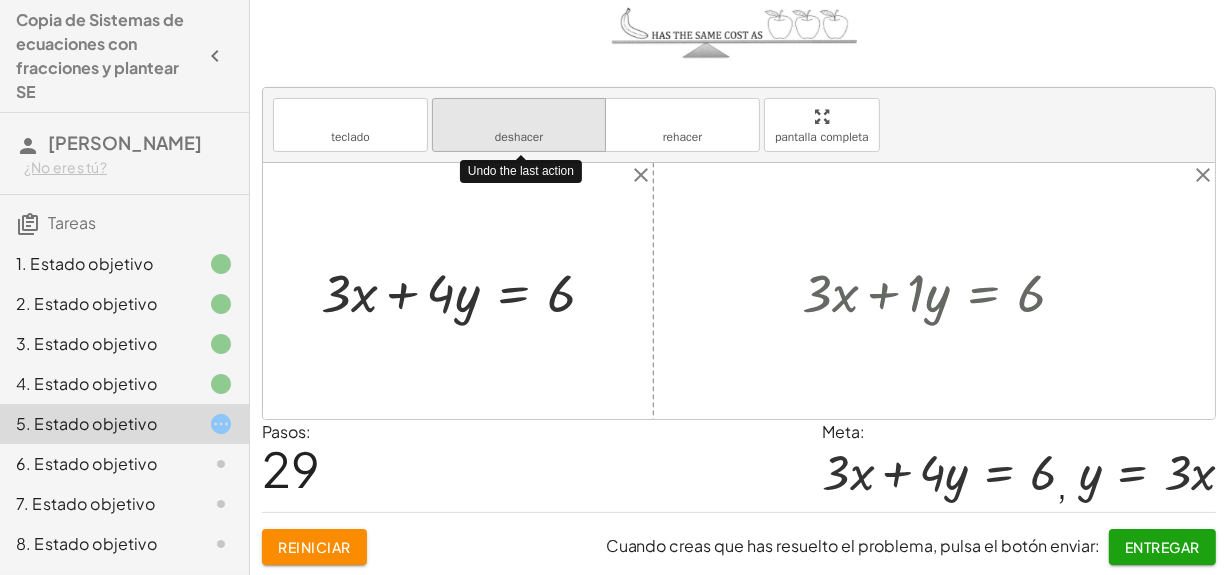 click on "deshacer deshacer" at bounding box center (519, 125) 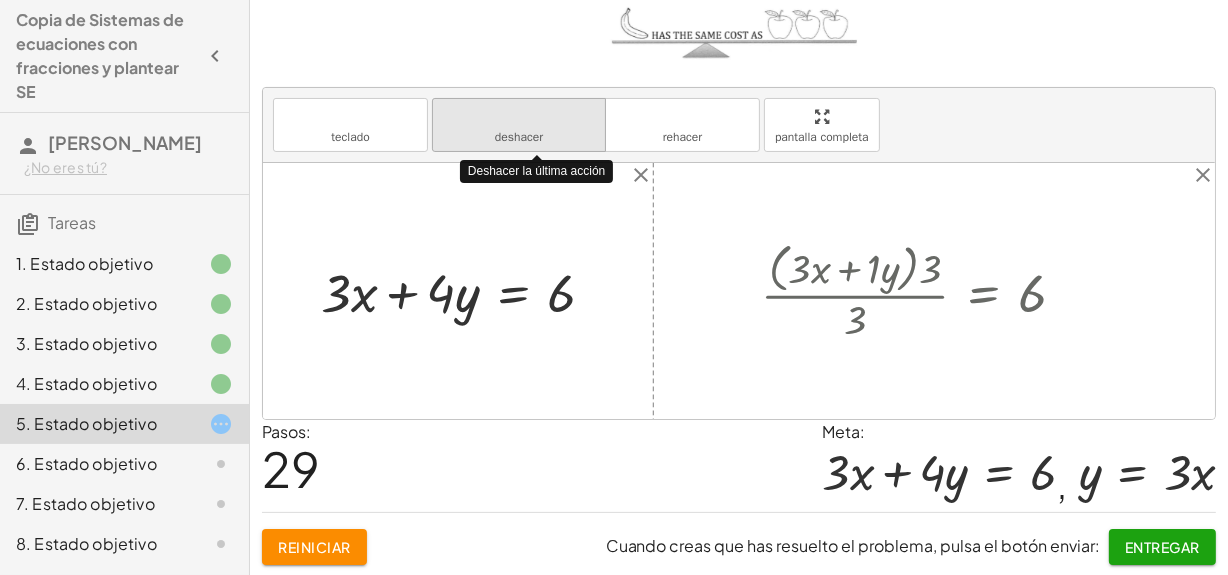 click on "deshacer deshacer" at bounding box center (519, 125) 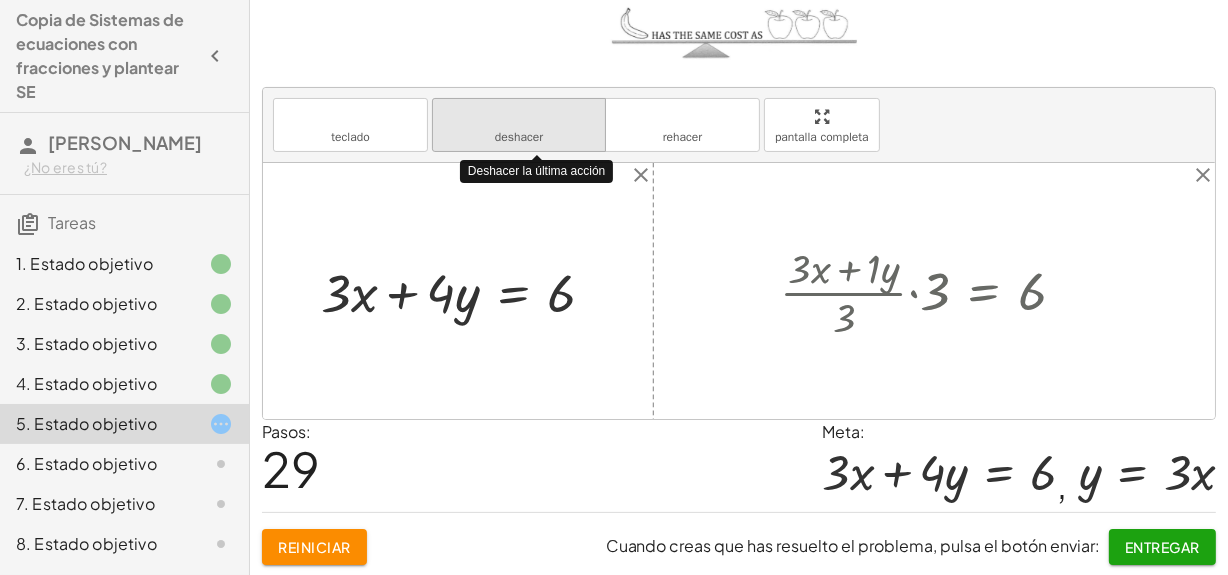 click on "deshacer deshacer" at bounding box center [519, 125] 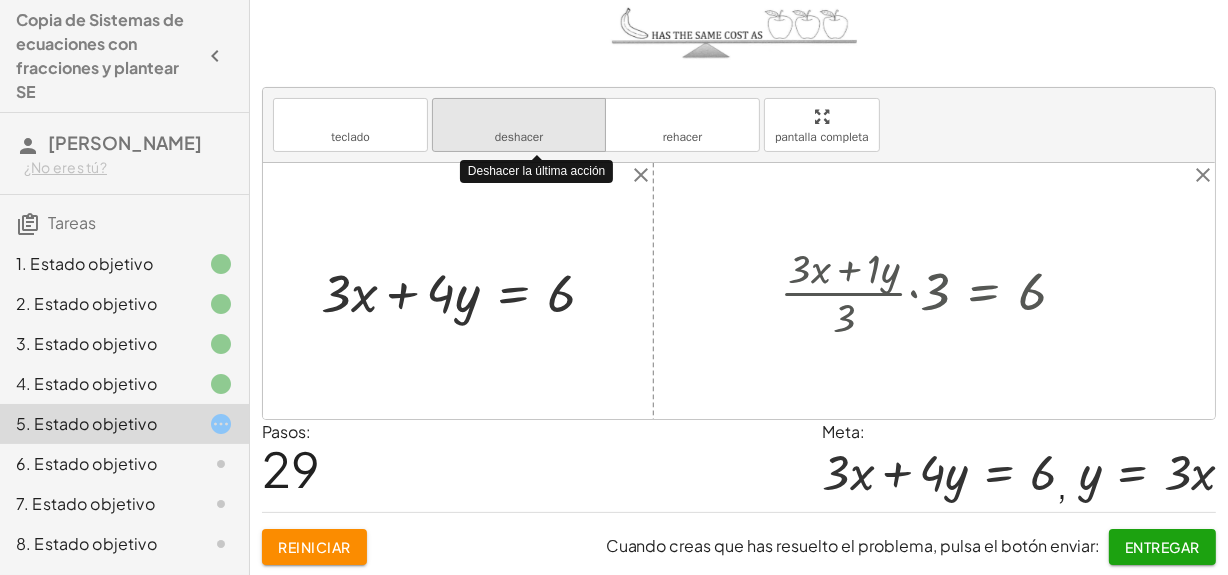 click on "deshacer deshacer" at bounding box center (519, 125) 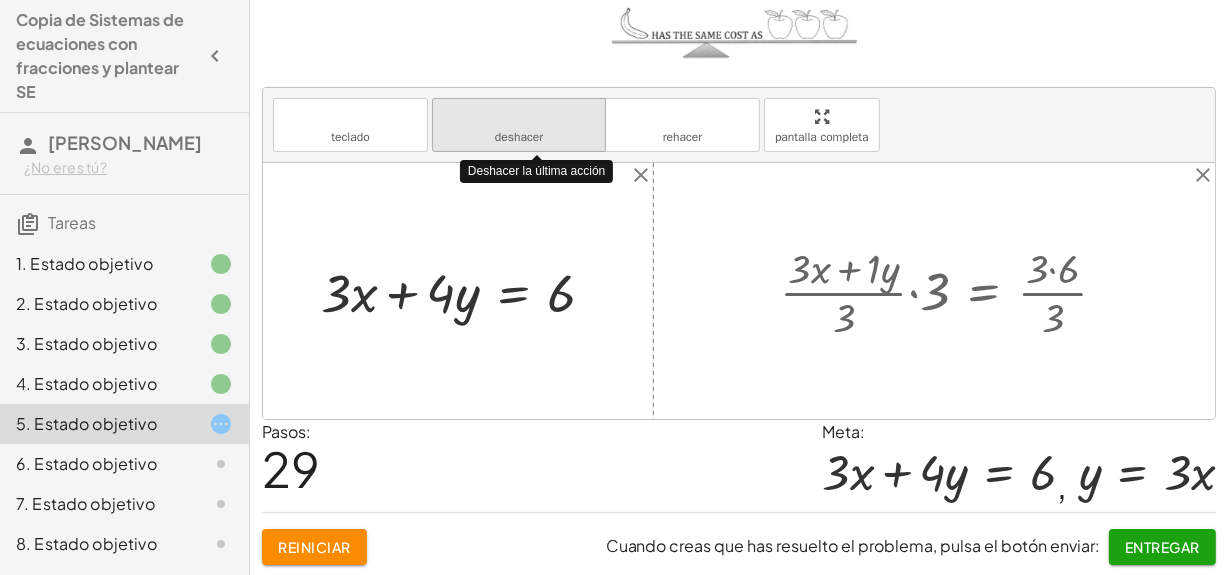 click on "deshacer deshacer" at bounding box center [519, 125] 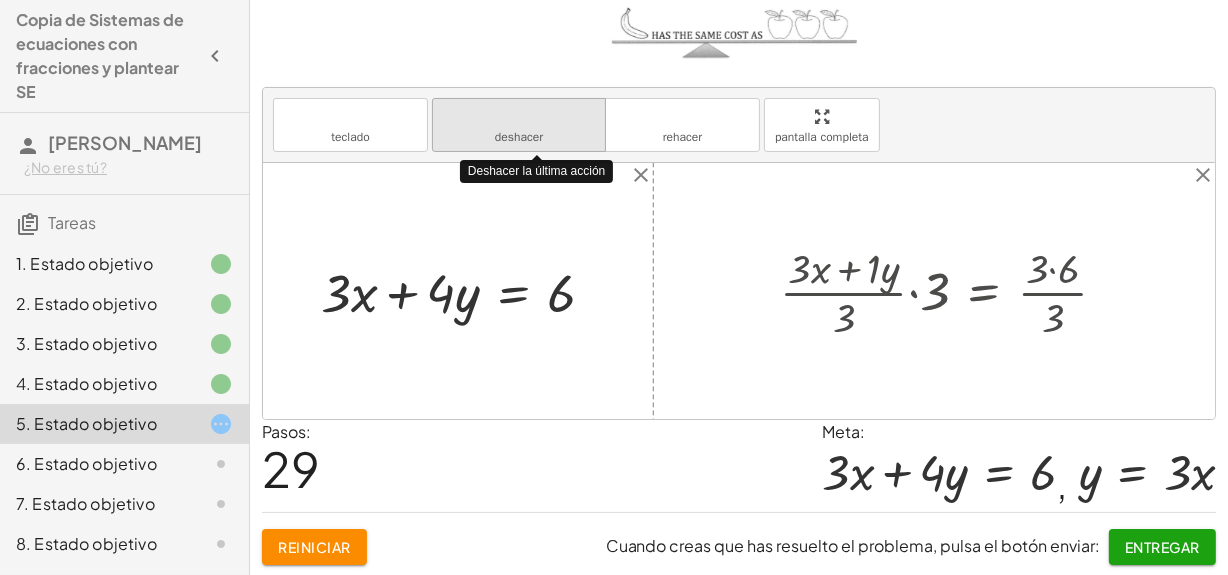 click on "deshacer deshacer" at bounding box center (519, 125) 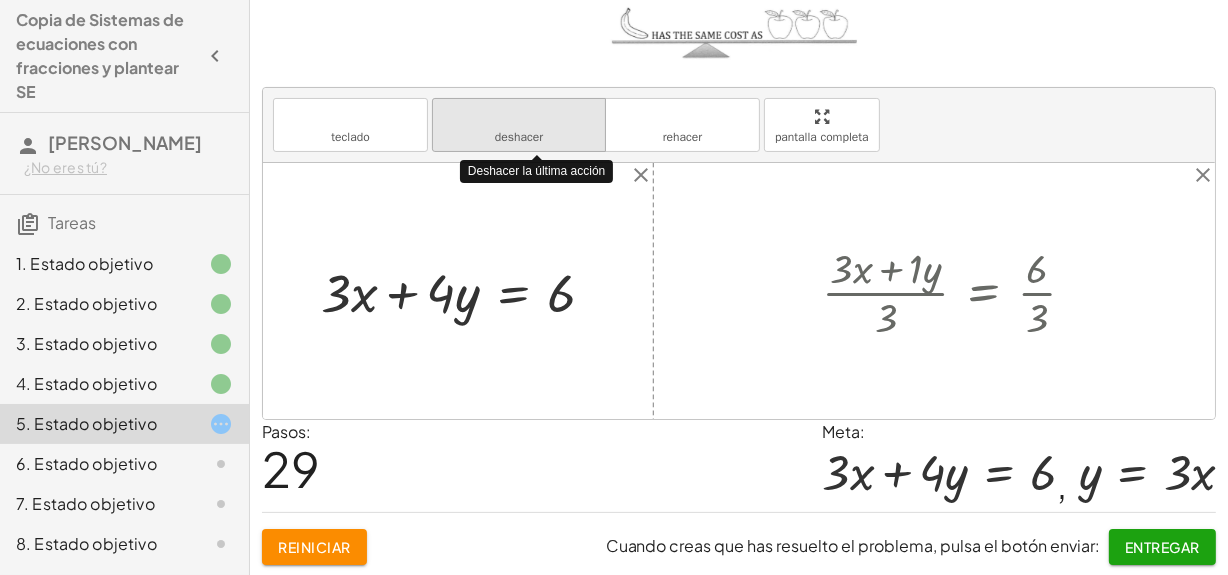 click on "deshacer deshacer" at bounding box center (519, 125) 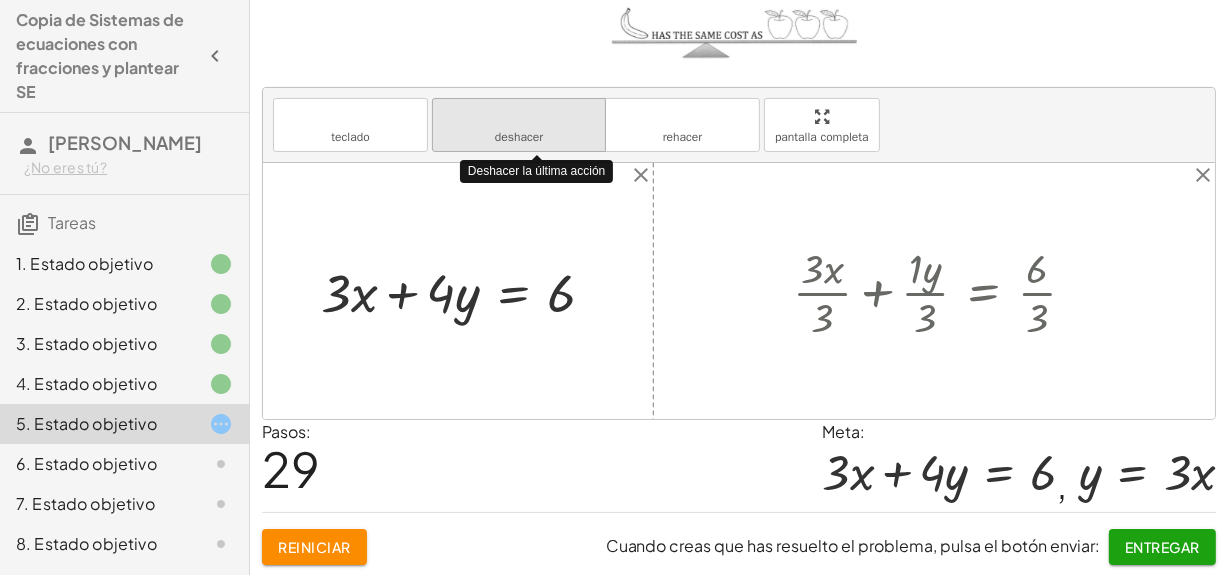 click on "deshacer deshacer" at bounding box center (519, 125) 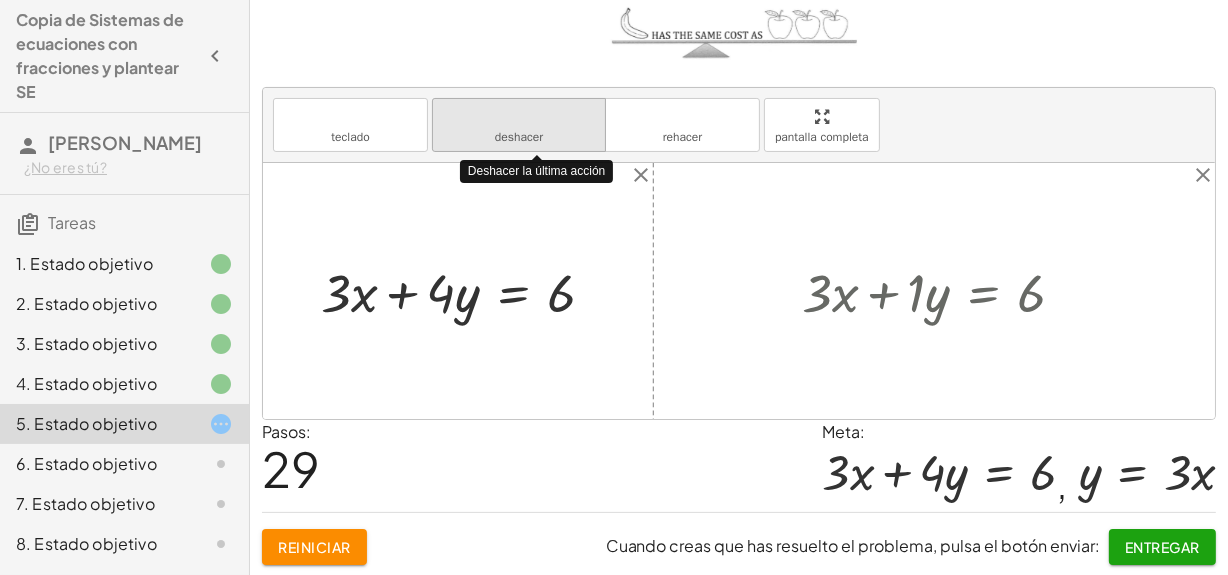 click on "deshacer deshacer" at bounding box center (519, 125) 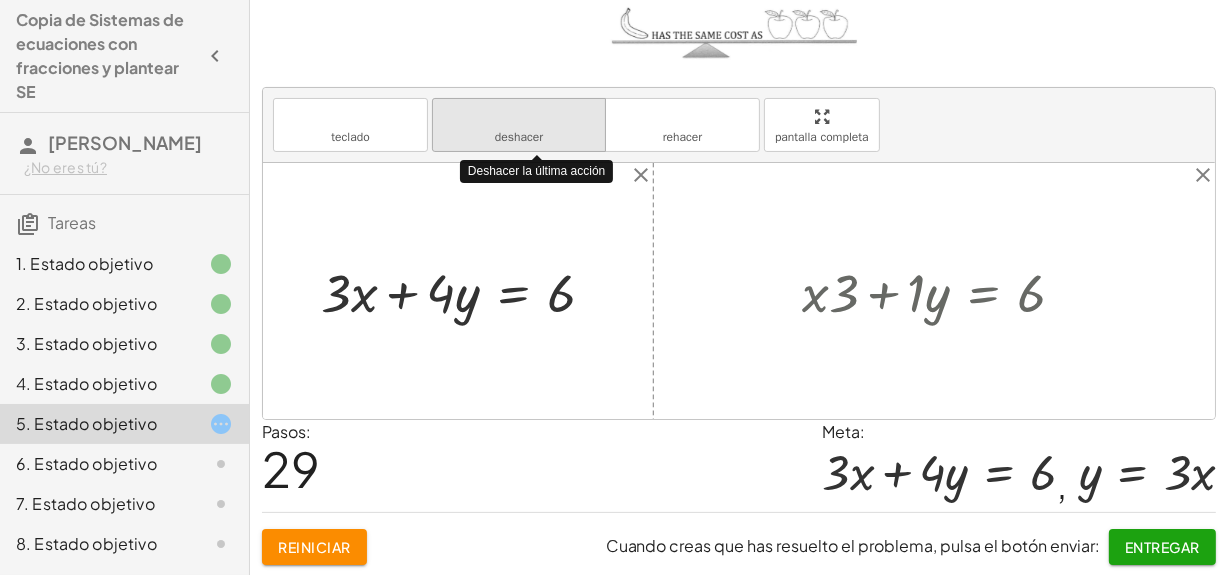 click on "deshacer deshacer" at bounding box center [519, 125] 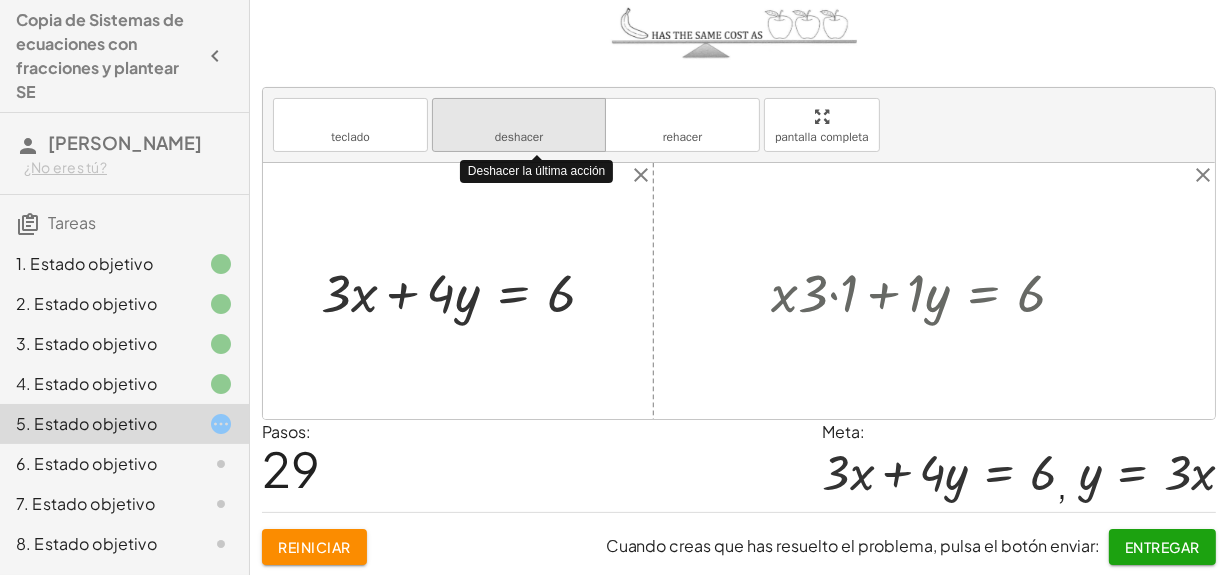 click on "deshacer deshacer" at bounding box center [519, 125] 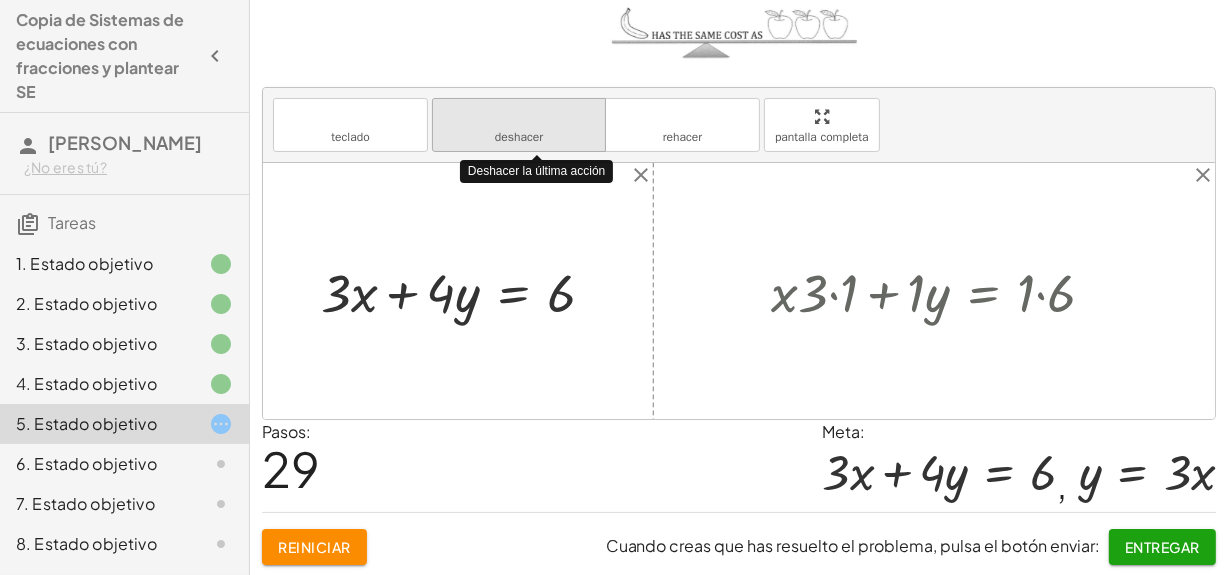click on "deshacer deshacer" at bounding box center [519, 125] 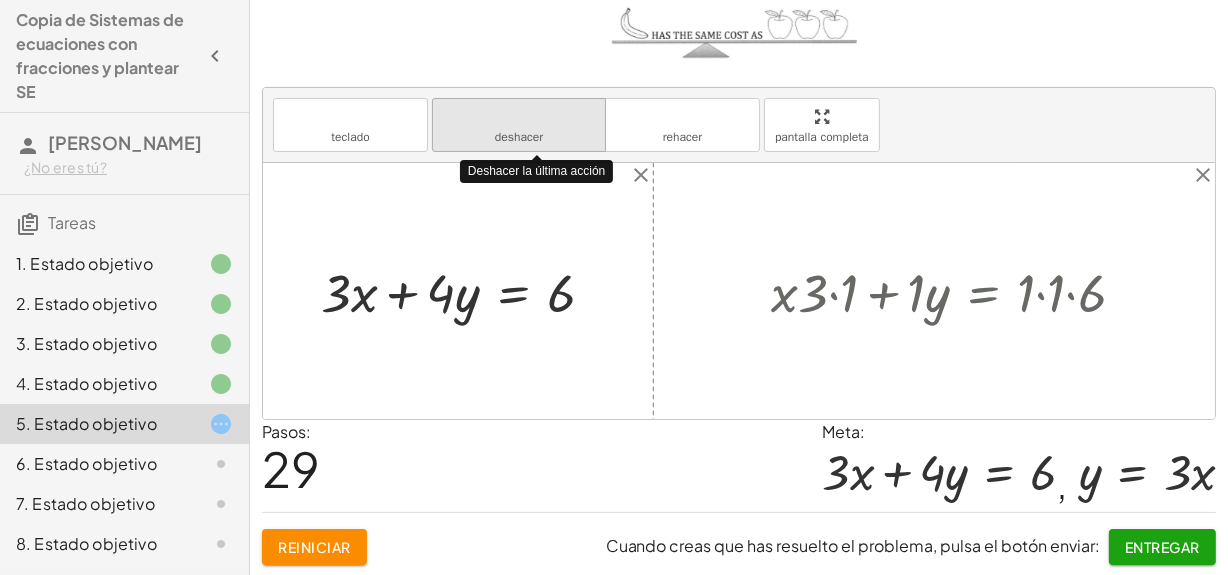click on "deshacer deshacer" at bounding box center (519, 125) 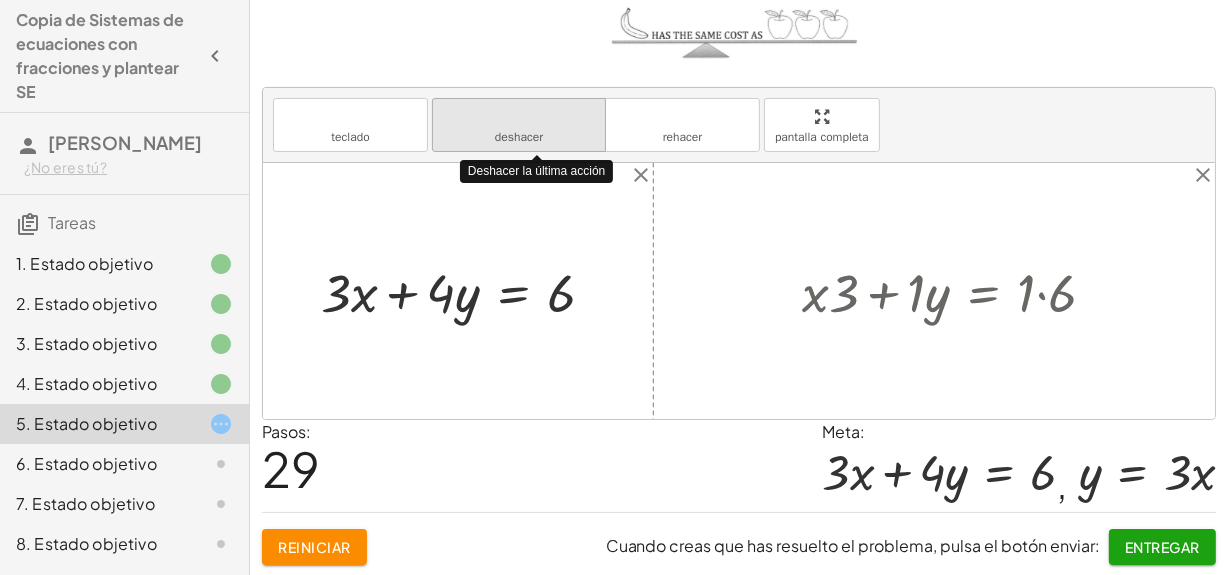click on "deshacer deshacer" at bounding box center [519, 125] 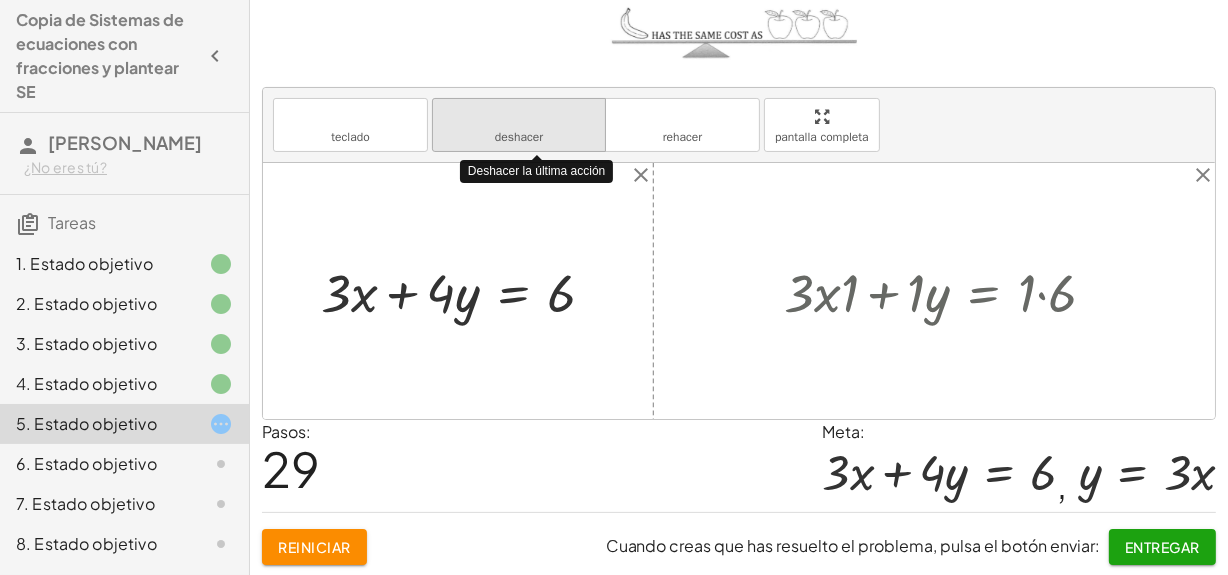 click on "deshacer deshacer" at bounding box center (519, 125) 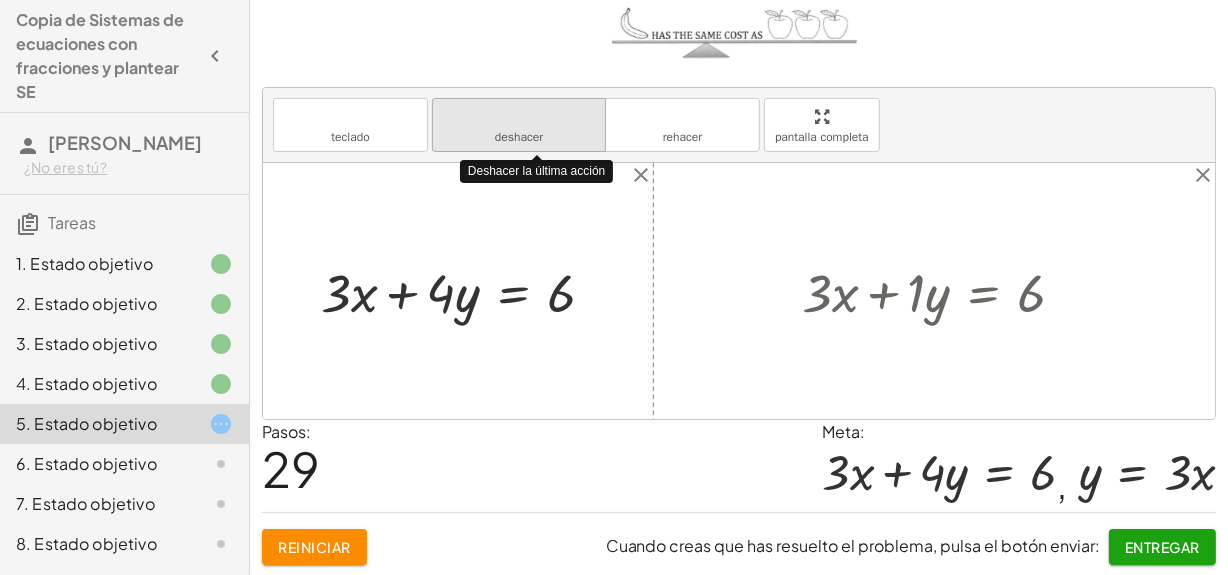 click on "deshacer deshacer" at bounding box center [519, 125] 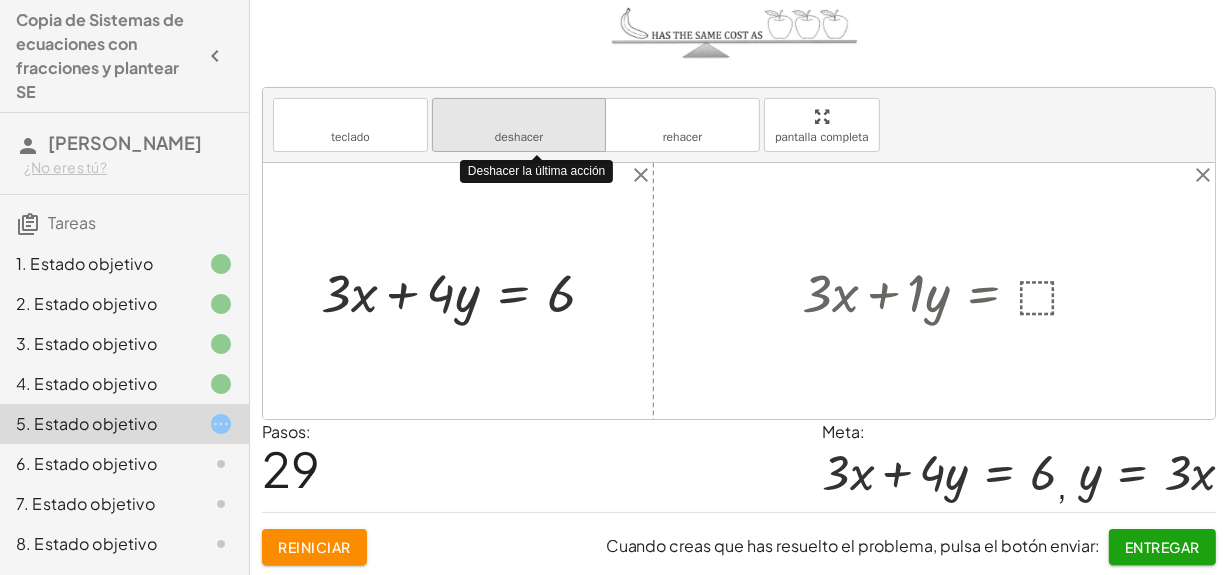 click on "deshacer deshacer" at bounding box center [519, 125] 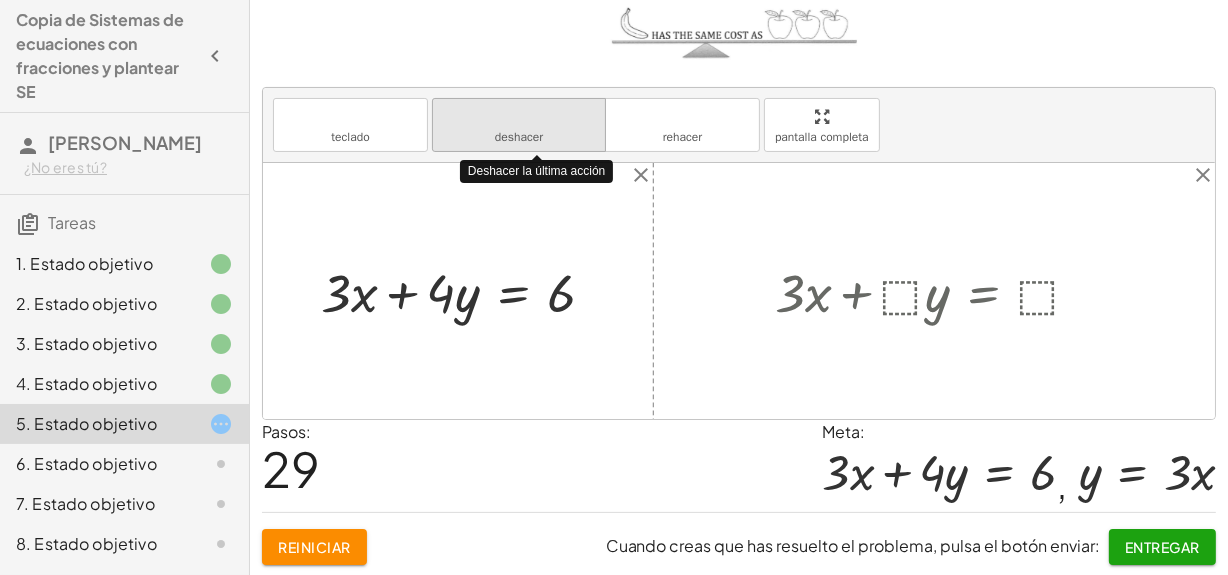 click on "deshacer deshacer" at bounding box center [519, 125] 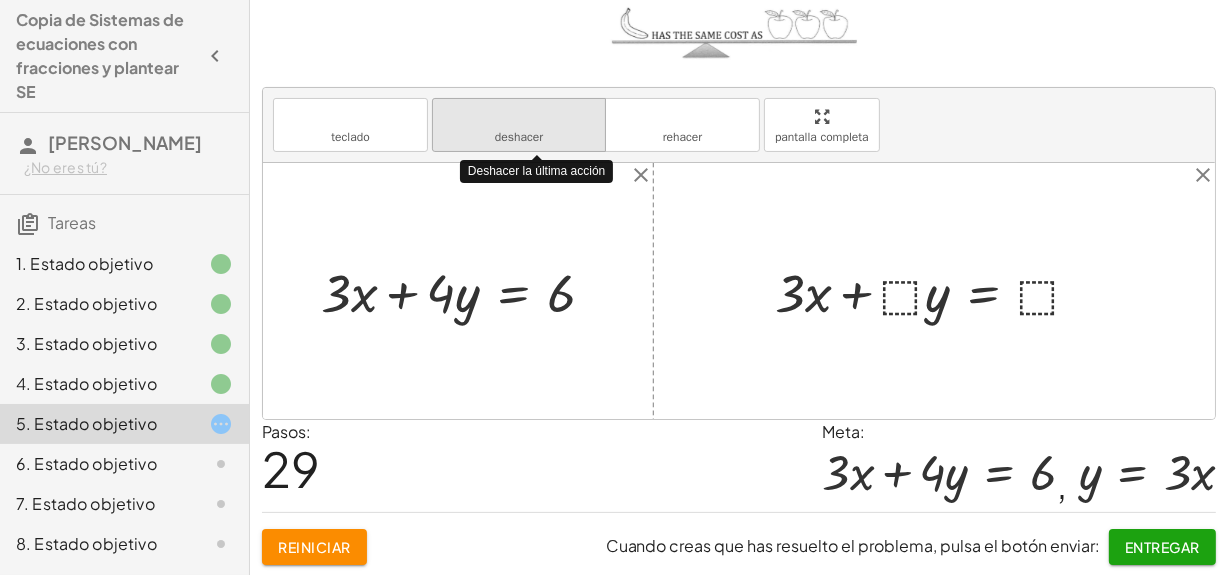 click on "deshacer deshacer" at bounding box center (519, 125) 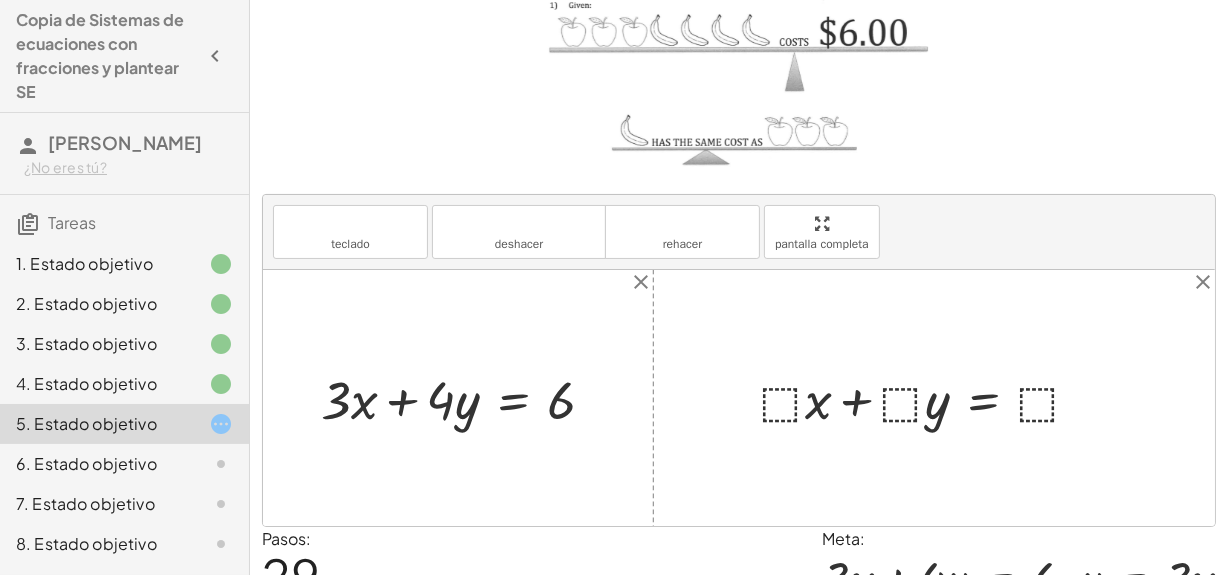 scroll, scrollTop: 166, scrollLeft: 0, axis: vertical 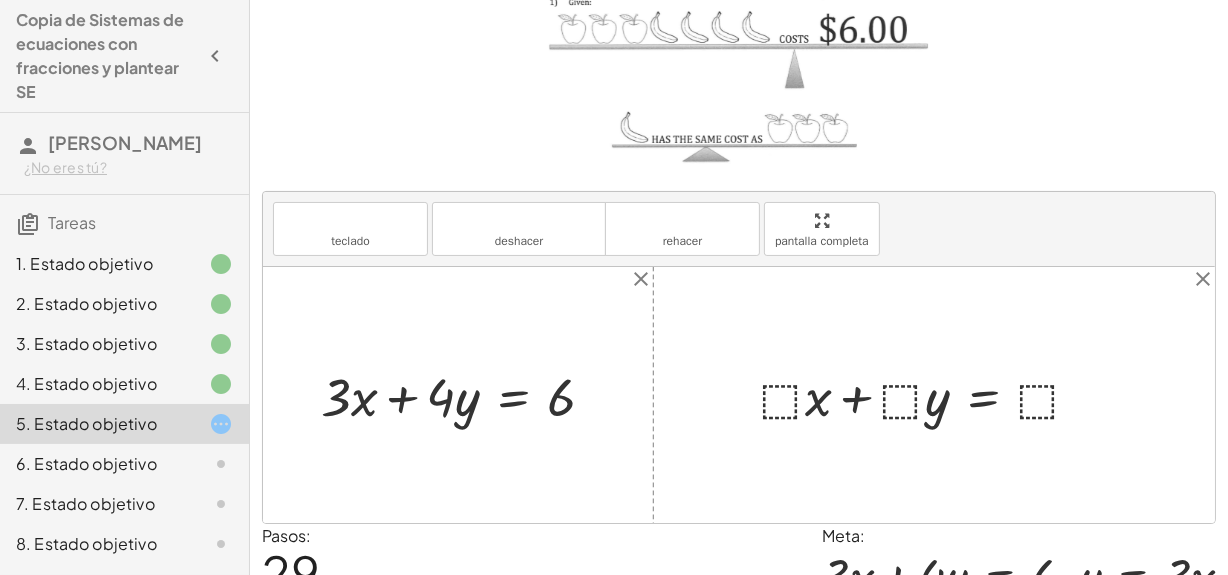 click at bounding box center [929, 395] 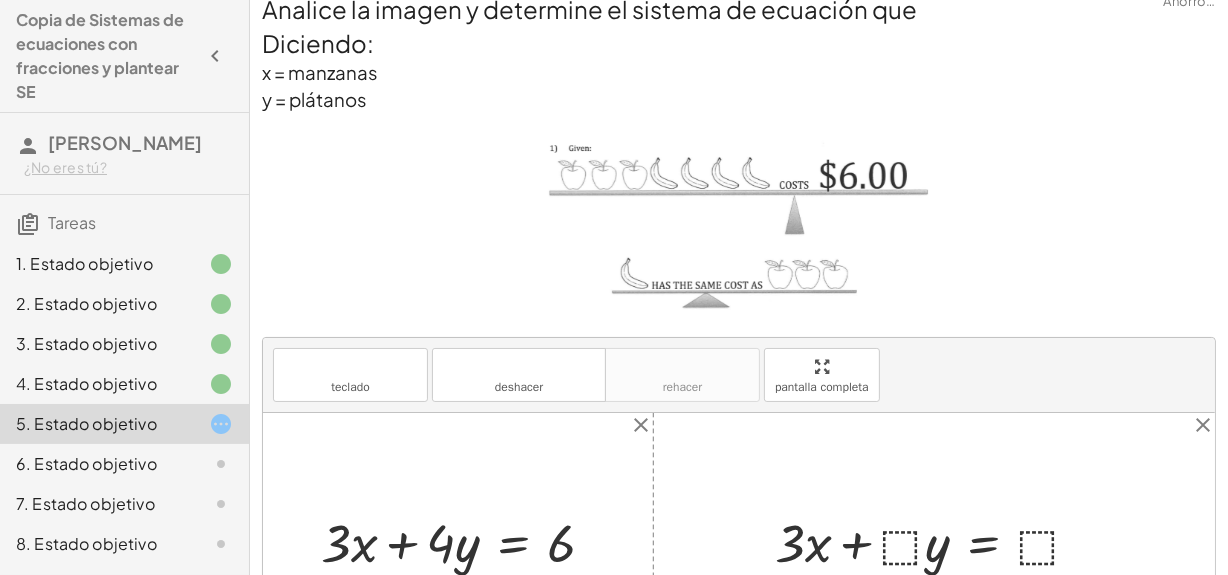 scroll, scrollTop: 20, scrollLeft: 0, axis: vertical 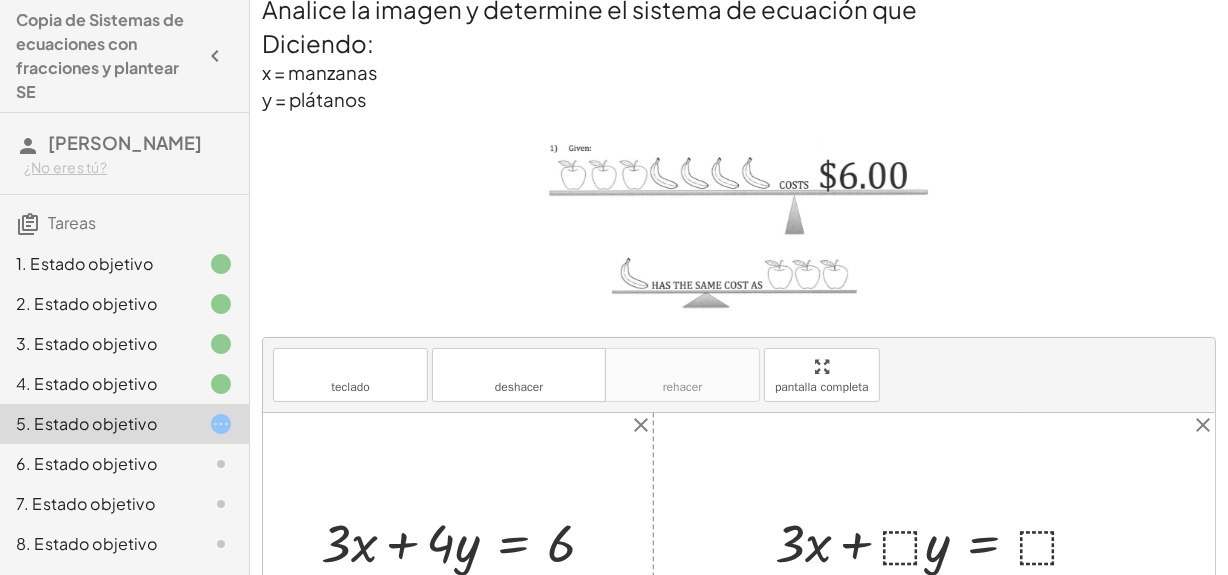 click at bounding box center [936, 541] 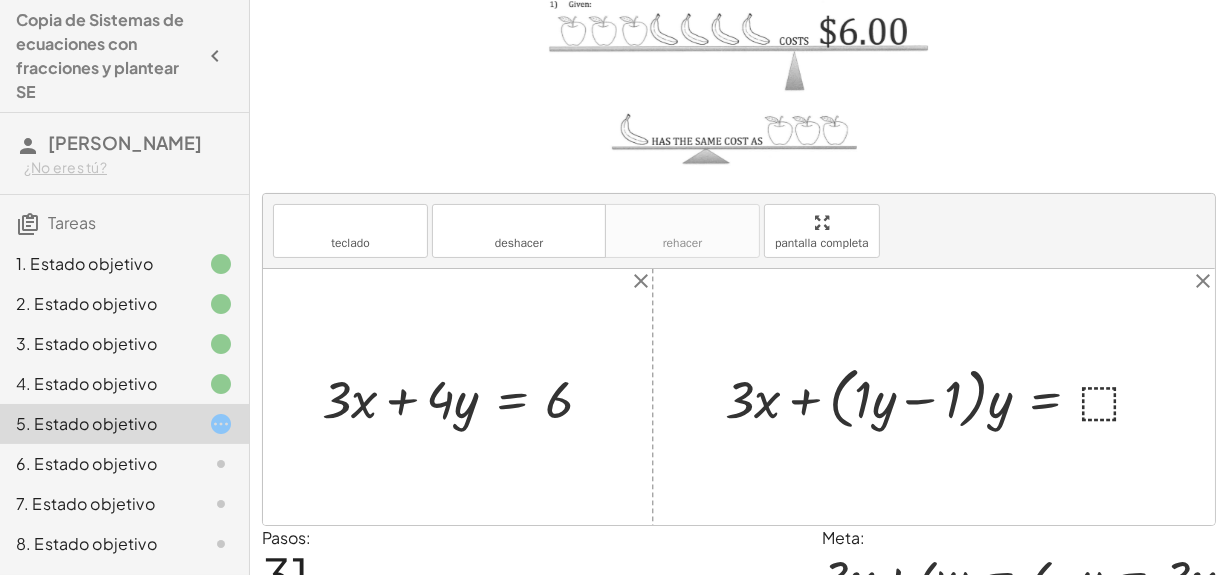 scroll, scrollTop: 165, scrollLeft: 0, axis: vertical 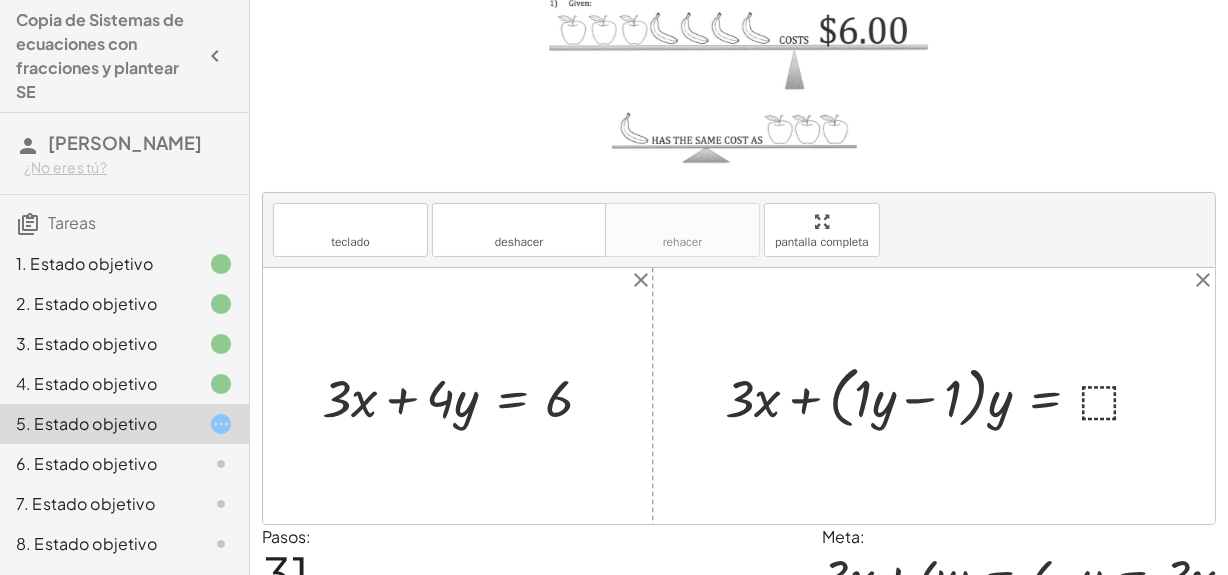 click at bounding box center [941, 395] 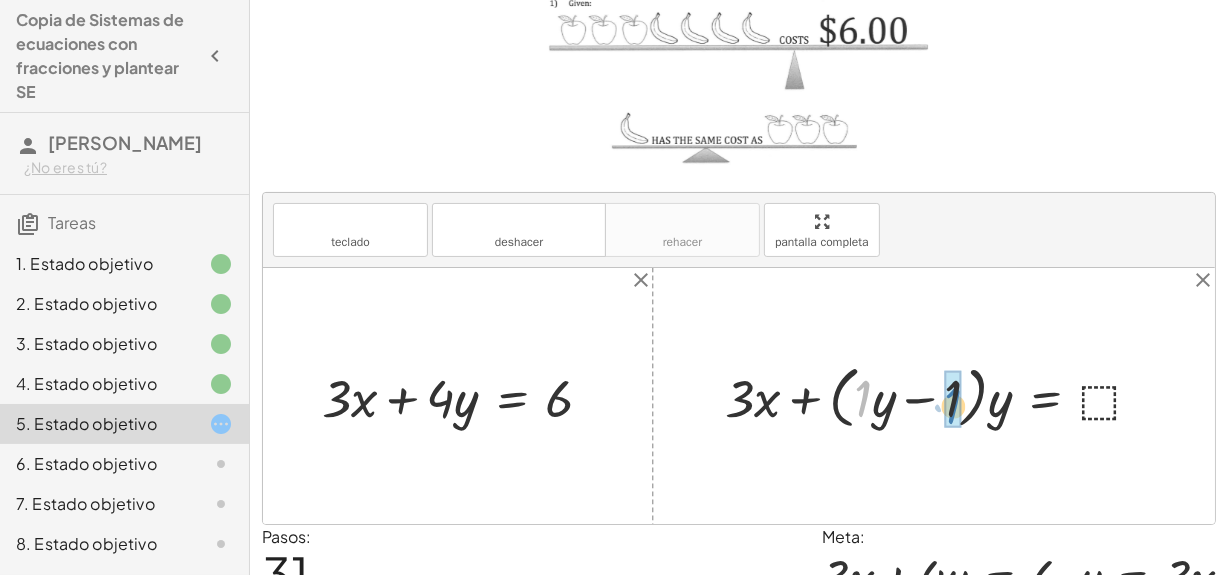drag, startPoint x: 865, startPoint y: 393, endPoint x: 958, endPoint y: 399, distance: 93.193344 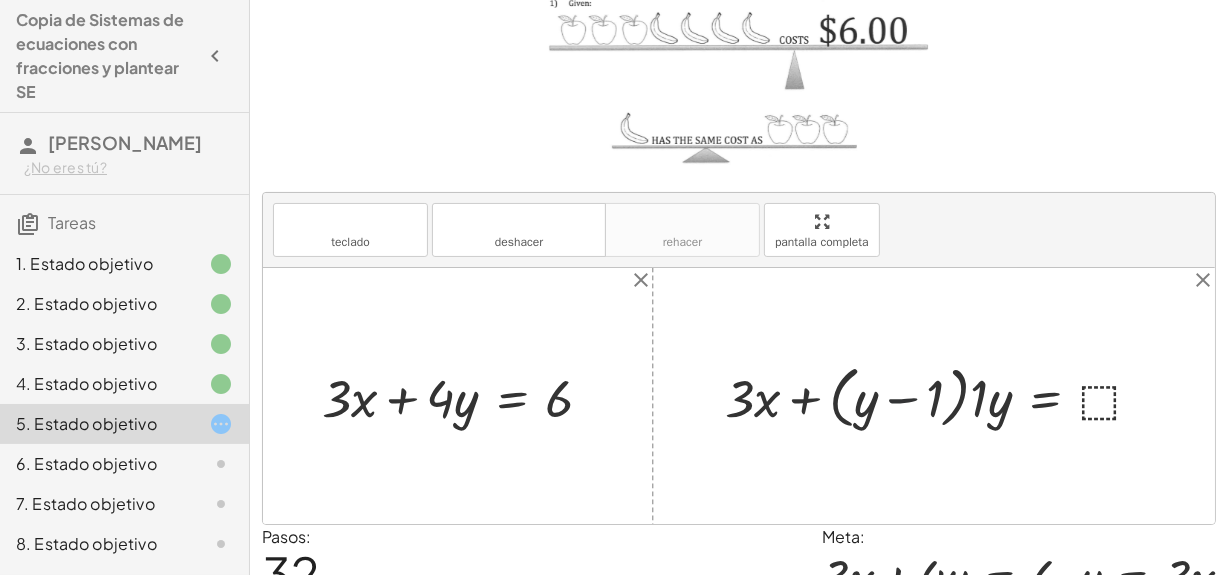 click at bounding box center (941, 395) 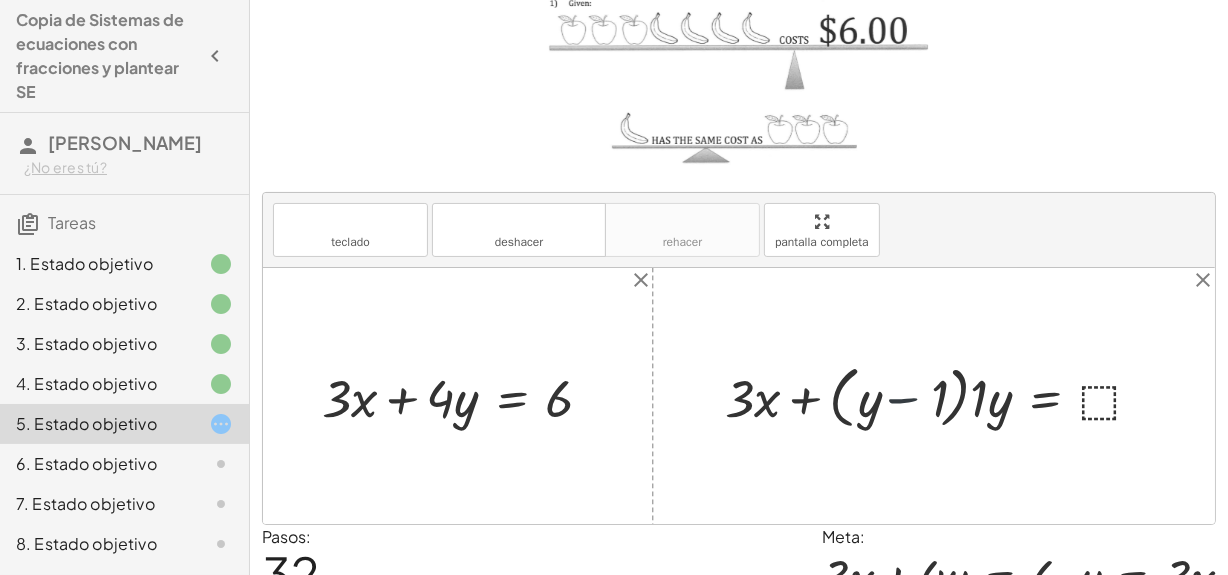 click at bounding box center [941, 395] 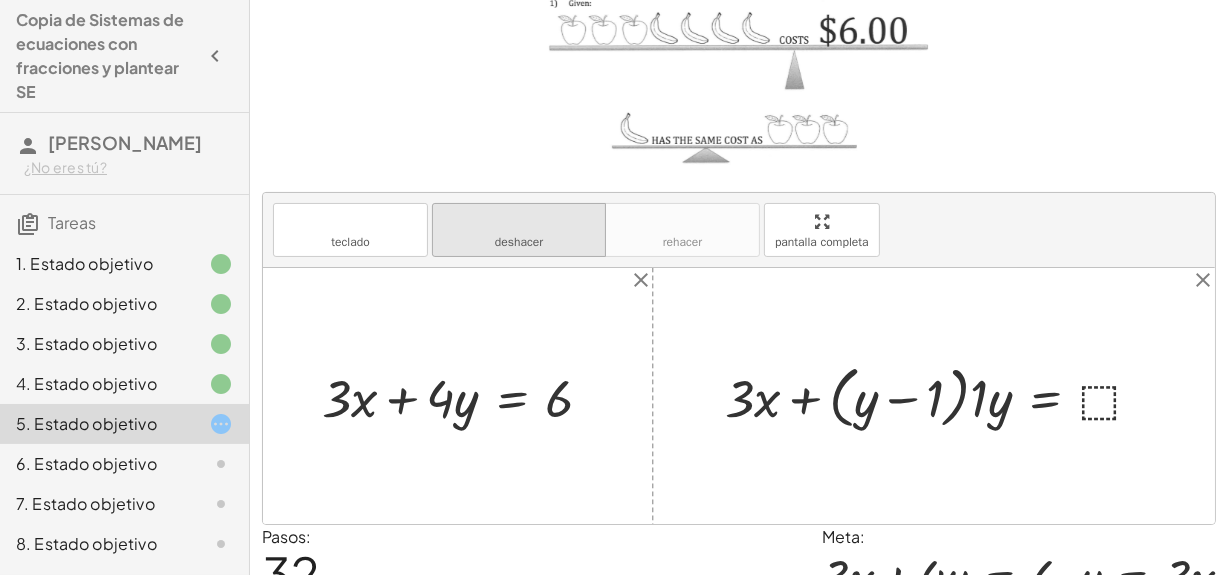 click on "deshacer" at bounding box center (519, 222) 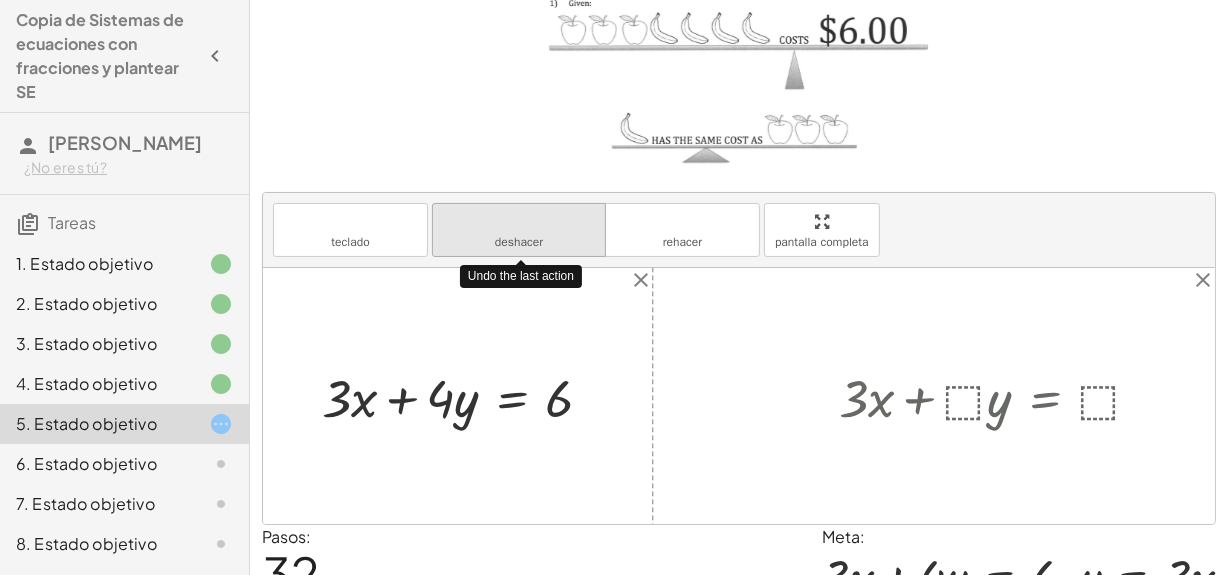 click on "deshacer" at bounding box center [519, 222] 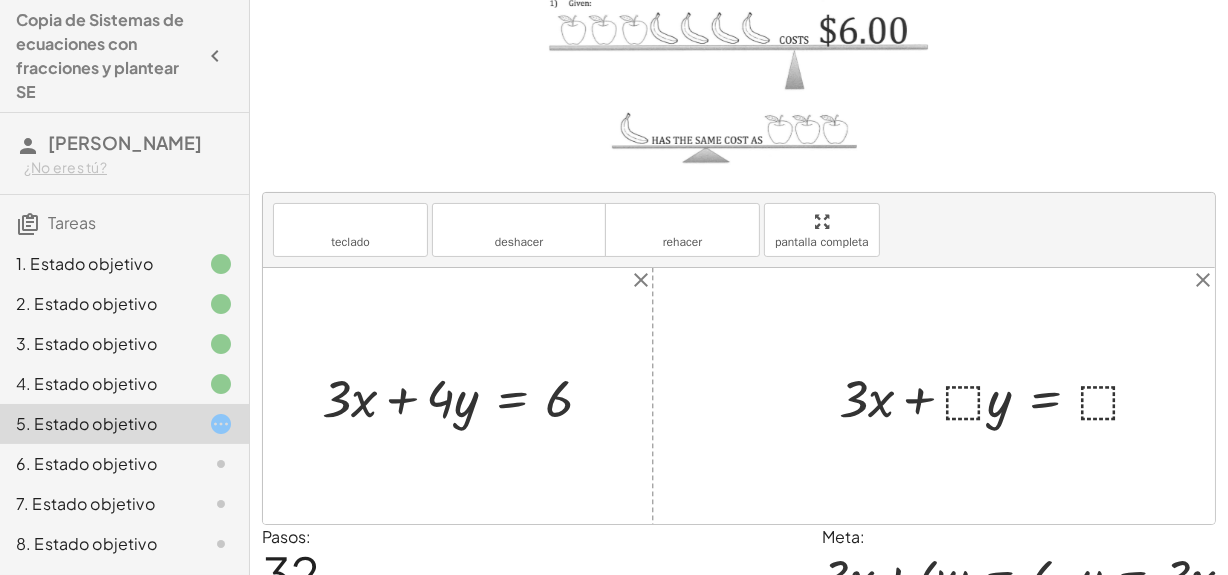 click at bounding box center (998, 396) 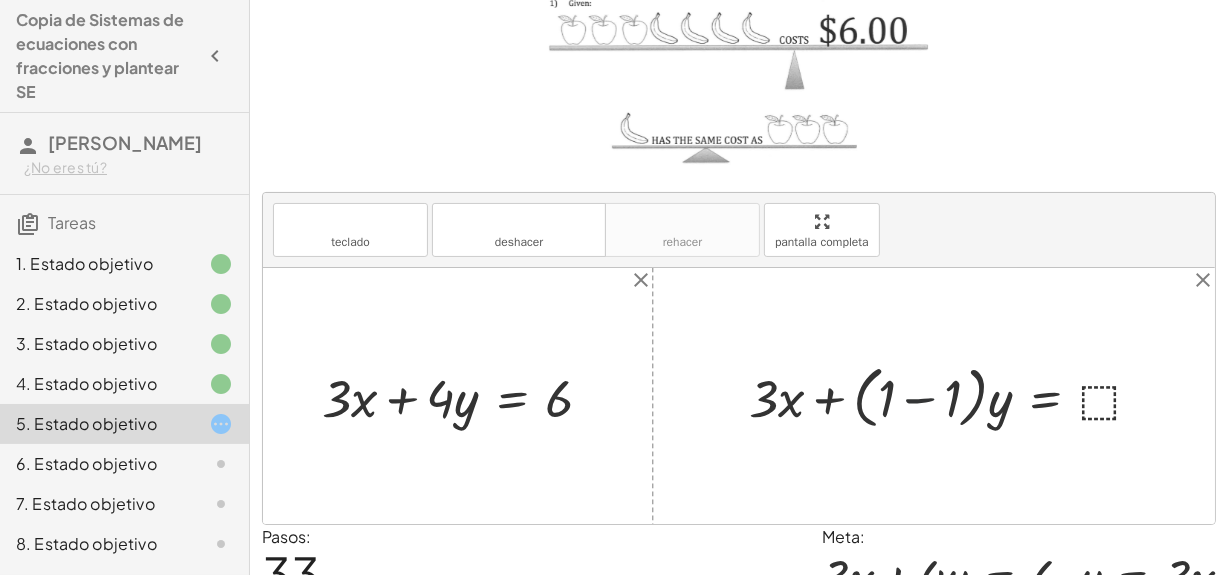 click at bounding box center [953, 395] 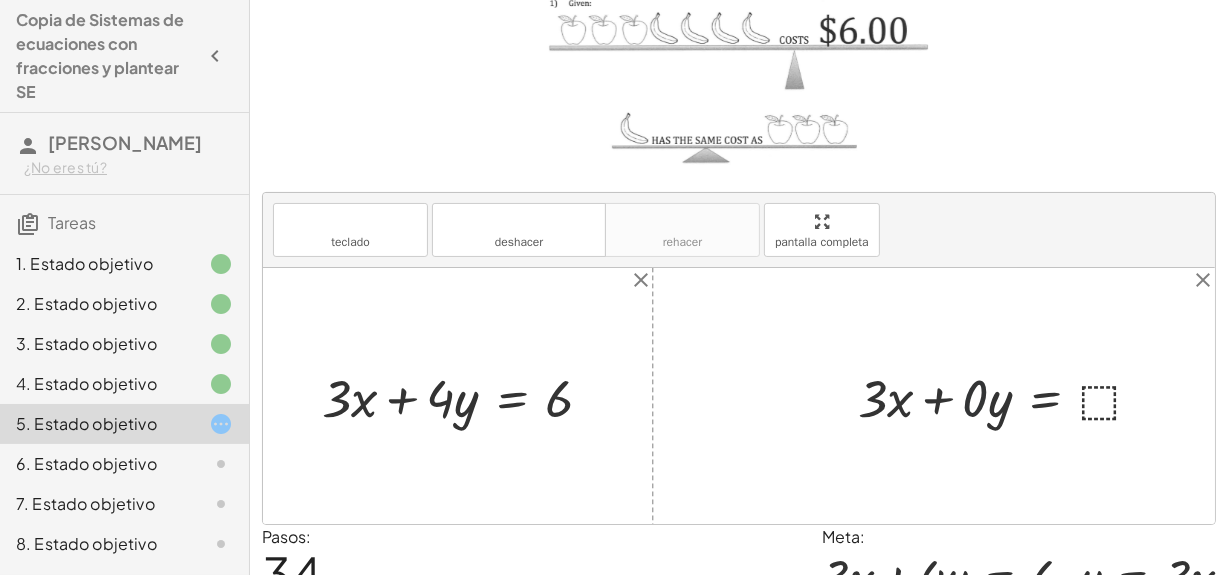 click at bounding box center [1008, 396] 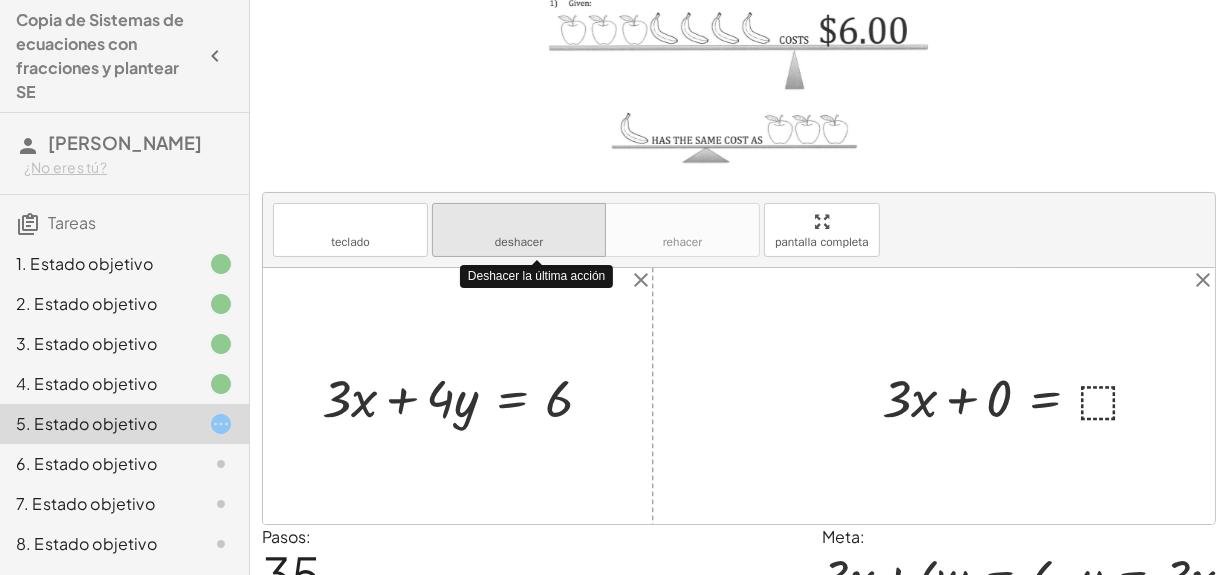 click on "deshacer deshacer" at bounding box center (519, 230) 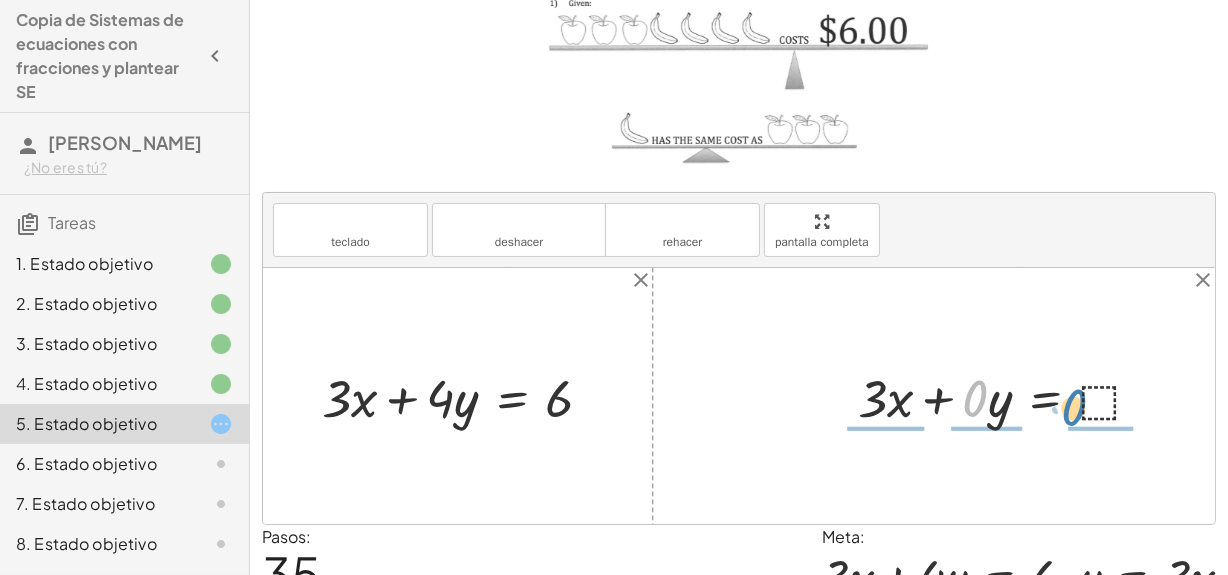drag, startPoint x: 975, startPoint y: 386, endPoint x: 1103, endPoint y: 386, distance: 128 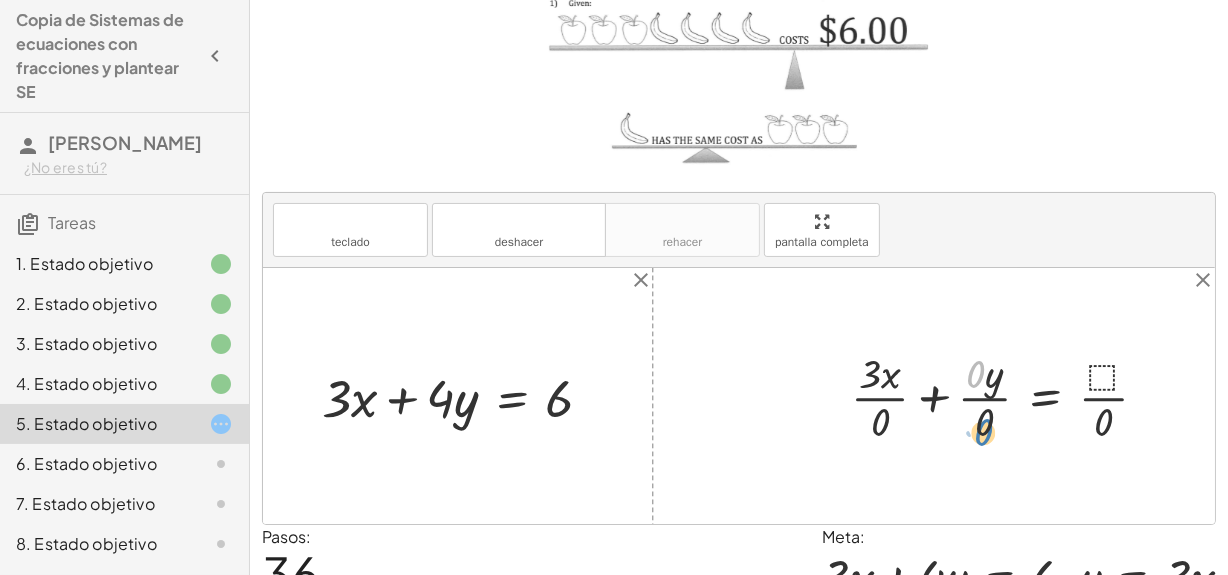 drag, startPoint x: 978, startPoint y: 378, endPoint x: 986, endPoint y: 431, distance: 53.600372 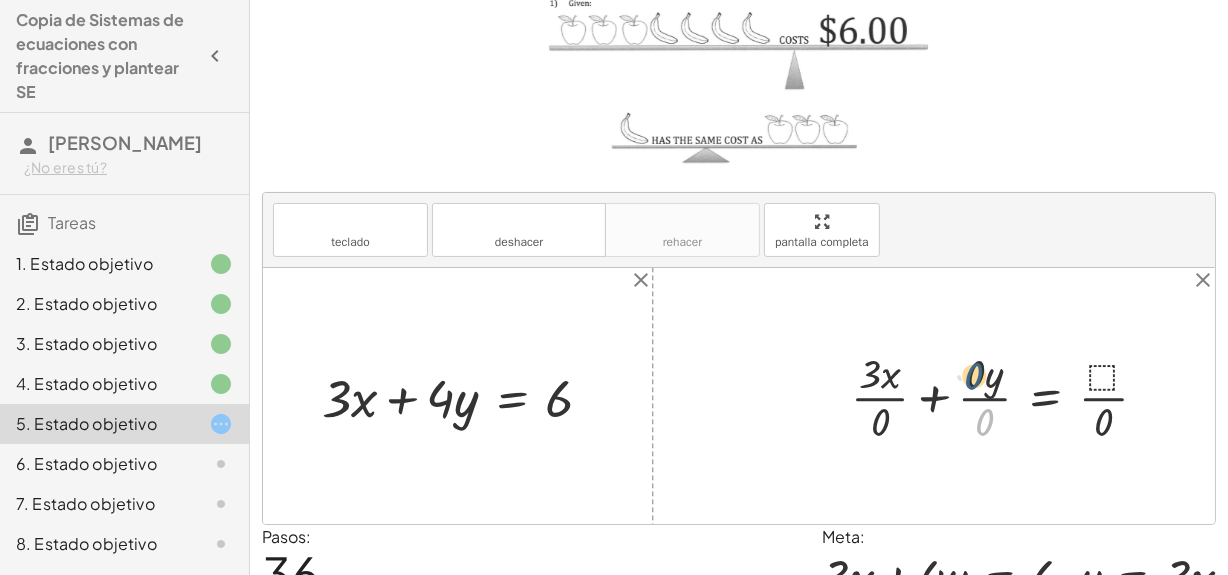 drag, startPoint x: 979, startPoint y: 419, endPoint x: 968, endPoint y: 371, distance: 49.24429 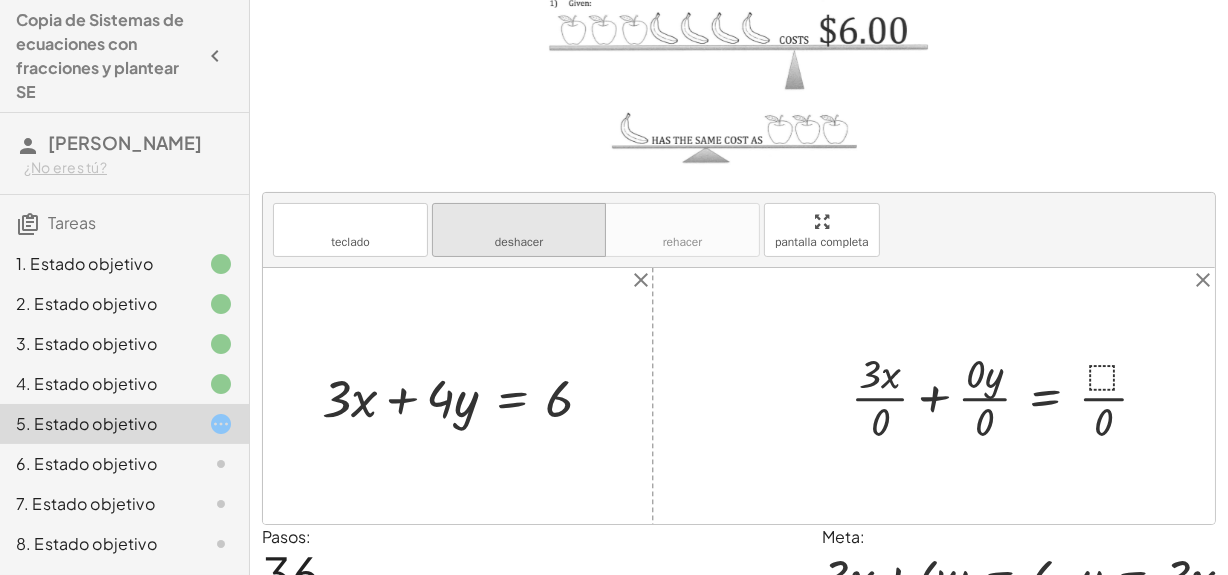 click on "deshacer" at bounding box center (519, 221) 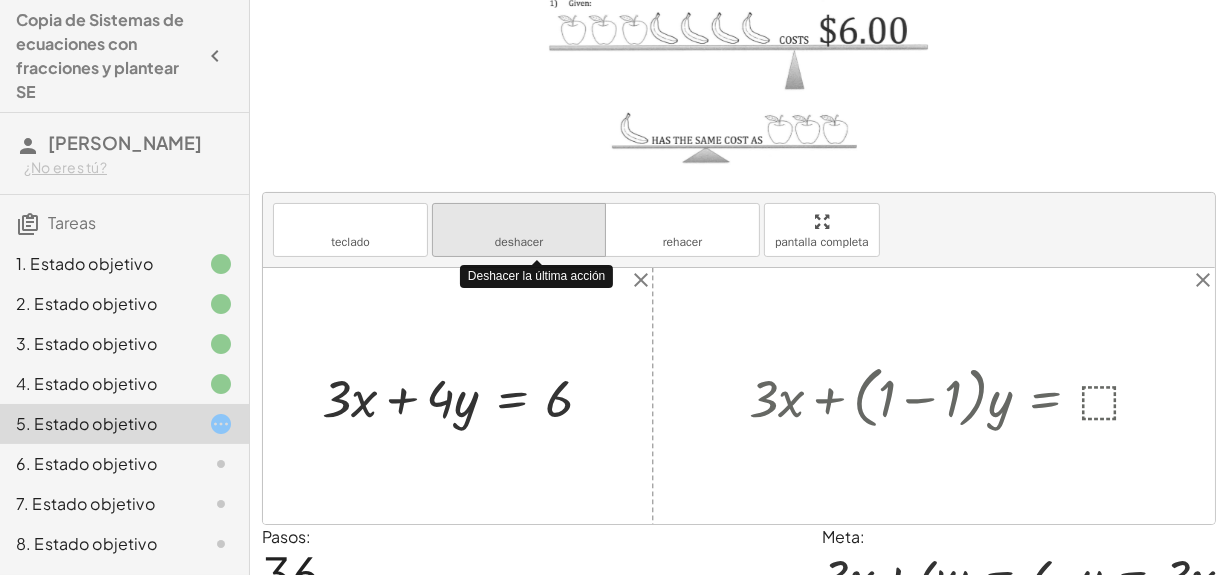 click on "deshacer" at bounding box center [519, 221] 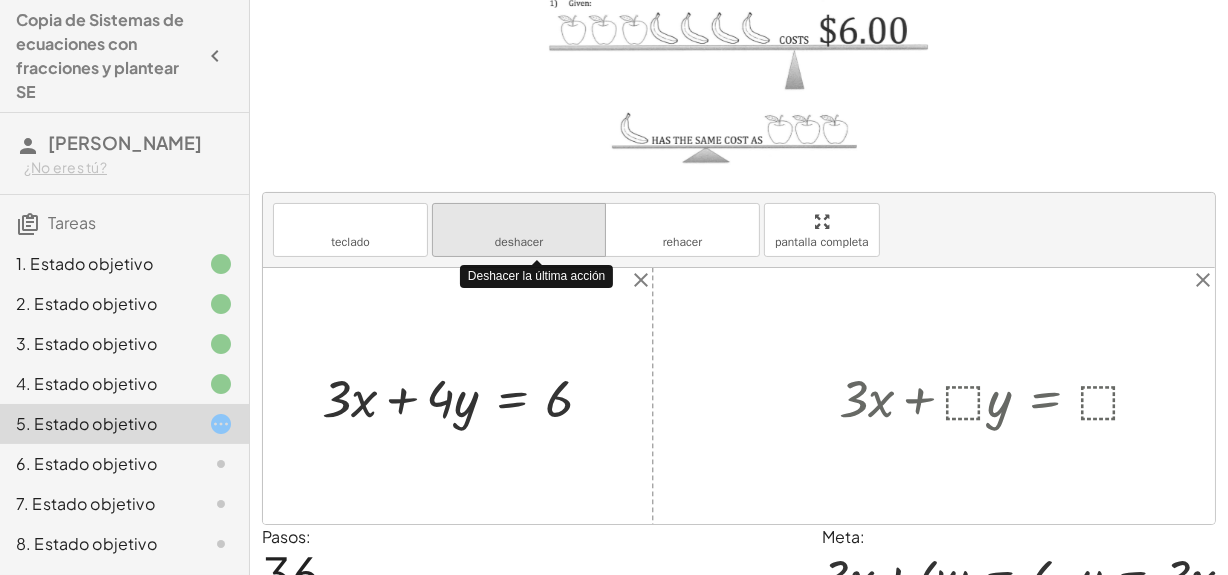 click on "deshacer" at bounding box center [519, 221] 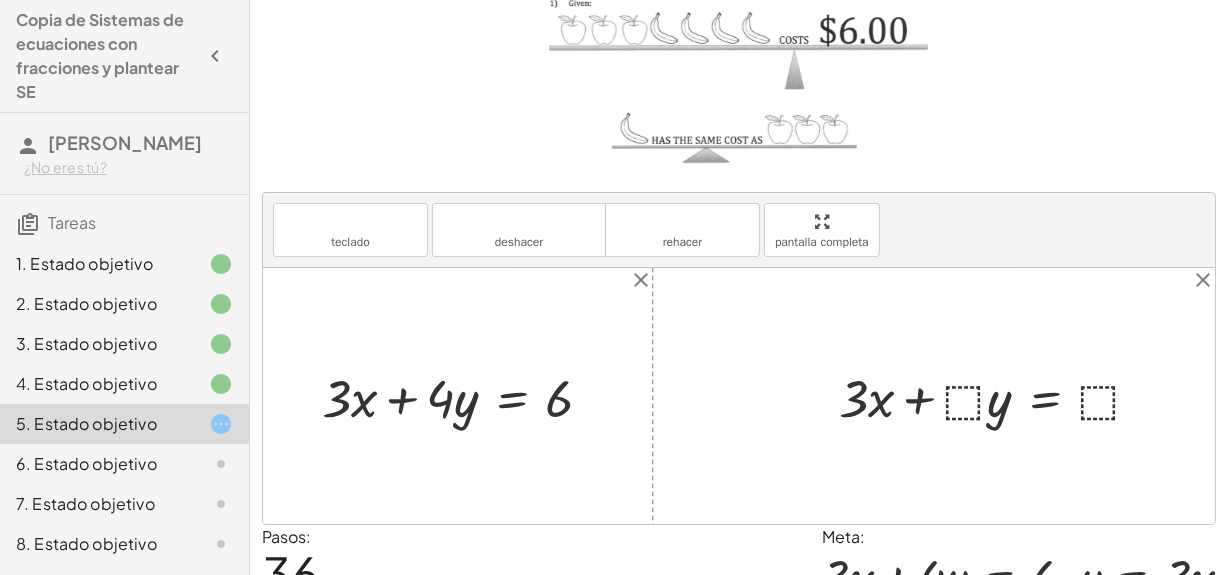 scroll, scrollTop: 270, scrollLeft: 0, axis: vertical 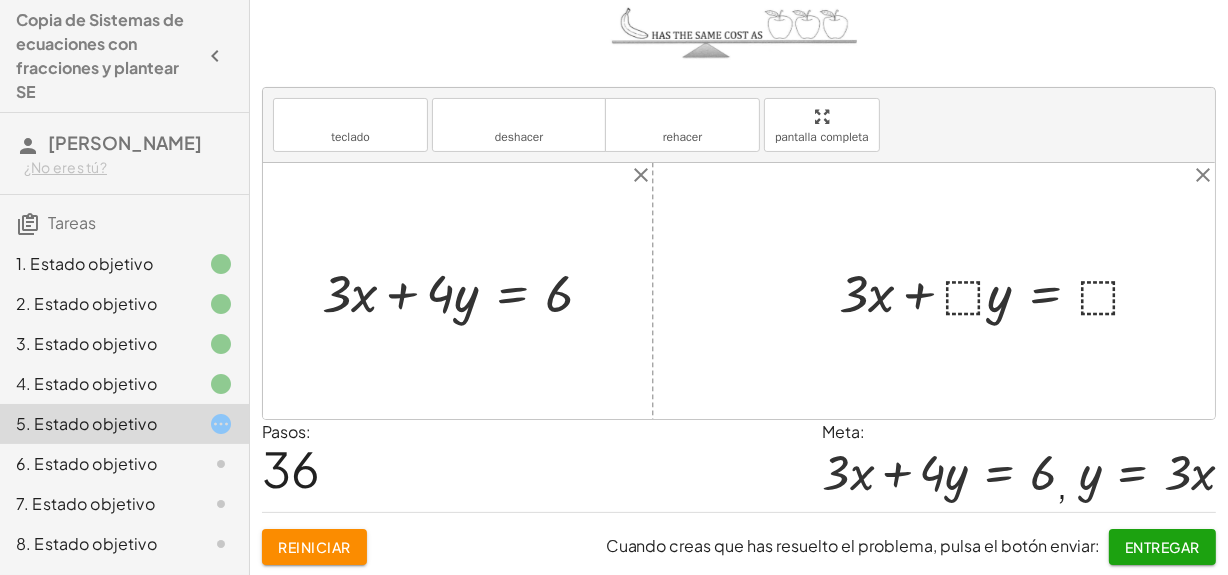 click at bounding box center (998, 291) 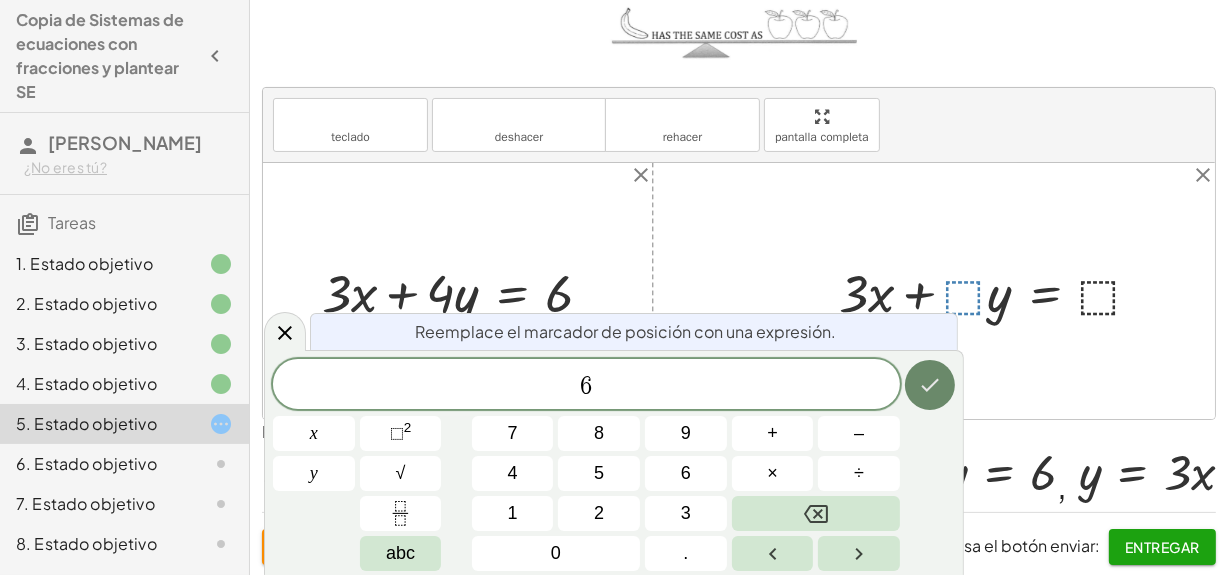 click 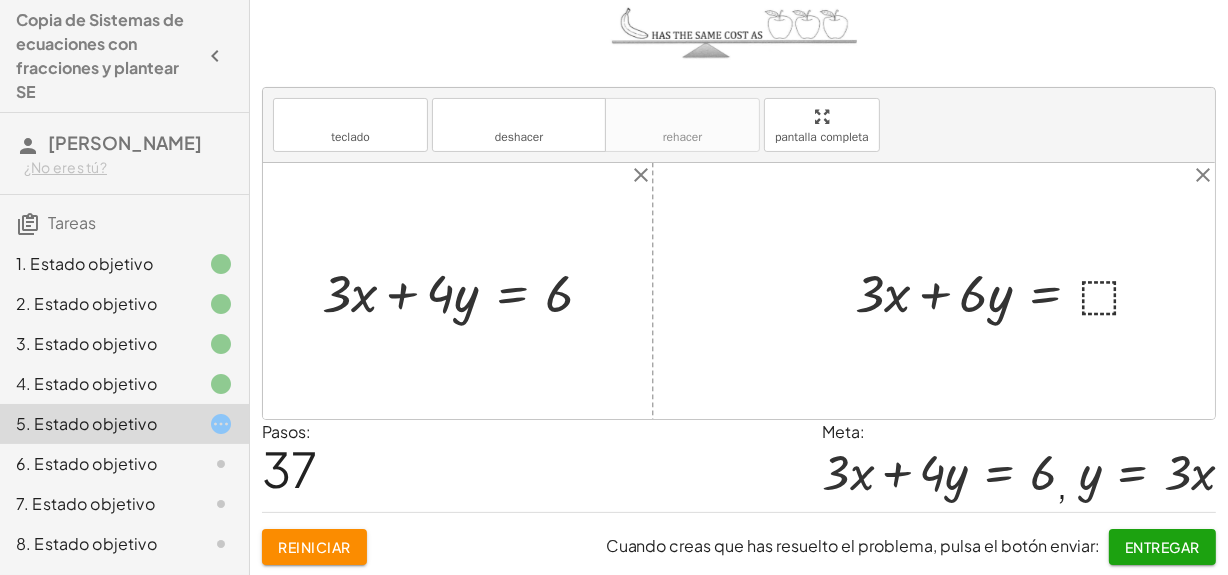 click at bounding box center (1006, 291) 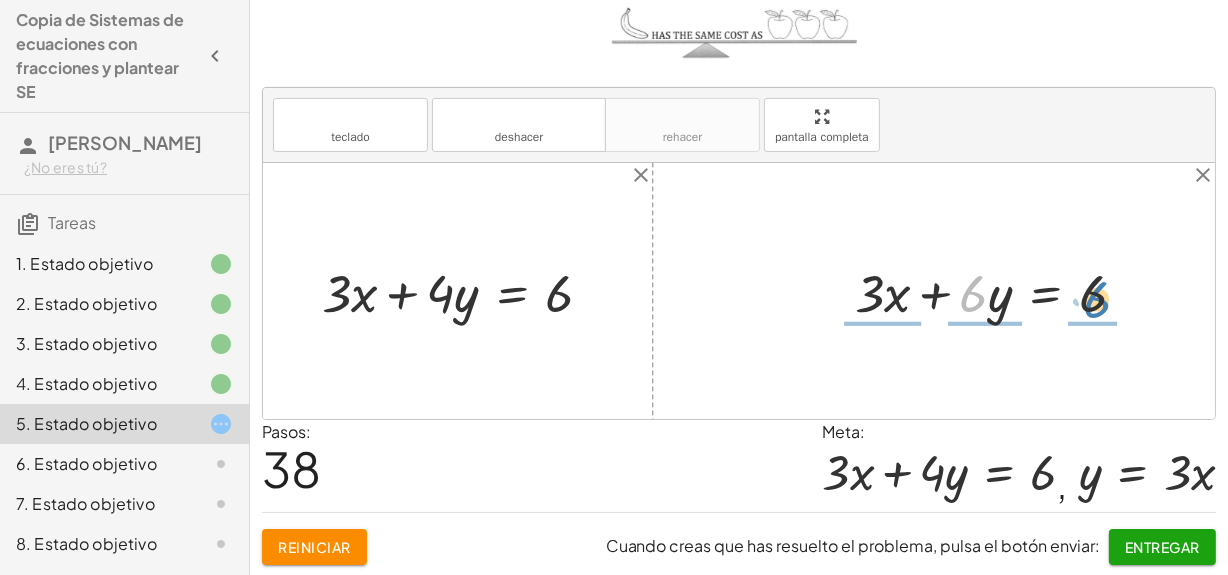 drag, startPoint x: 985, startPoint y: 293, endPoint x: 1113, endPoint y: 298, distance: 128.09763 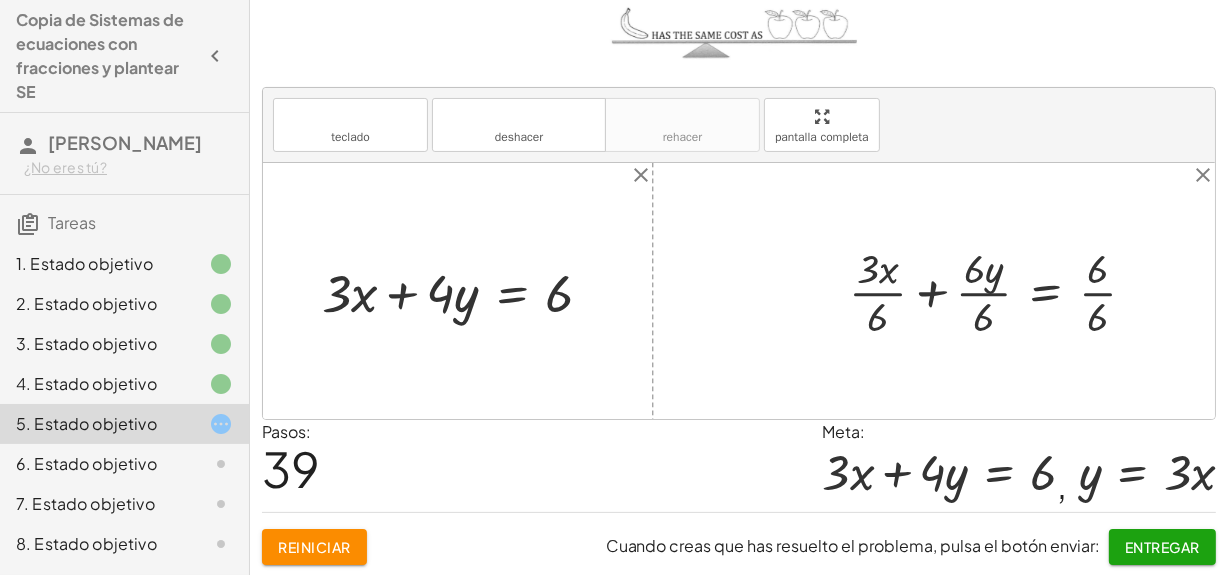click at bounding box center (1000, 291) 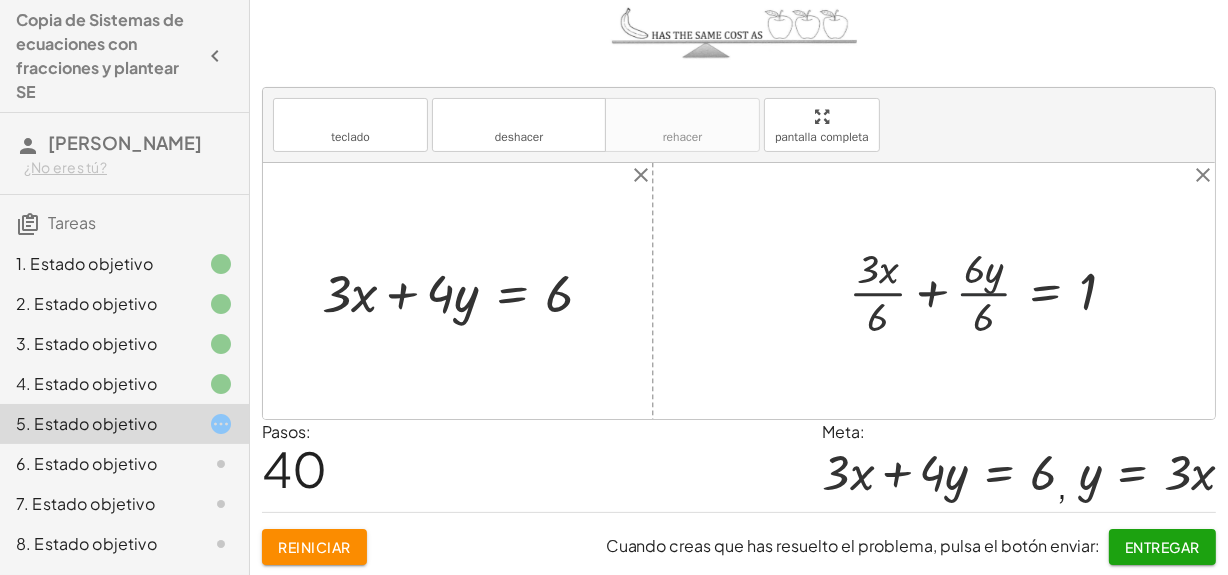 click at bounding box center [990, 291] 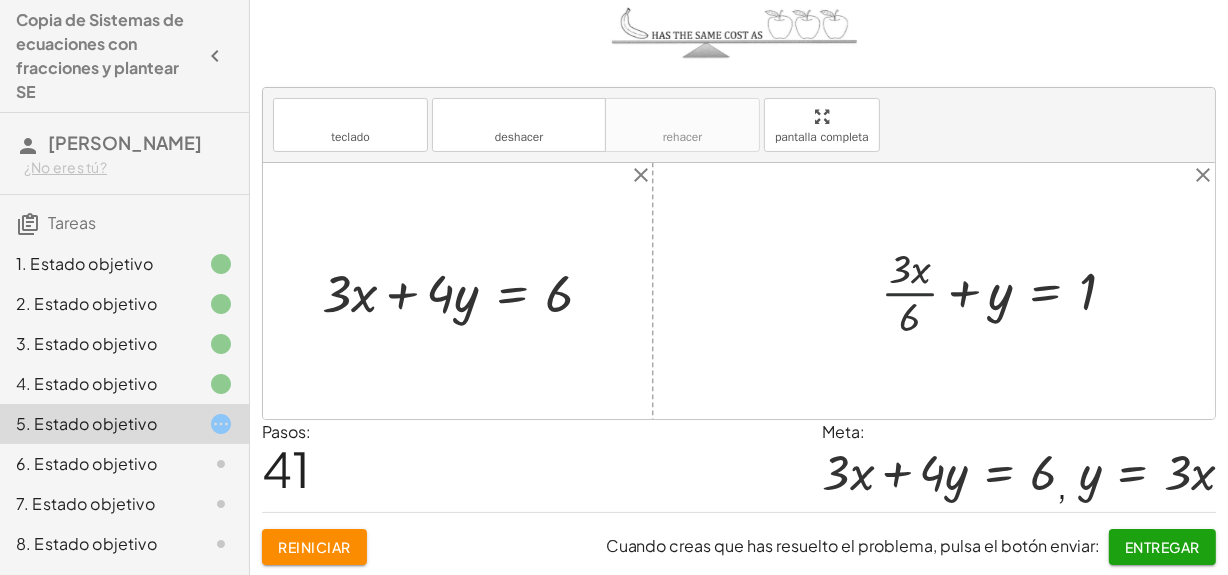 click at bounding box center [1006, 291] 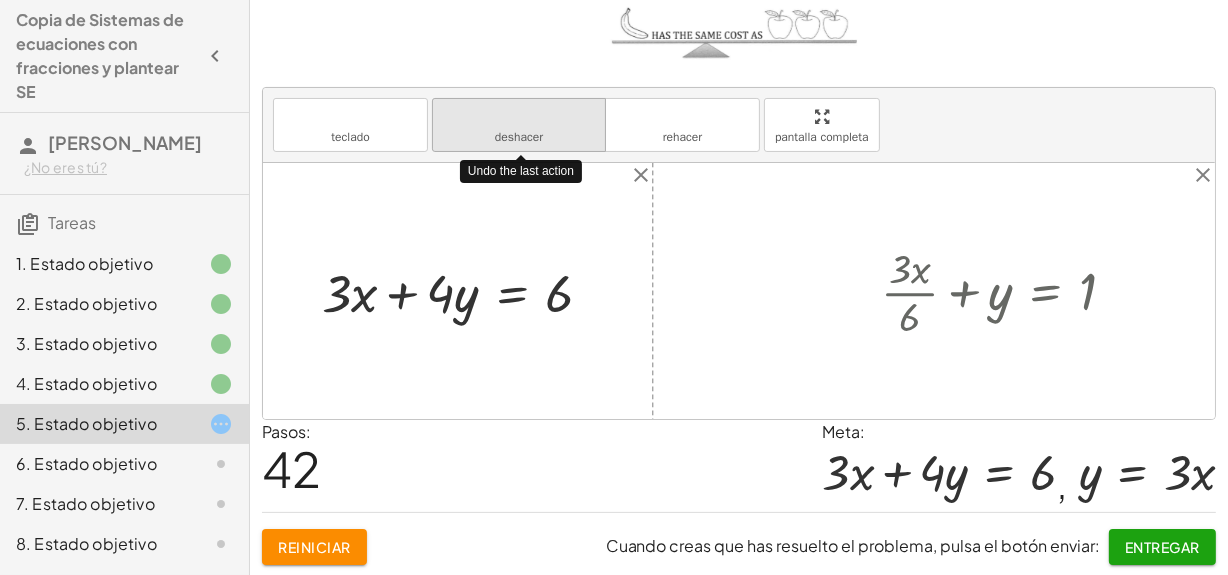 click on "deshacer" at bounding box center [519, 117] 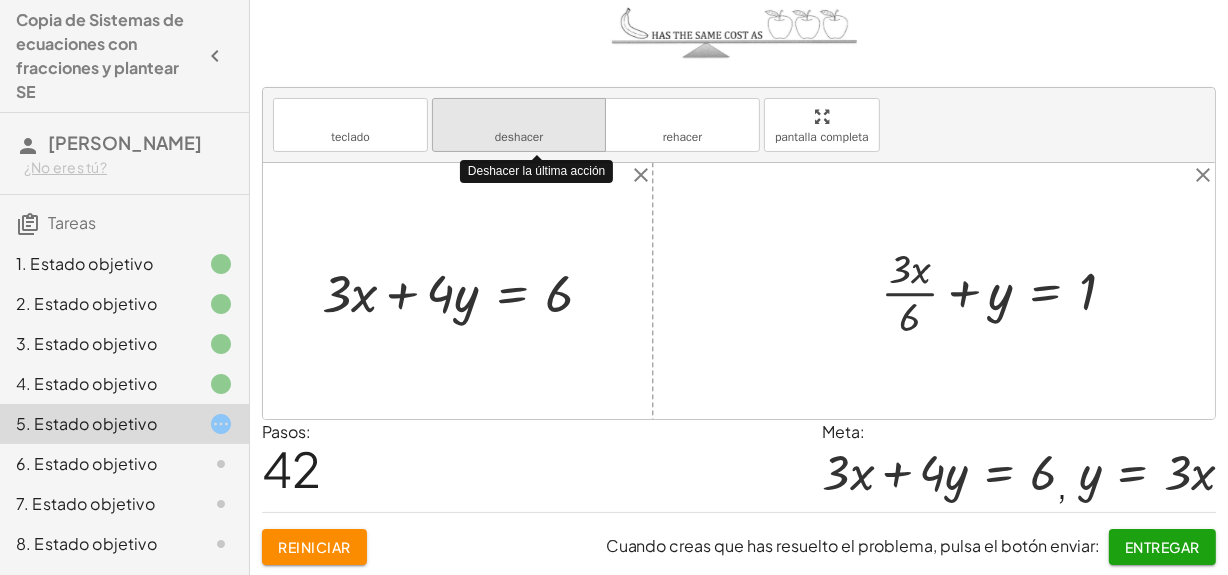 click on "deshacer" at bounding box center [519, 117] 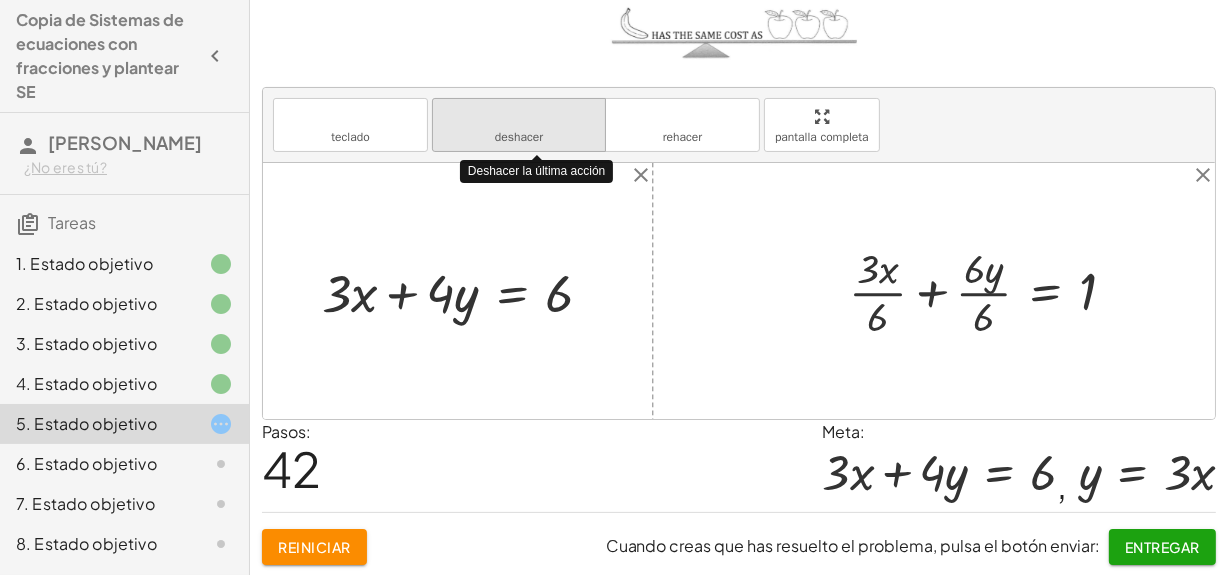 click on "deshacer" at bounding box center [519, 117] 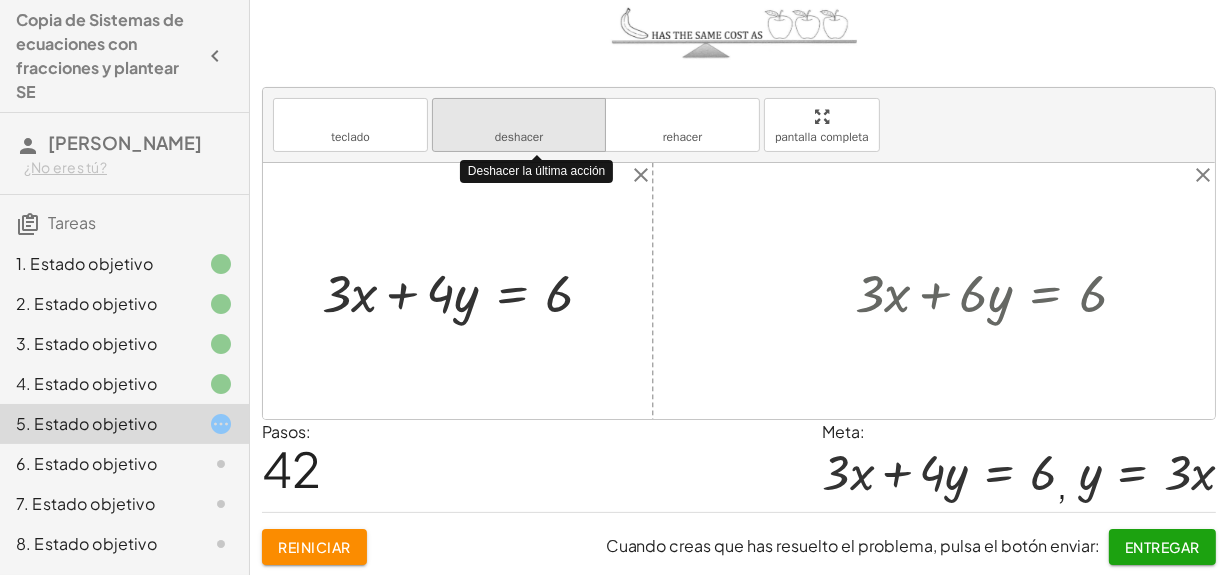 click on "deshacer" at bounding box center (519, 117) 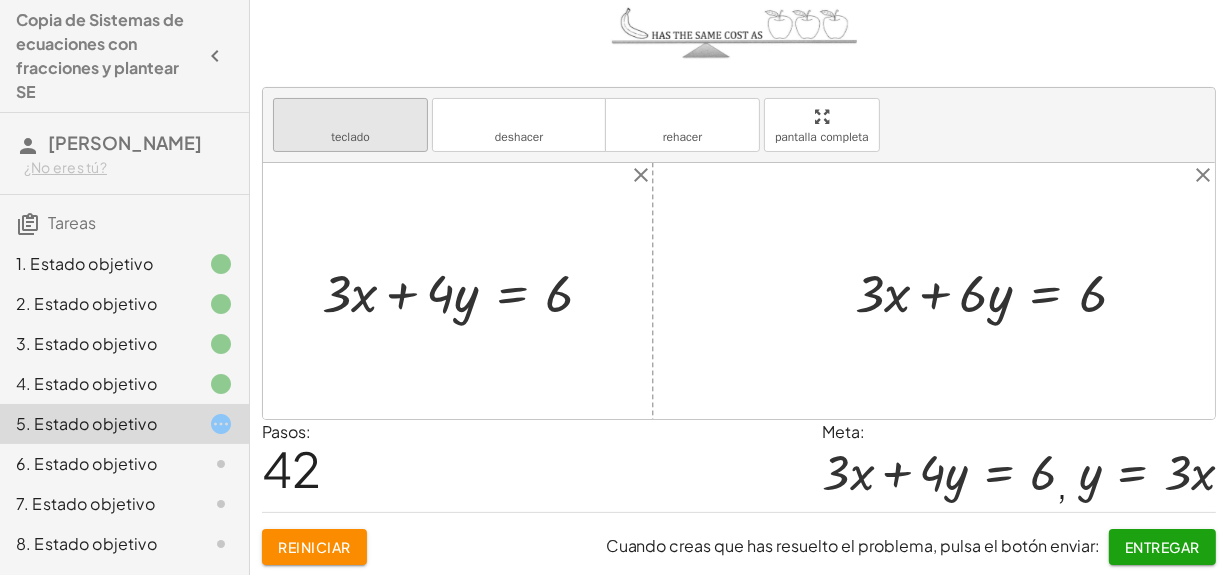 click on "teclado teclado" at bounding box center [350, 125] 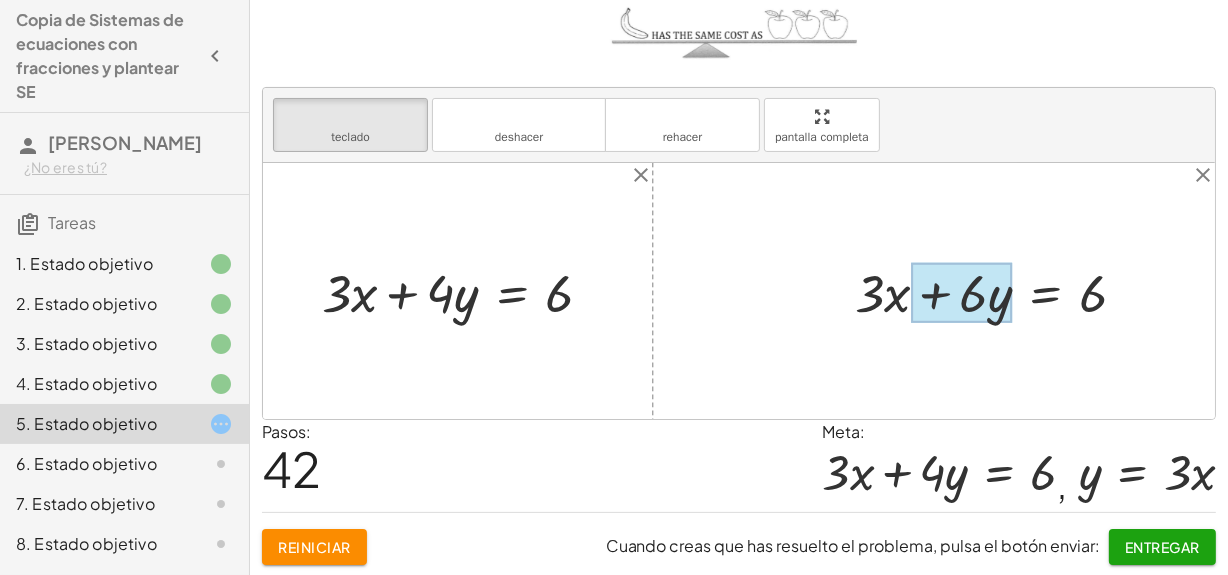 click at bounding box center (961, 293) 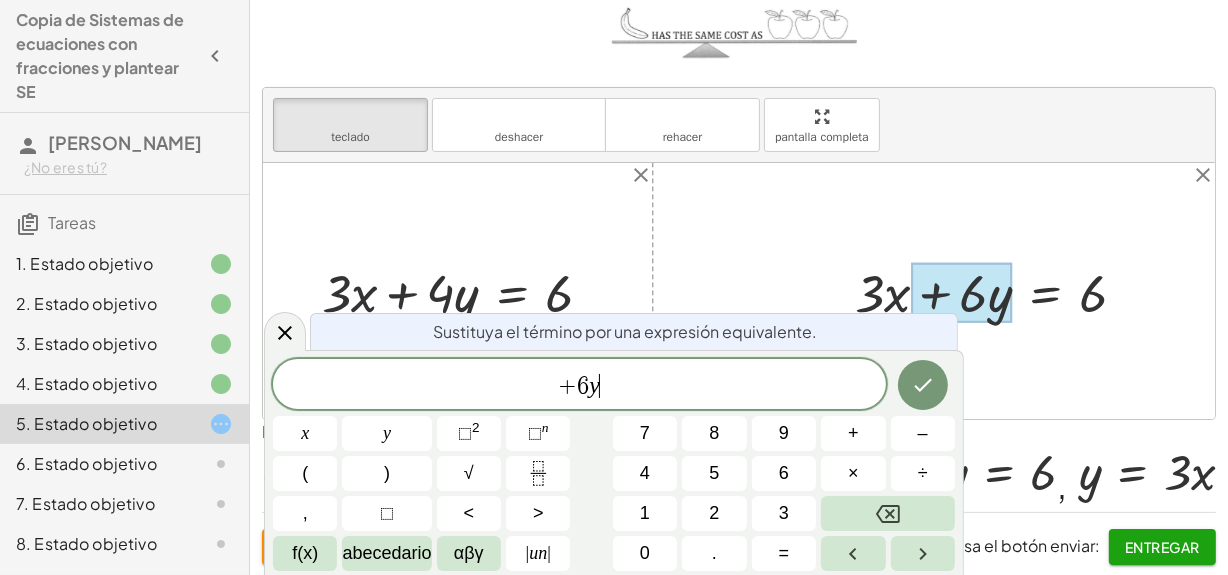 click on "+ 6 y ​" at bounding box center (579, 386) 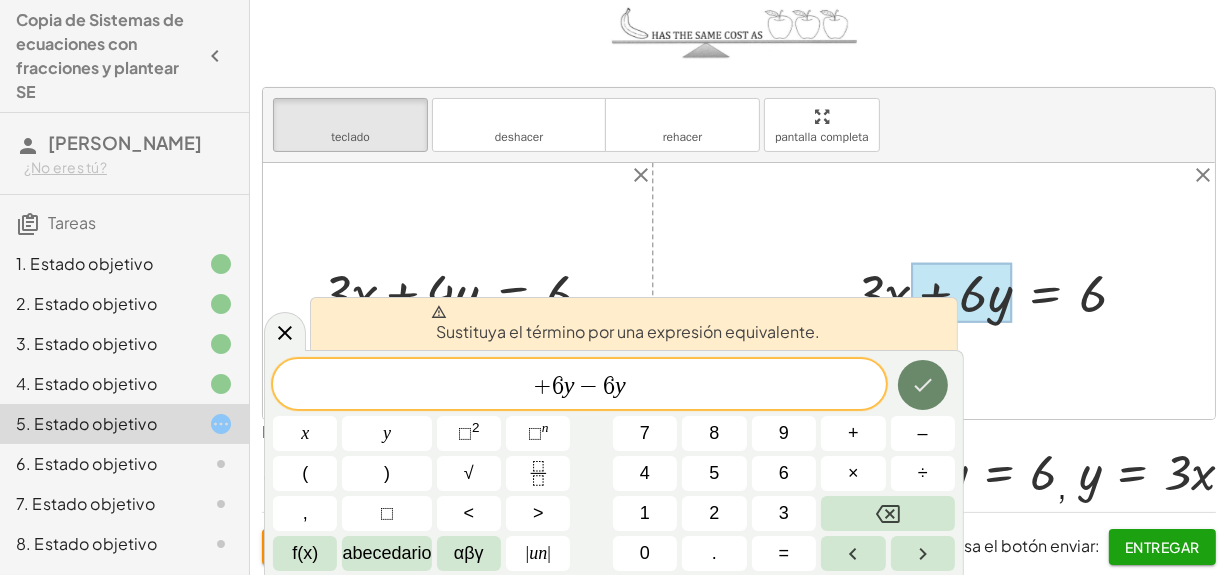 click 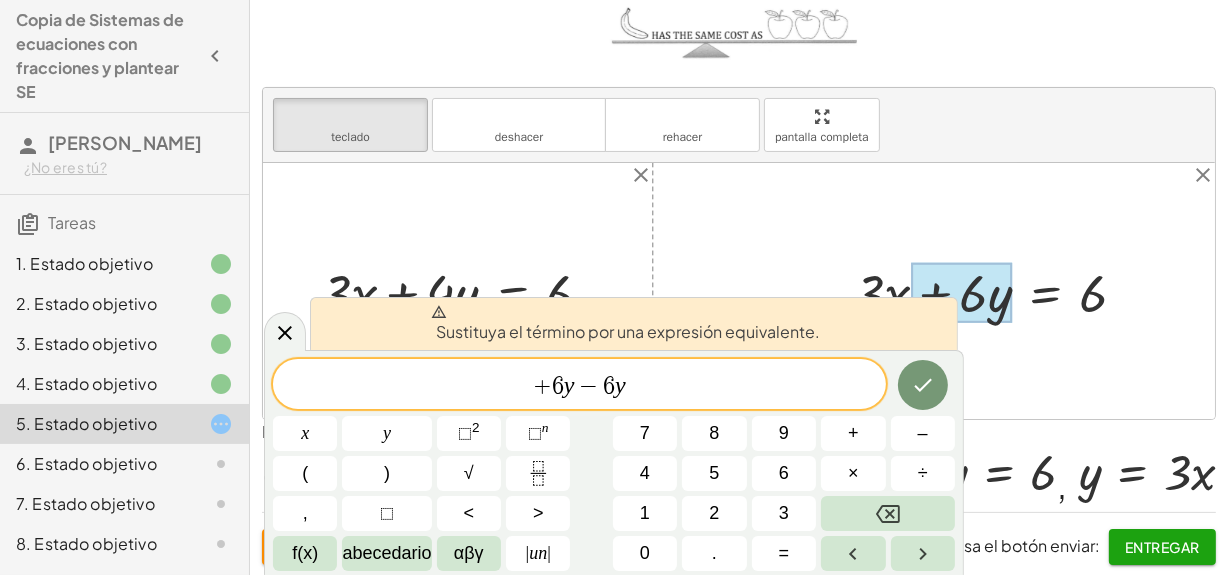 click at bounding box center [961, 293] 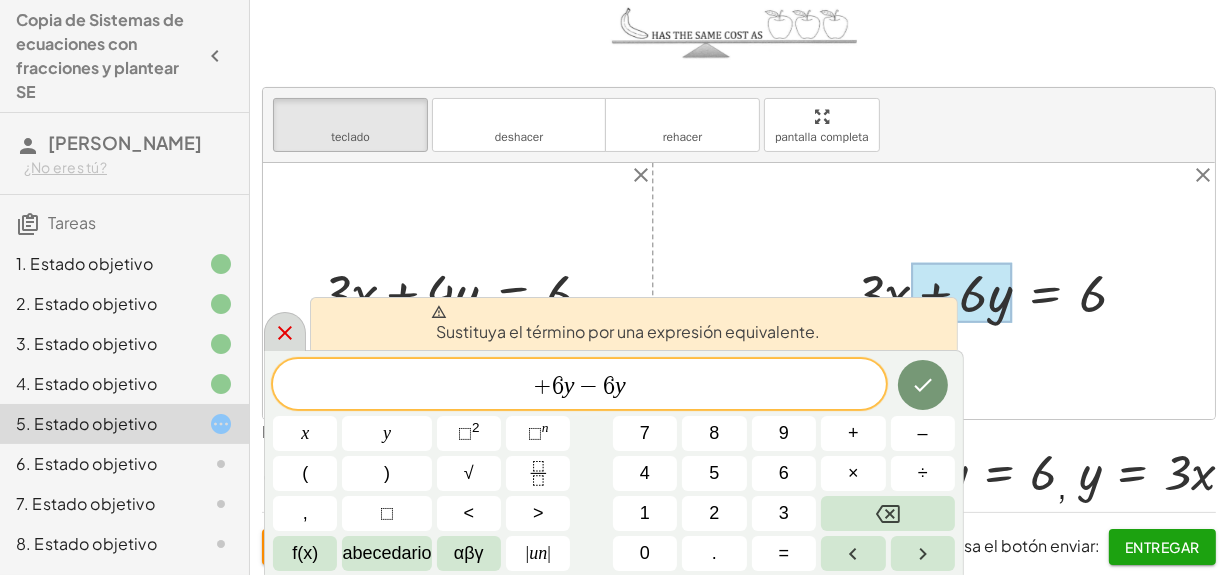 click 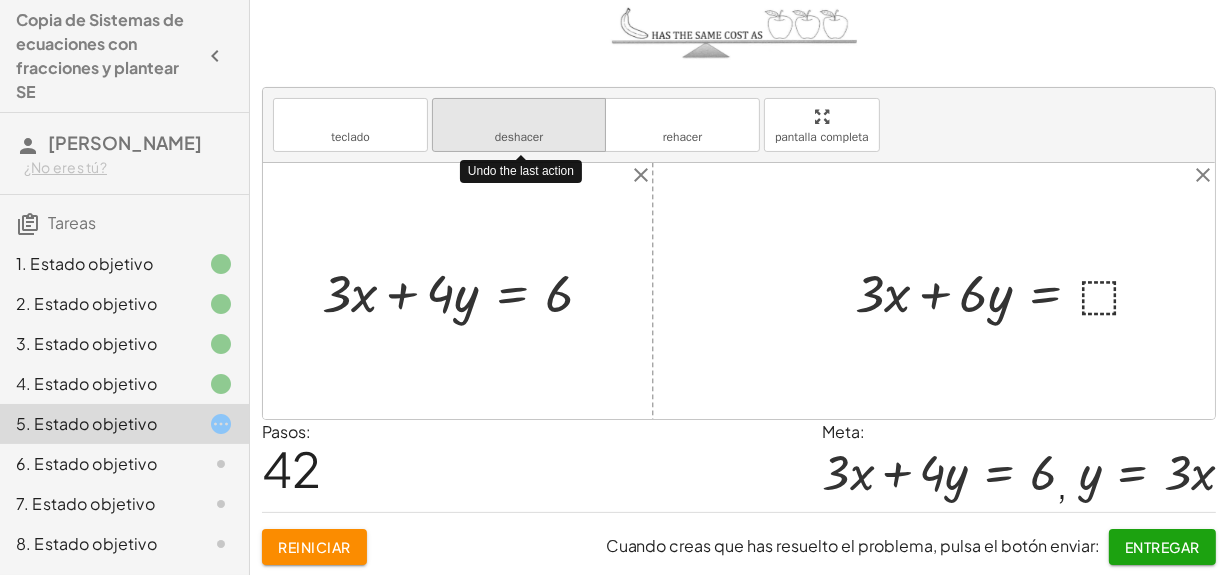 click on "deshacer" at bounding box center (519, 137) 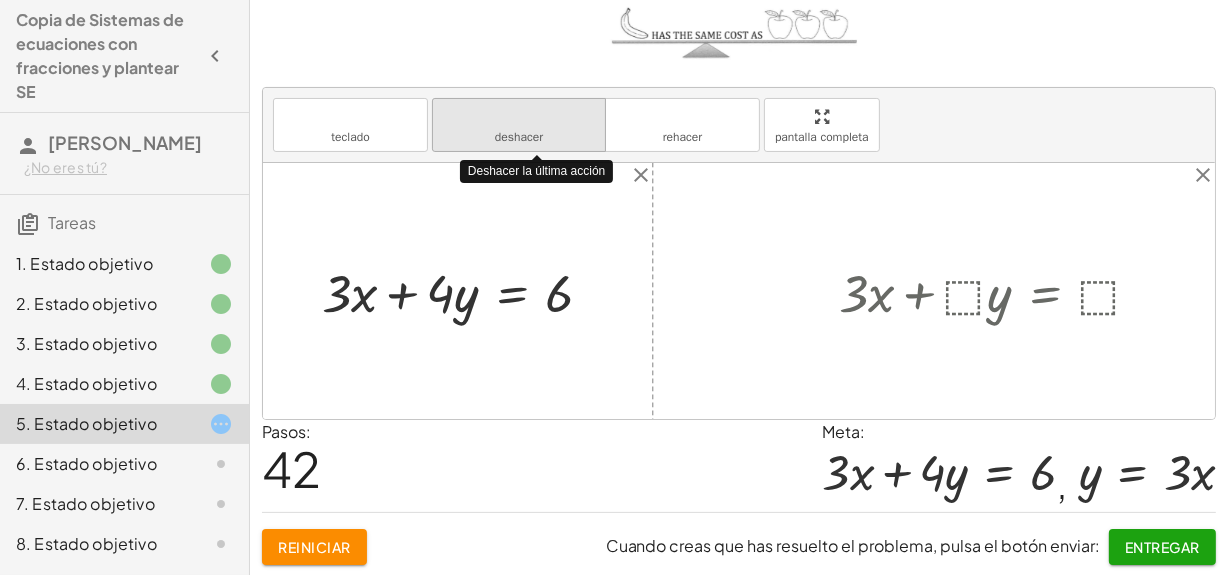 click on "deshacer" at bounding box center [519, 137] 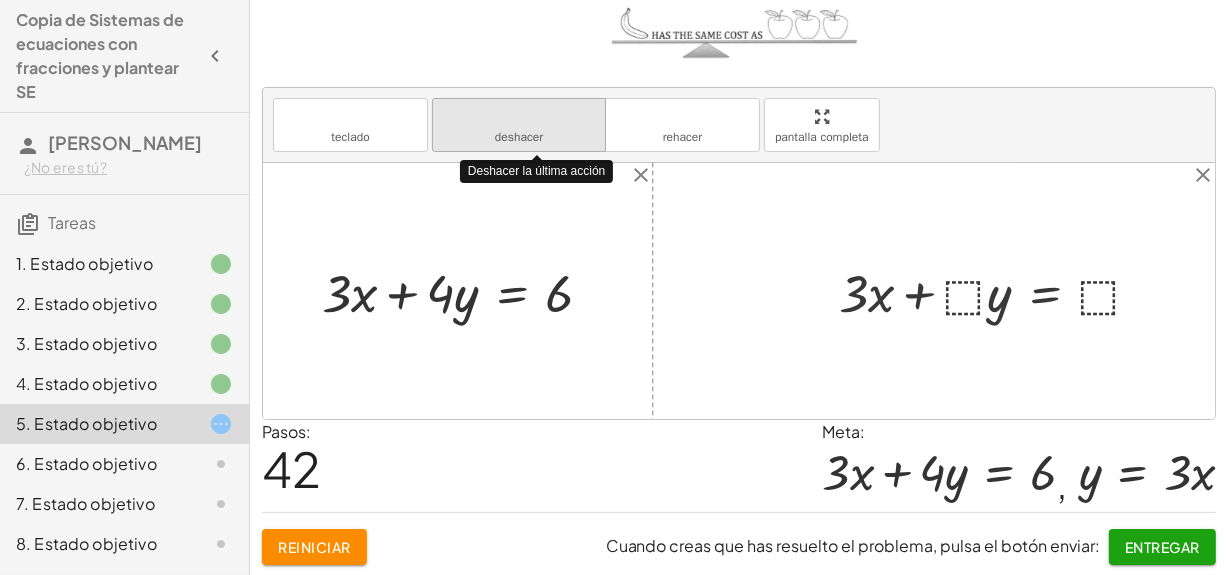 click on "deshacer" at bounding box center (519, 137) 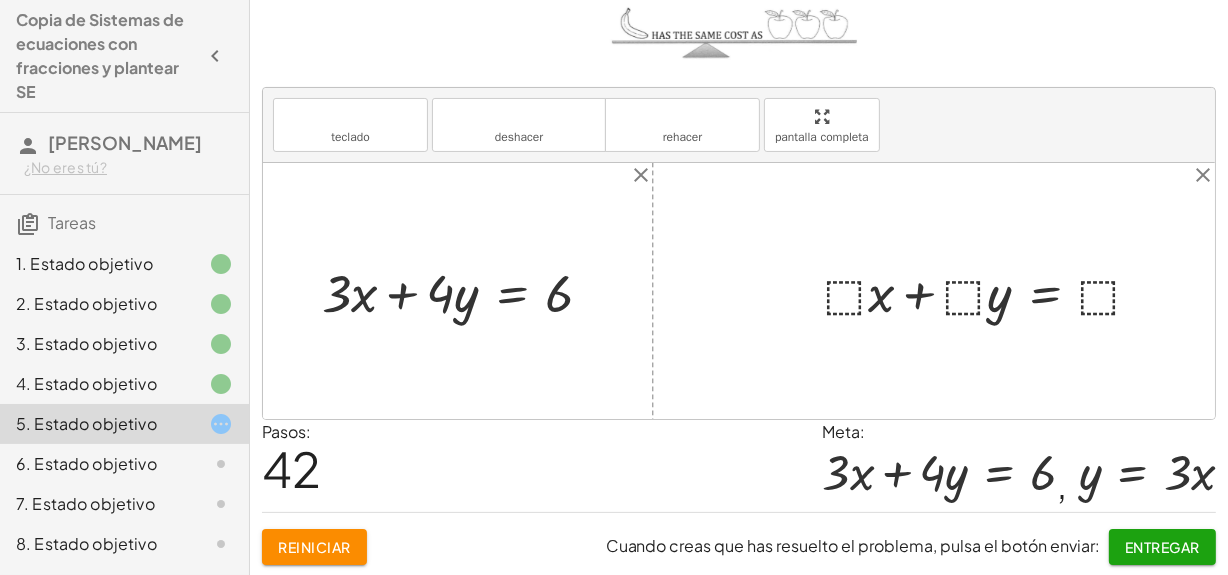 click at bounding box center (991, 291) 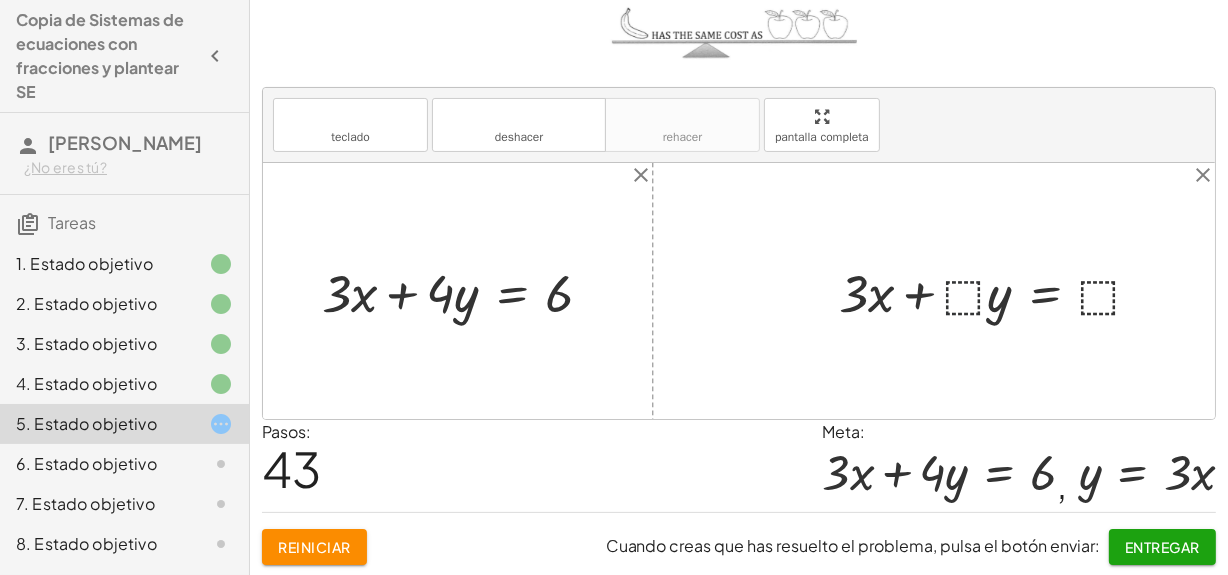 click at bounding box center (998, 291) 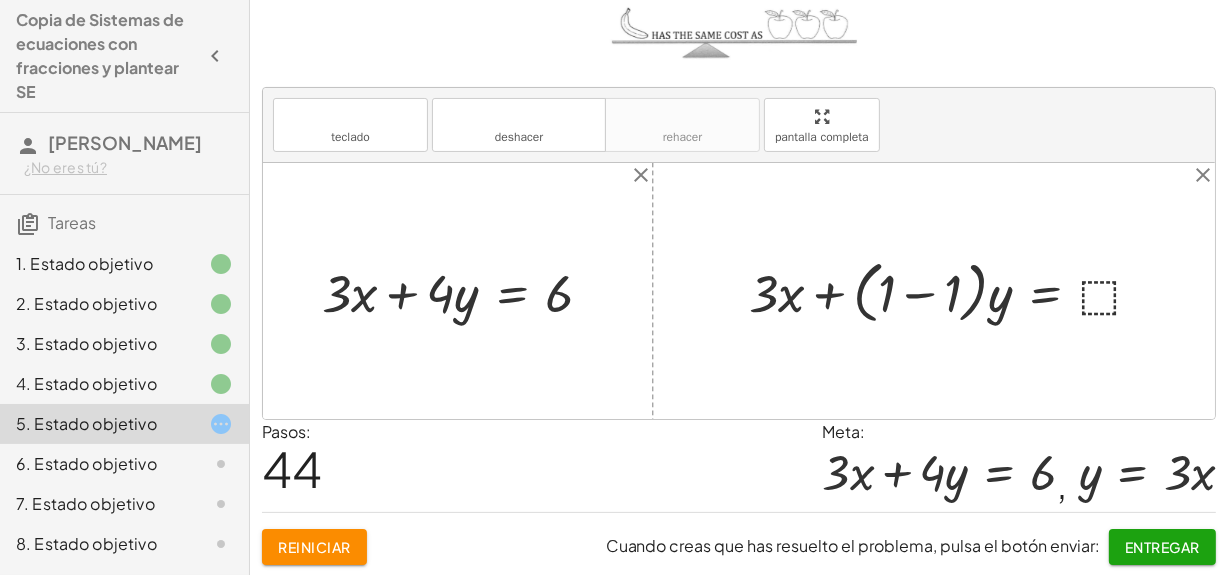 click at bounding box center (953, 290) 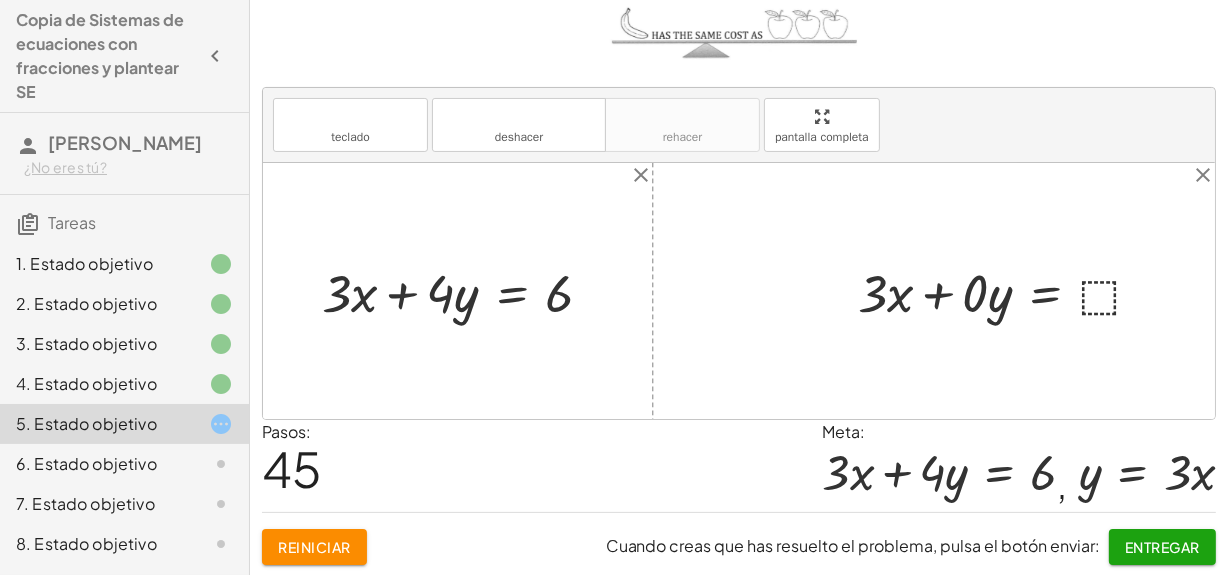 click at bounding box center [1008, 291] 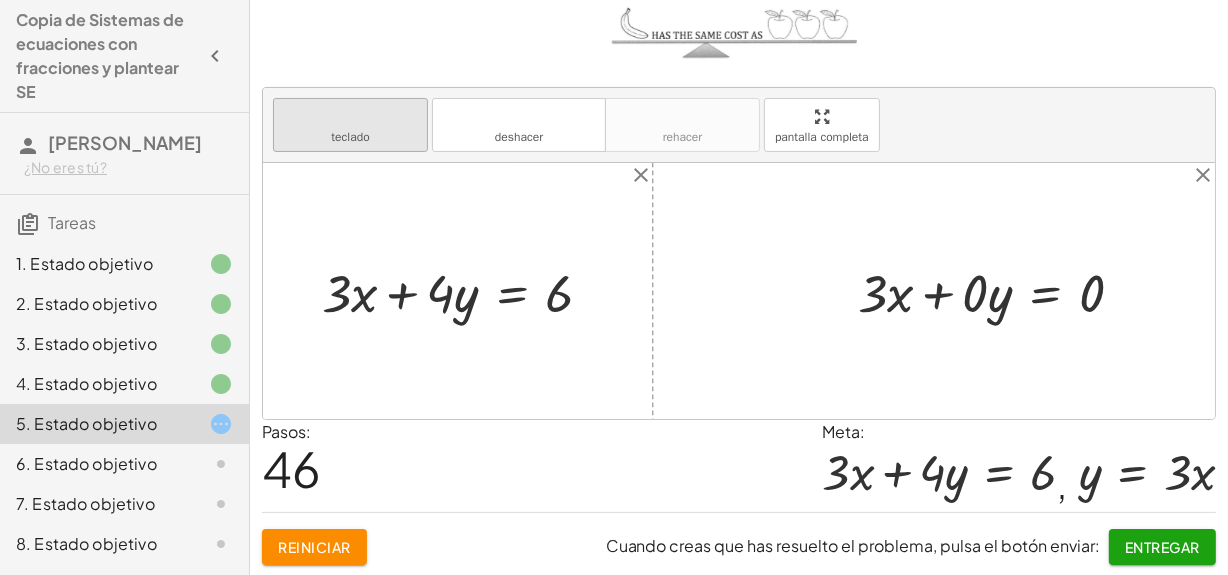 click on "teclado" at bounding box center [350, 137] 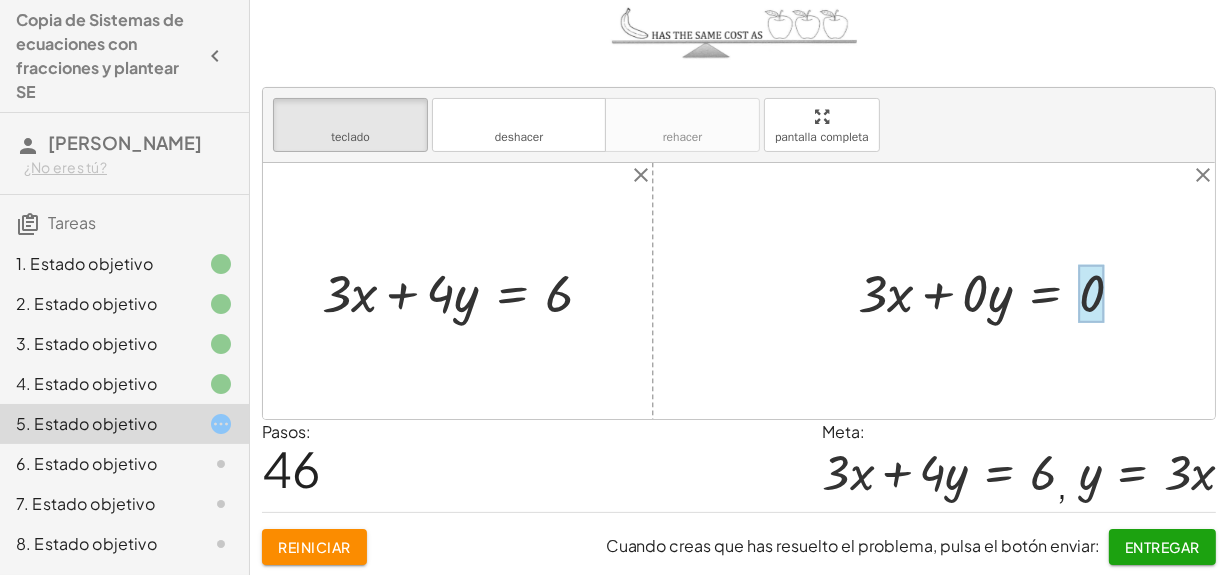 click at bounding box center [1092, 293] 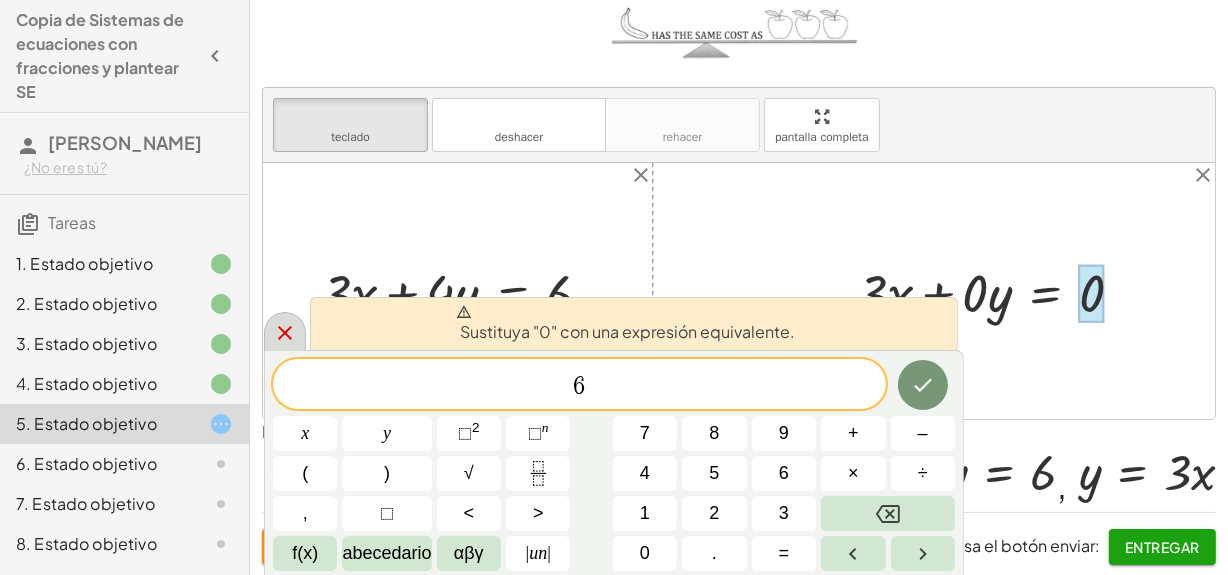 click at bounding box center [285, 331] 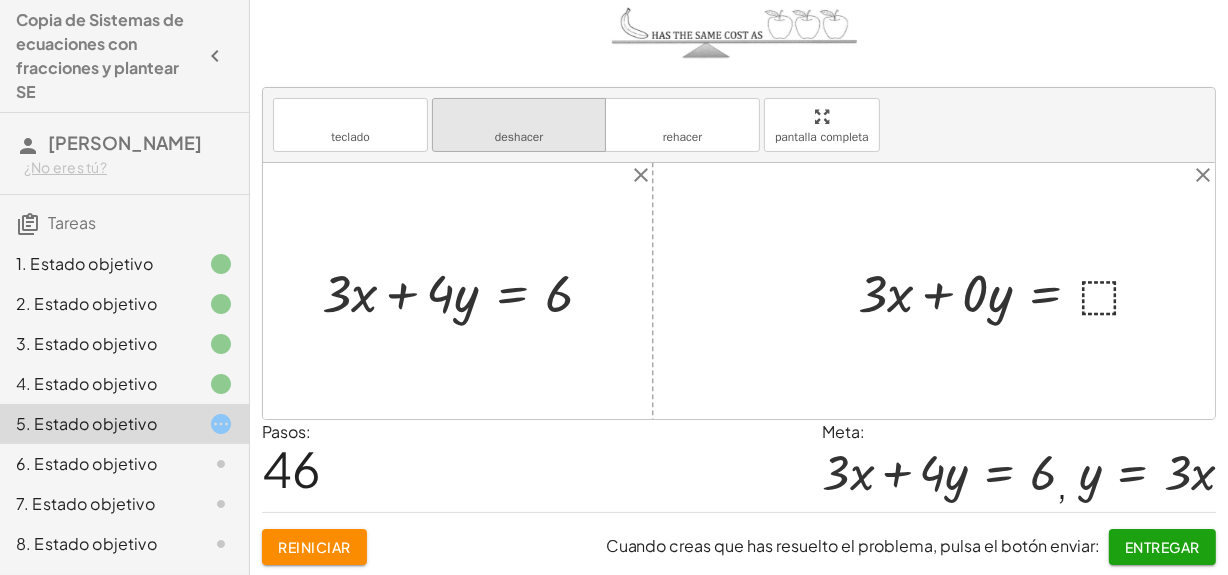 click on "deshacer deshacer" at bounding box center [519, 125] 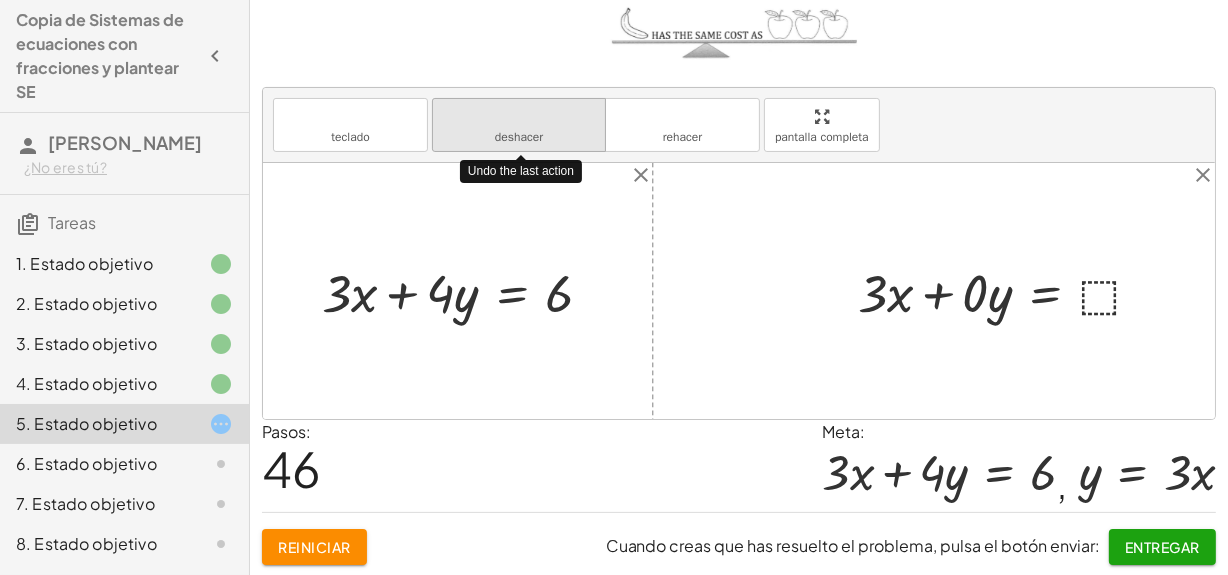 click on "deshacer deshacer" at bounding box center (519, 125) 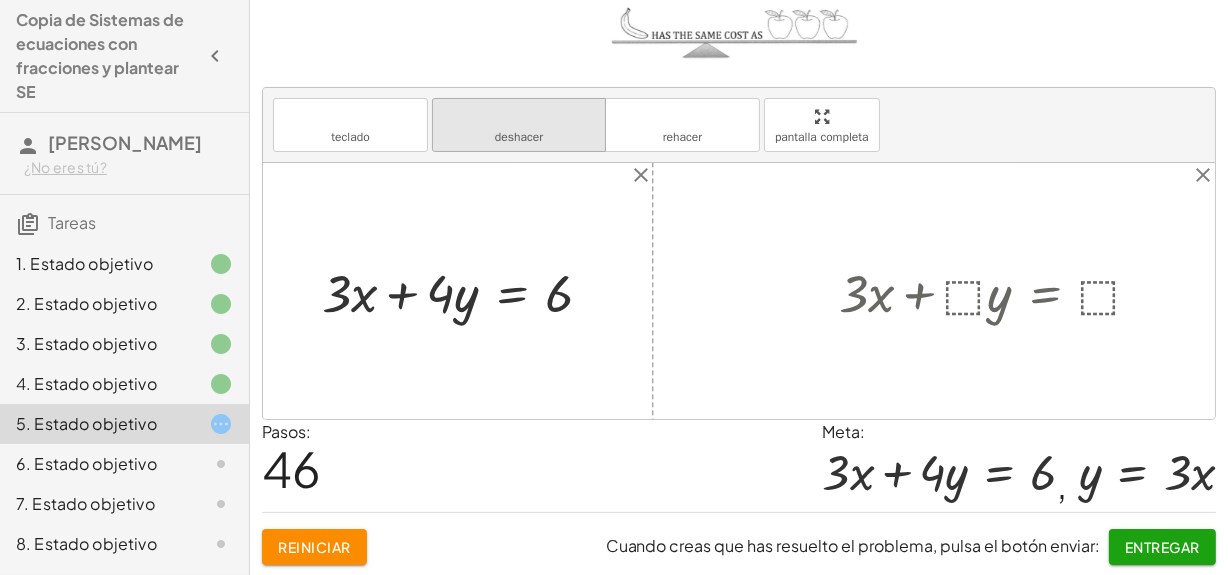 click on "deshacer deshacer" at bounding box center [519, 125] 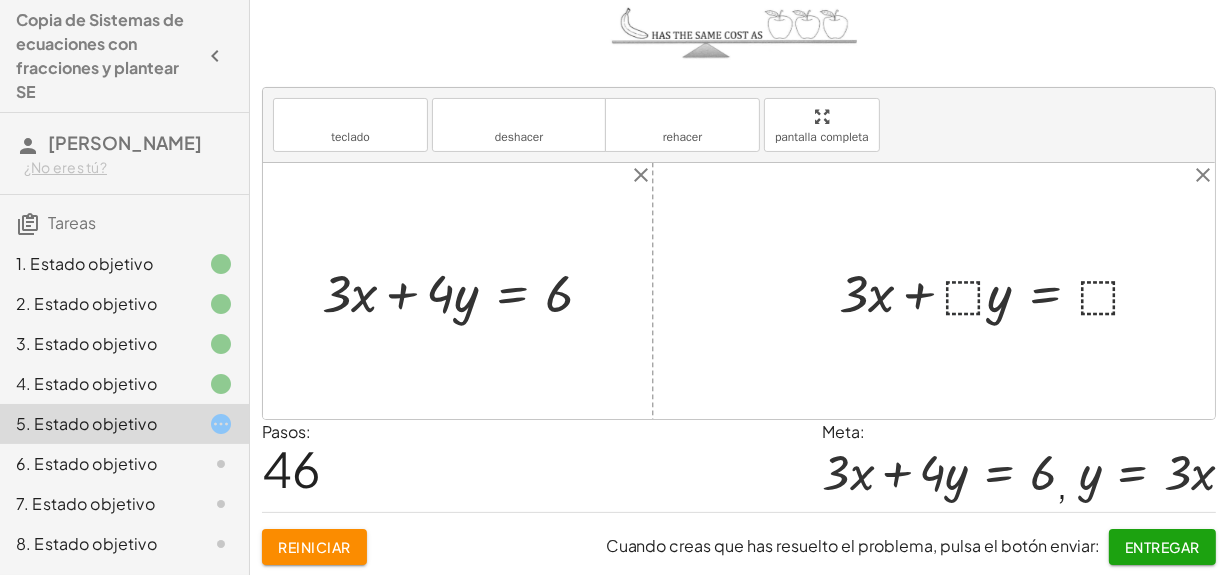 click at bounding box center (998, 291) 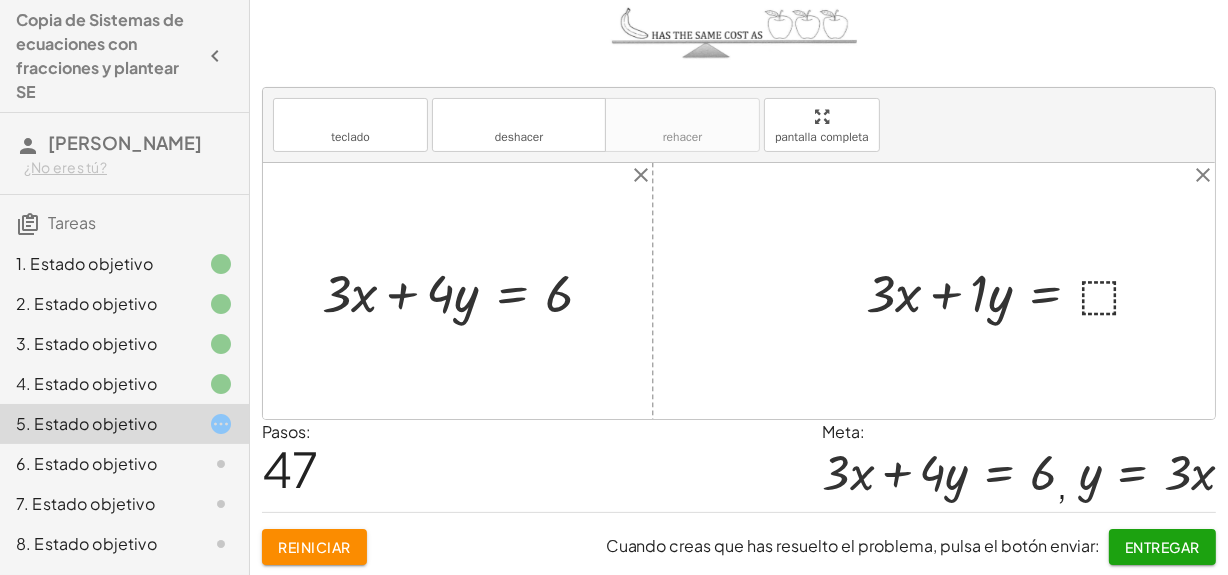 click at bounding box center [1012, 291] 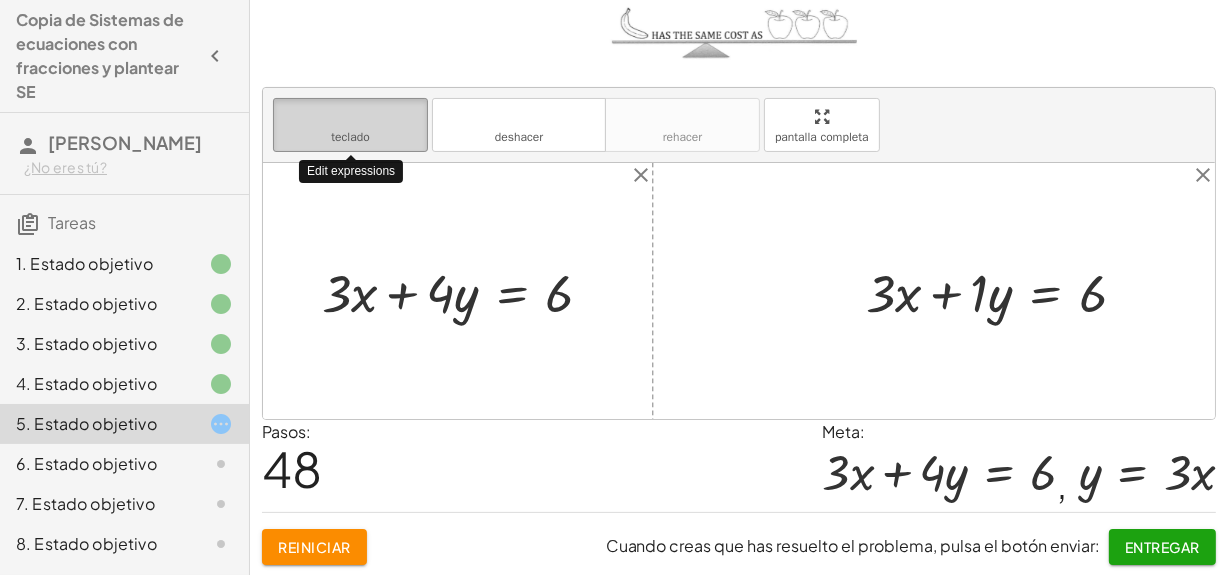 click on "teclado teclado" at bounding box center [350, 125] 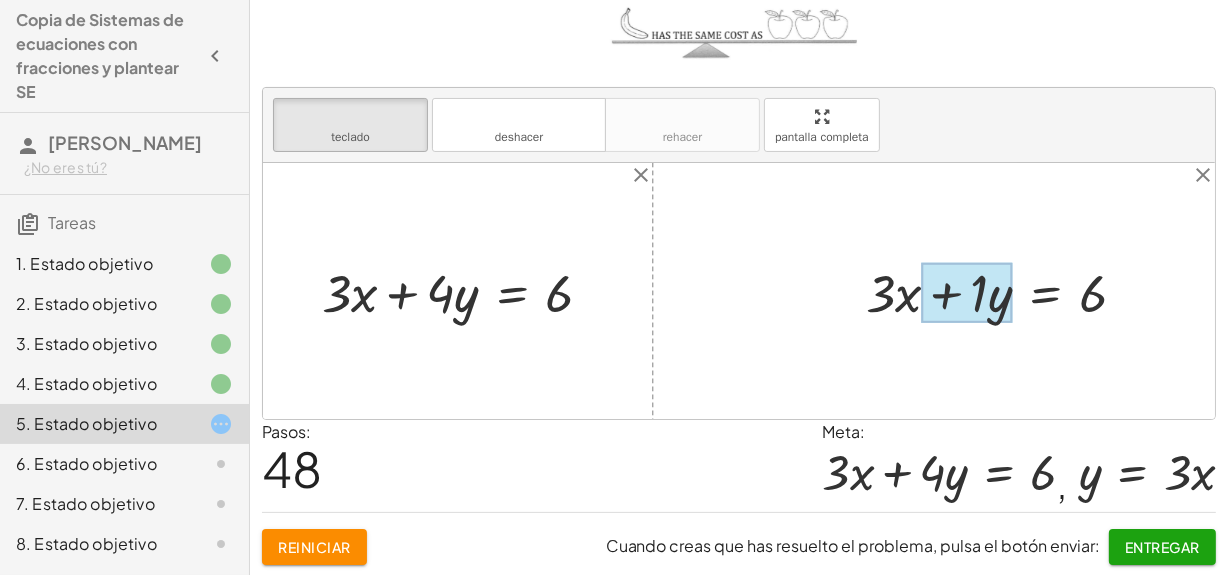 click at bounding box center (967, 293) 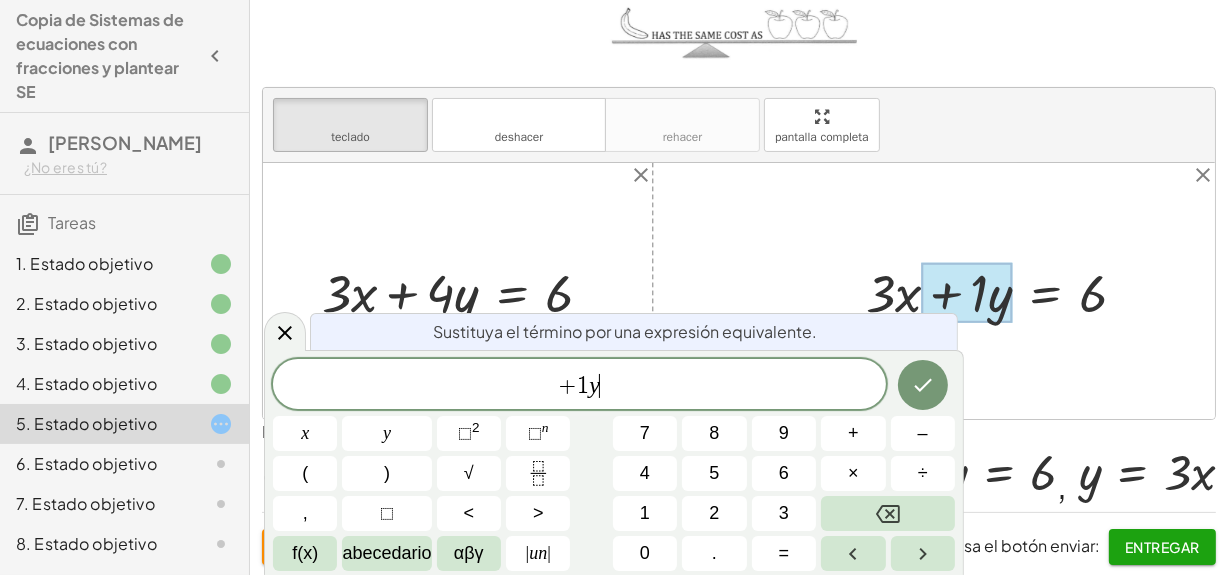 click on "+ 1 y ​" at bounding box center [579, 386] 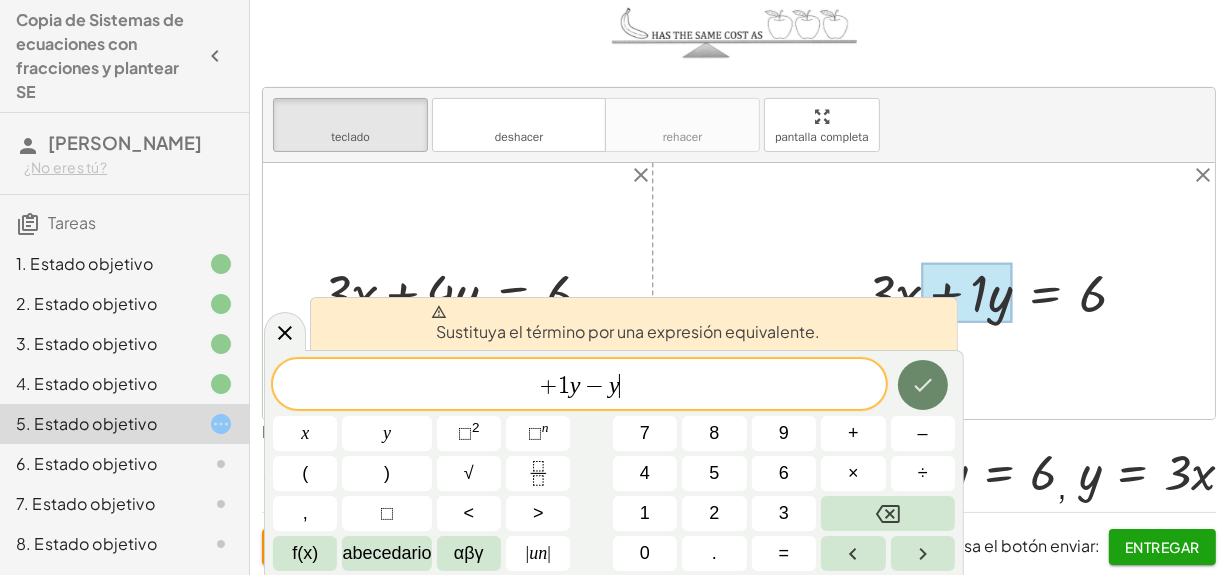 click 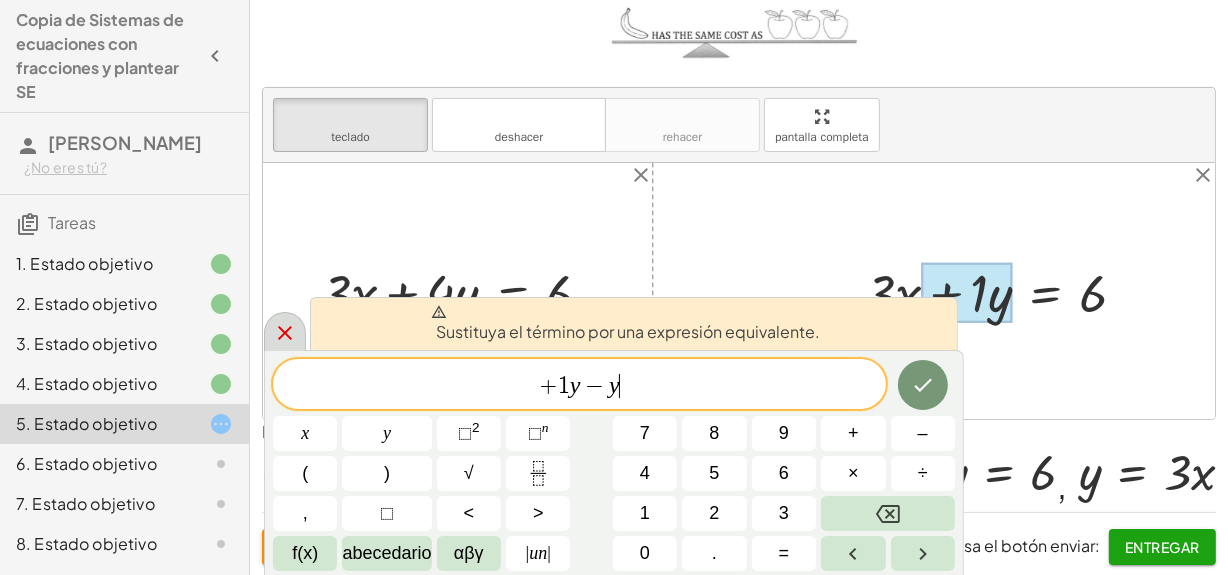 click 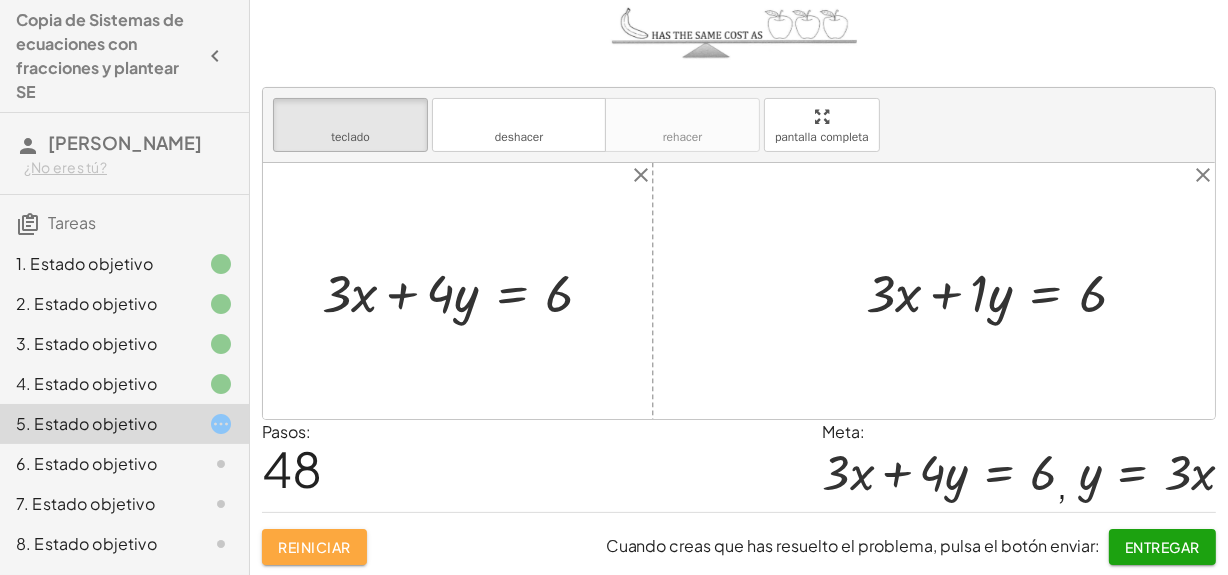 click on "Reiniciar" at bounding box center (314, 547) 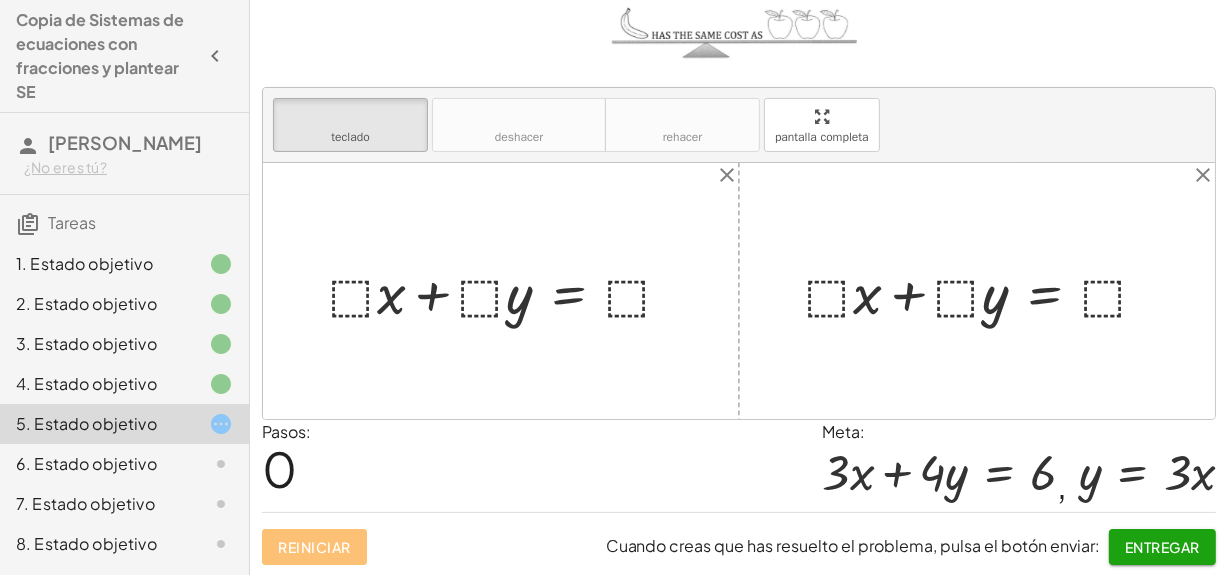 click at bounding box center [509, 291] 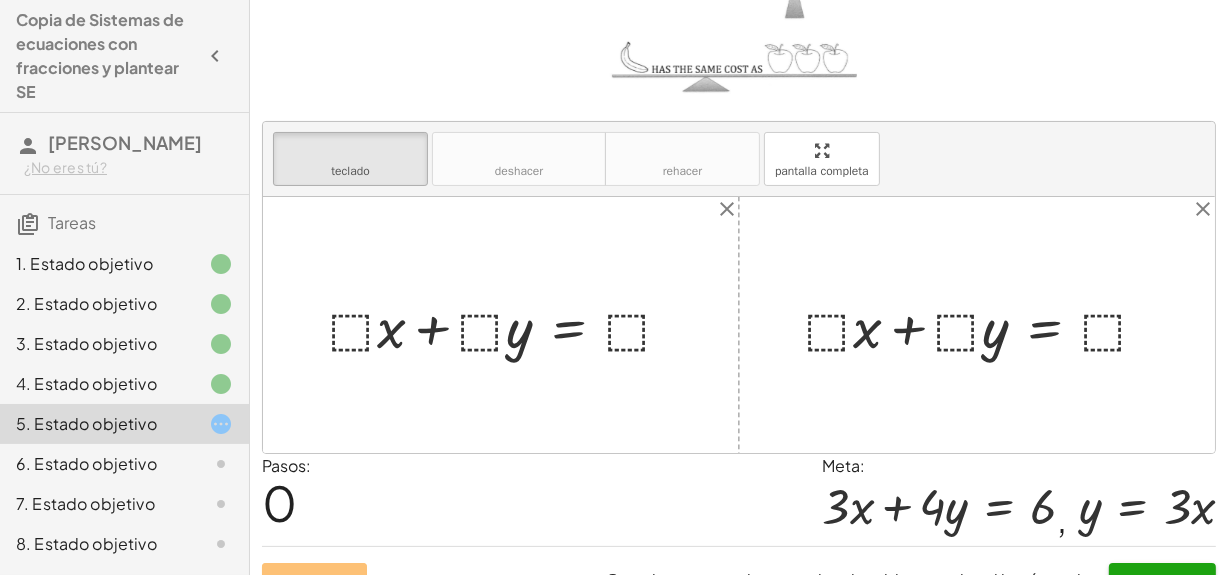 scroll, scrollTop: 235, scrollLeft: 0, axis: vertical 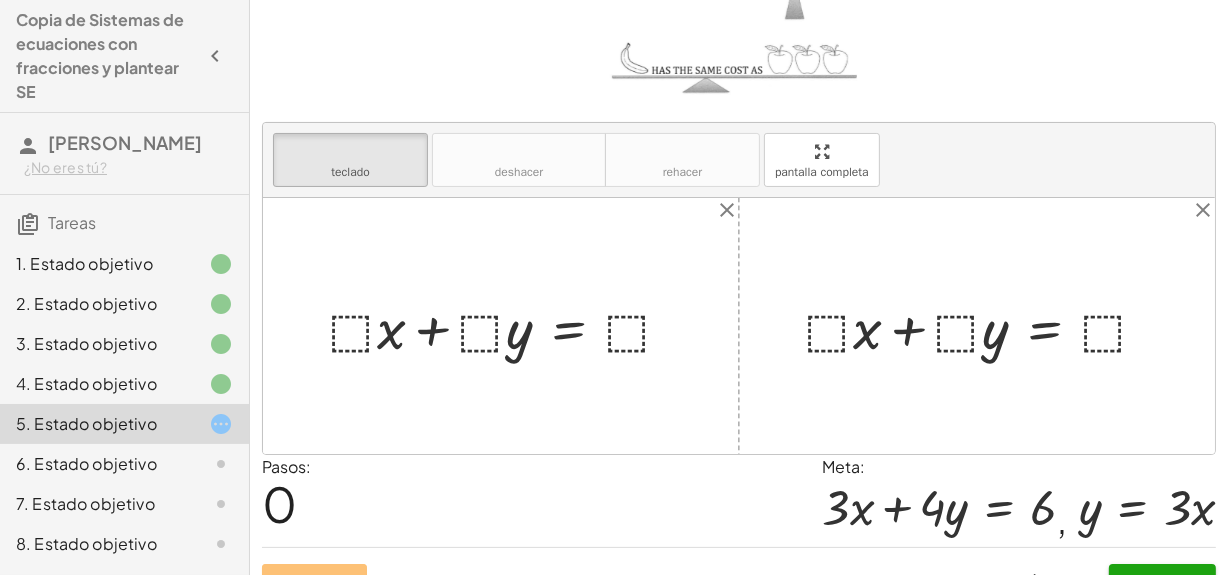 click at bounding box center [509, 326] 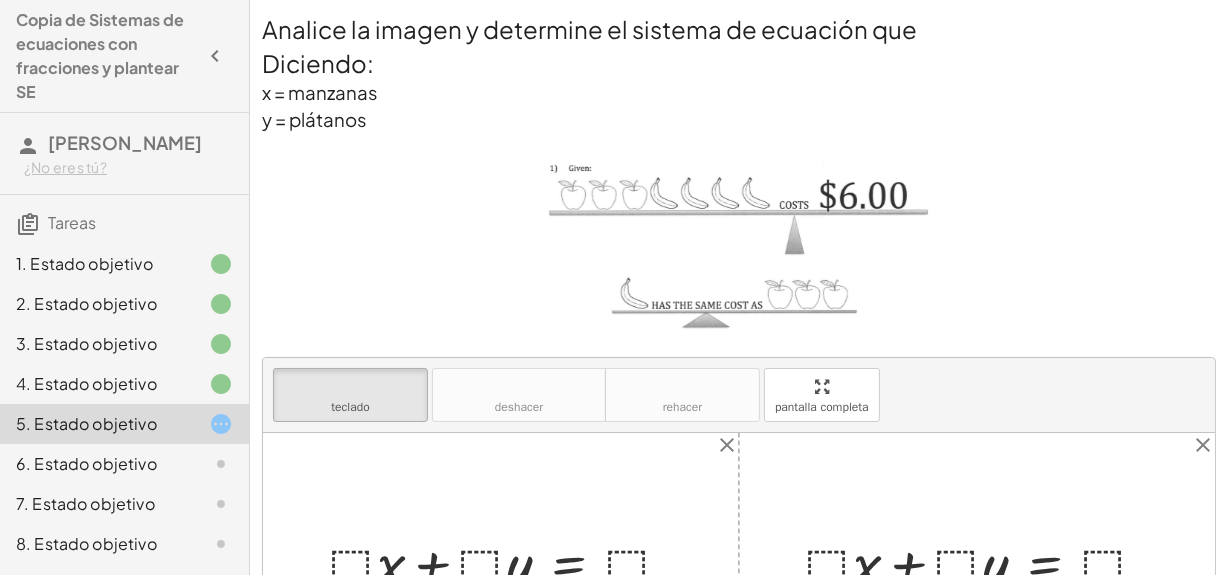 click on "4. Estado objetivo" at bounding box center (86, 383) 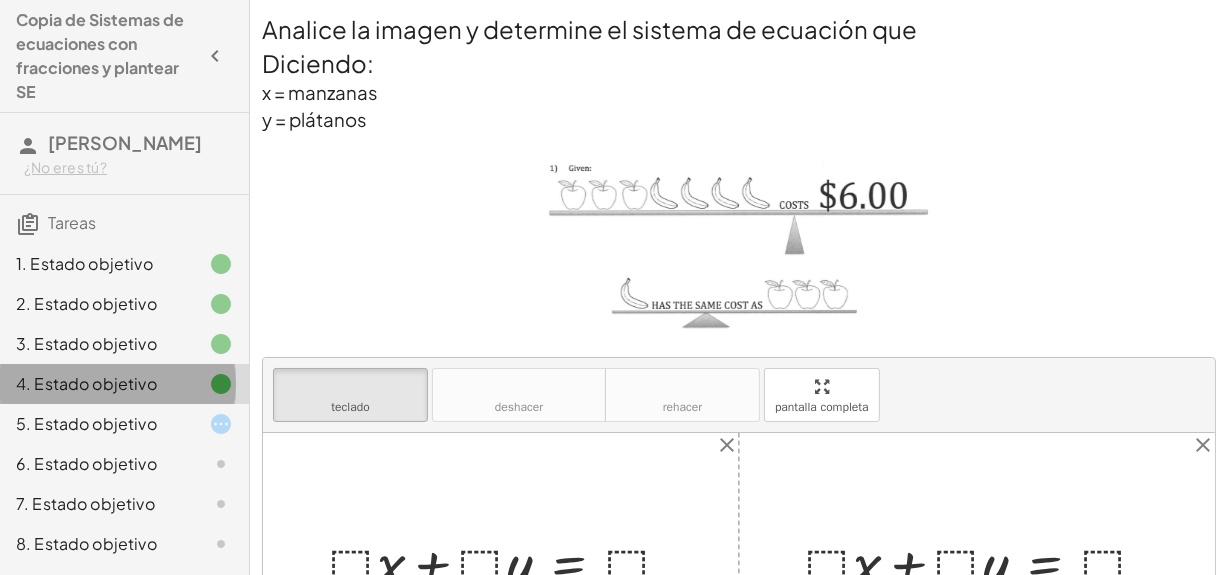 click on "4. Estado objetivo" at bounding box center [86, 383] 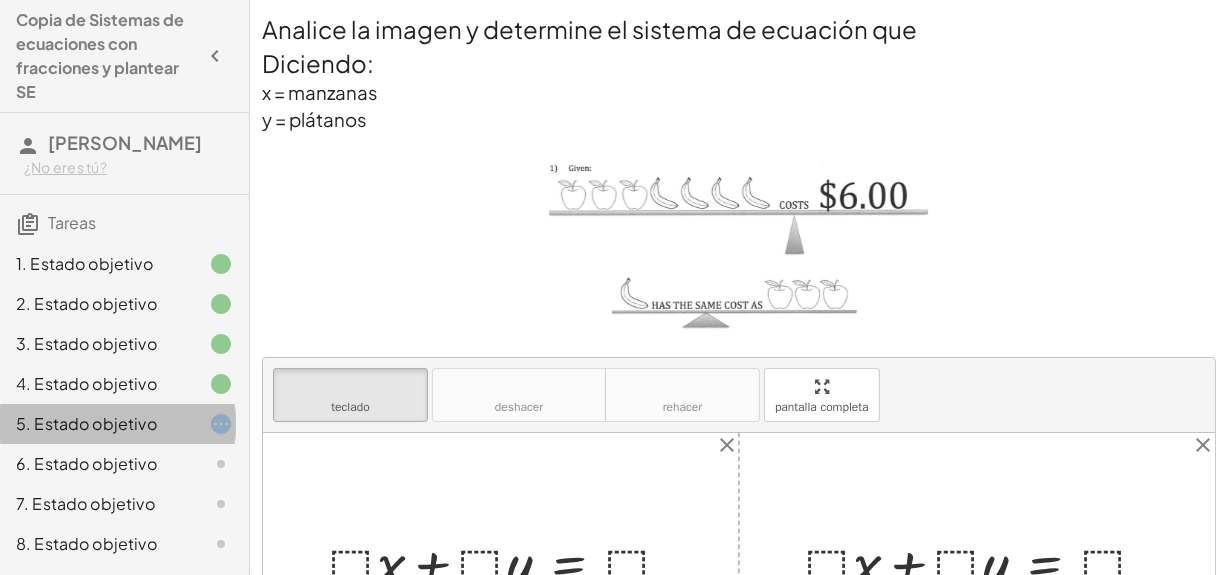 click 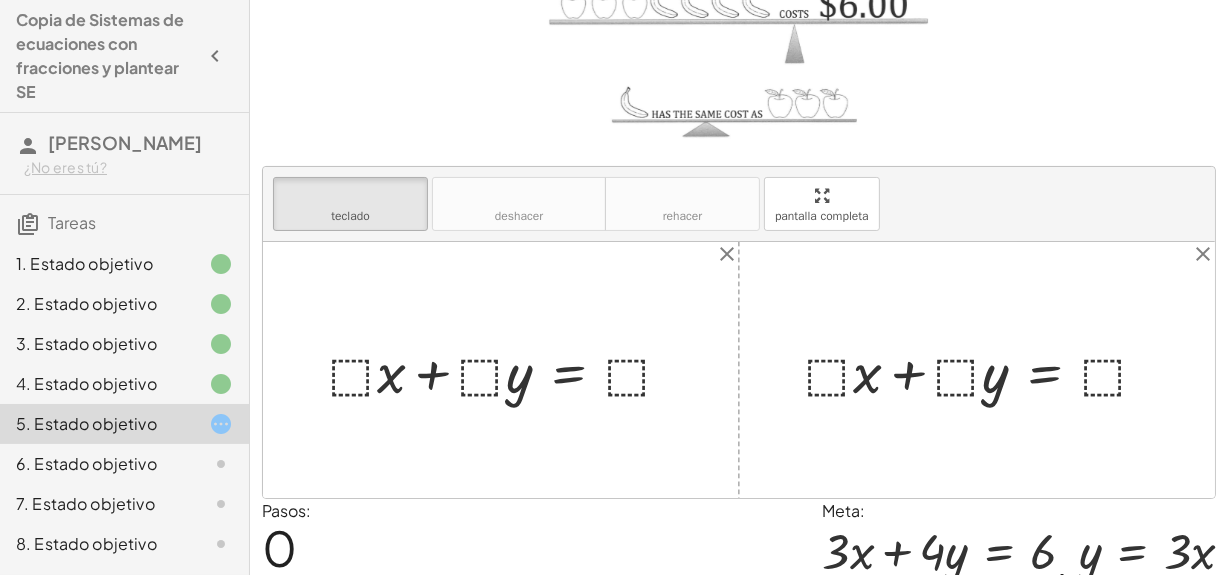 scroll, scrollTop: 193, scrollLeft: 0, axis: vertical 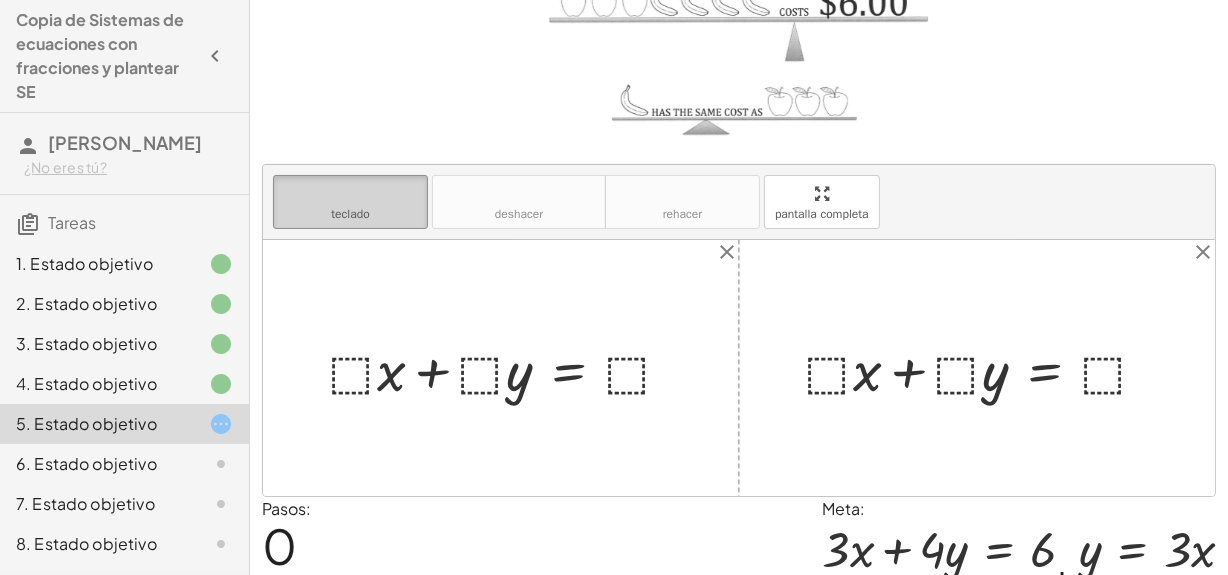 click on "teclado teclado" at bounding box center [350, 202] 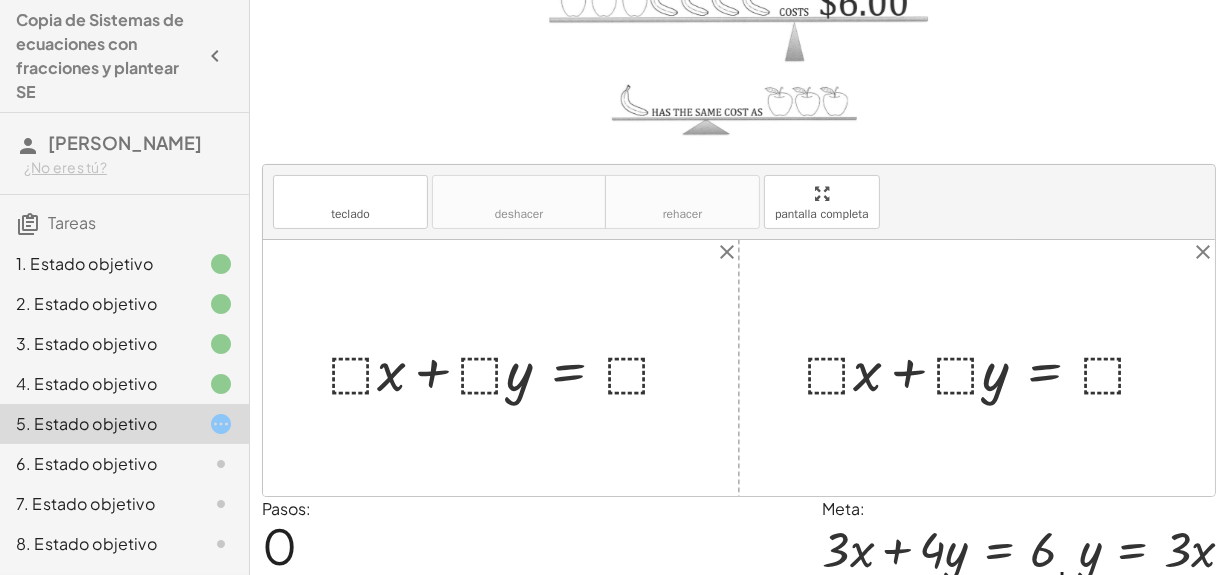 click at bounding box center (509, 368) 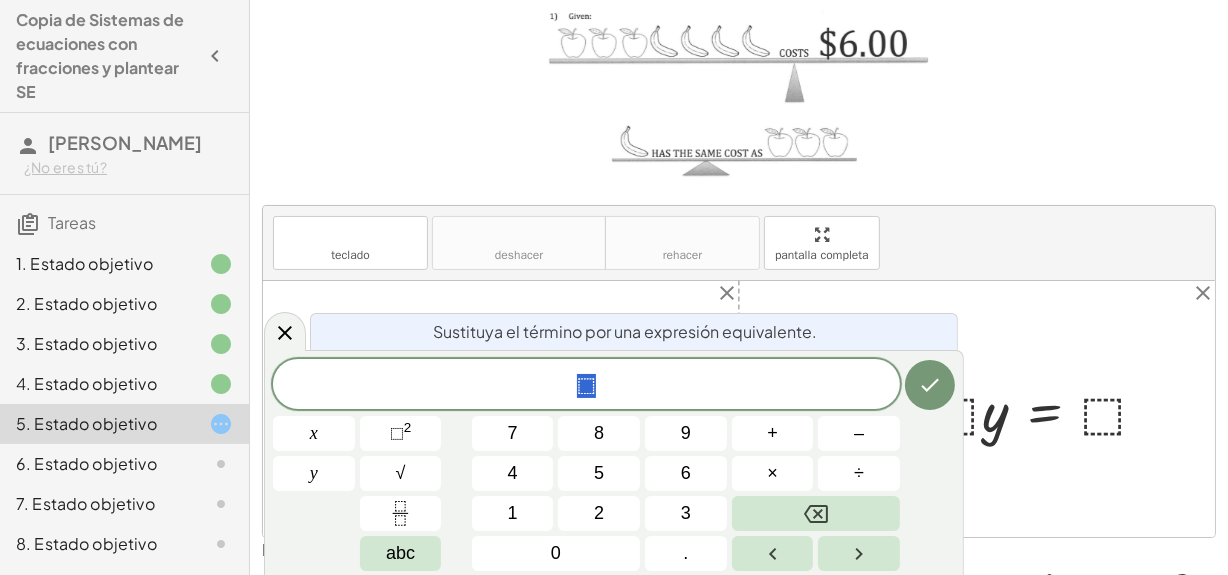 scroll, scrollTop: 151, scrollLeft: 0, axis: vertical 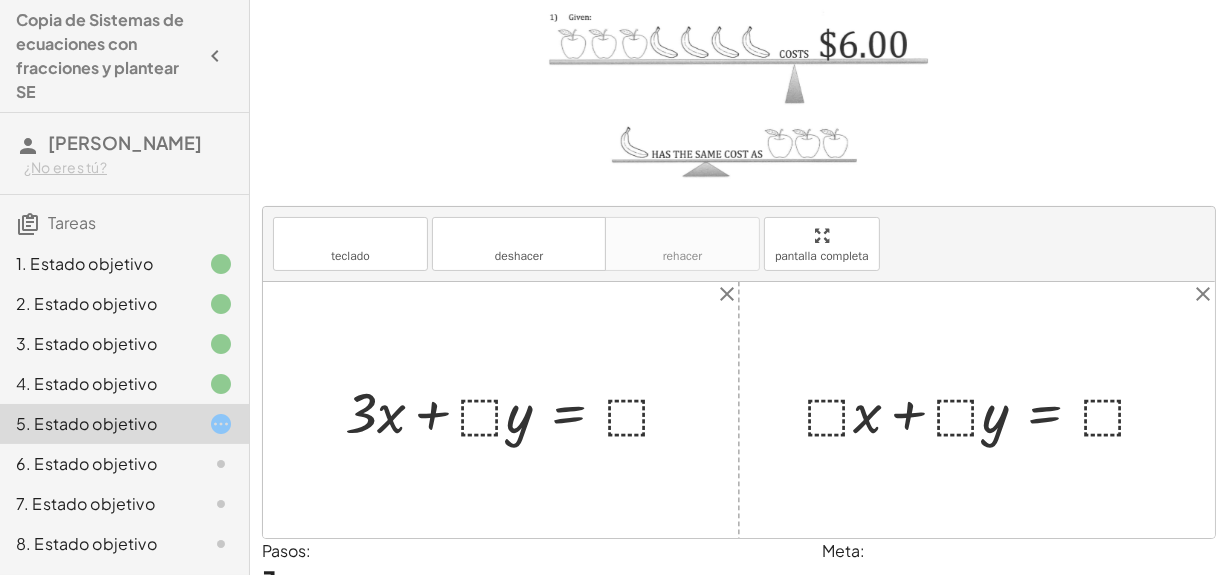 click at bounding box center (516, 410) 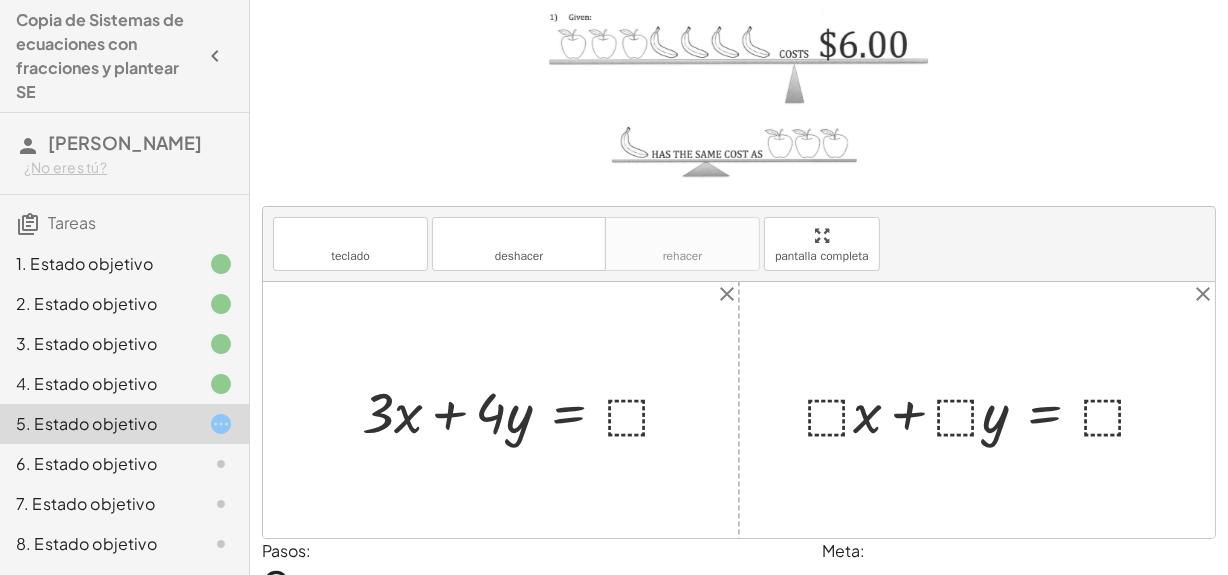 click at bounding box center (525, 410) 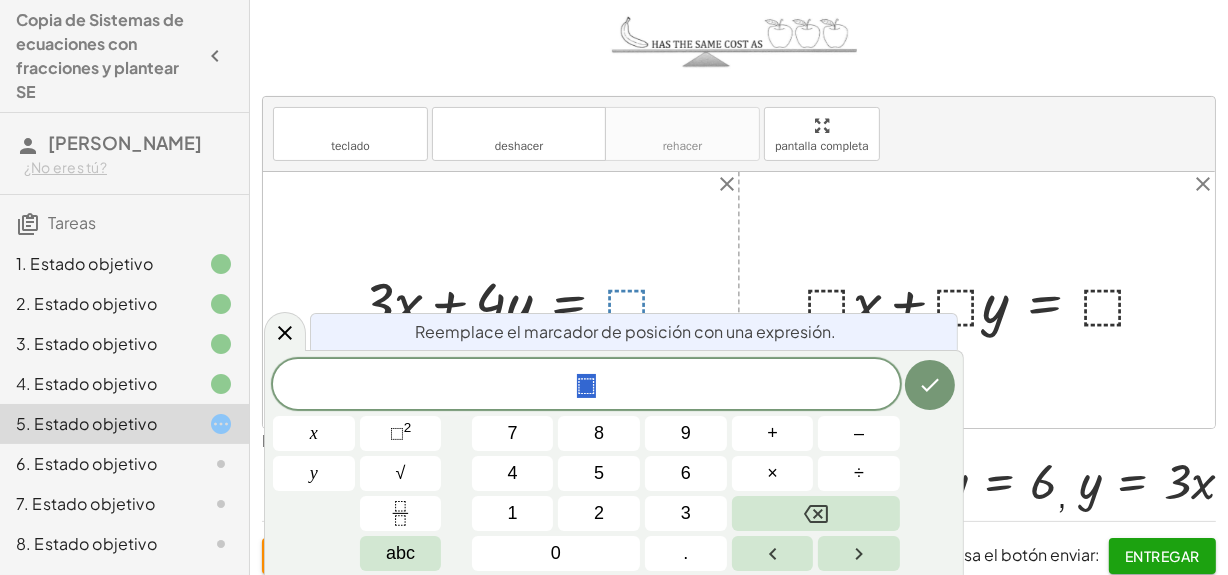 scroll, scrollTop: 270, scrollLeft: 0, axis: vertical 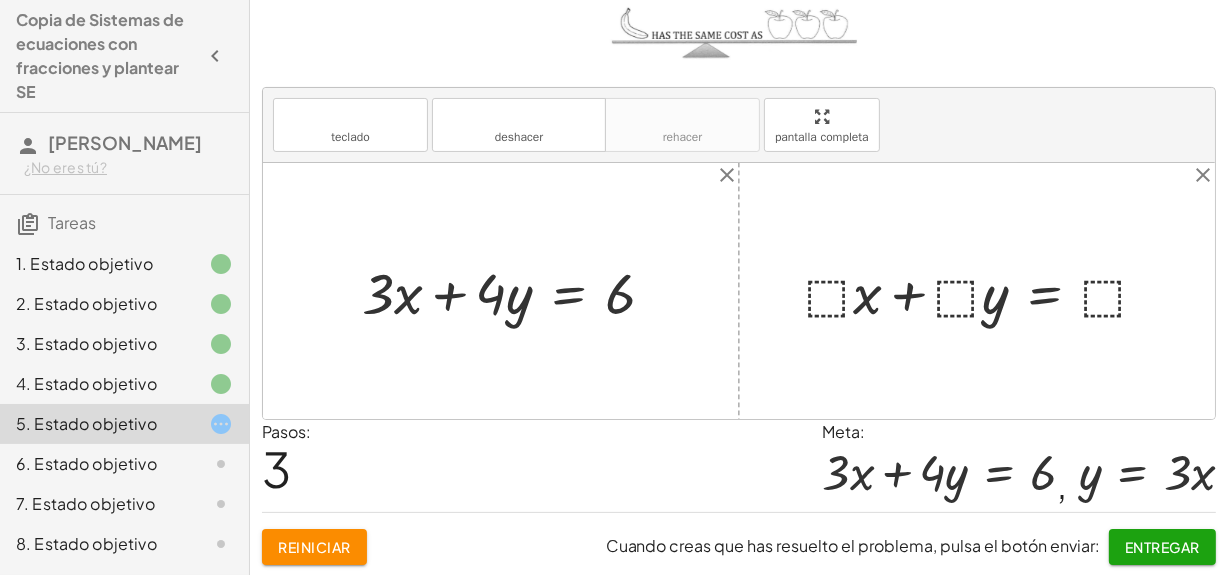 click at bounding box center [985, 291] 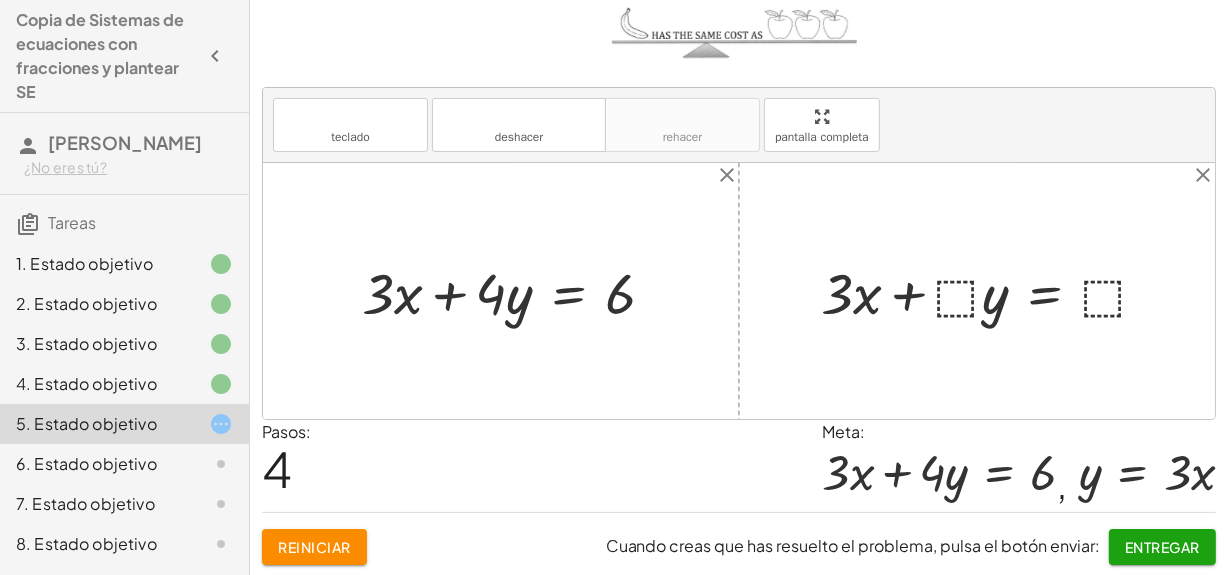 click at bounding box center [992, 291] 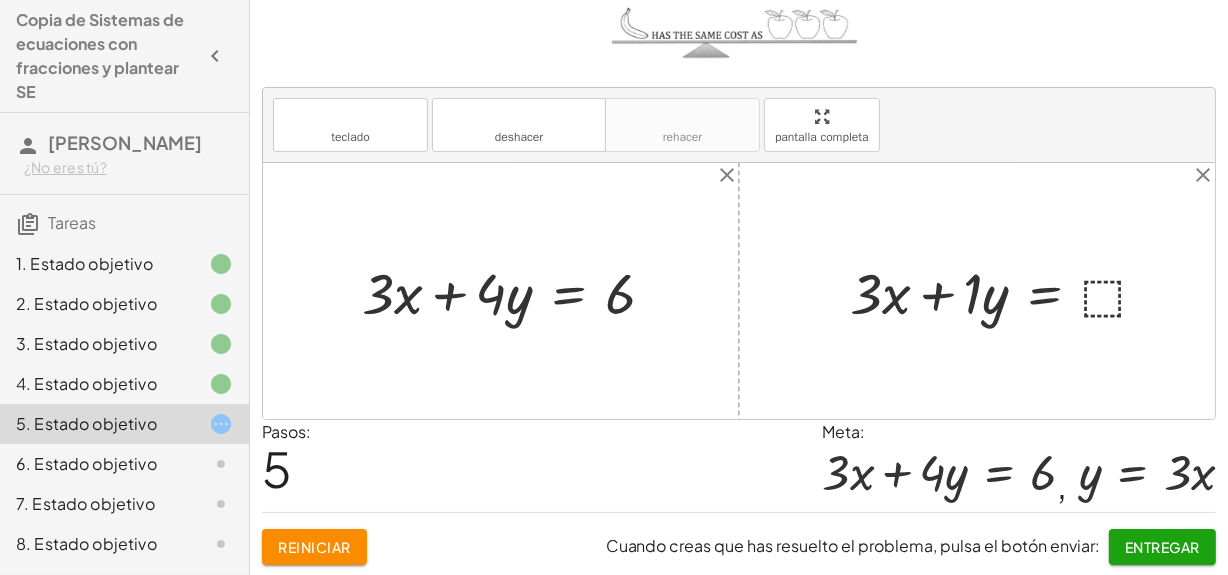 click at bounding box center (1007, 291) 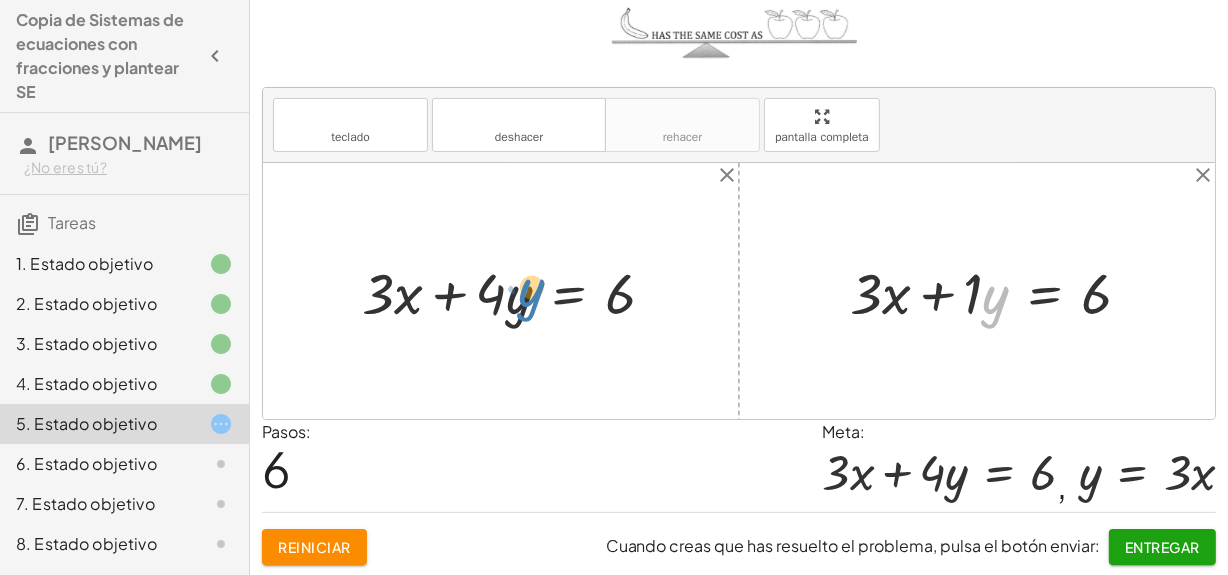 drag, startPoint x: 990, startPoint y: 303, endPoint x: 499, endPoint y: 294, distance: 491.0825 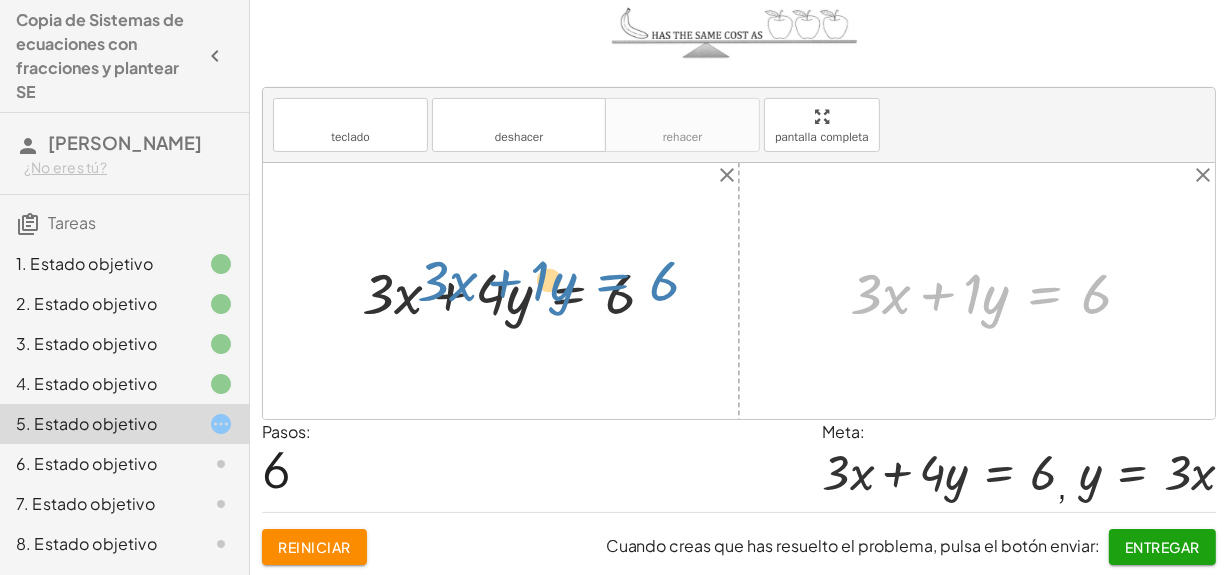 drag, startPoint x: 1073, startPoint y: 291, endPoint x: 627, endPoint y: 275, distance: 446.2869 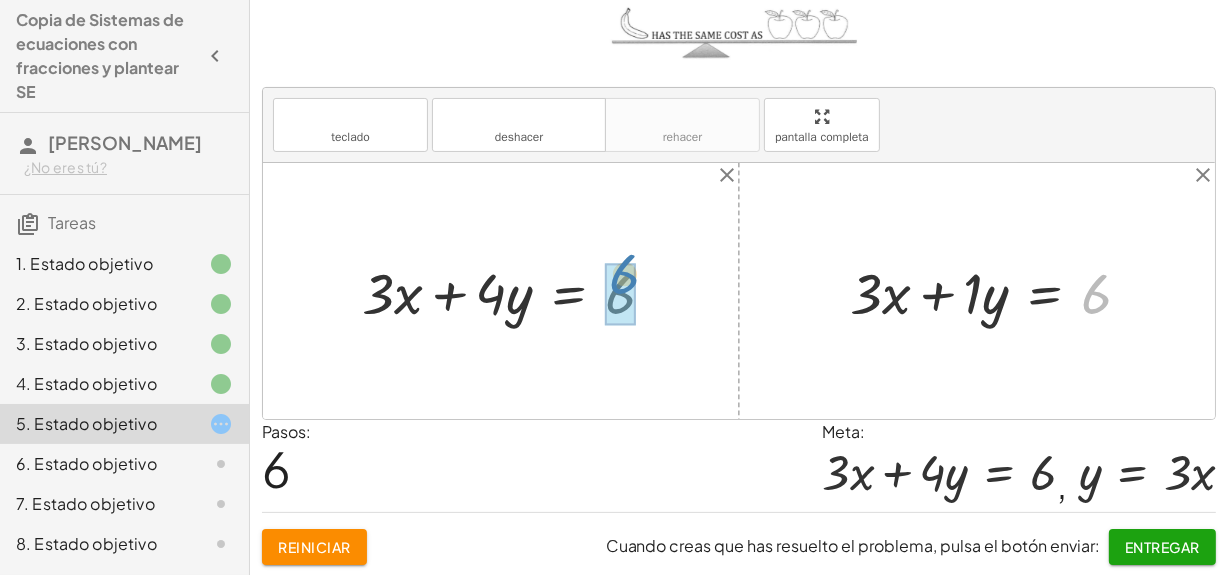 drag, startPoint x: 1095, startPoint y: 304, endPoint x: 622, endPoint y: 285, distance: 473.38144 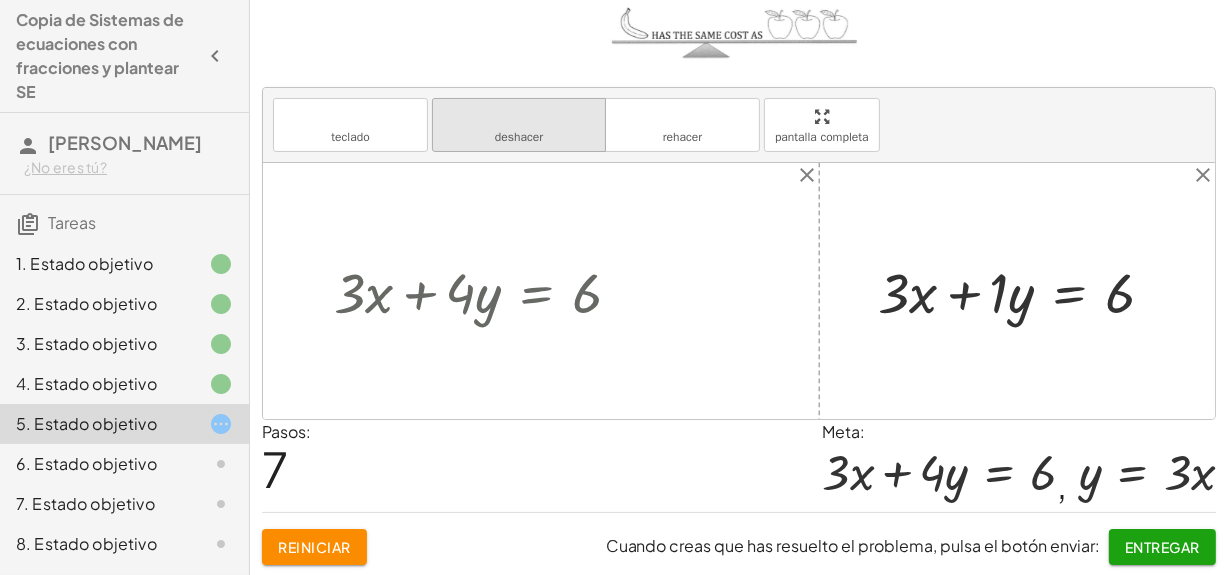click on "deshacer" at bounding box center (519, 116) 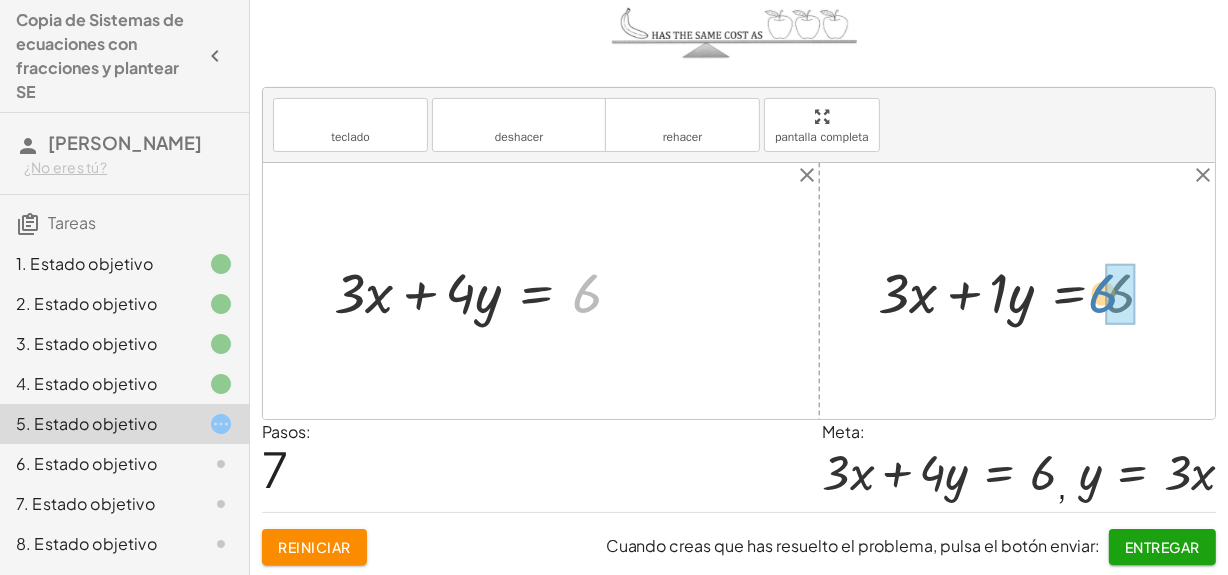 drag, startPoint x: 588, startPoint y: 288, endPoint x: 1112, endPoint y: 288, distance: 524 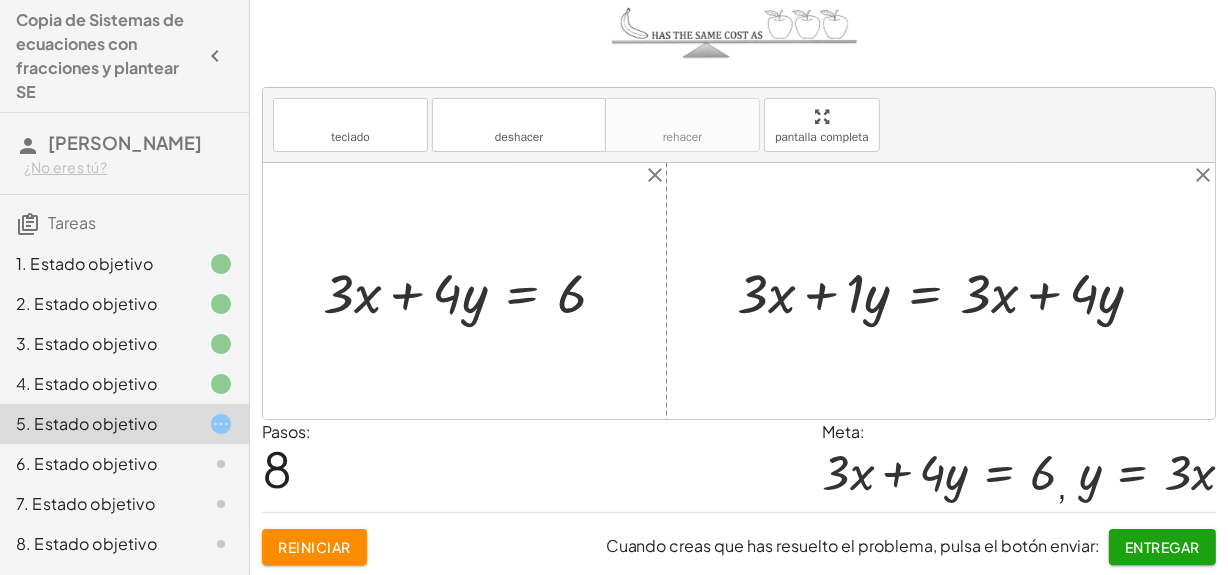 click at bounding box center (948, 291) 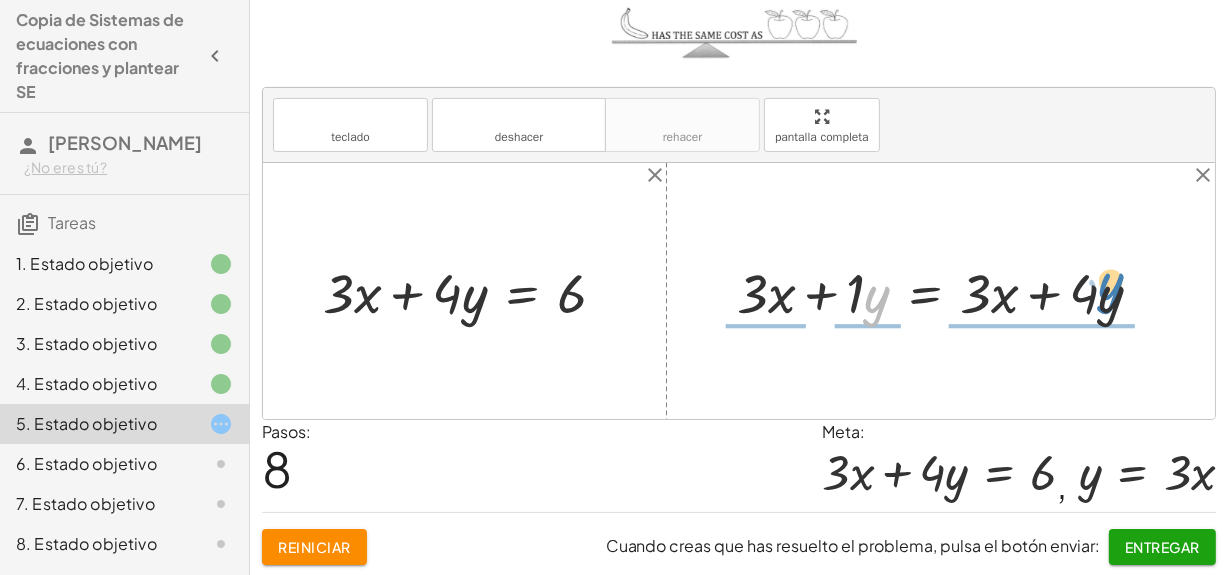 drag, startPoint x: 868, startPoint y: 300, endPoint x: 1121, endPoint y: 295, distance: 253.04941 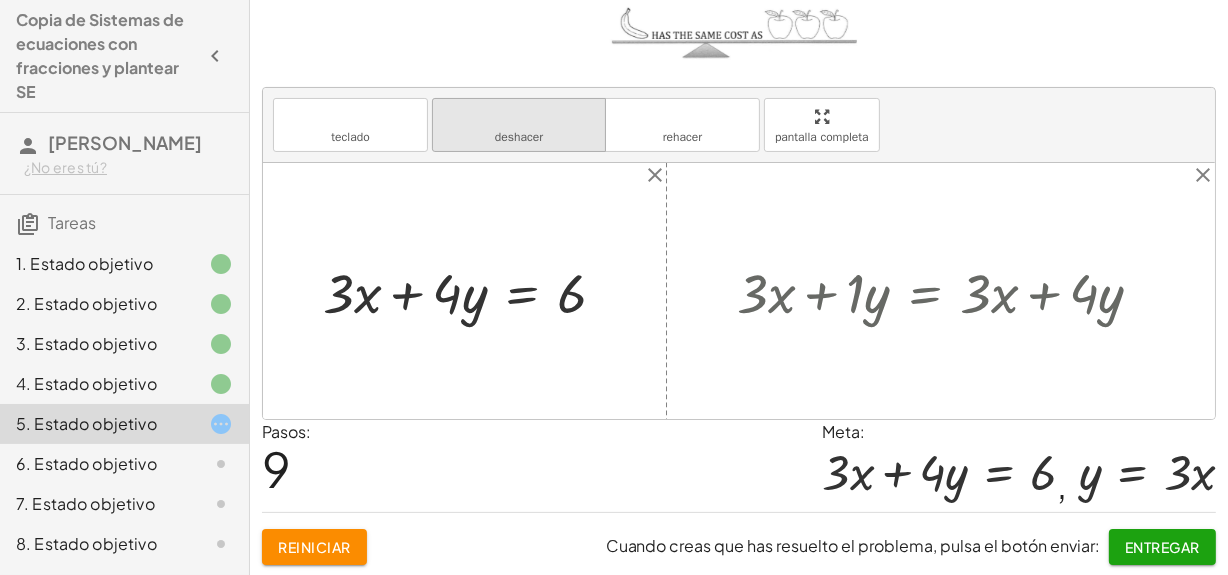 click on "deshacer" at bounding box center [519, 116] 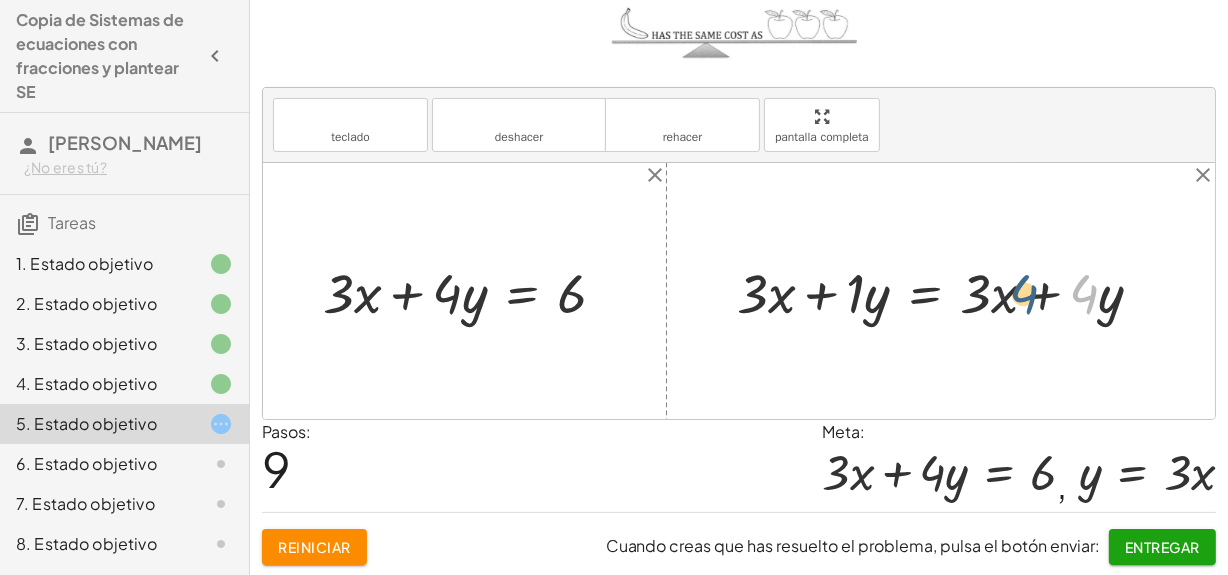 drag, startPoint x: 1078, startPoint y: 290, endPoint x: 1042, endPoint y: 286, distance: 36.221542 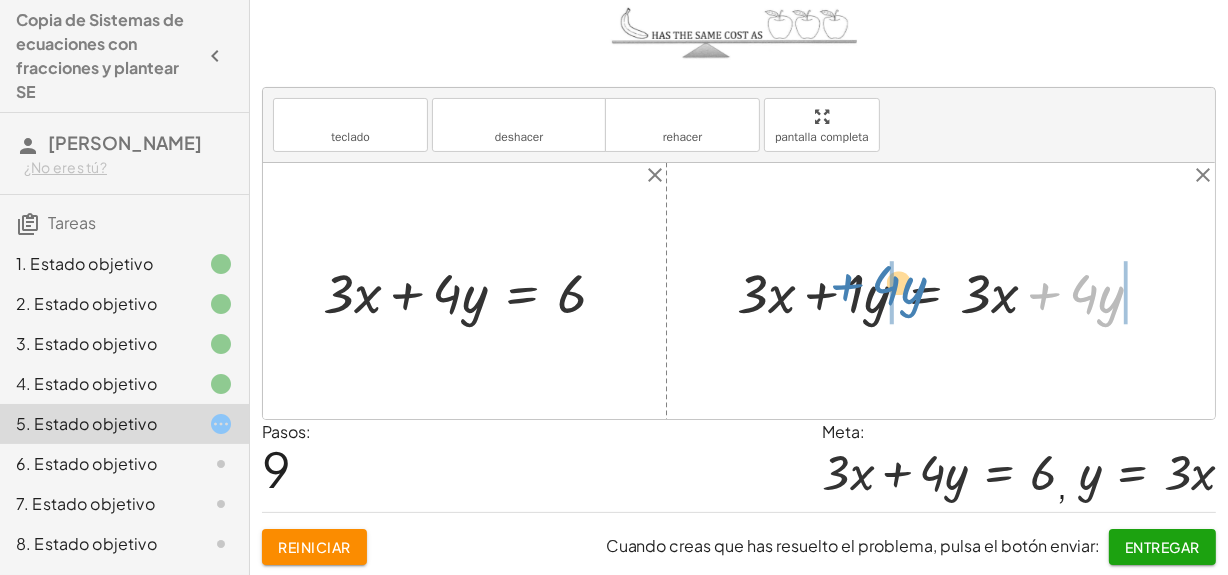 drag, startPoint x: 1042, startPoint y: 286, endPoint x: 846, endPoint y: 278, distance: 196.1632 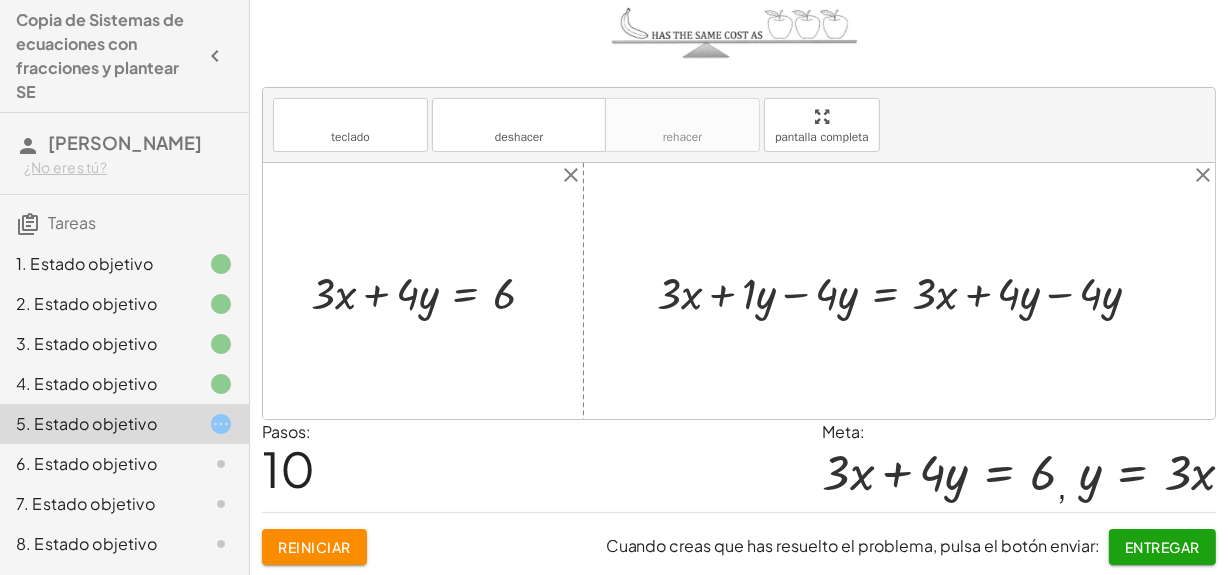 click at bounding box center (907, 291) 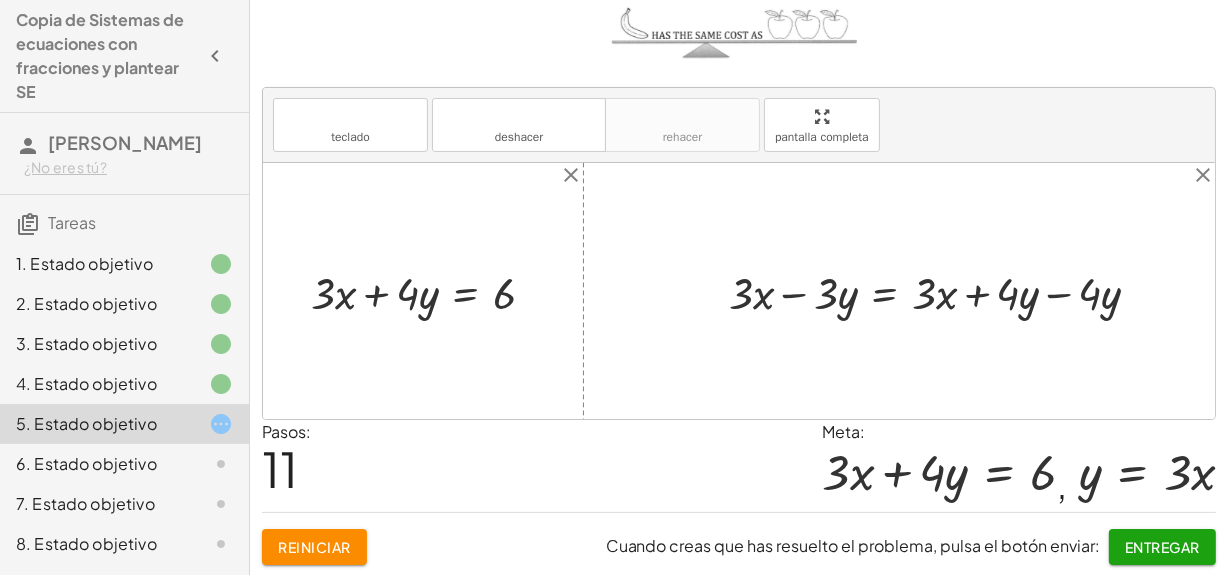 click at bounding box center (942, 291) 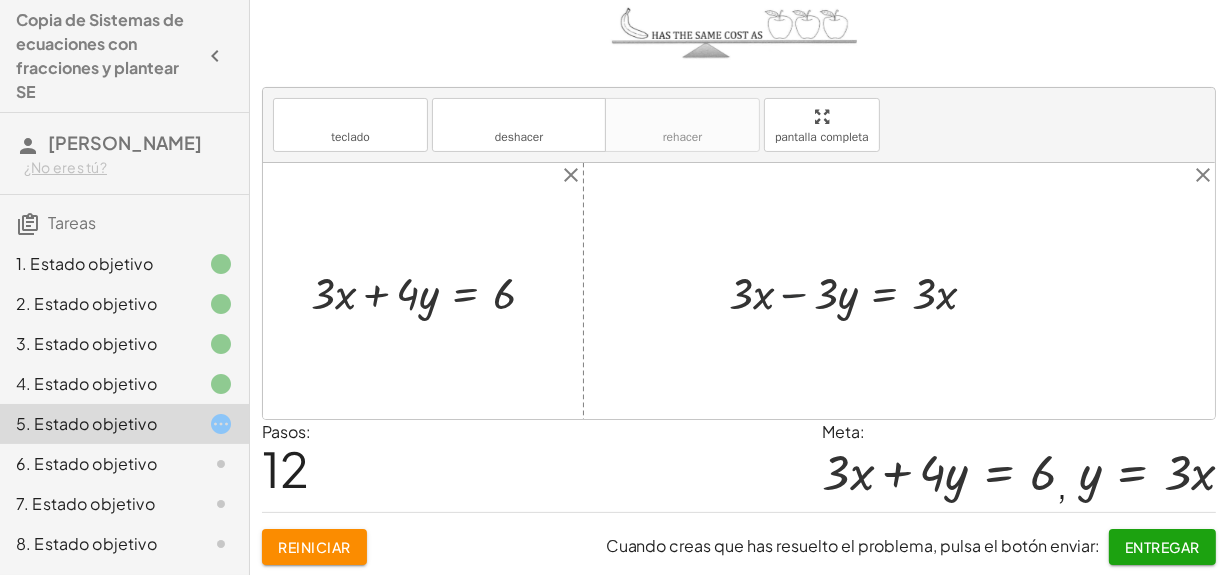 click at bounding box center [860, 291] 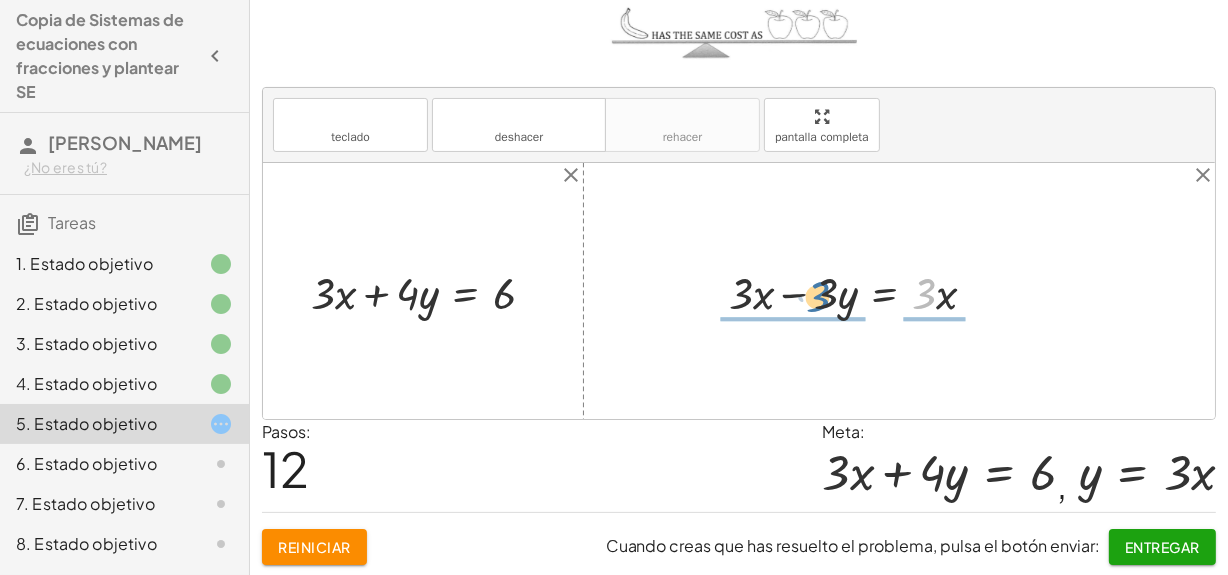 drag, startPoint x: 921, startPoint y: 287, endPoint x: 814, endPoint y: 290, distance: 107.042046 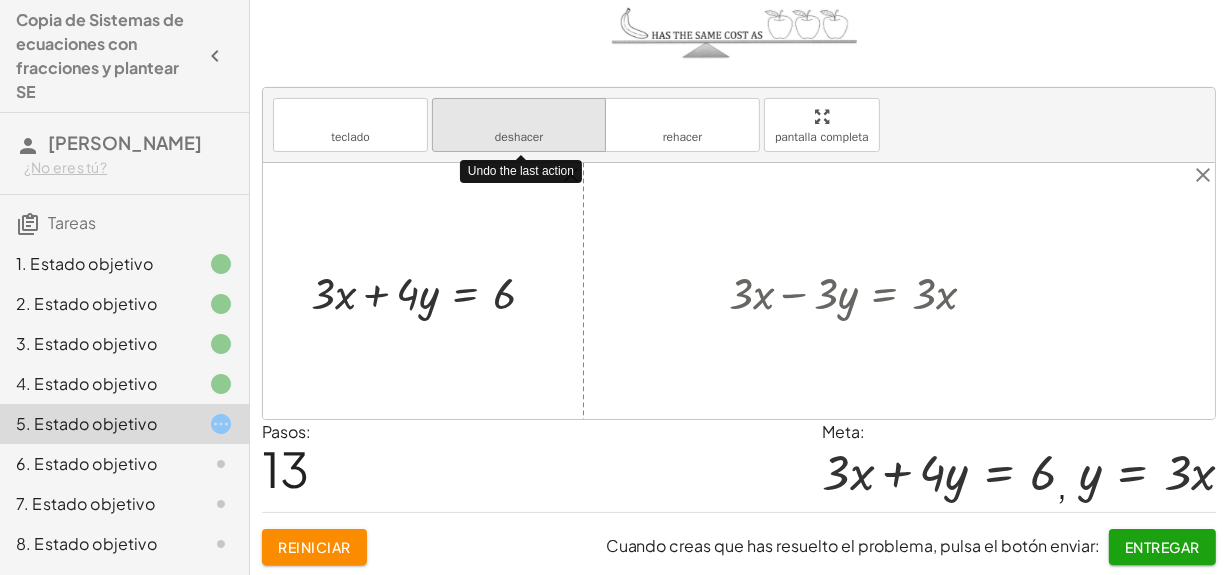 click on "deshacer" at bounding box center (519, 116) 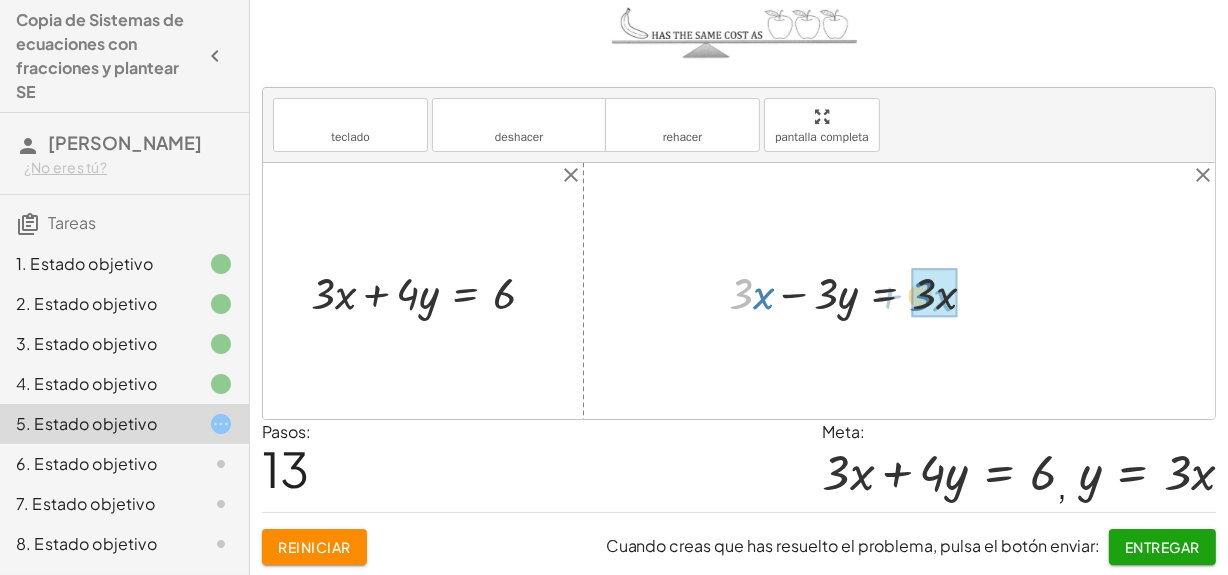 drag, startPoint x: 749, startPoint y: 297, endPoint x: 929, endPoint y: 299, distance: 180.01111 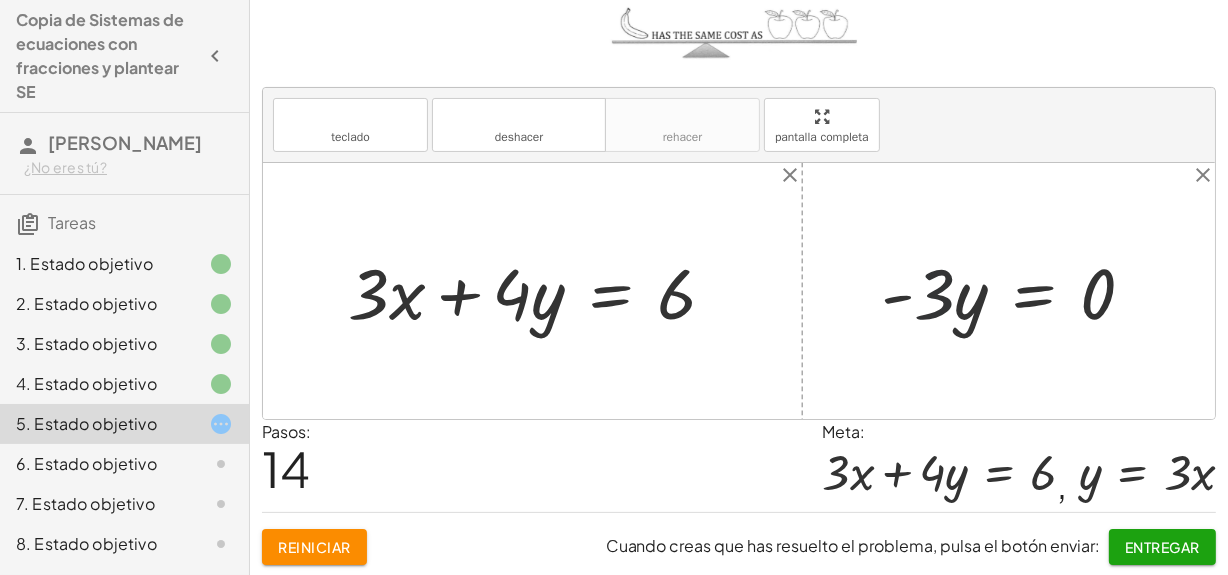 click at bounding box center [1016, 291] 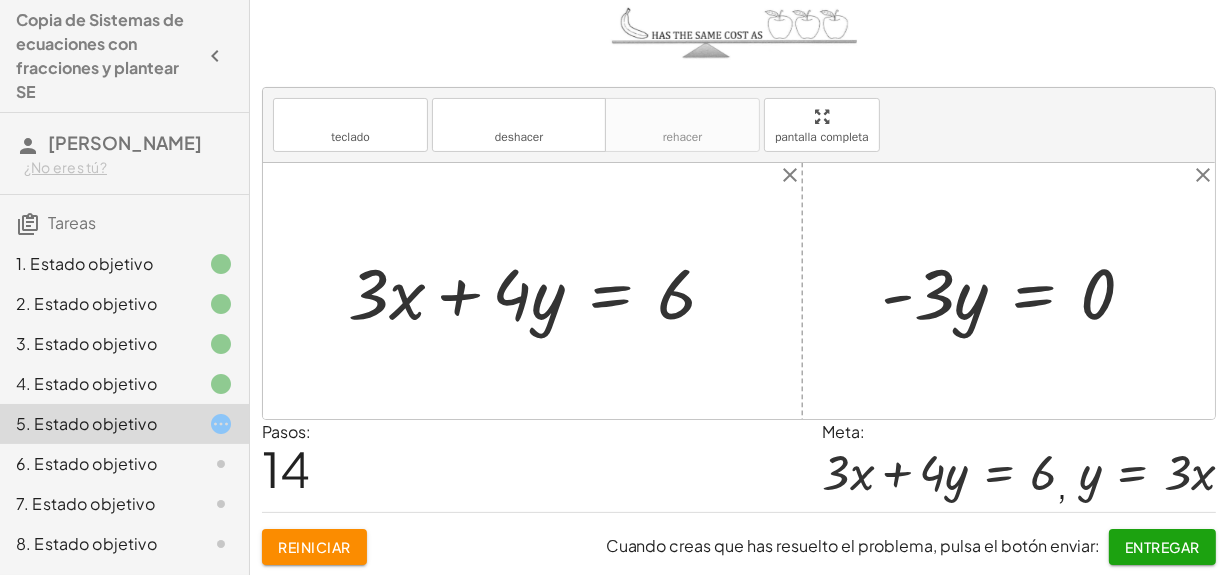 click at bounding box center (1016, 291) 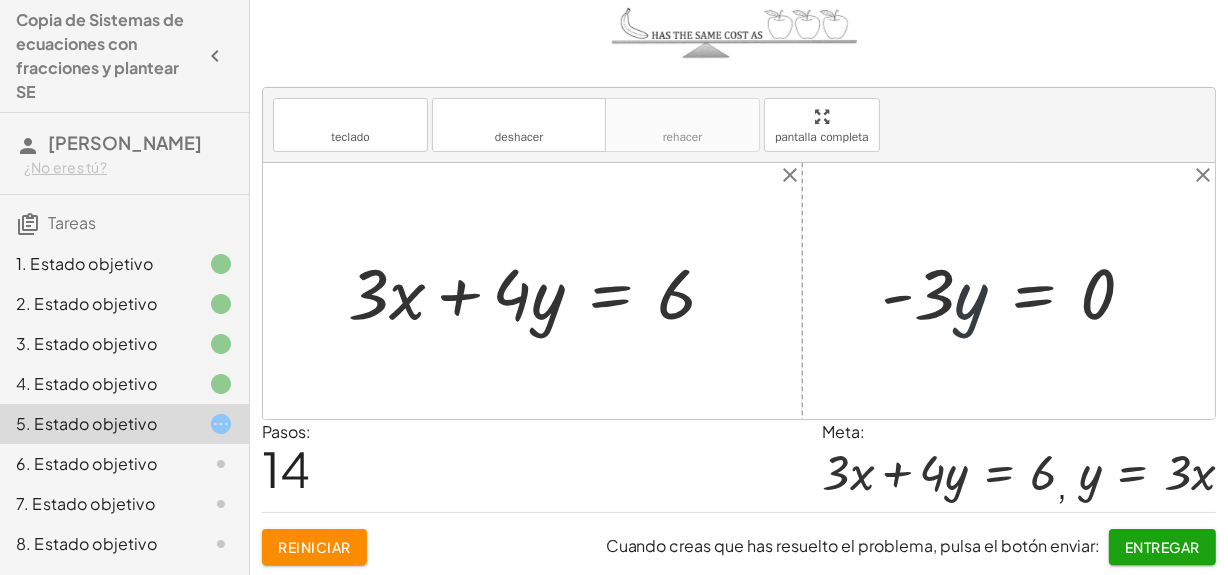 click at bounding box center [1016, 291] 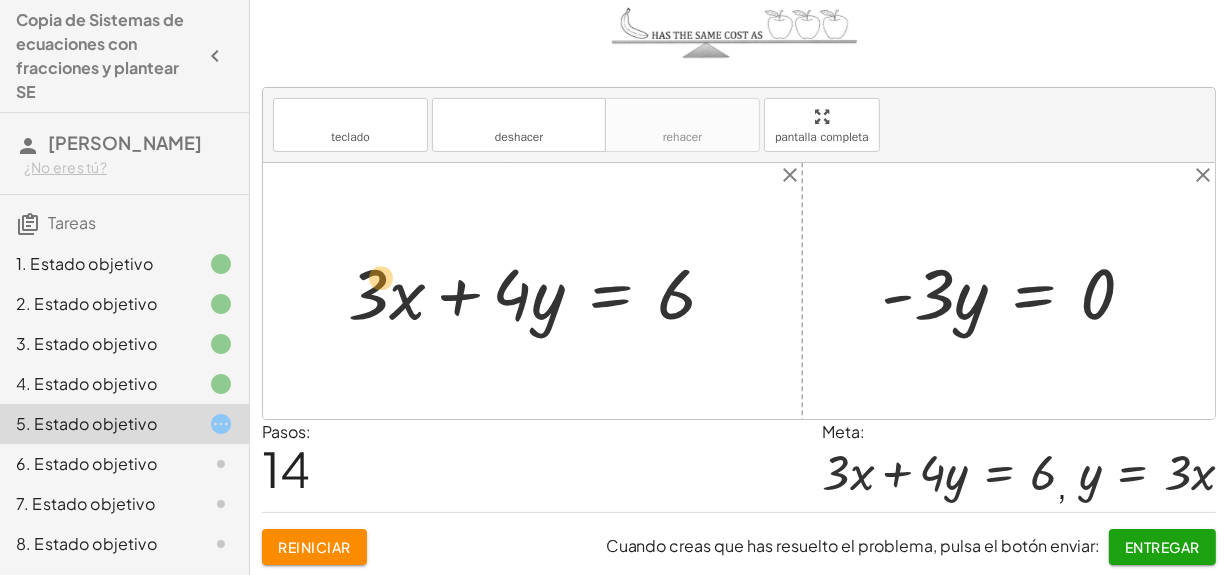 drag, startPoint x: 949, startPoint y: 295, endPoint x: 412, endPoint y: 279, distance: 537.2383 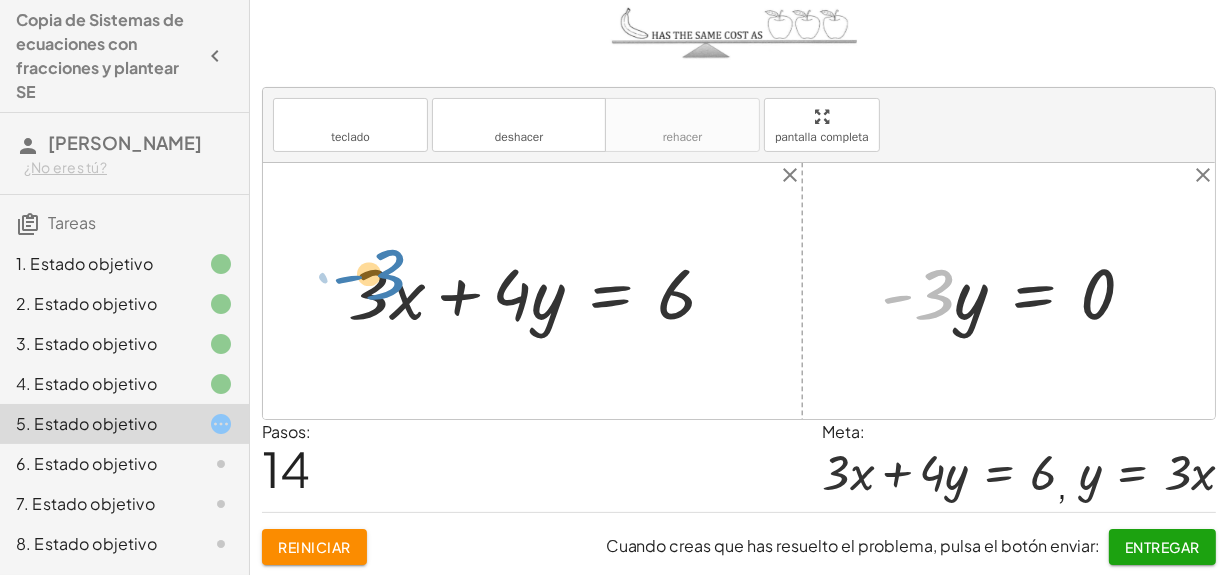 drag, startPoint x: 913, startPoint y: 272, endPoint x: 359, endPoint y: 256, distance: 554.231 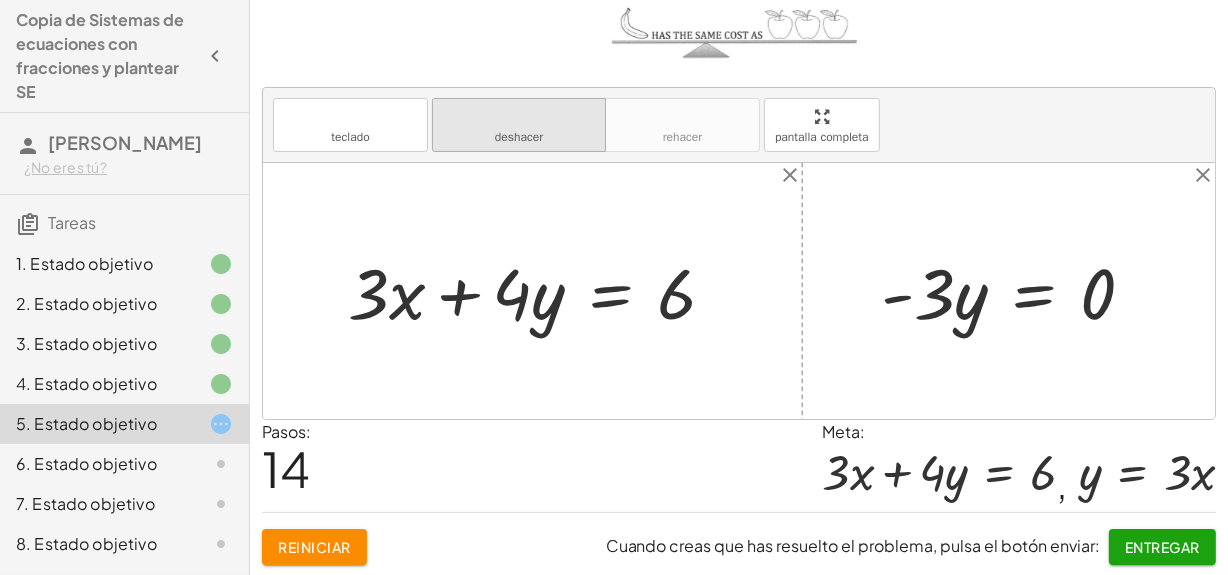 click on "deshacer deshacer" at bounding box center [519, 125] 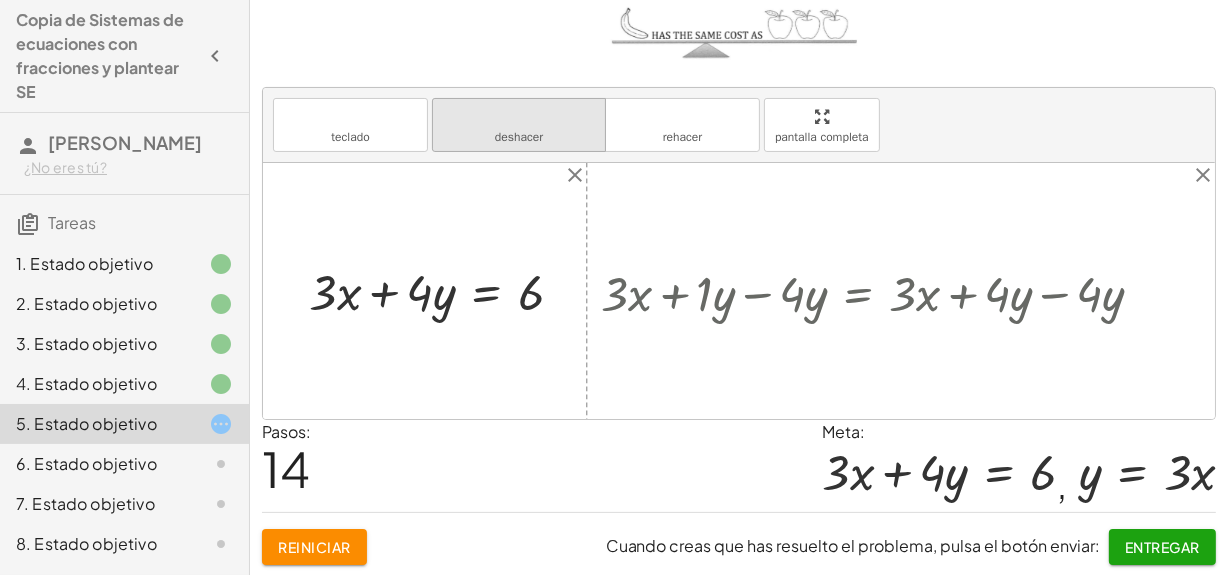 click on "deshacer deshacer" at bounding box center [519, 125] 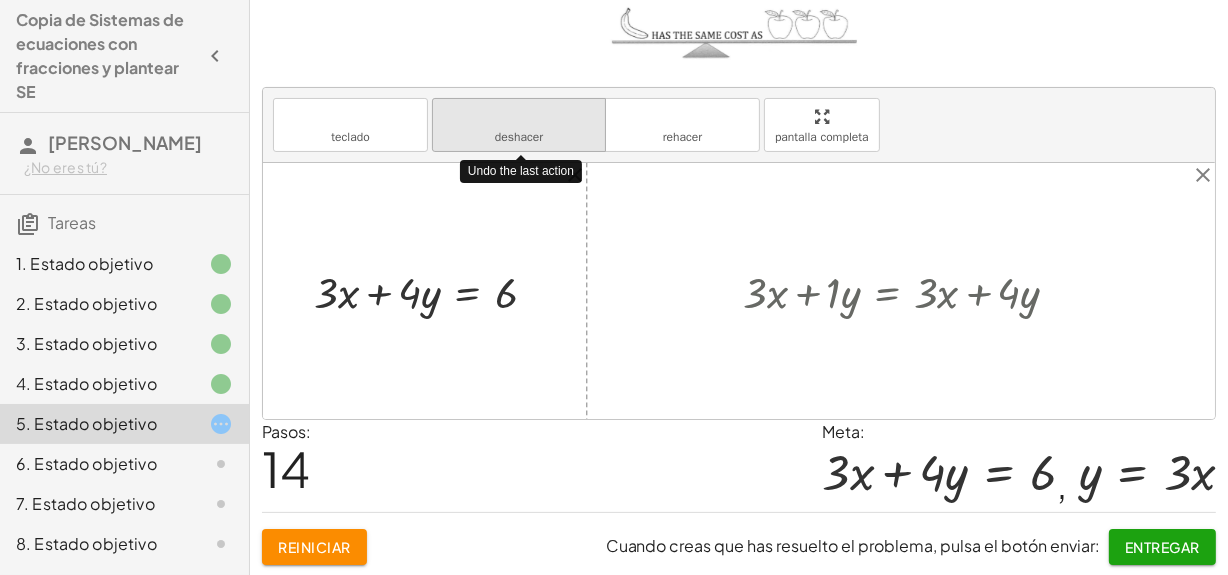 click on "deshacer deshacer" at bounding box center (519, 125) 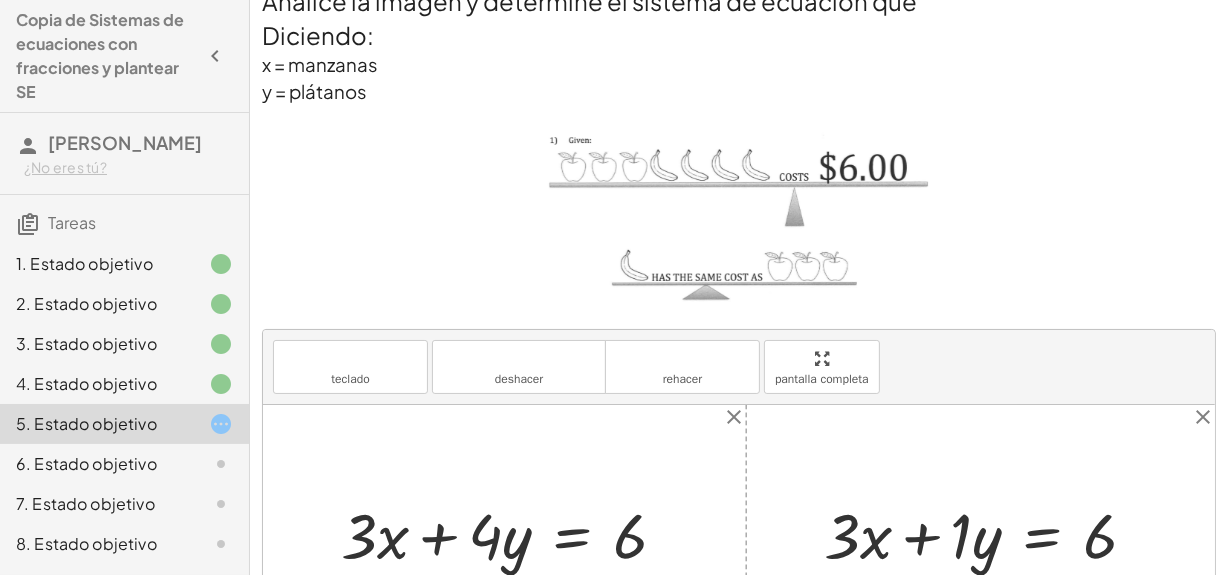 scroll, scrollTop: 22, scrollLeft: 0, axis: vertical 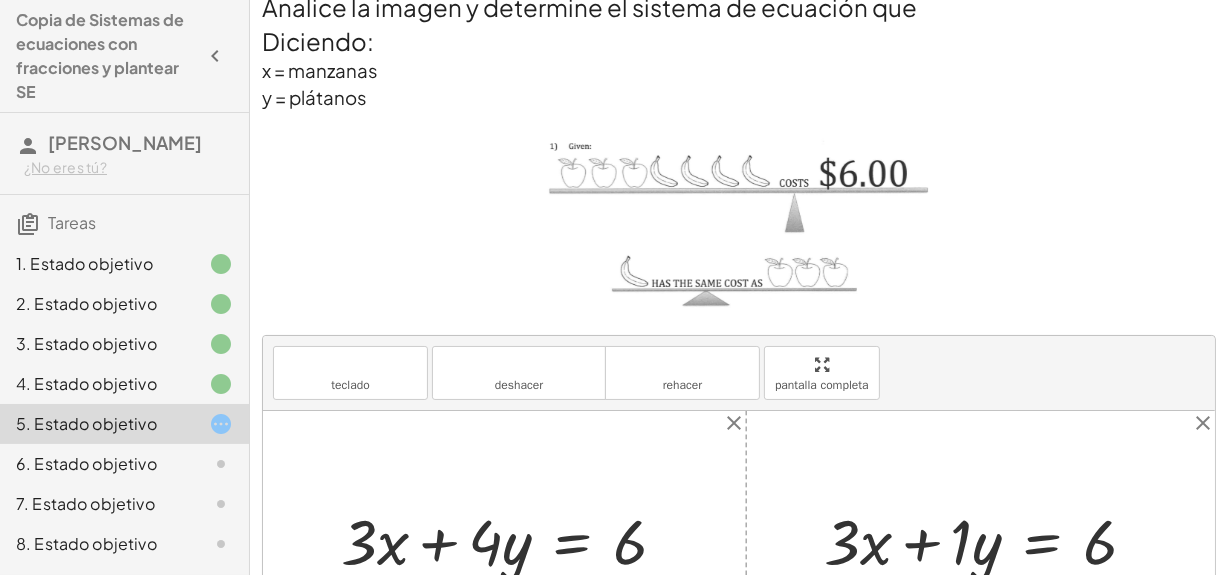 drag, startPoint x: 836, startPoint y: 390, endPoint x: 836, endPoint y: 469, distance: 79 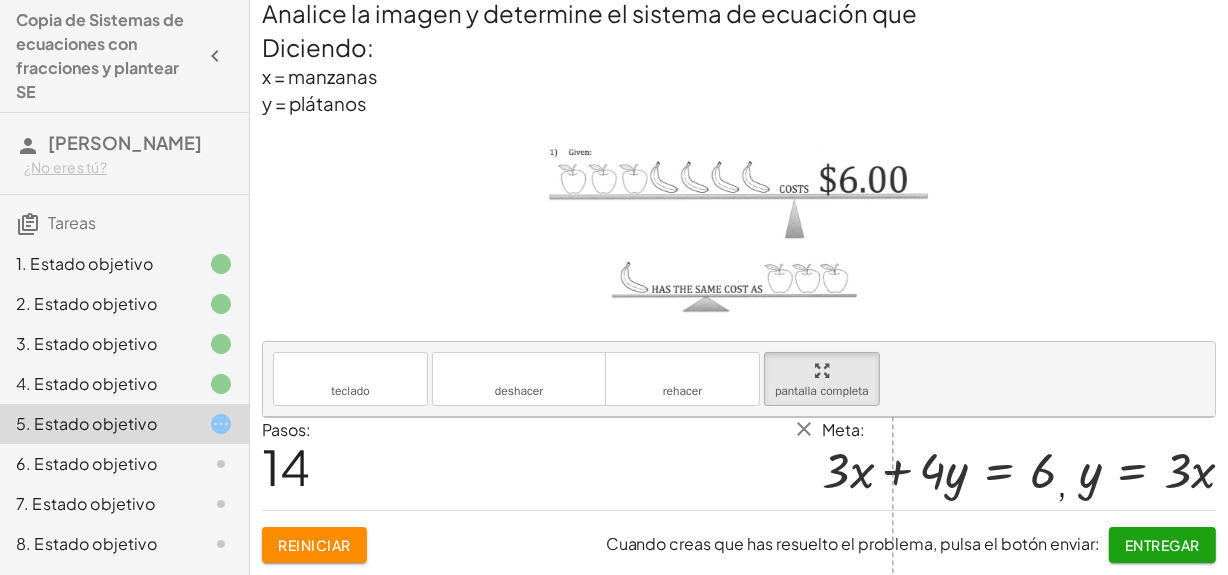 scroll, scrollTop: 0, scrollLeft: 0, axis: both 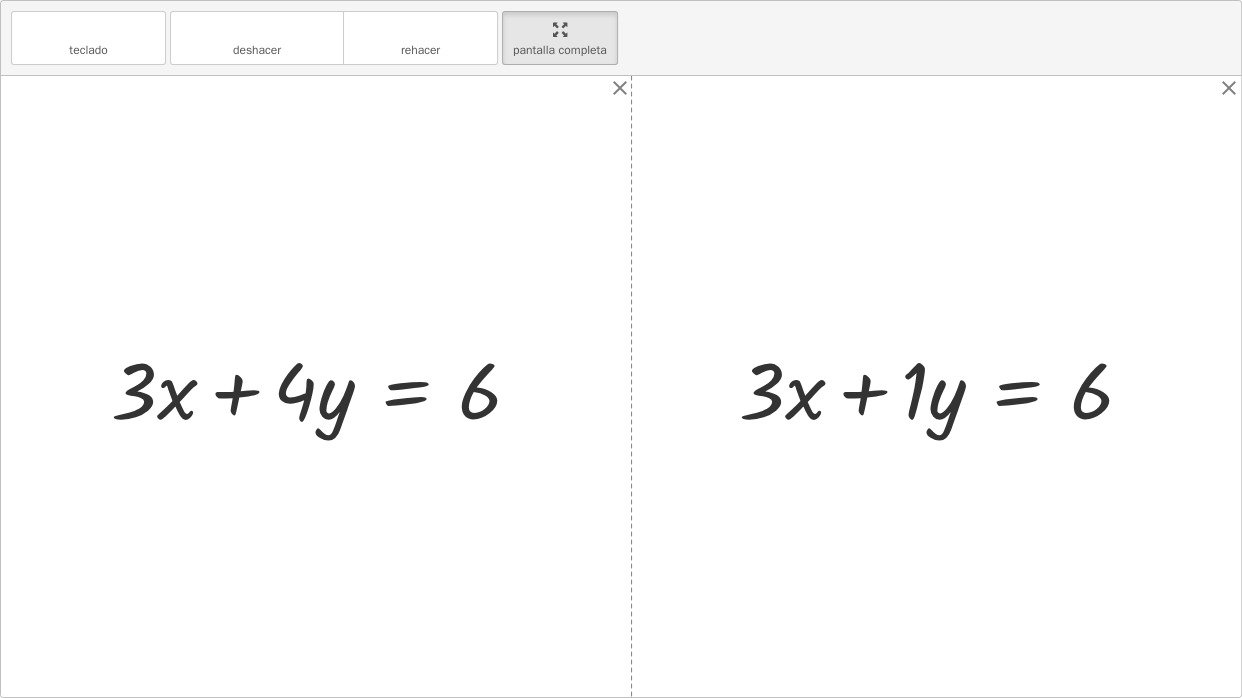 drag, startPoint x: 580, startPoint y: 28, endPoint x: 580, endPoint y: -51, distance: 79 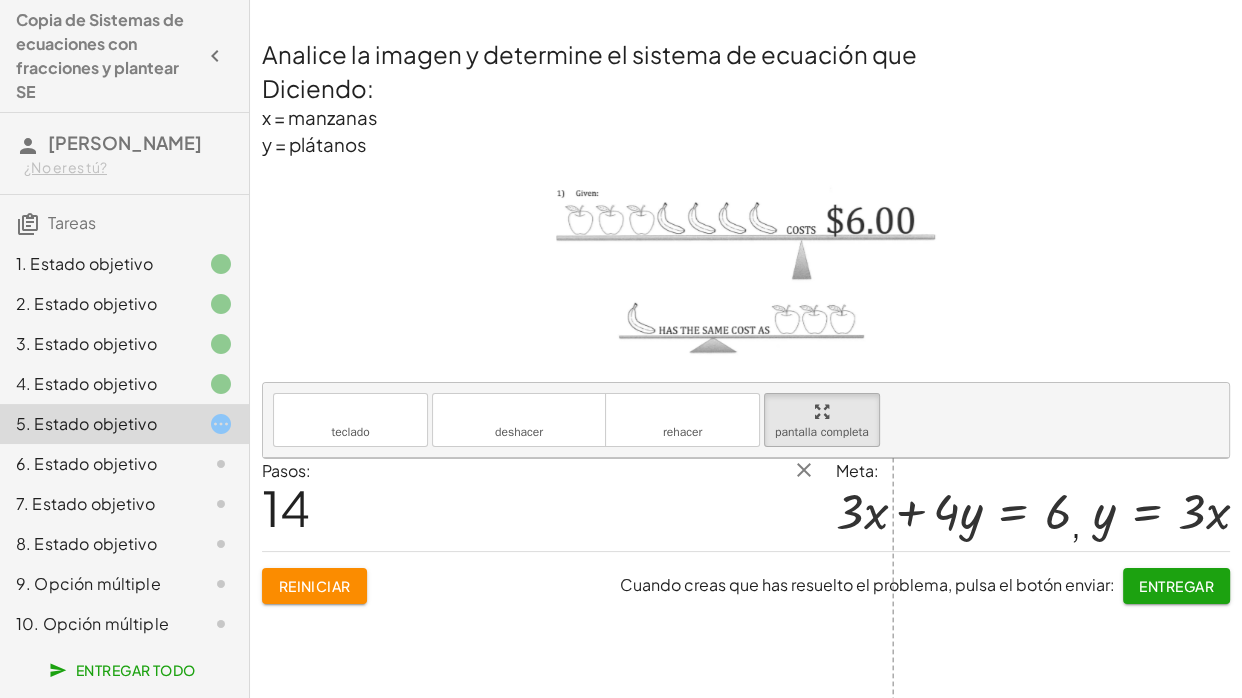 click on "Copia de Sistemas de ecuaciones con fracciones y plantear SE [PERSON_NAME] ¿No eres tú? Tareas 1. Estado objetivo 2. Estado objetivo 3. Estado objetivo 4. Estado objetivo 5. Estado objetivo 6. Estado objetivo 7. Estado objetivo 8. Estado objetivo 9. Opción múltiple 10. Opción múltiple Entregar todo Determine el mínimo común múltiplo de la ecuación uno del sistema de ecuaciones teclado teclado deshacer deshacer rehacer rehacer pantalla completa ⬚ × Pasos:   11 Reiniciar Cuando creas que has resuelto el problema, pulsa el botón enviar: Continuar Determine el mínimo común múltiplo de la ecuación dos del sistema de ecuaciones teclado teclado deshacer deshacer rehacer rehacer pantalla completa ⬚ 6 × Pasos:   1 Reiniciar Cuando creas que has resuelto el problema, pulsa el botón enviar: Continuar encuentre la ecuación equivalente de la primera ecuación del sistema. teclado teclado deshacer deshacer rehacer rehacer pantalla completa + · ⬚ · · 2 · x · 3 − · ⬚ · y" at bounding box center (621, 349) 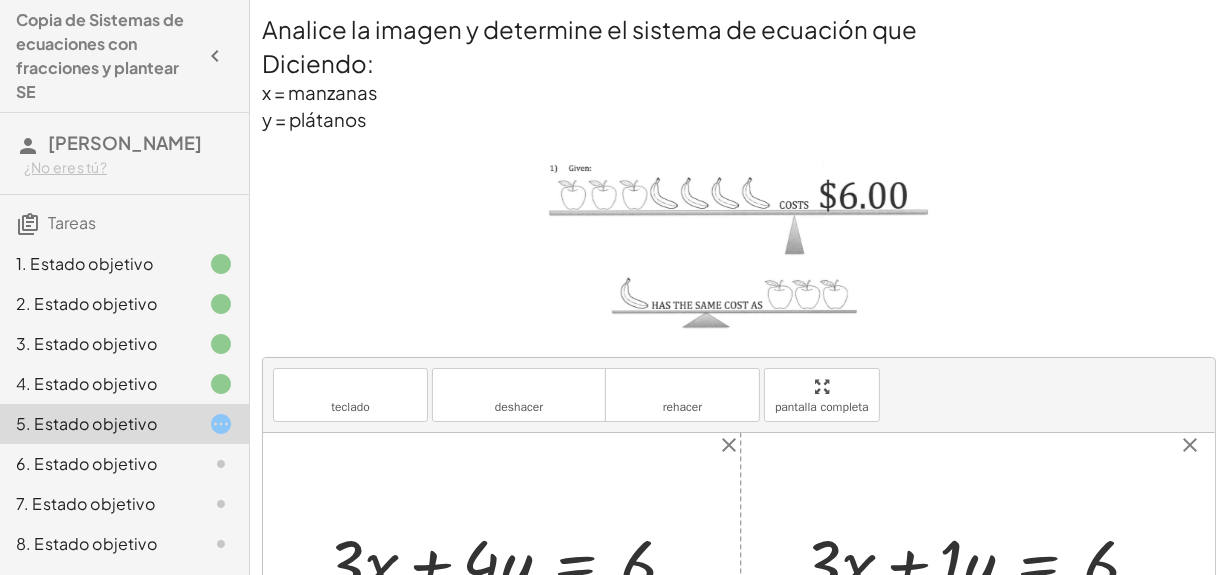 scroll, scrollTop: 270, scrollLeft: 0, axis: vertical 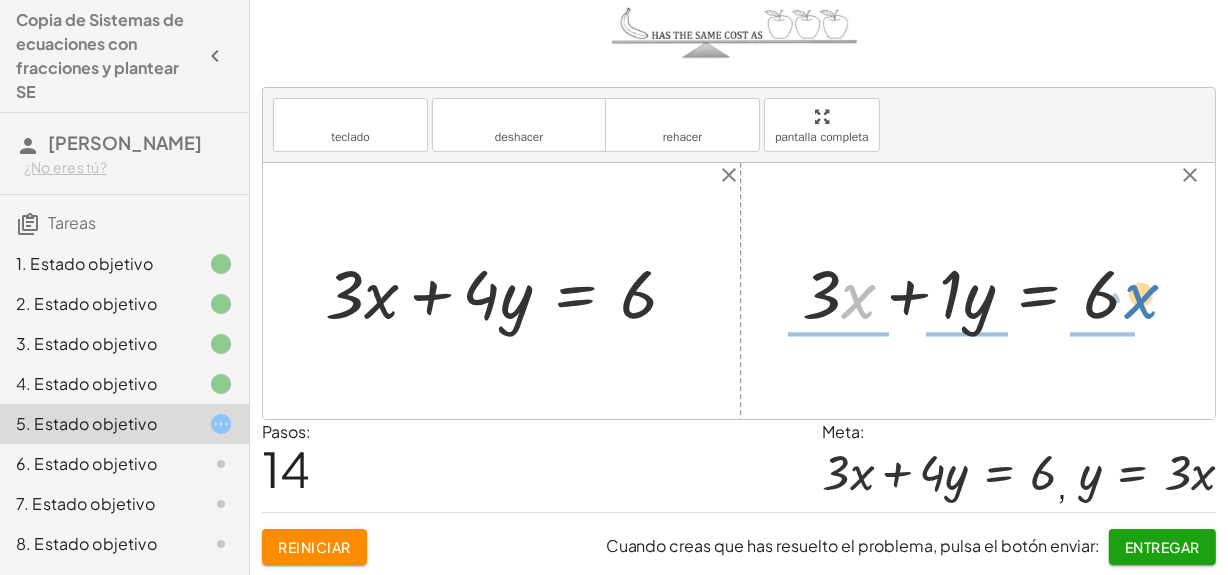 drag, startPoint x: 863, startPoint y: 310, endPoint x: 1149, endPoint y: 310, distance: 286 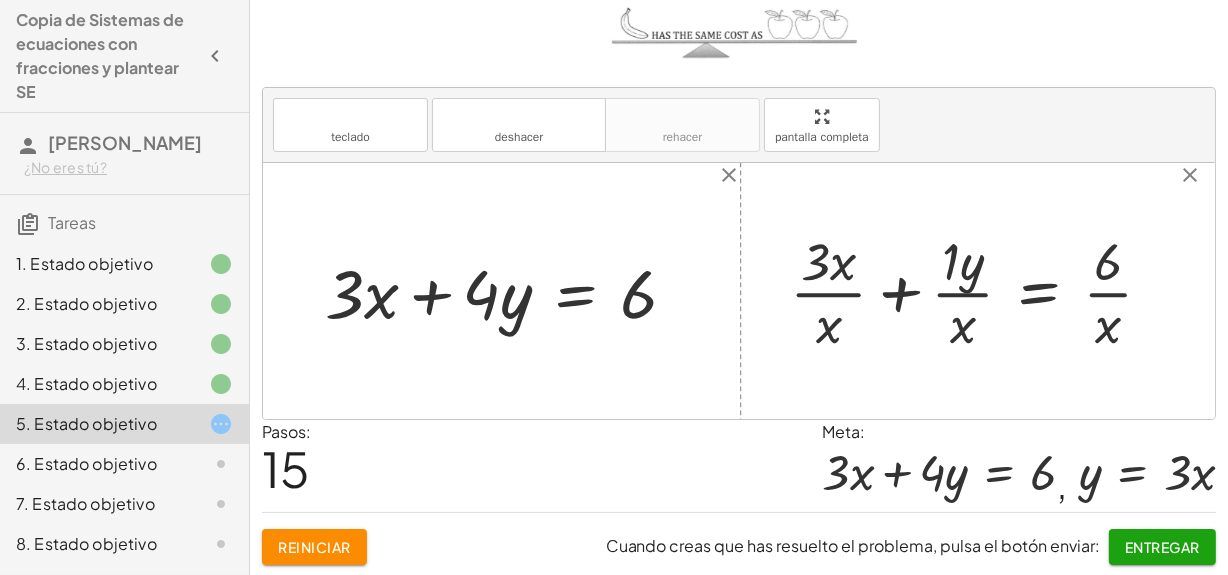 click at bounding box center [979, 291] 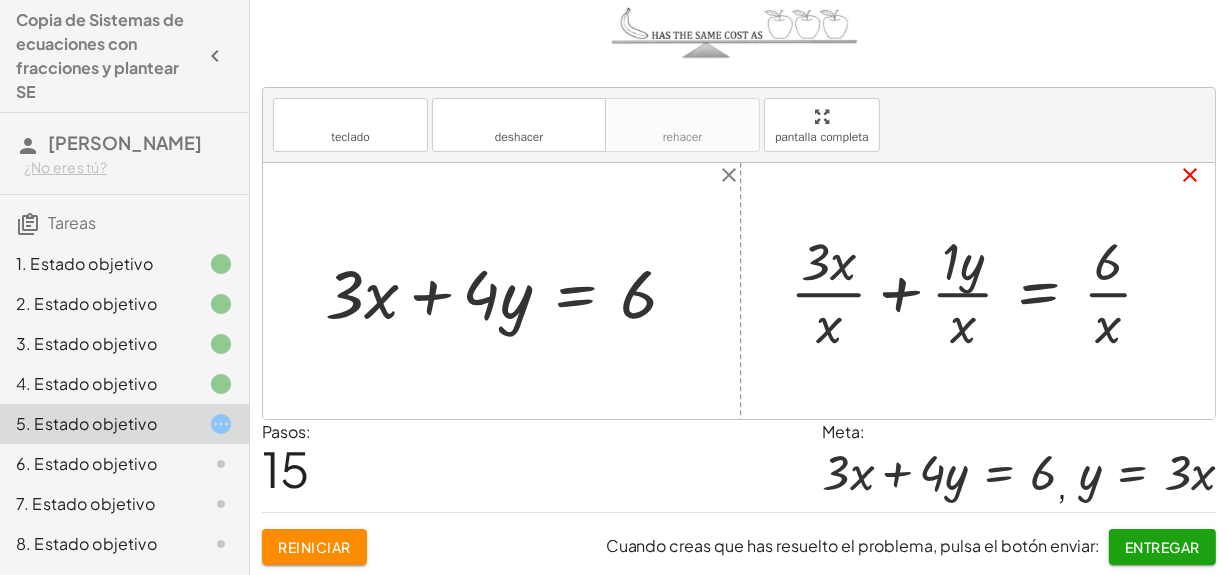 click on "close" at bounding box center [1190, 178] 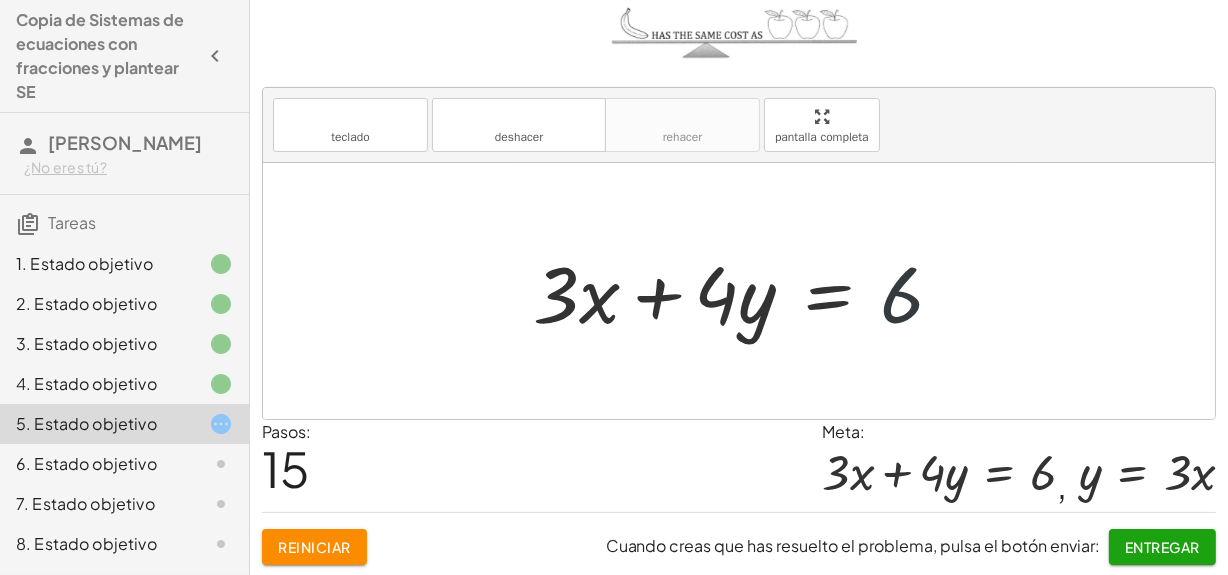 click at bounding box center (746, 291) 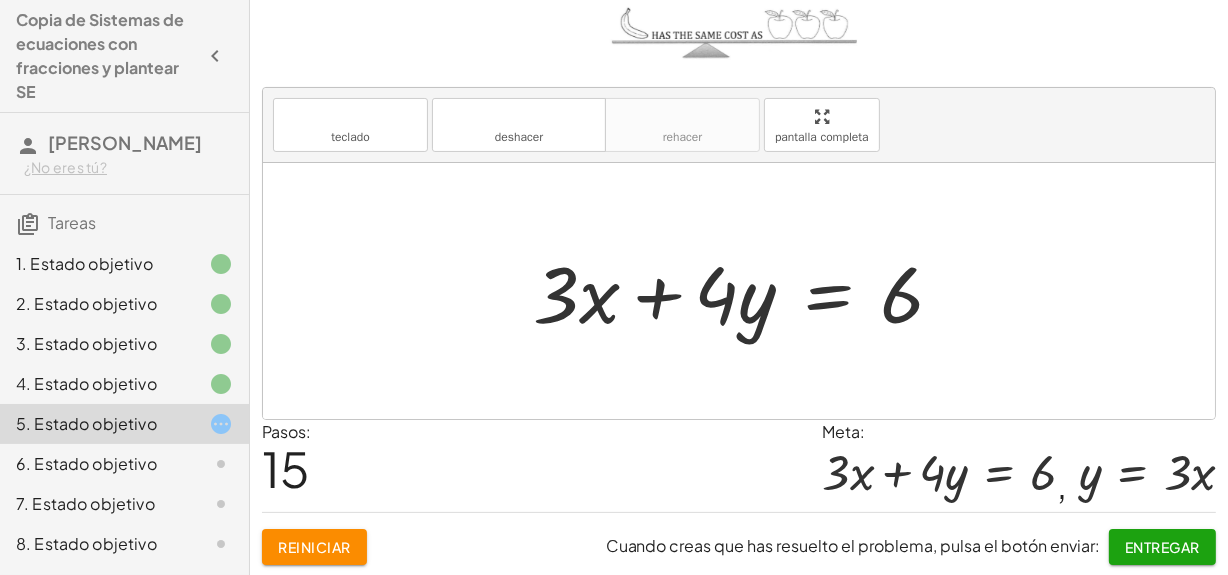 click at bounding box center (746, 291) 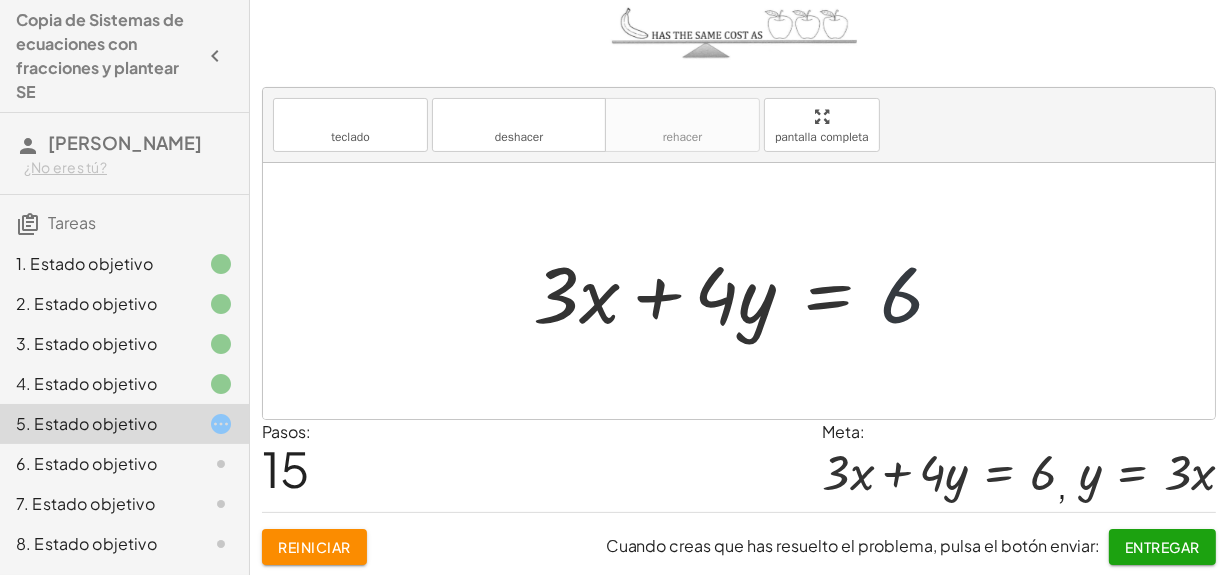 click at bounding box center [746, 291] 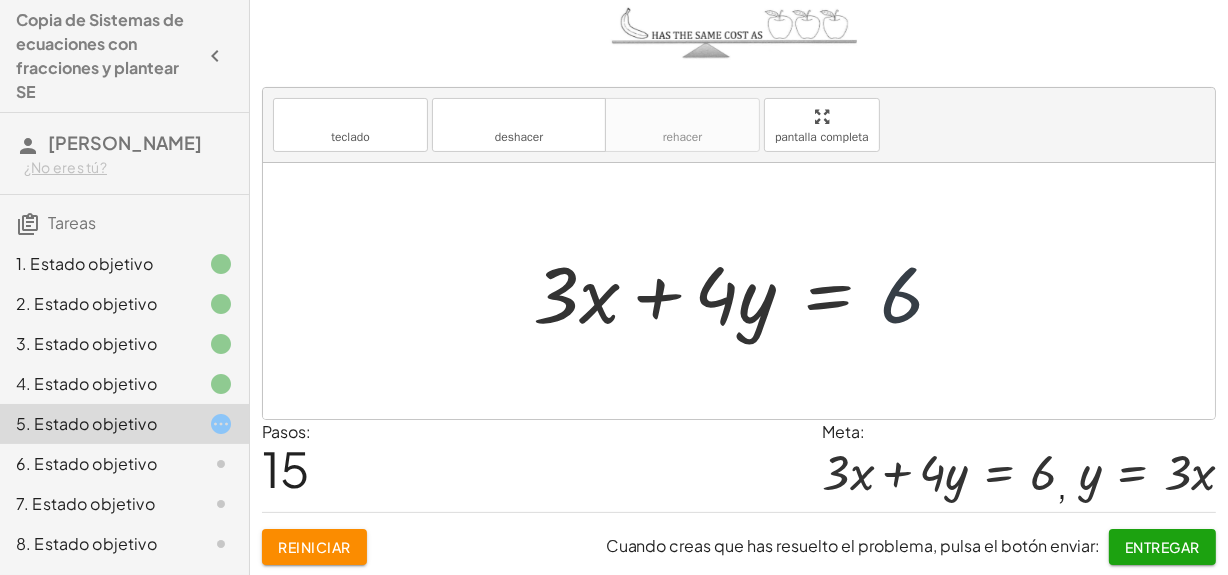 click at bounding box center (746, 291) 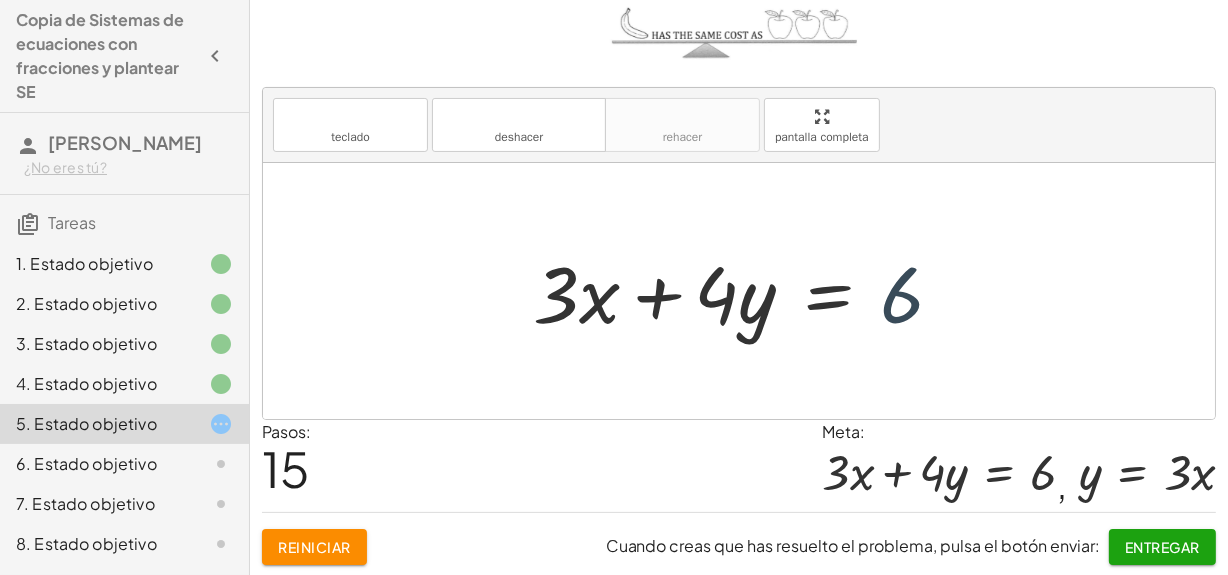 click at bounding box center (746, 291) 